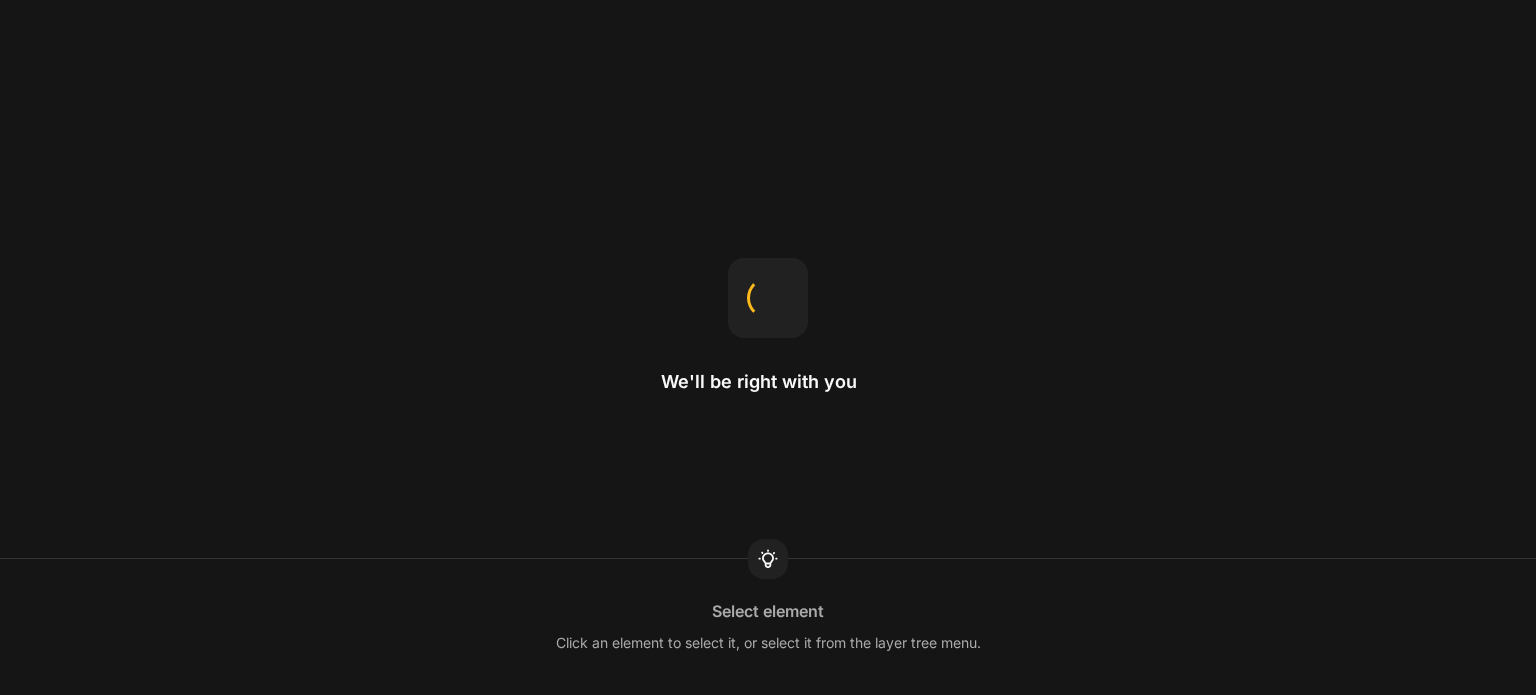 scroll, scrollTop: 0, scrollLeft: 0, axis: both 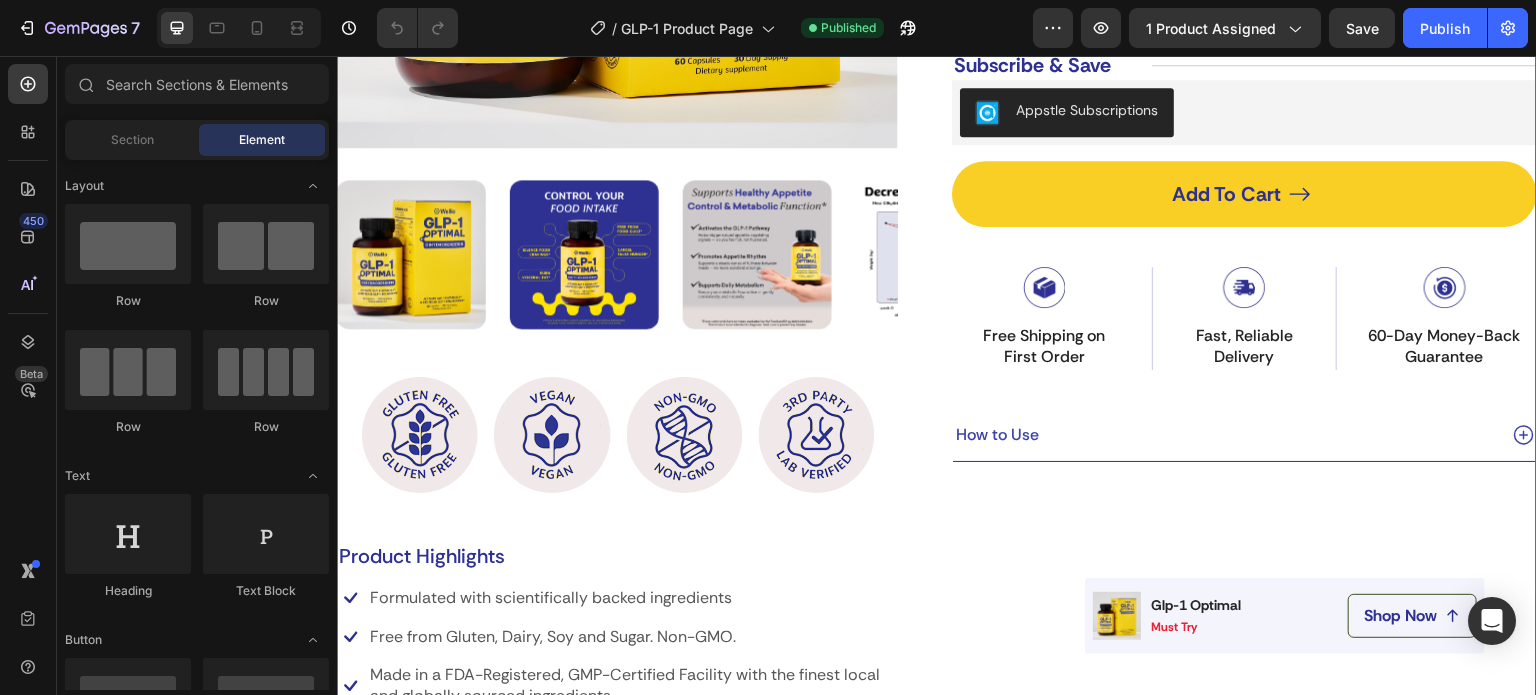 click on "Fast, Reliable Delivery" at bounding box center [1244, 347] 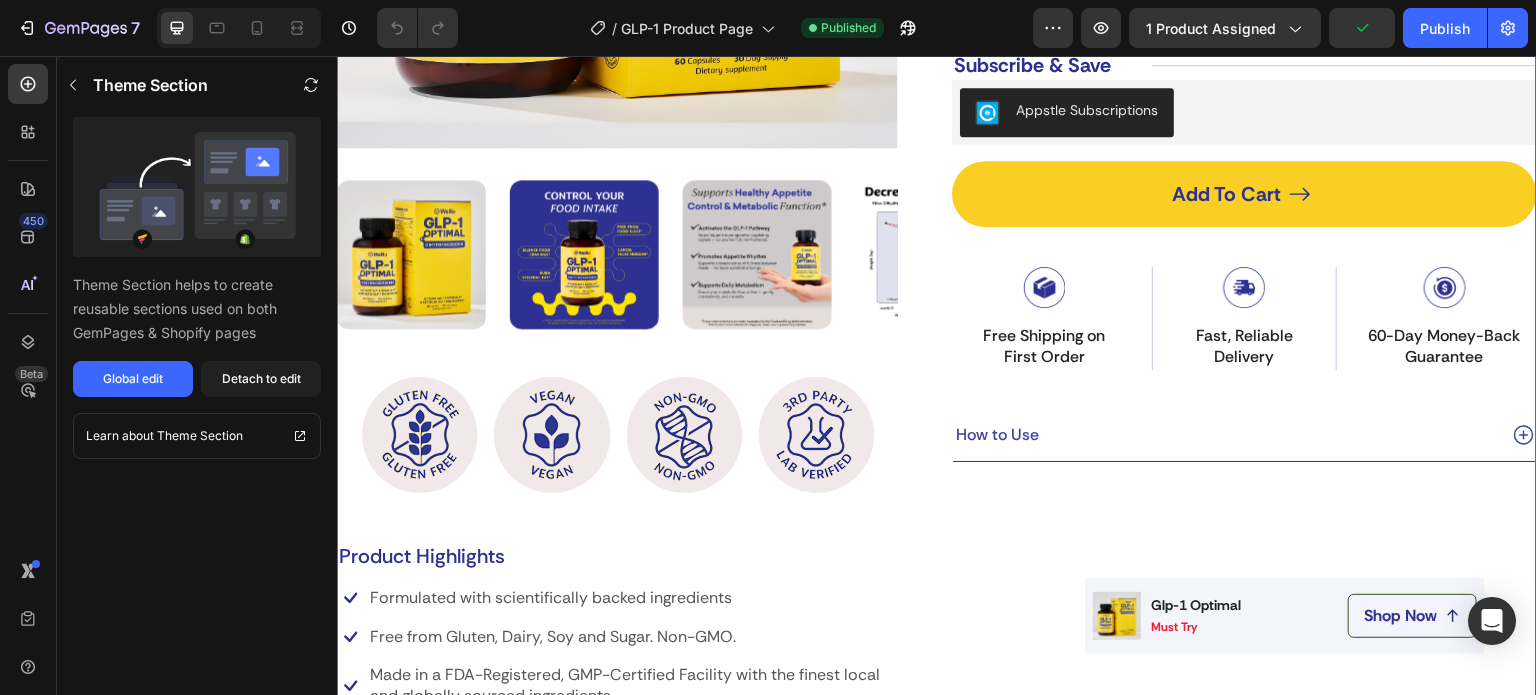 click on "Fast, Reliable Delivery" at bounding box center [1244, 347] 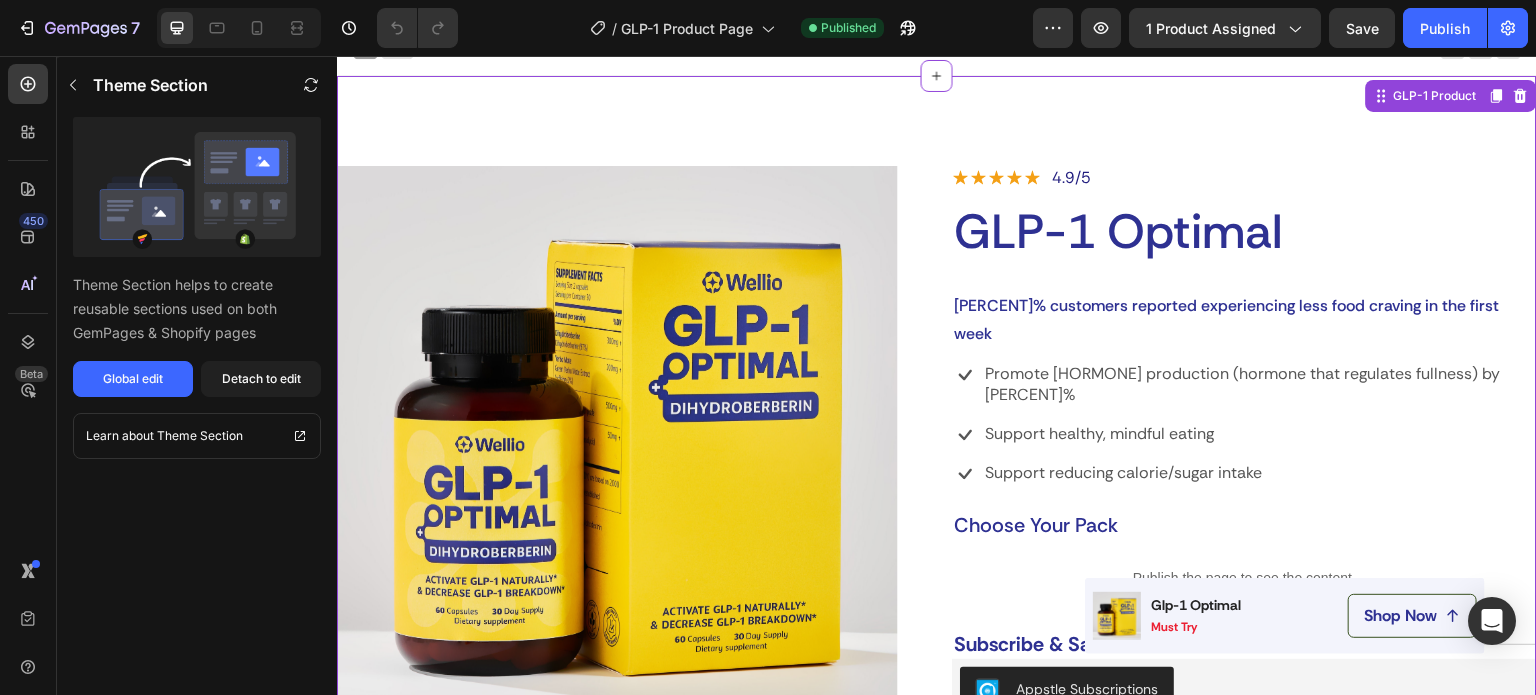 scroll, scrollTop: 0, scrollLeft: 0, axis: both 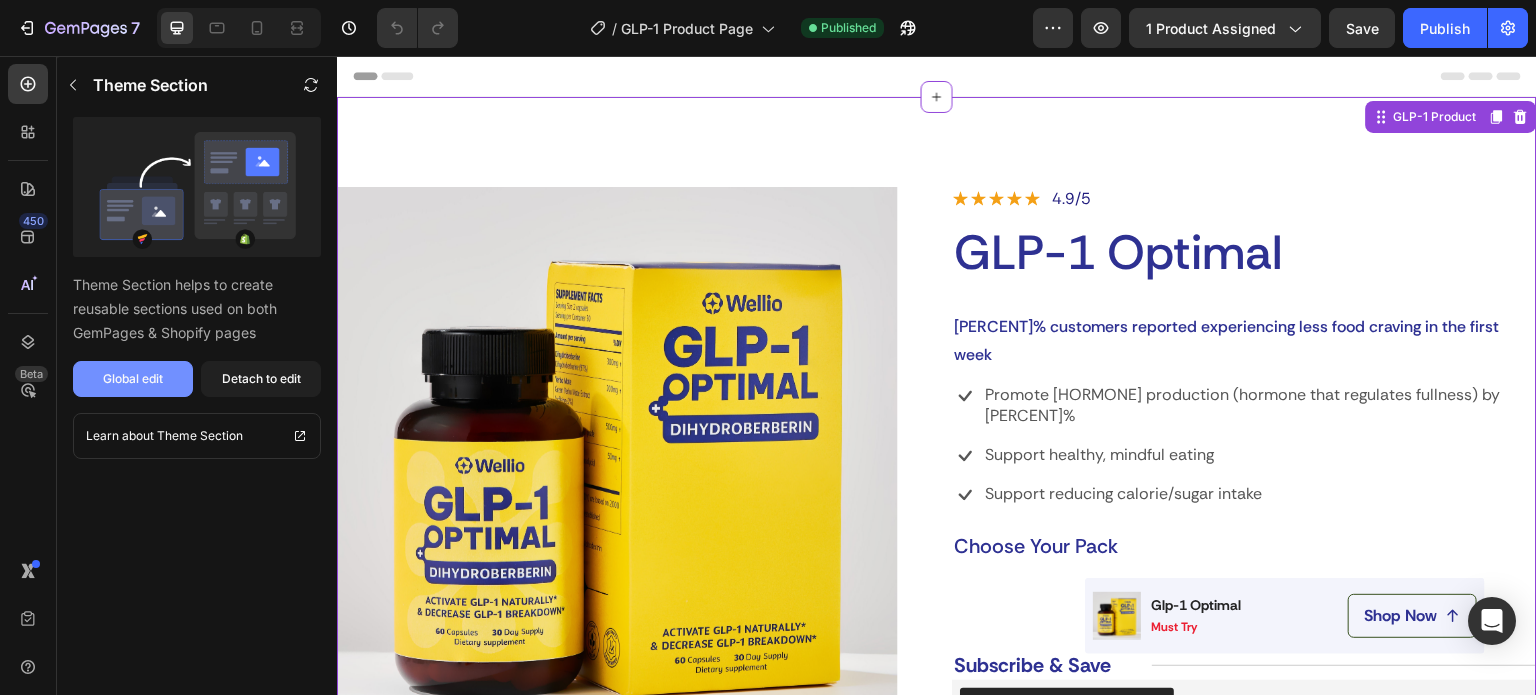 click on "Global edit" at bounding box center (133, 379) 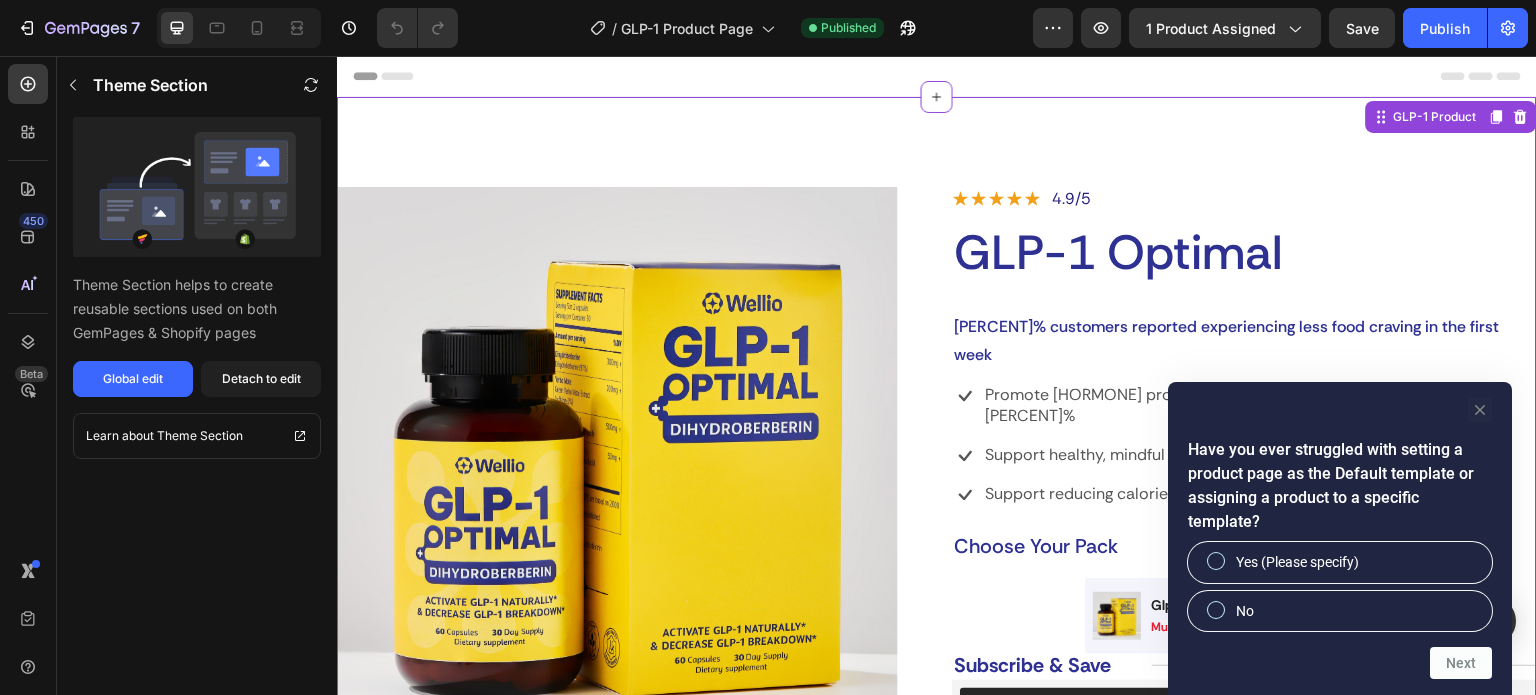 click 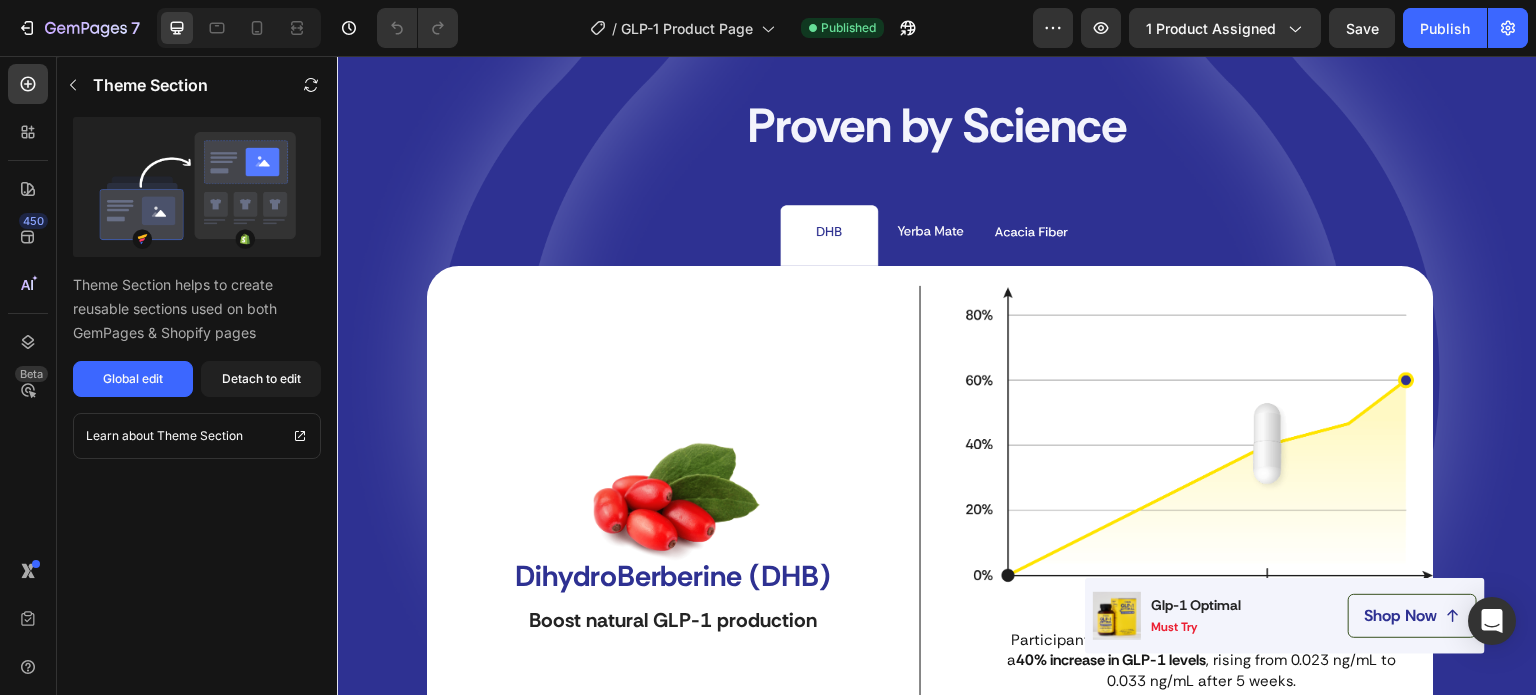scroll, scrollTop: 6313, scrollLeft: 0, axis: vertical 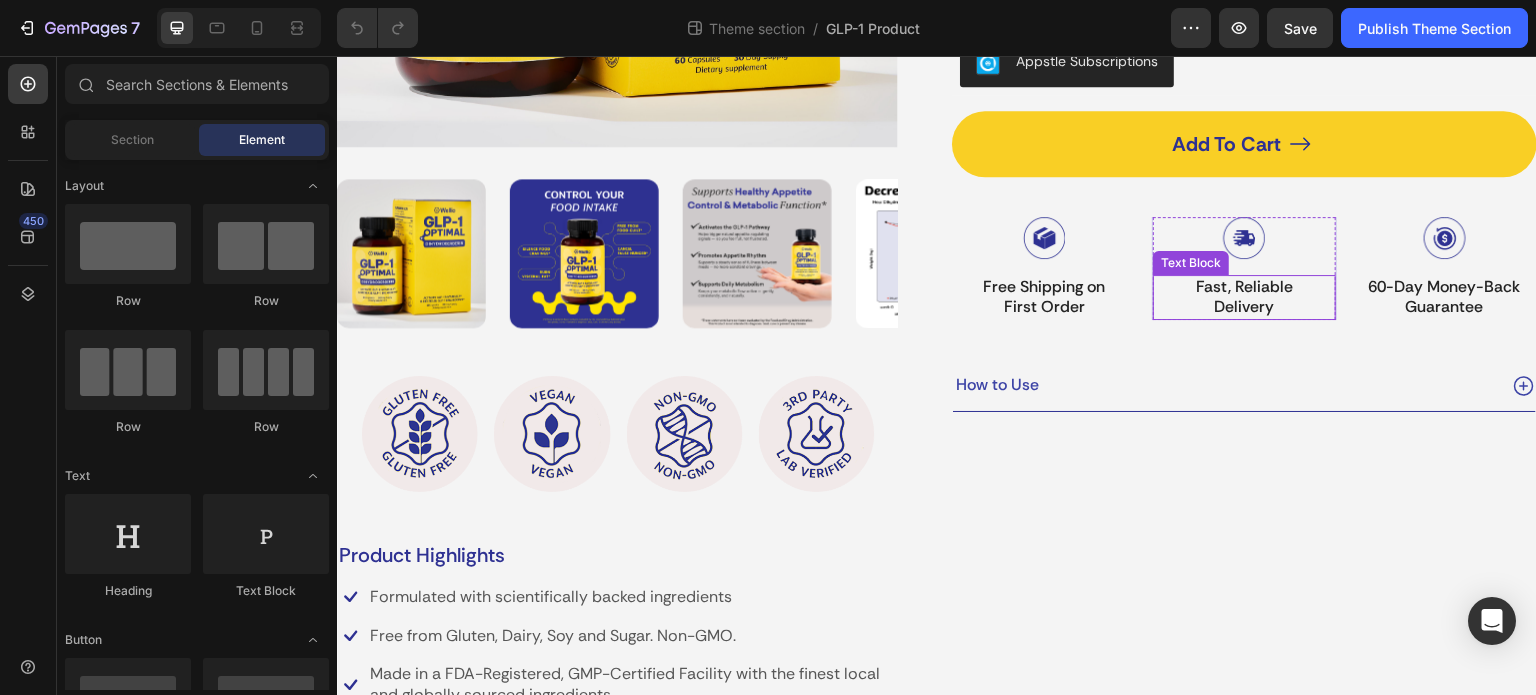 click on "Fast, Reliable Delivery" at bounding box center (1244, 298) 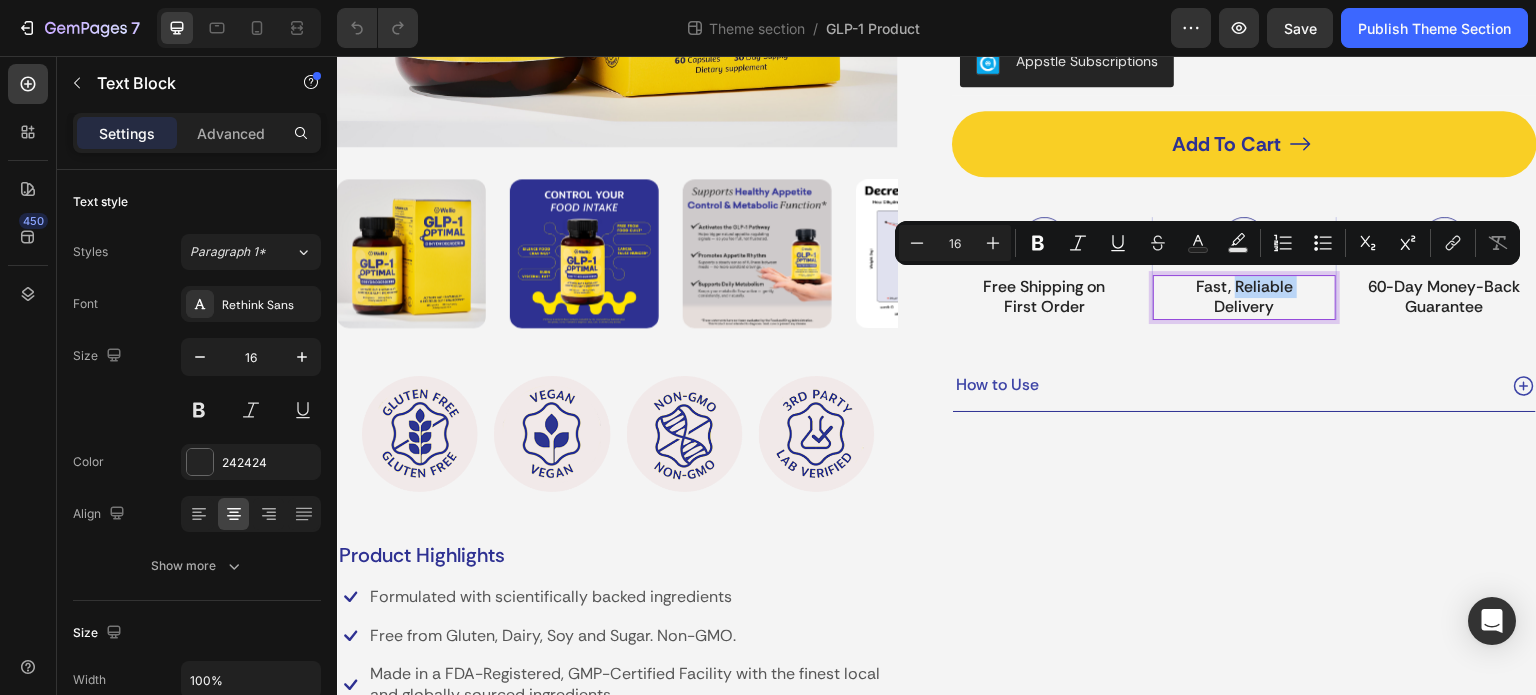 click on "Fast, Reliable Delivery" at bounding box center [1244, 298] 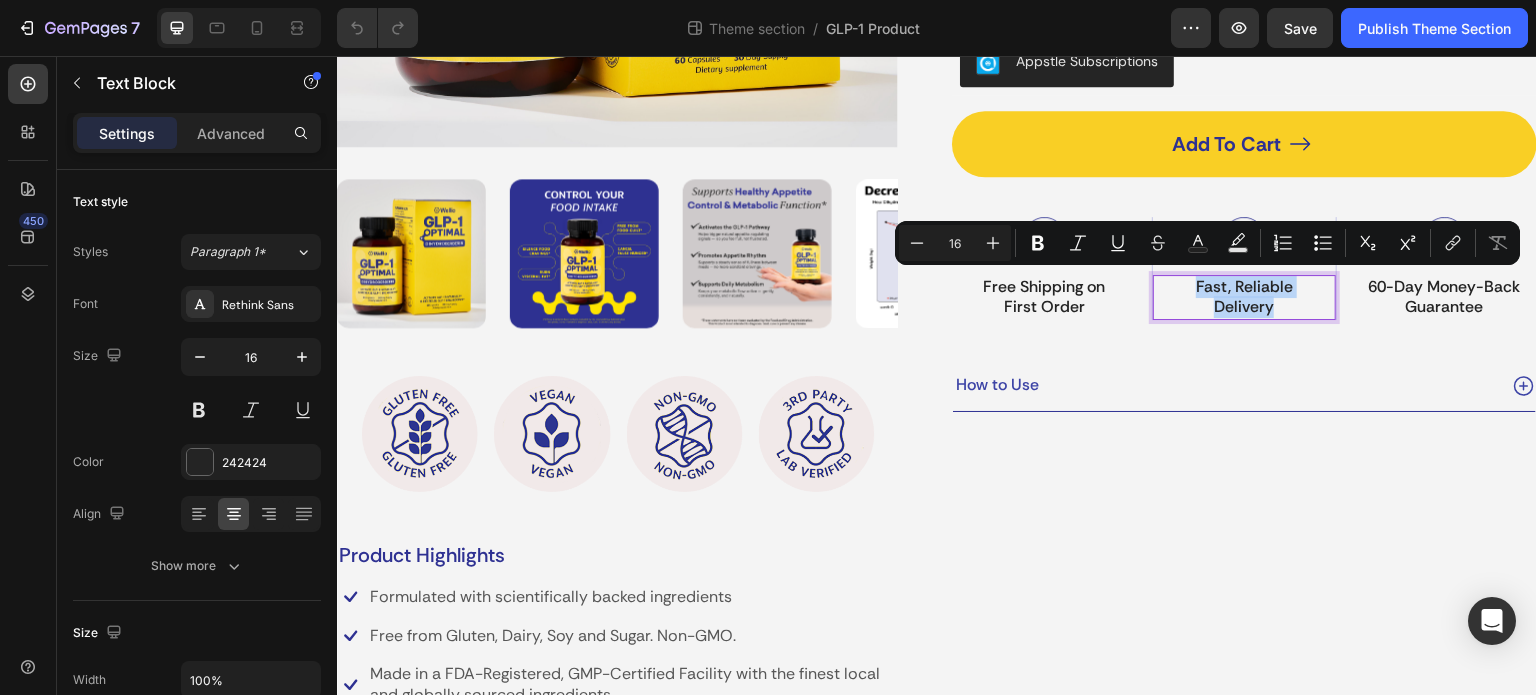 click on "Fast, Reliable Delivery" at bounding box center (1244, 298) 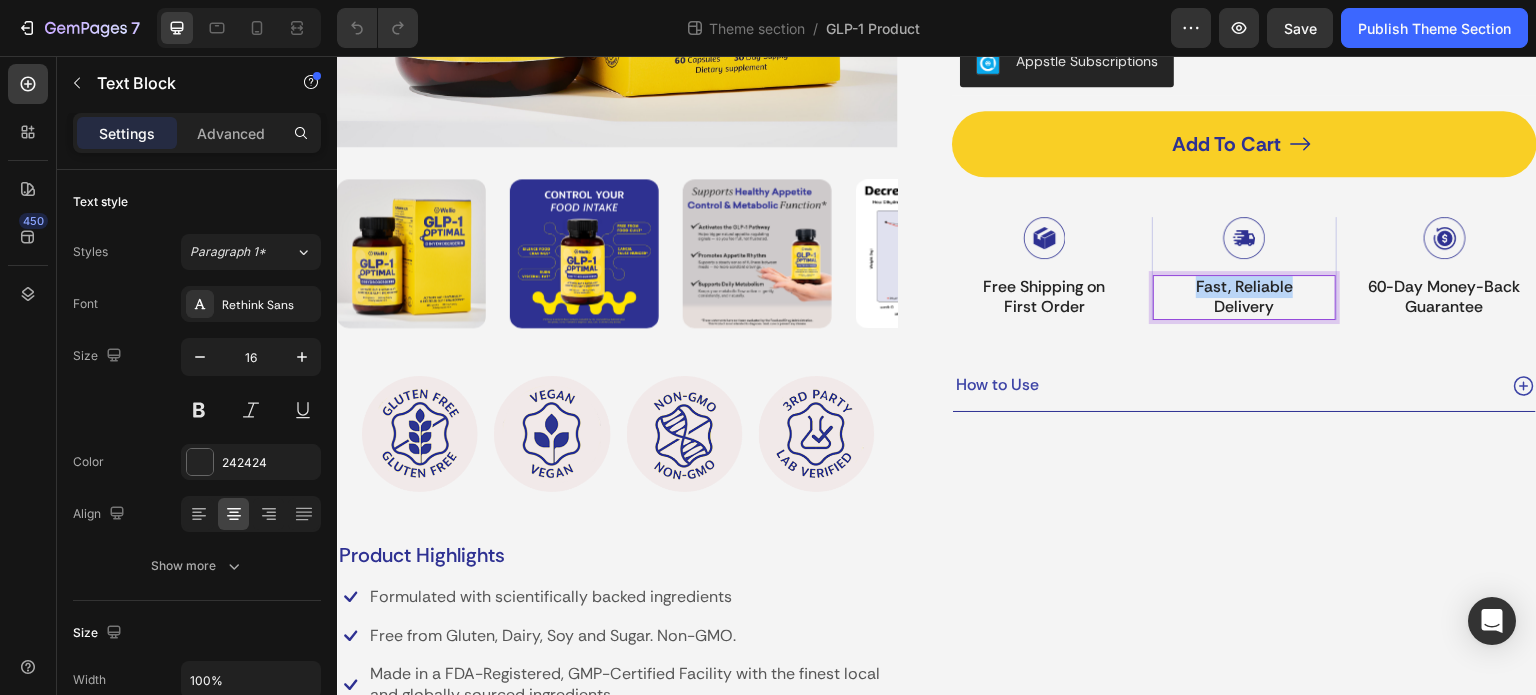 drag, startPoint x: 1288, startPoint y: 279, endPoint x: 1186, endPoint y: 279, distance: 102 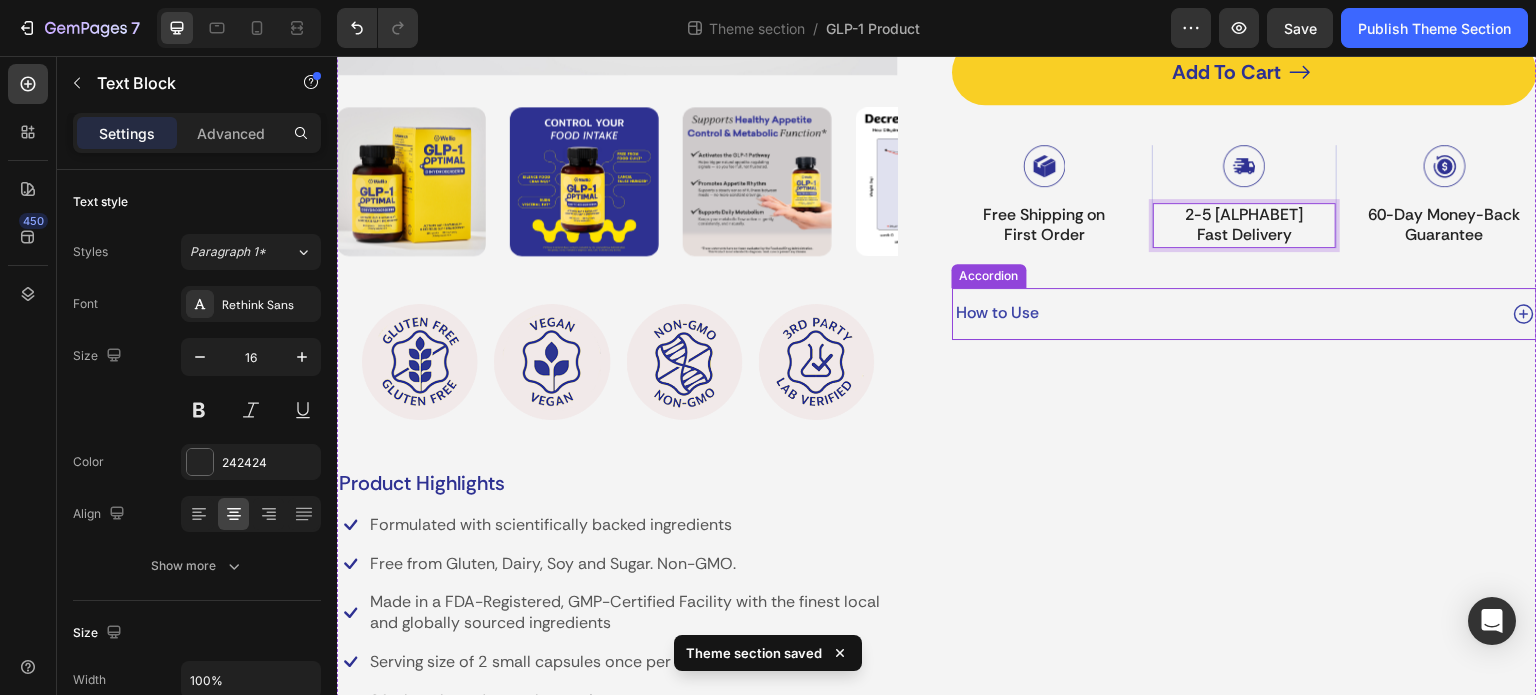 scroll, scrollTop: 756, scrollLeft: 0, axis: vertical 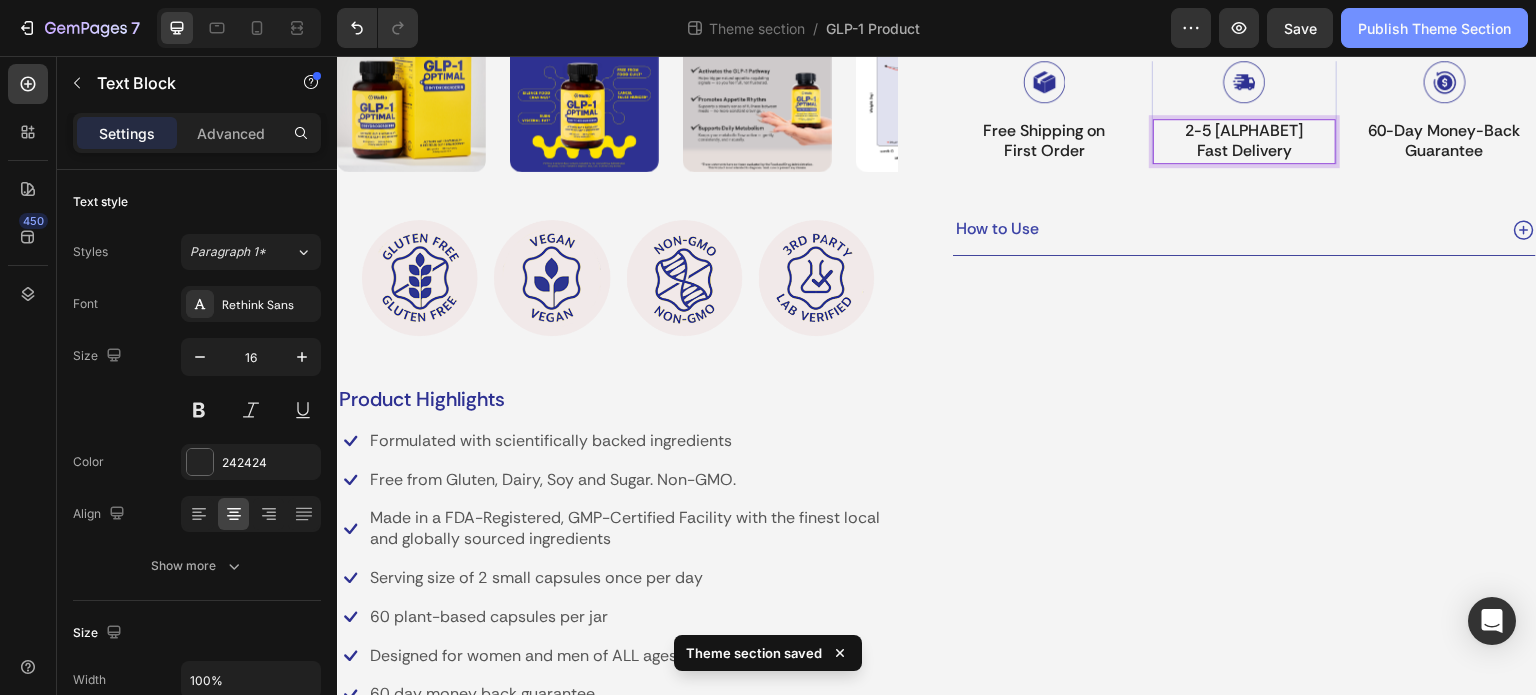 click on "Publish Theme Section" at bounding box center [1434, 28] 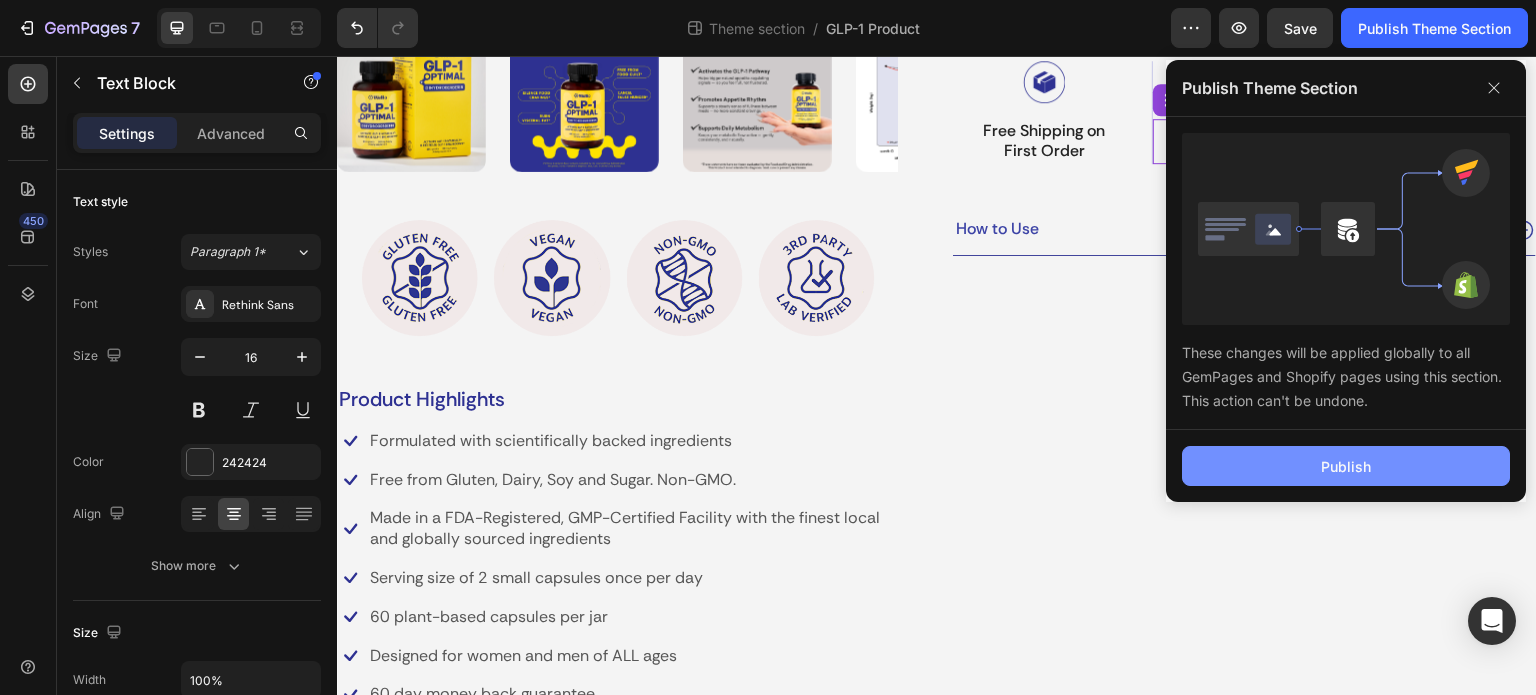 click on "Publish" 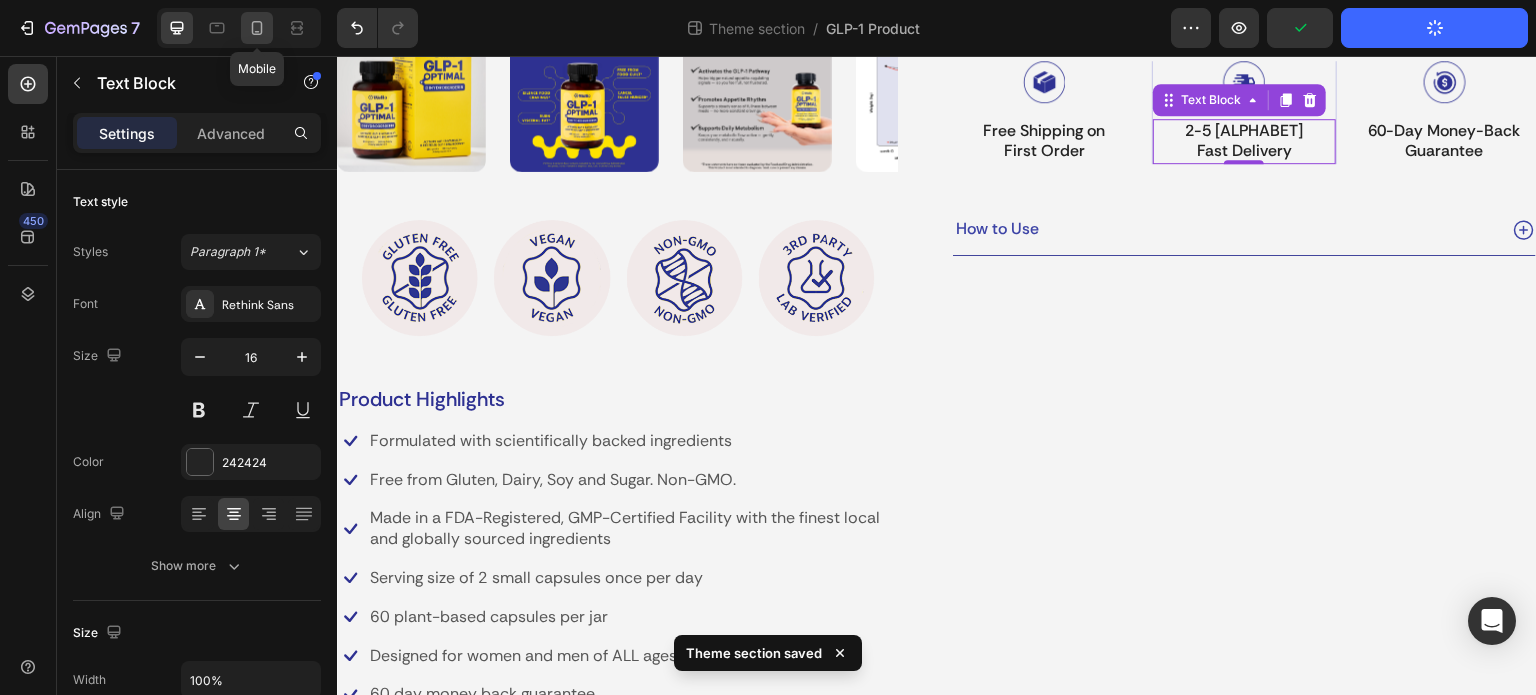 click 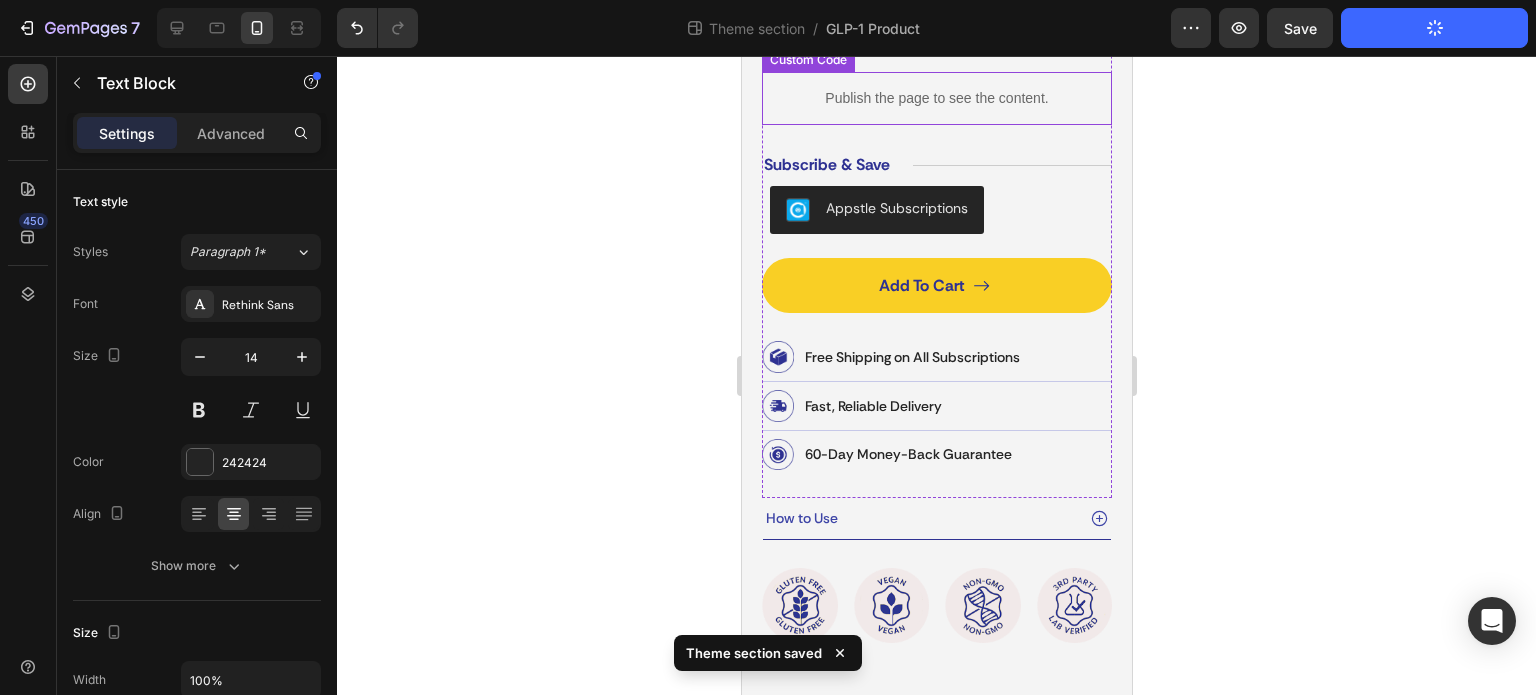 scroll, scrollTop: 790, scrollLeft: 0, axis: vertical 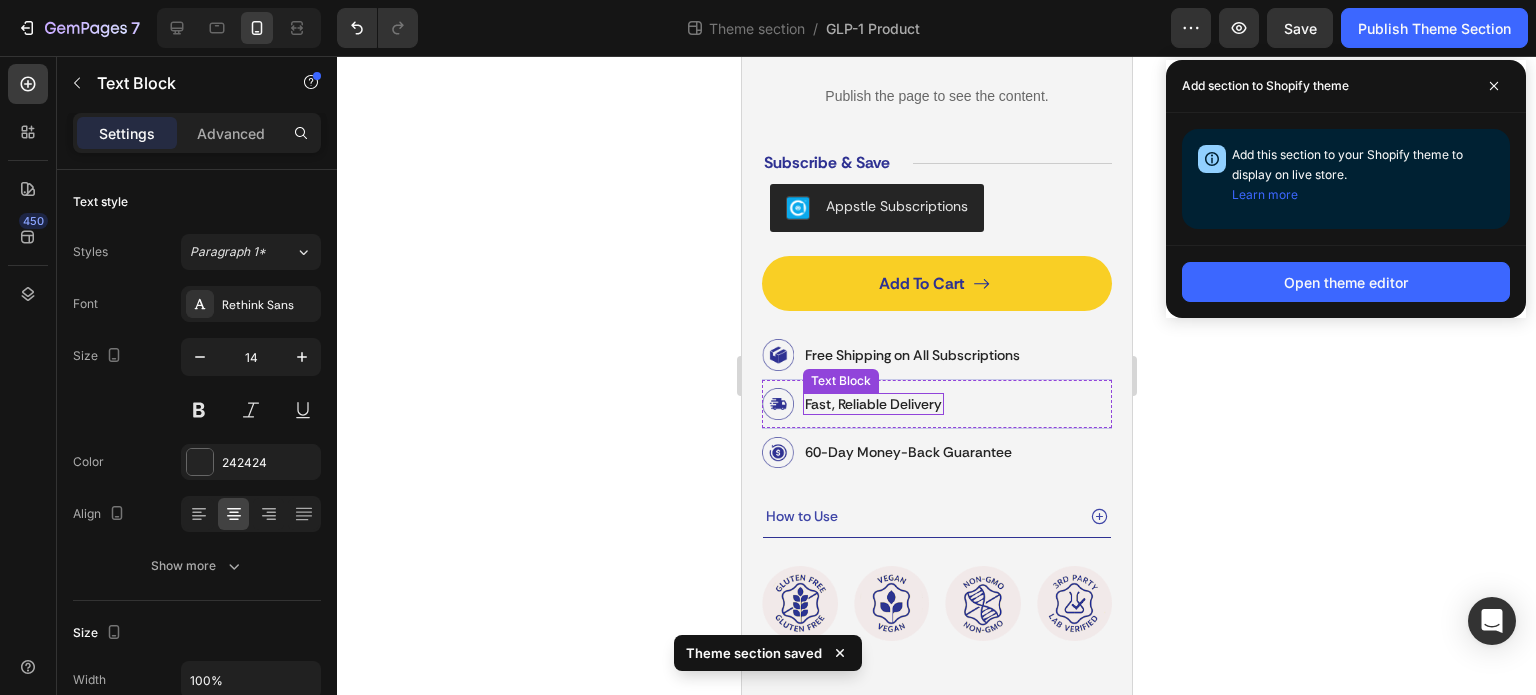 click on "Fast, Reliable Delivery" at bounding box center (872, 404) 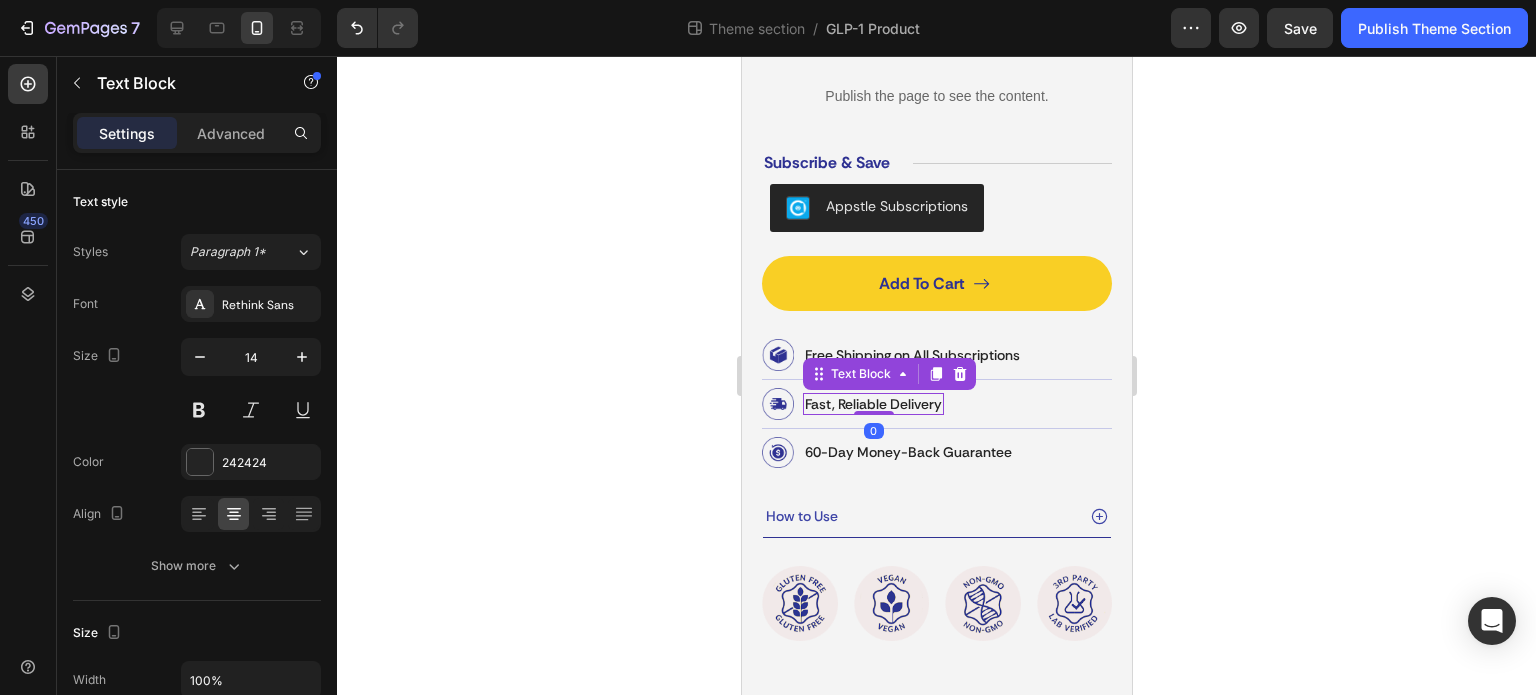 click on "Fast, Reliable Delivery" at bounding box center [872, 404] 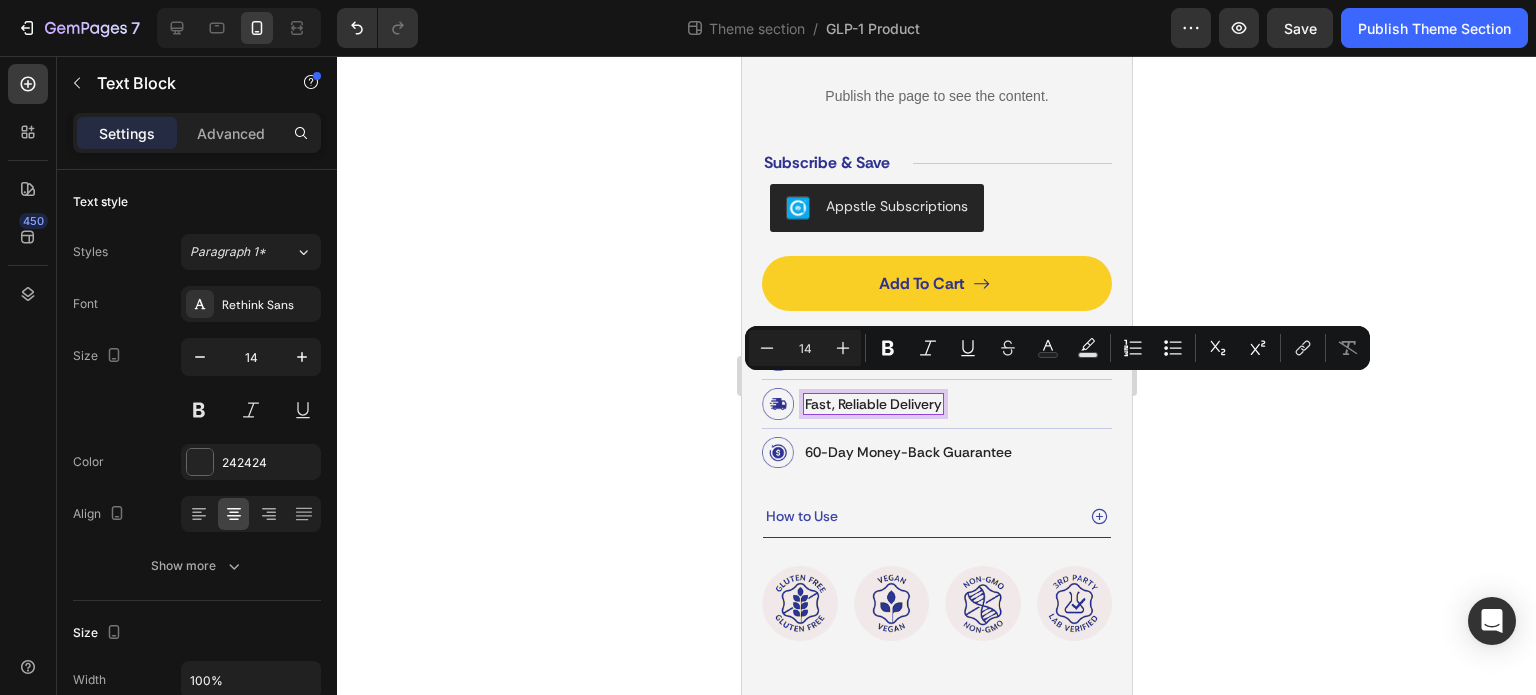 click on "Fast, Reliable Delivery" at bounding box center (872, 404) 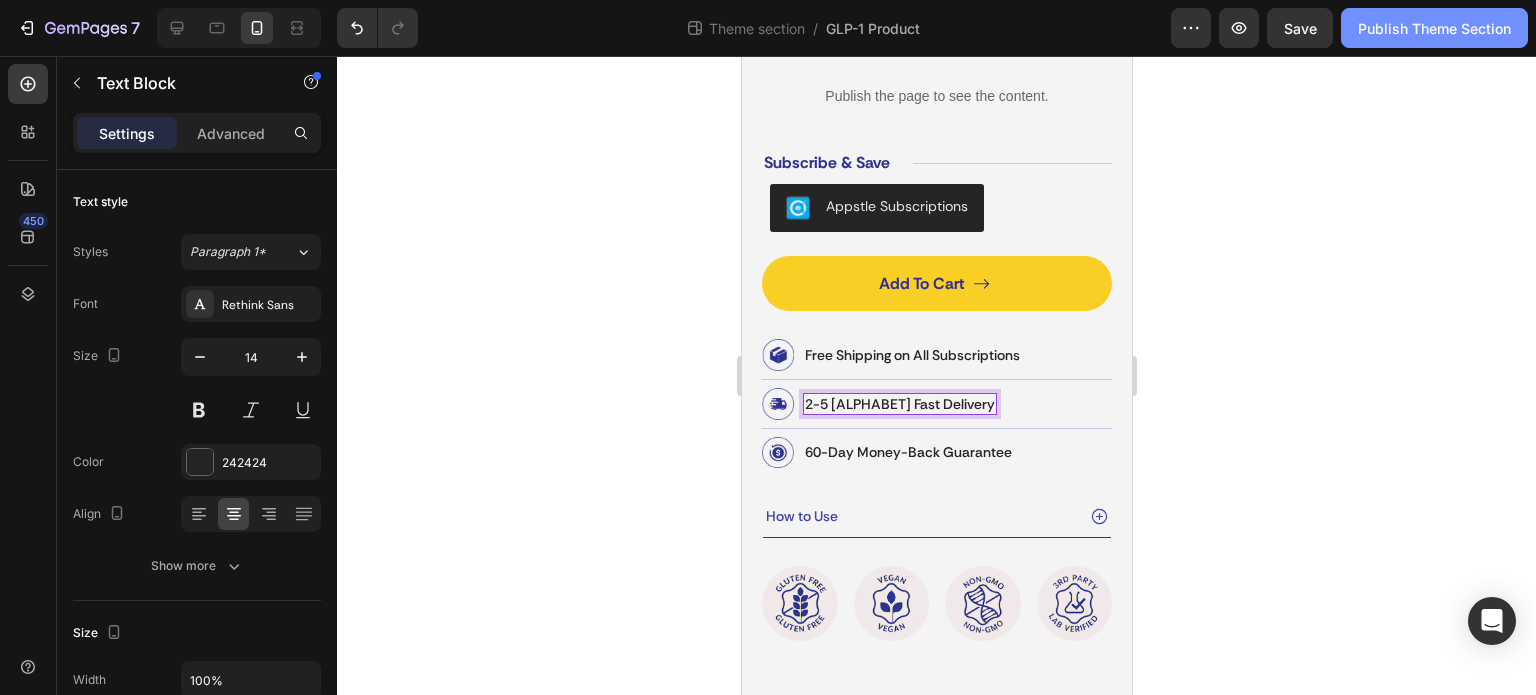 click on "Publish Theme Section" at bounding box center [1434, 28] 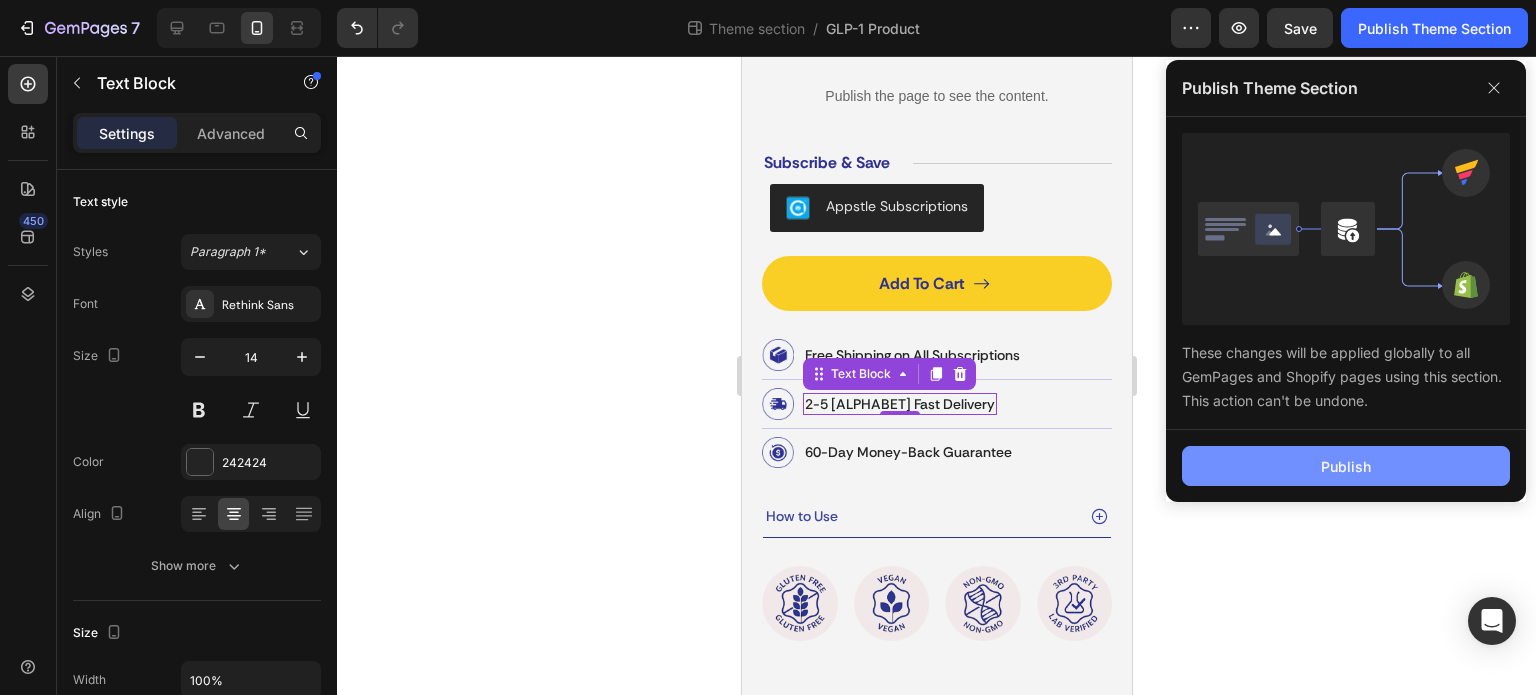 click on "Publish" 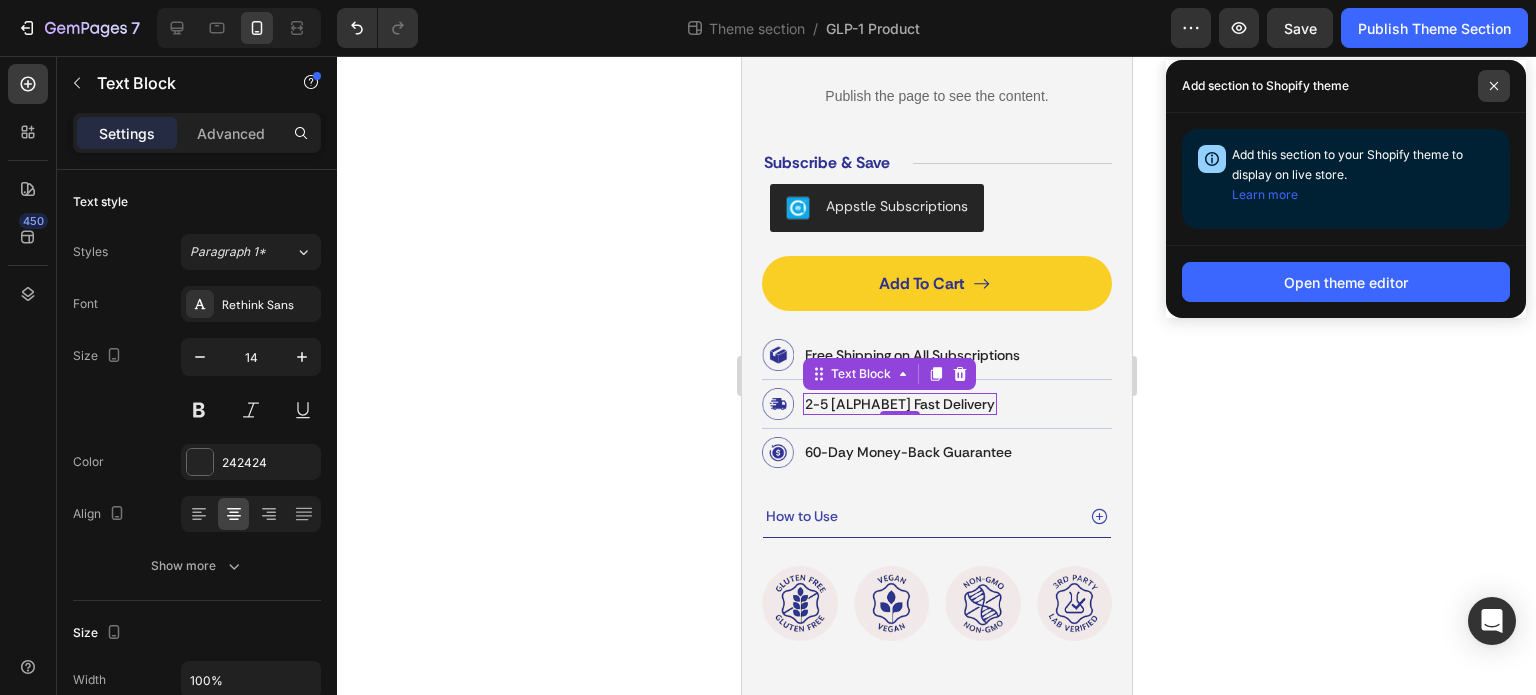 click 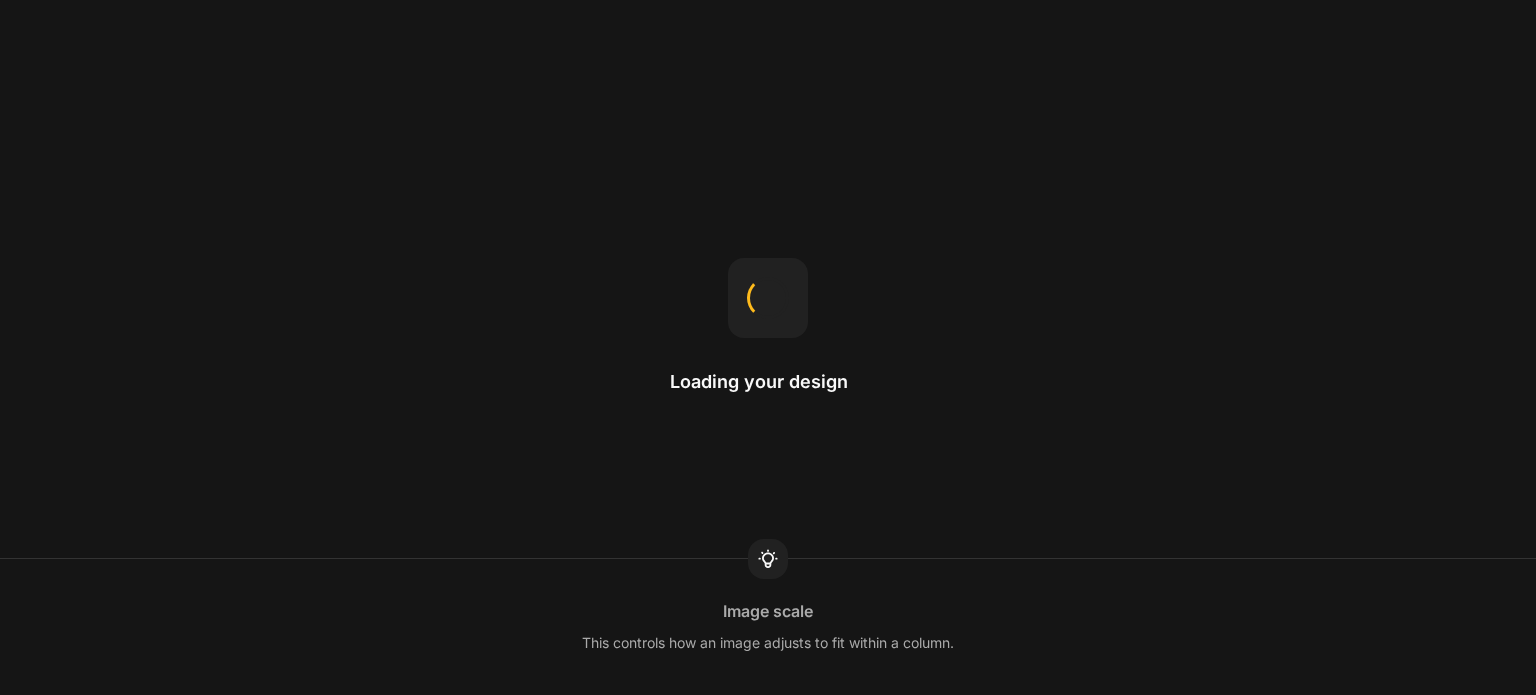 scroll, scrollTop: 0, scrollLeft: 0, axis: both 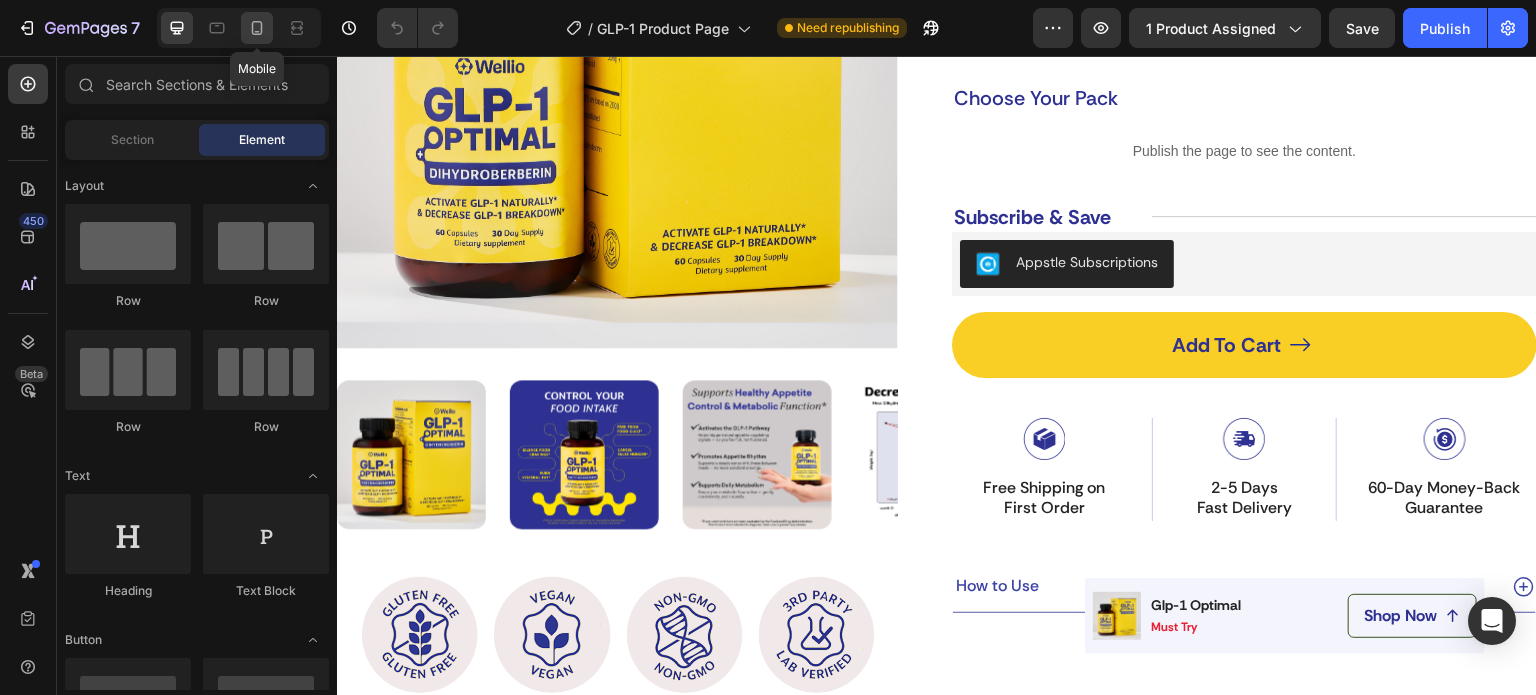 click 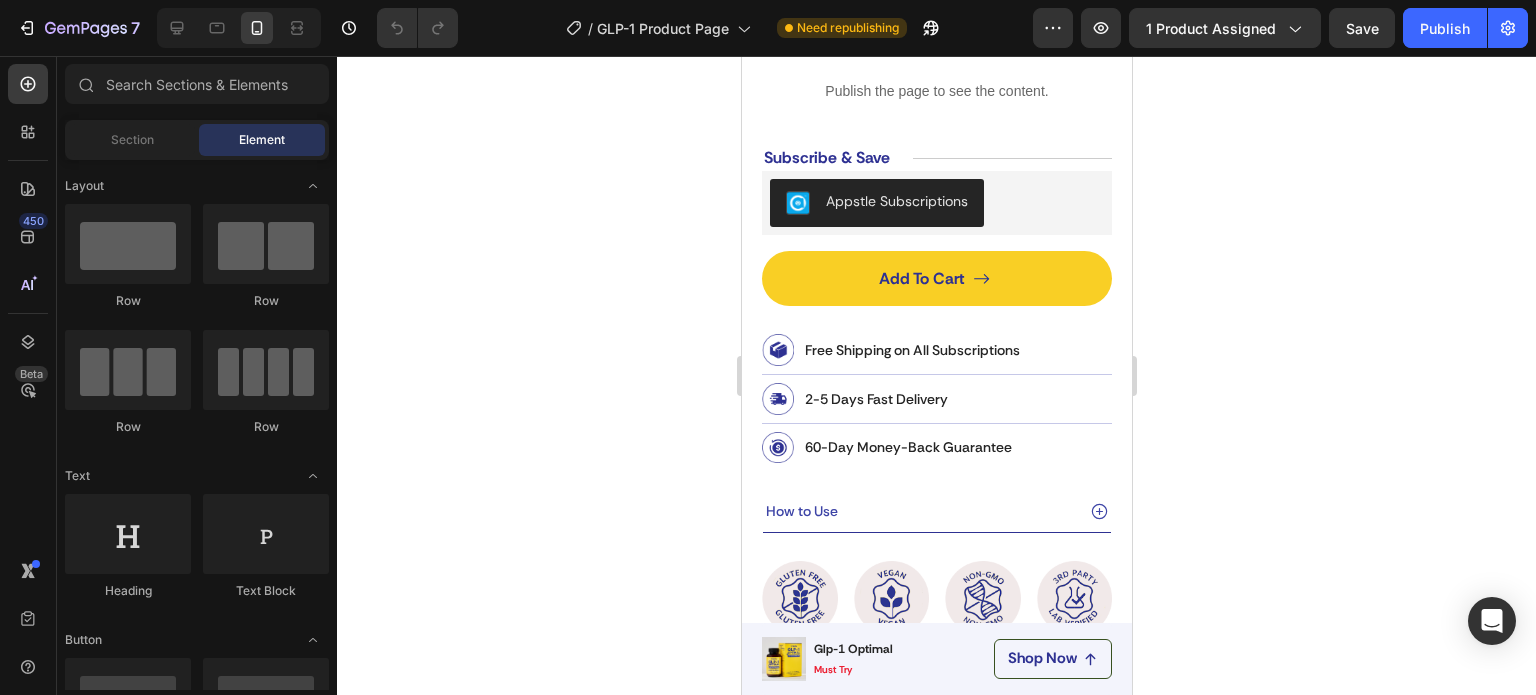 scroll, scrollTop: 800, scrollLeft: 0, axis: vertical 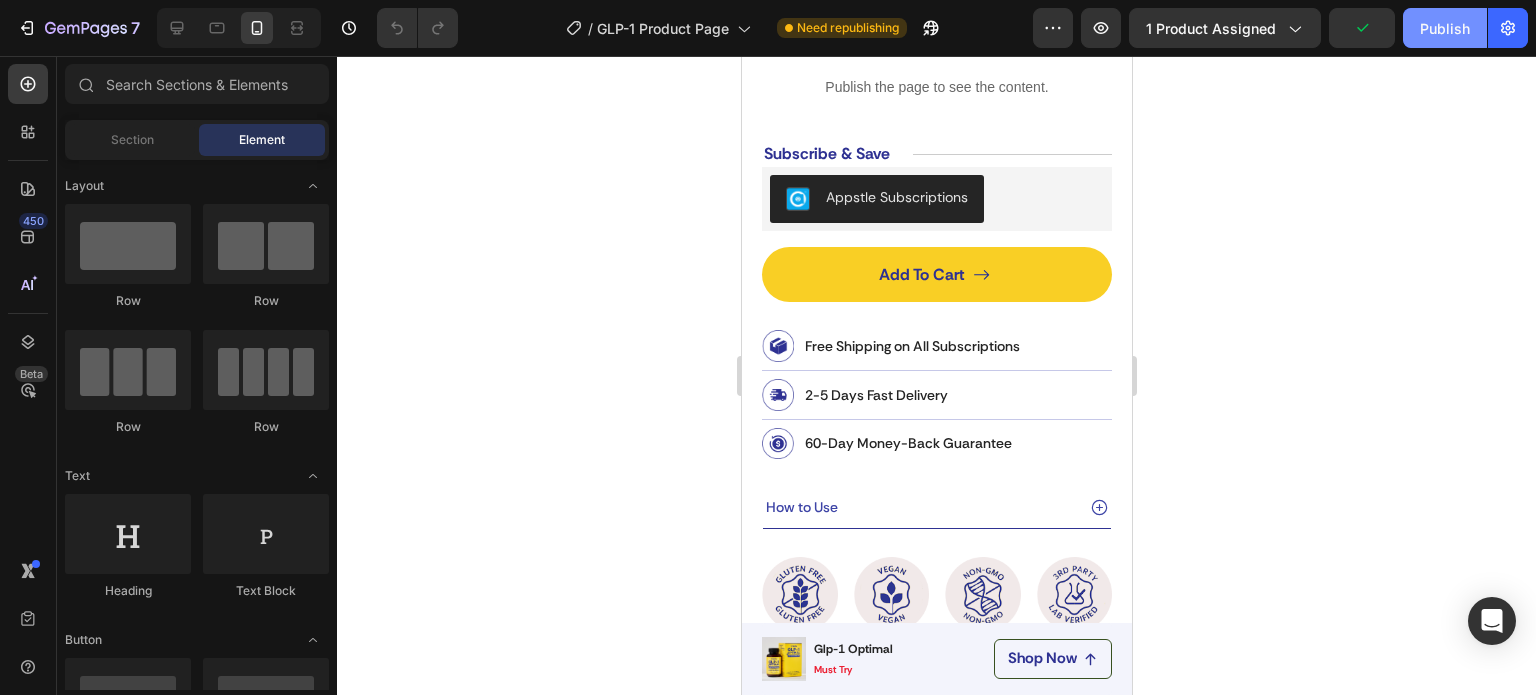 click on "Publish" at bounding box center [1445, 28] 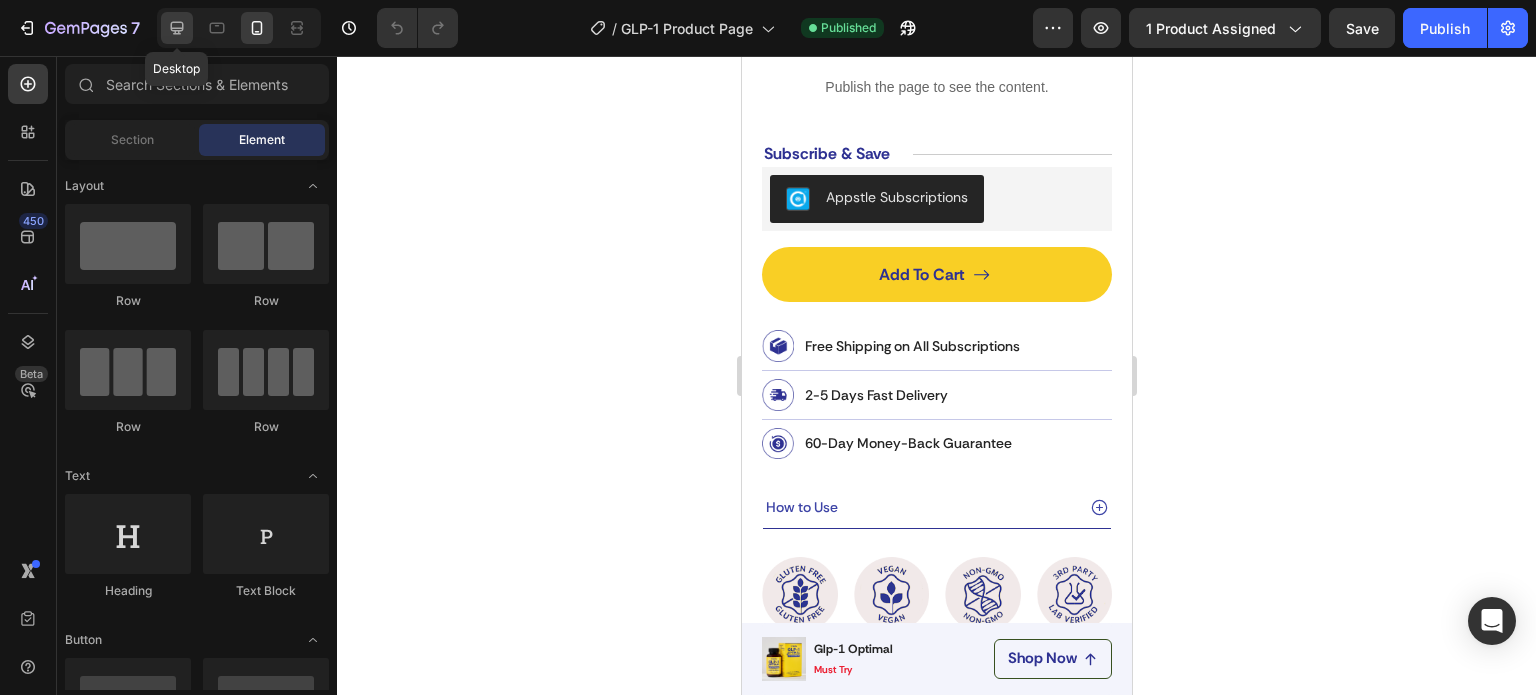 click 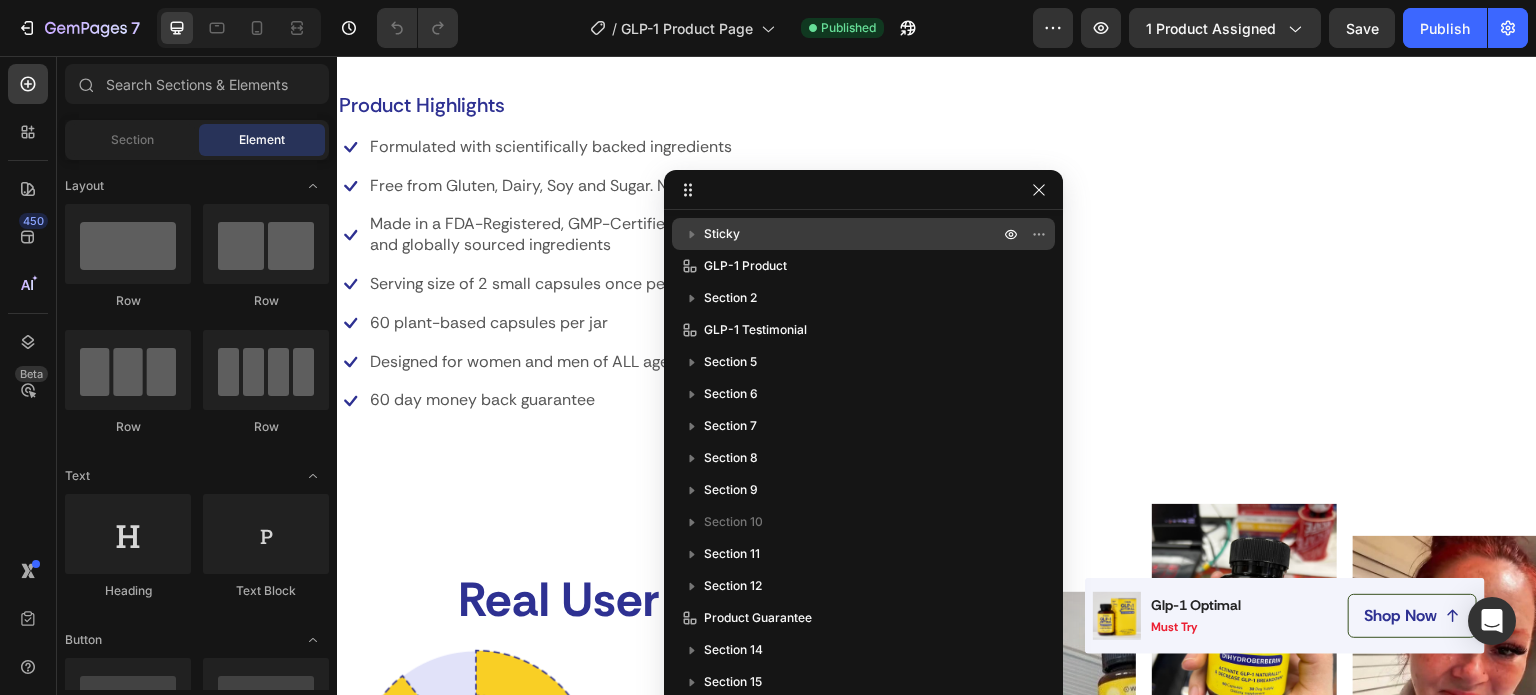 scroll, scrollTop: 1232, scrollLeft: 0, axis: vertical 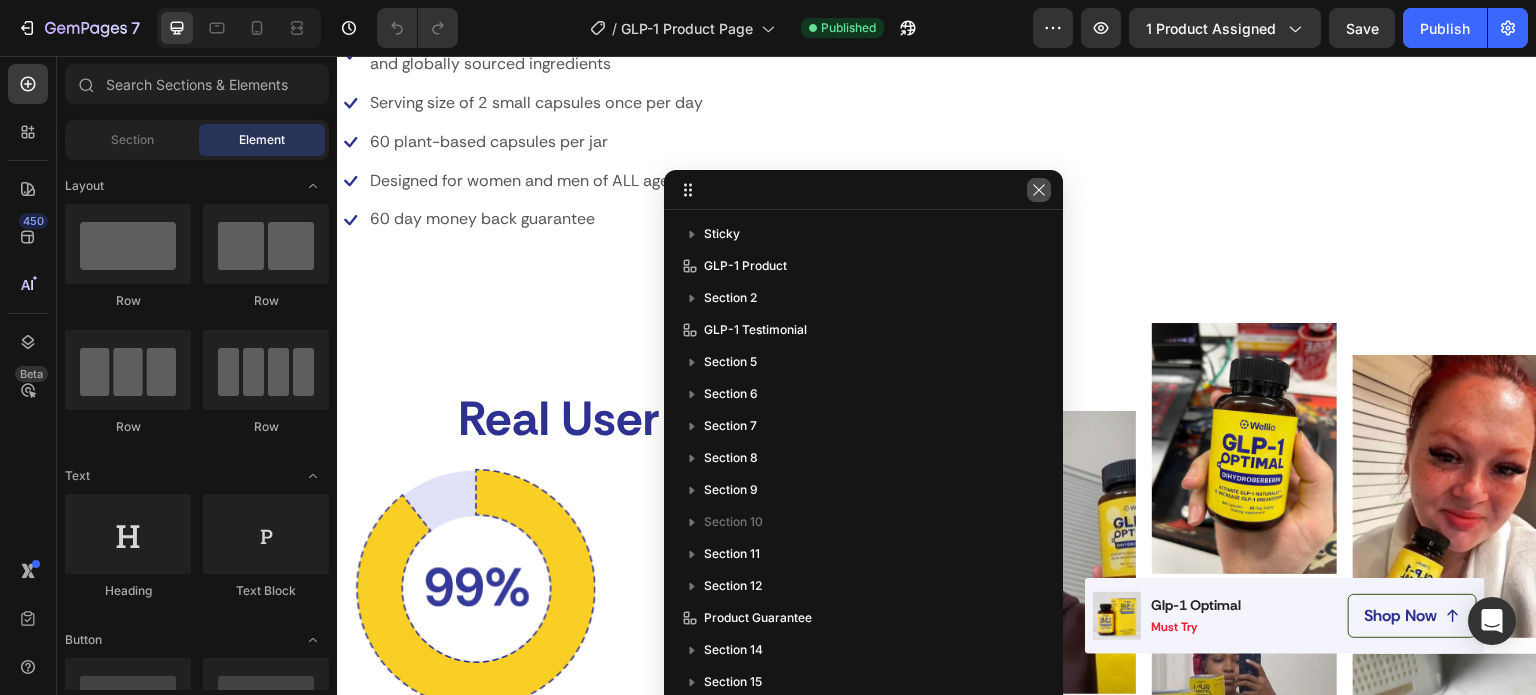 click at bounding box center [1039, 190] 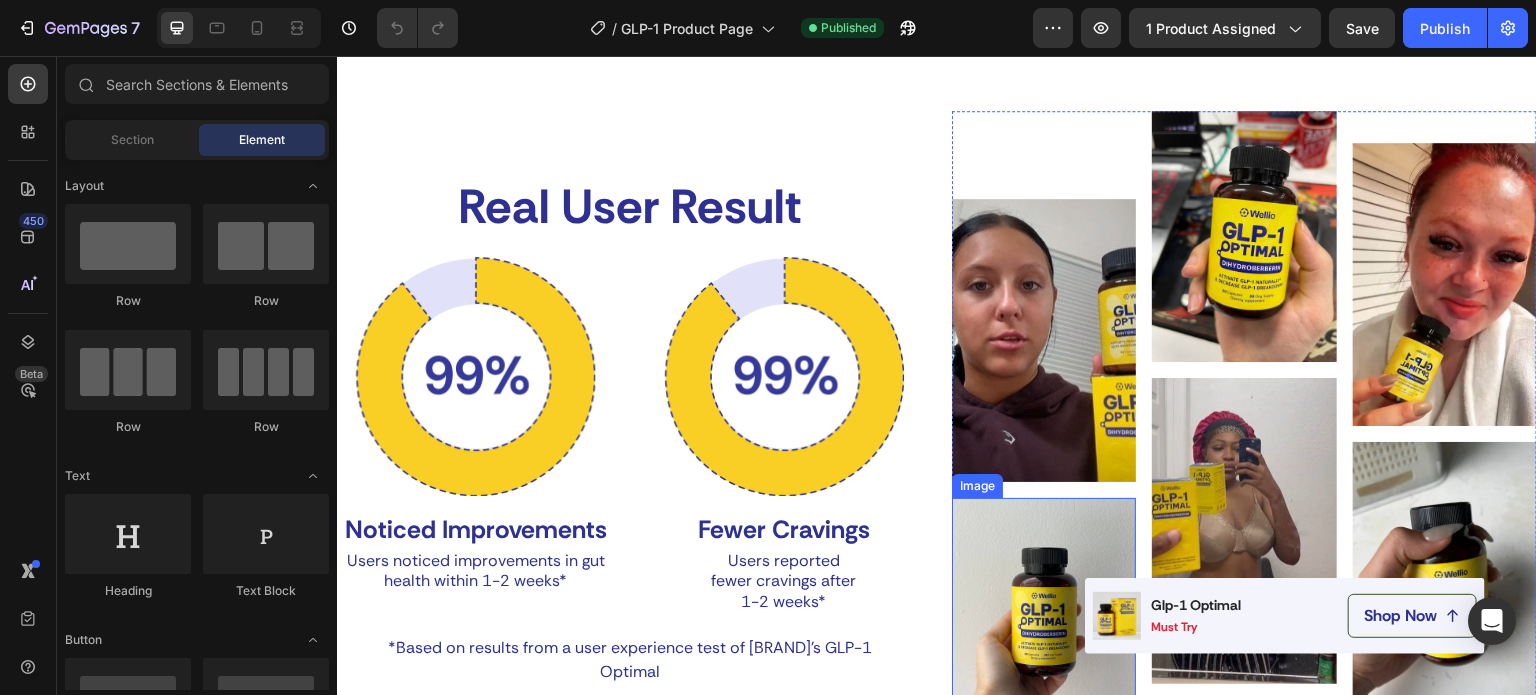 scroll, scrollTop: 1832, scrollLeft: 0, axis: vertical 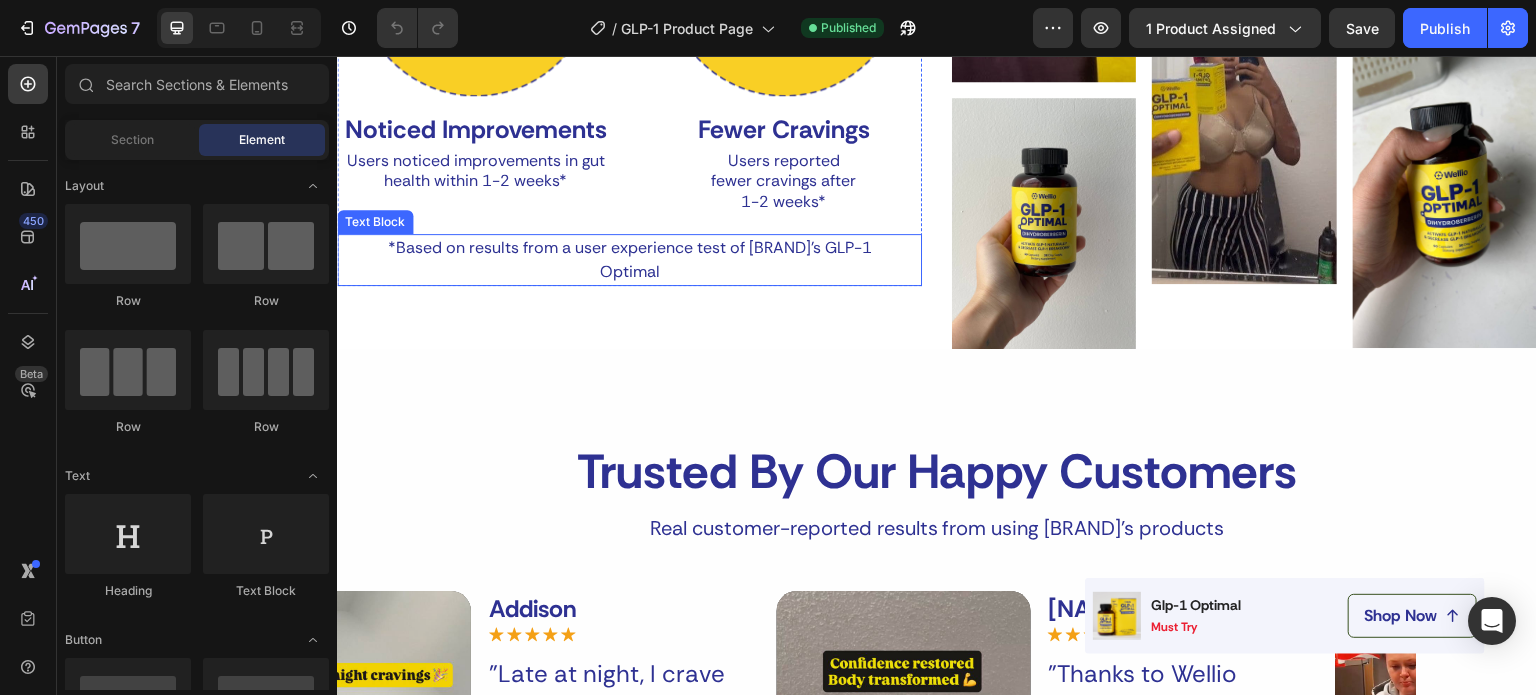 click on "*Based on results from a user experience test of Wellio's GLP-1 Optimal" at bounding box center (629, 260) 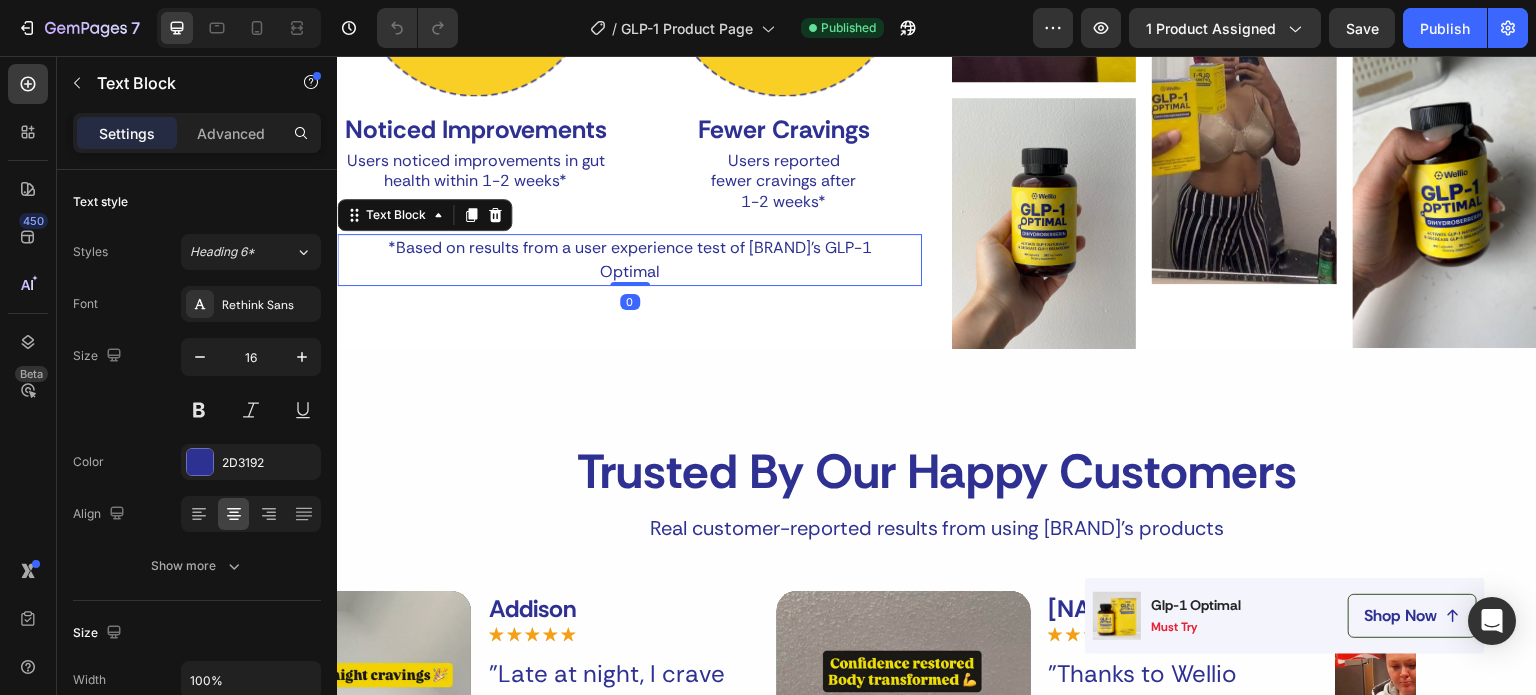 click on "*Based on results from a user experience test of Wellio's GLP-1 Optimal" at bounding box center [629, 260] 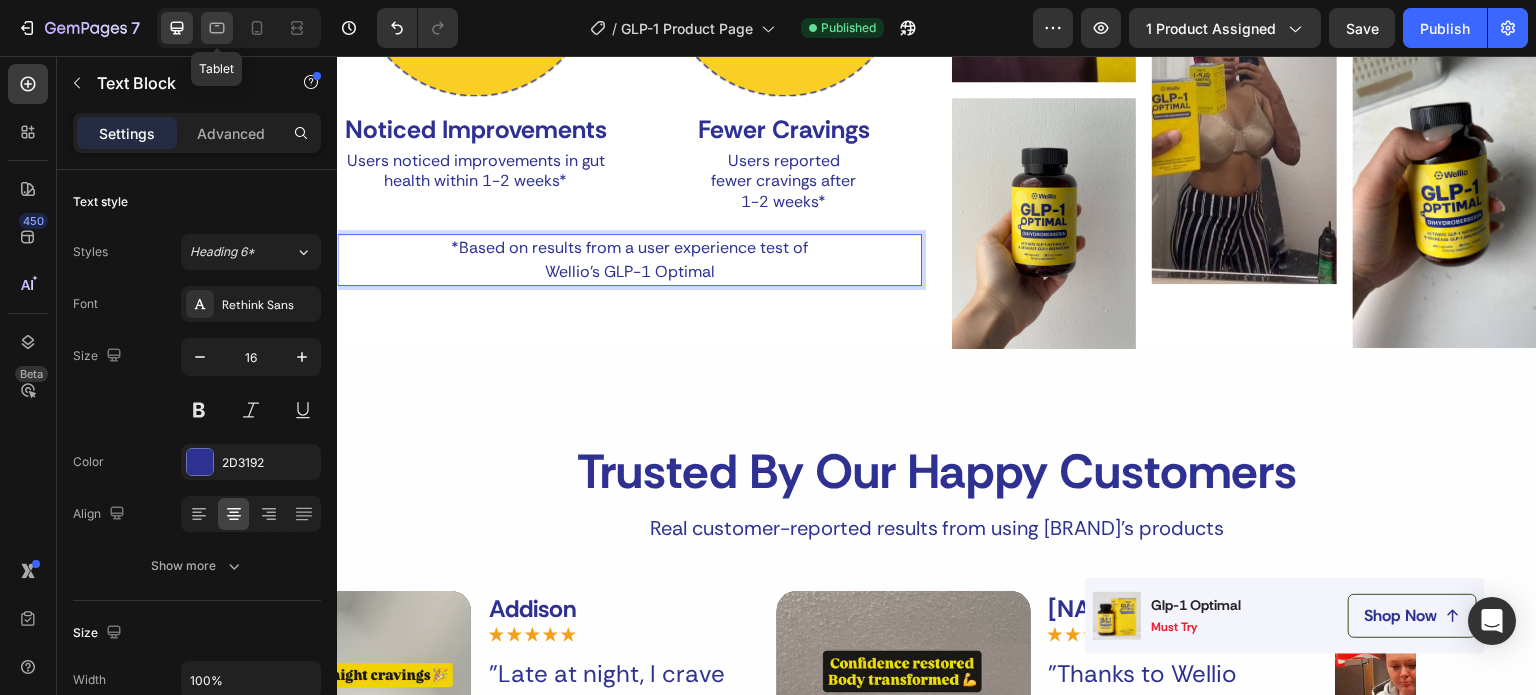 click 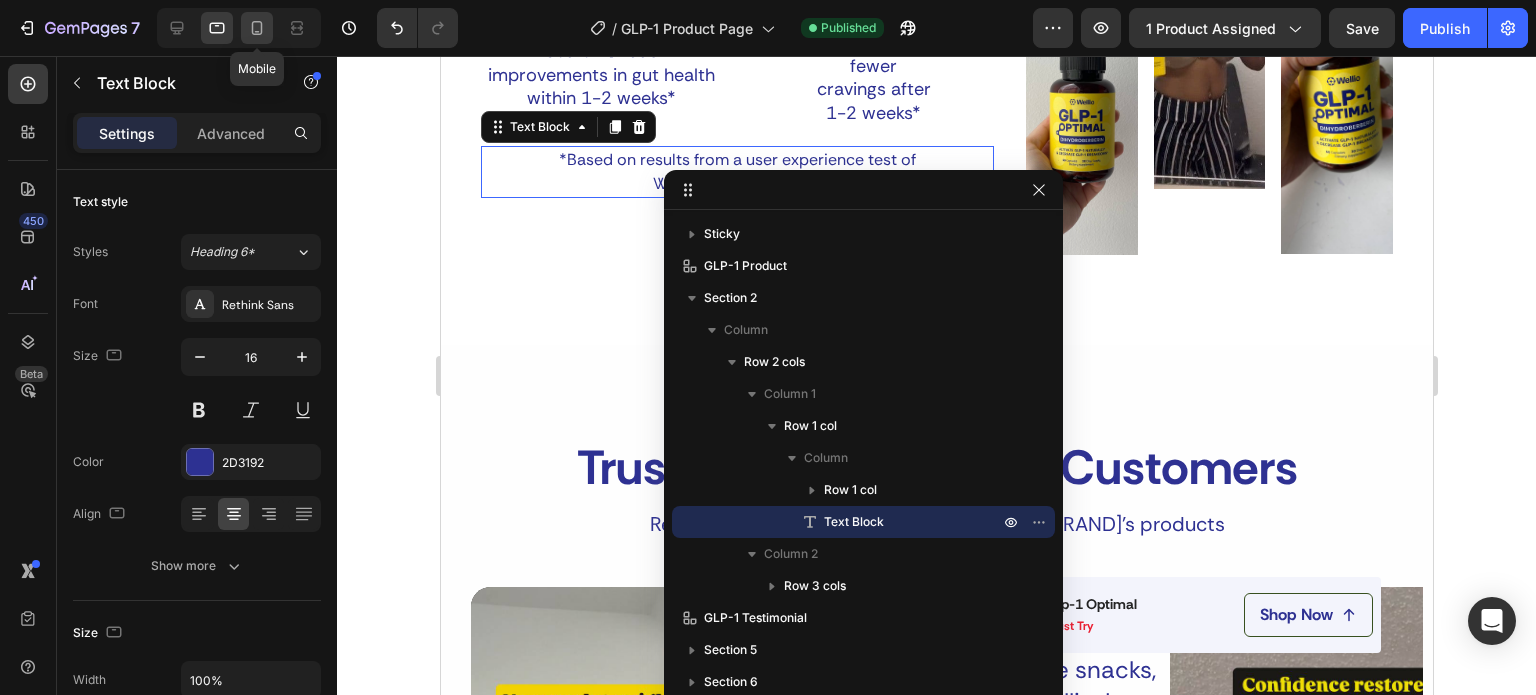 scroll, scrollTop: 1931, scrollLeft: 0, axis: vertical 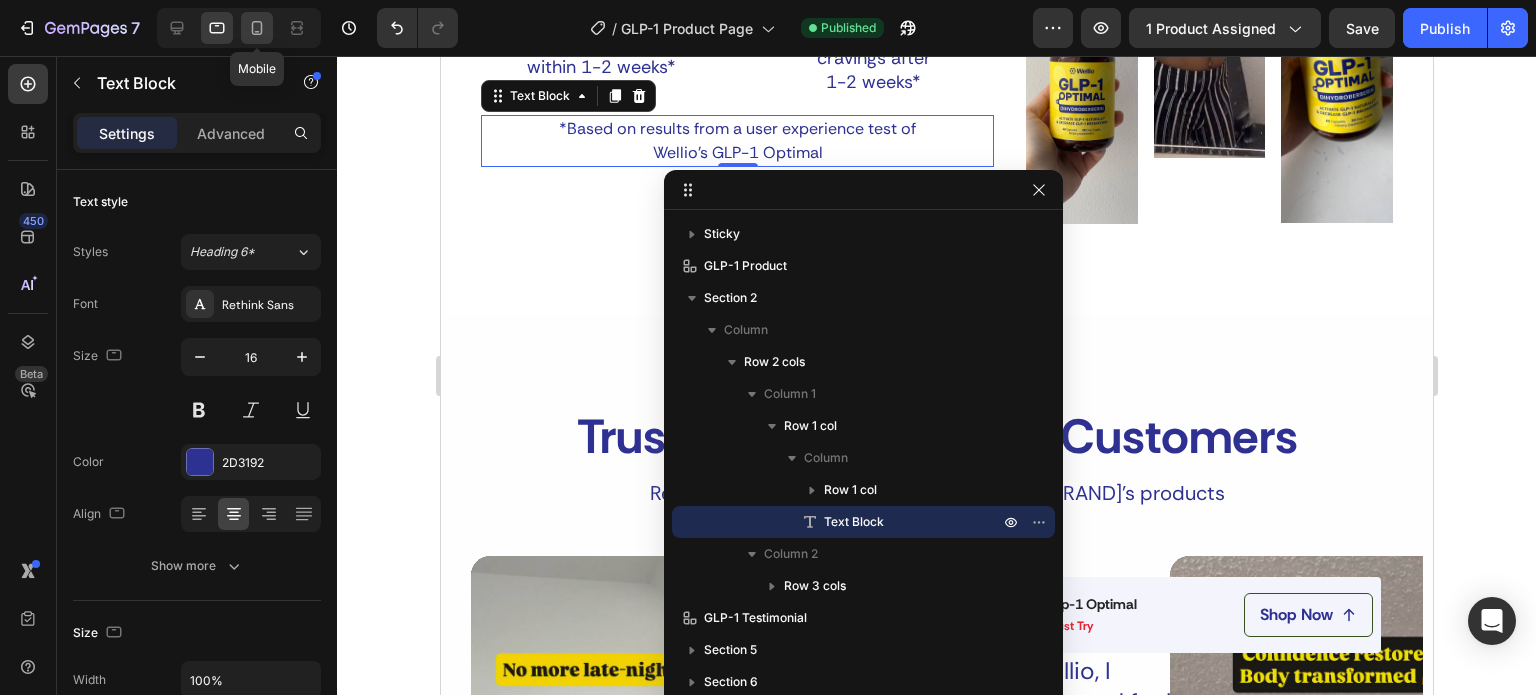 click 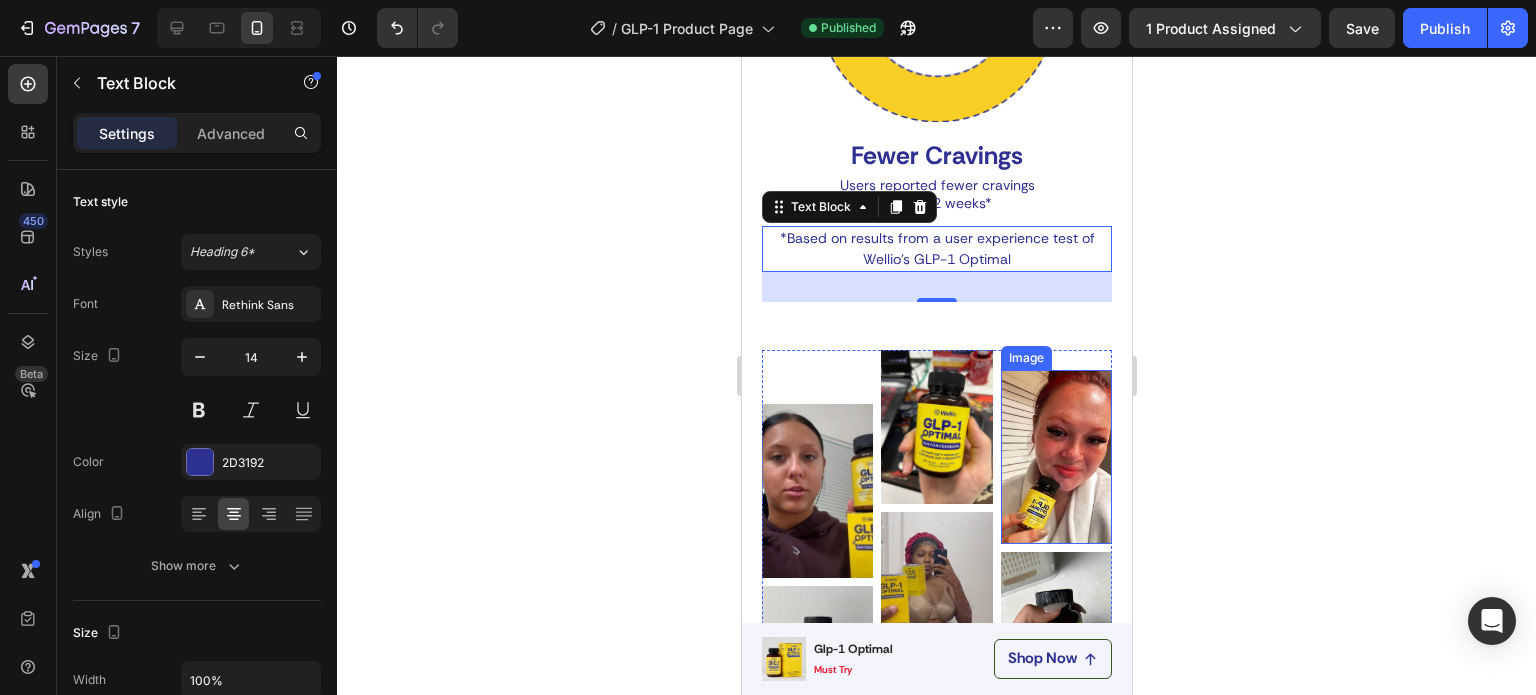 scroll, scrollTop: 2111, scrollLeft: 0, axis: vertical 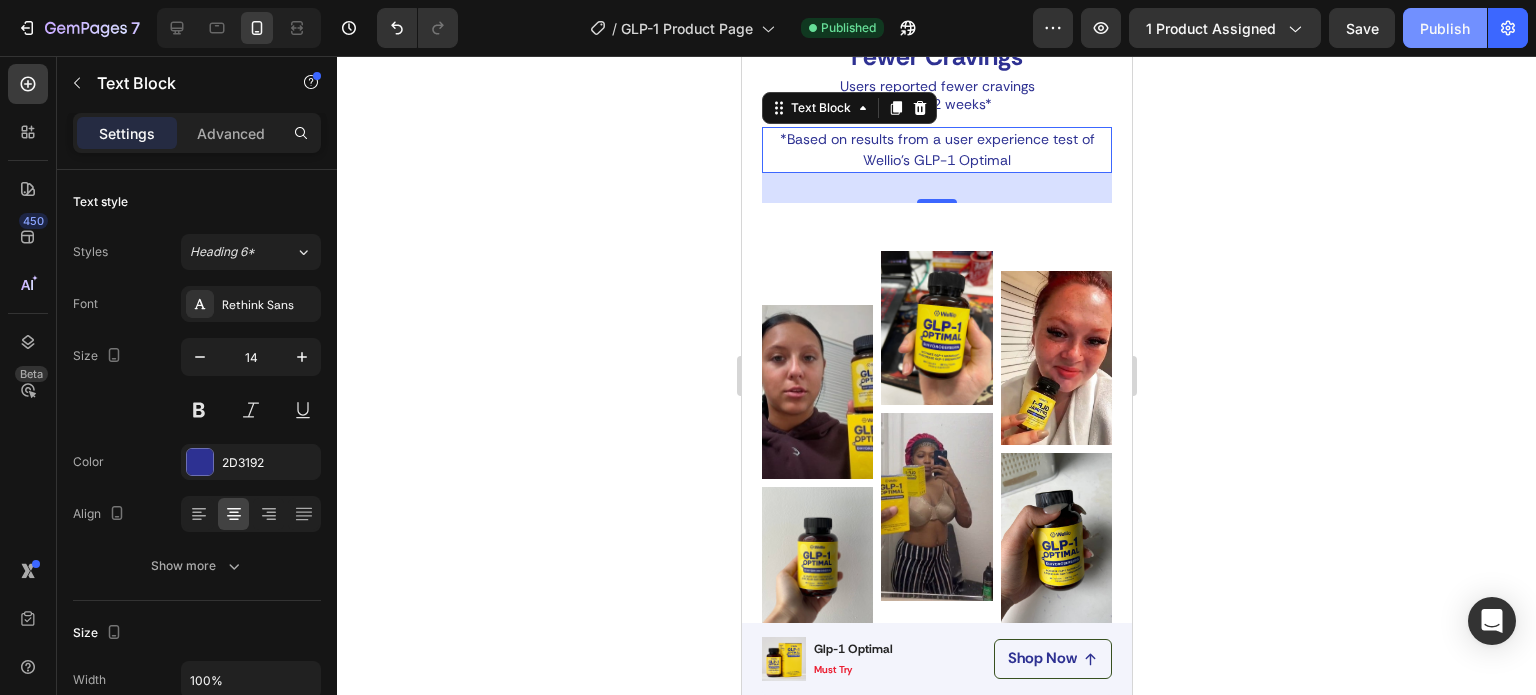 click on "Publish" 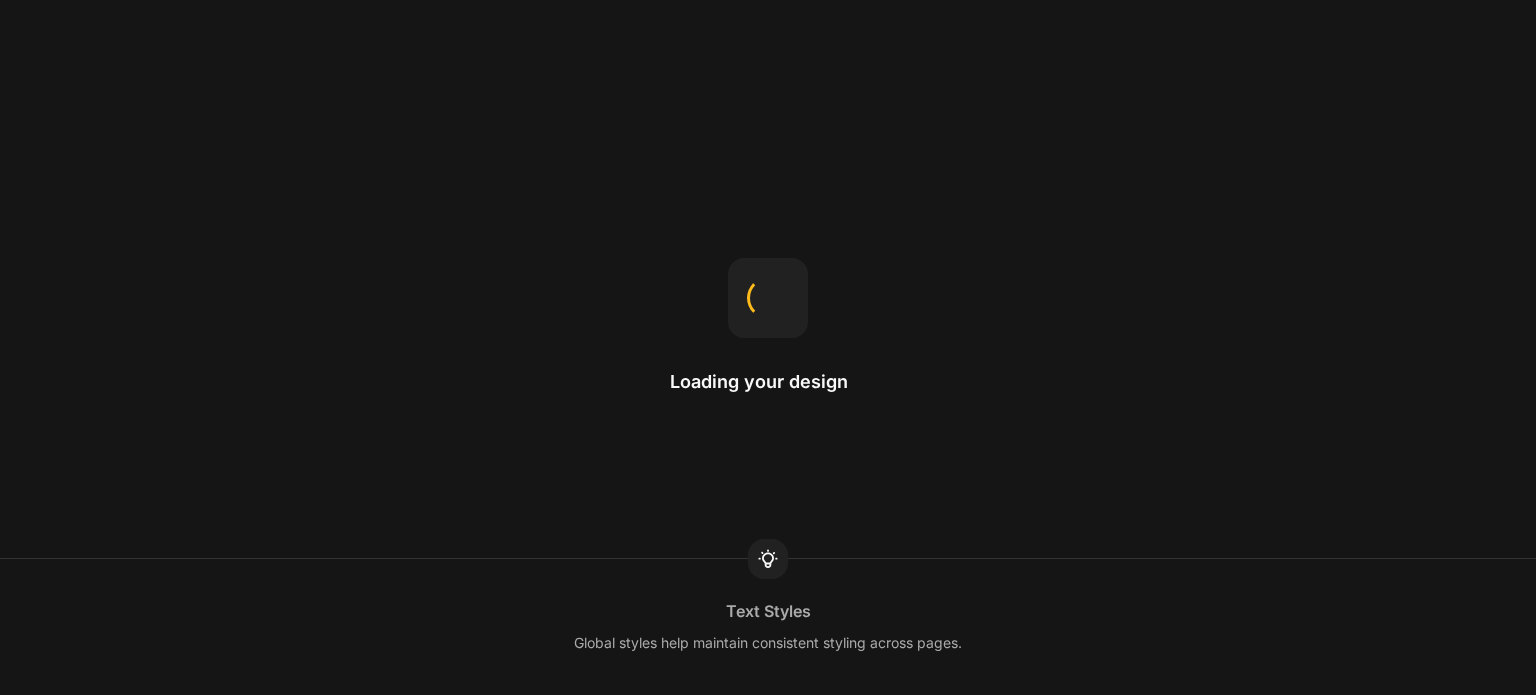 scroll, scrollTop: 0, scrollLeft: 0, axis: both 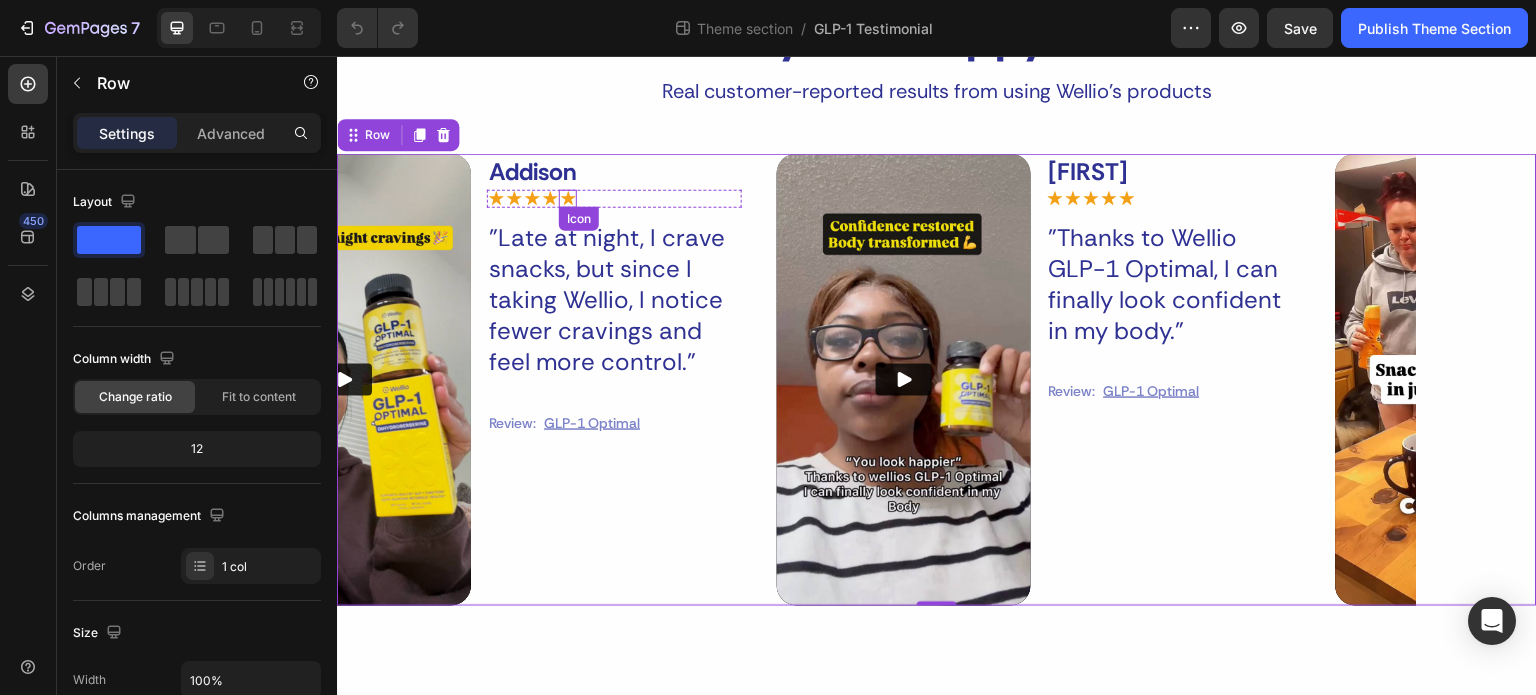 click 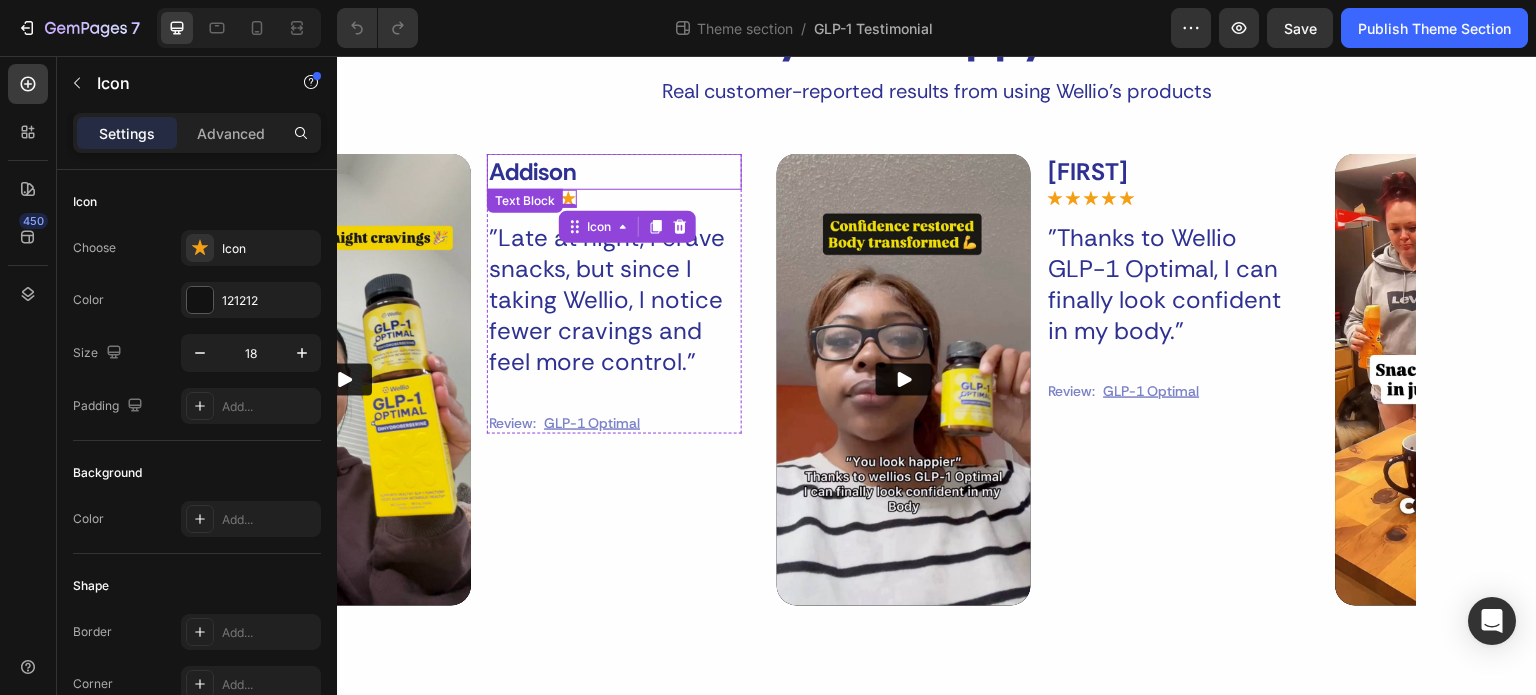 click on "Addison" at bounding box center (614, 171) 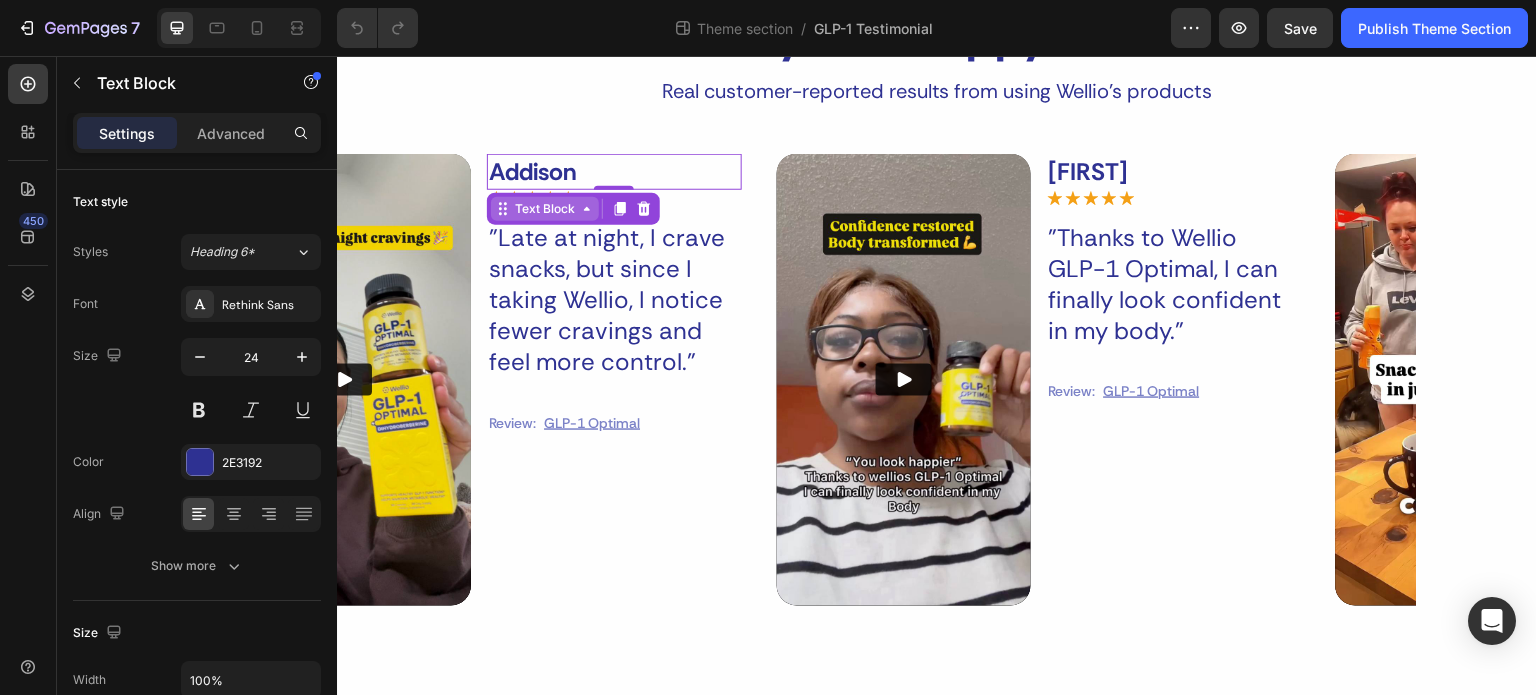 click 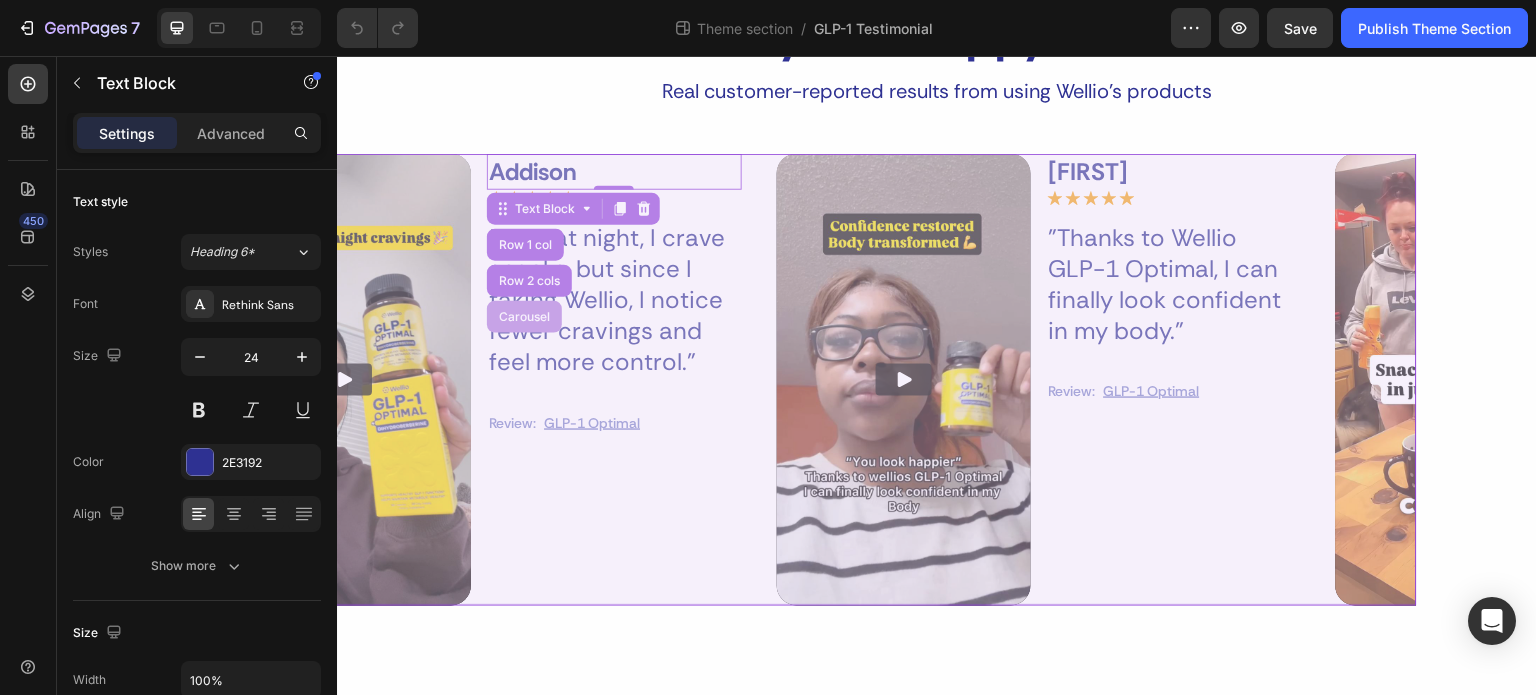 click on "Carousel" at bounding box center (524, 317) 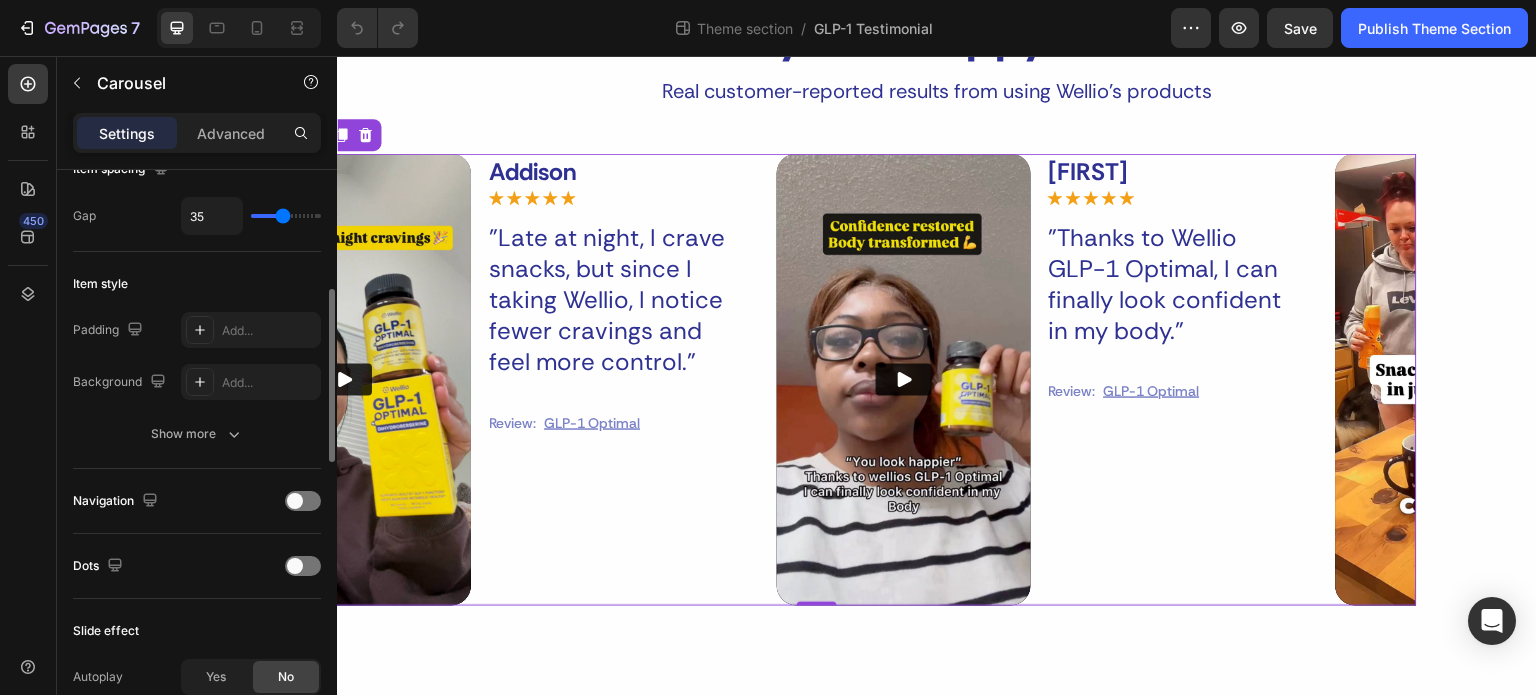 scroll, scrollTop: 200, scrollLeft: 0, axis: vertical 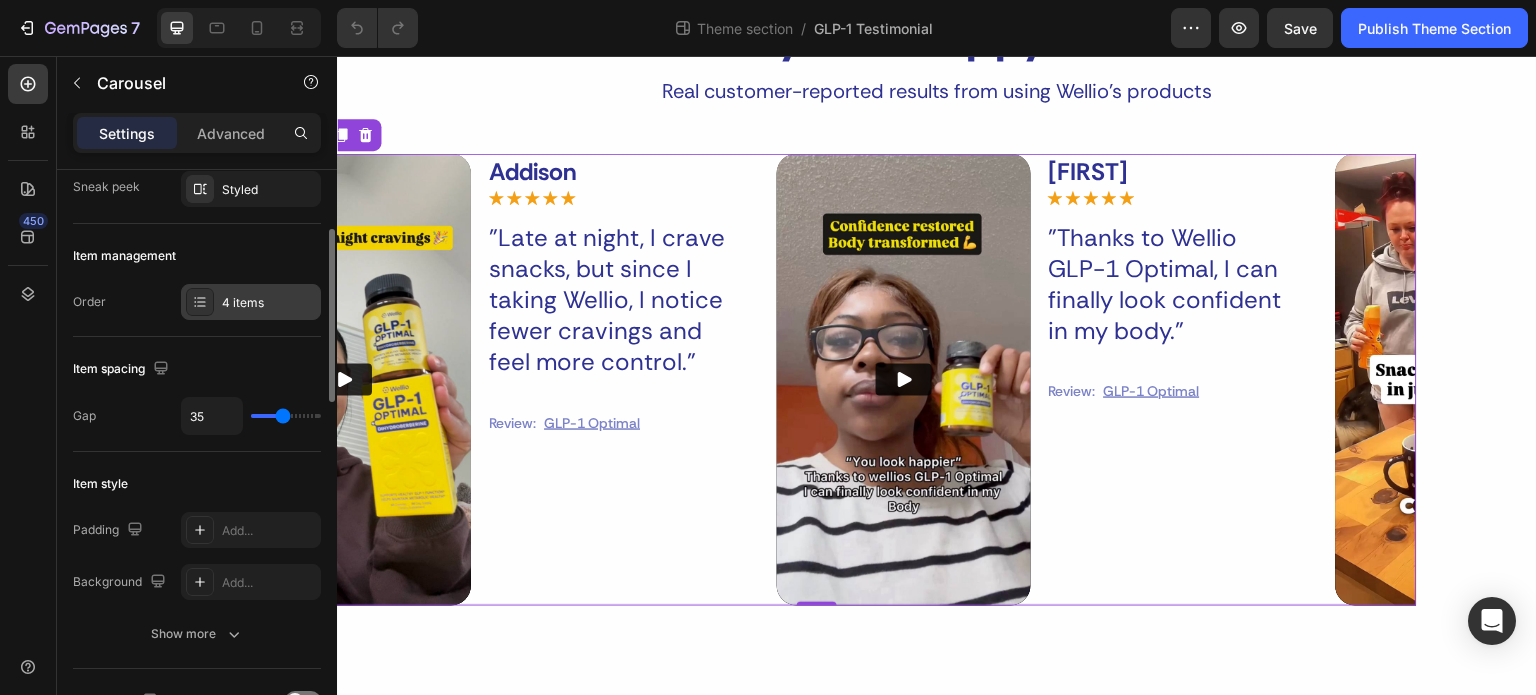 click on "4 items" at bounding box center (251, 302) 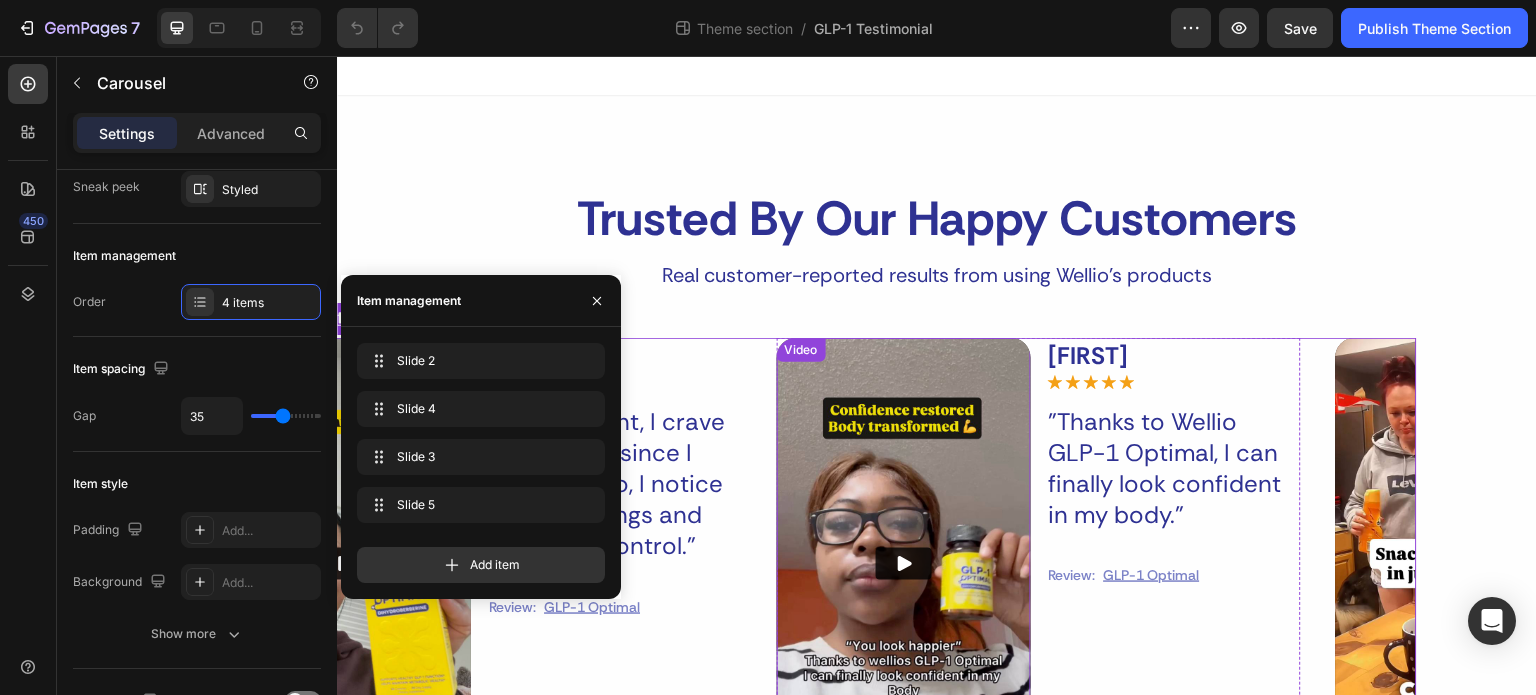 scroll, scrollTop: 185, scrollLeft: 0, axis: vertical 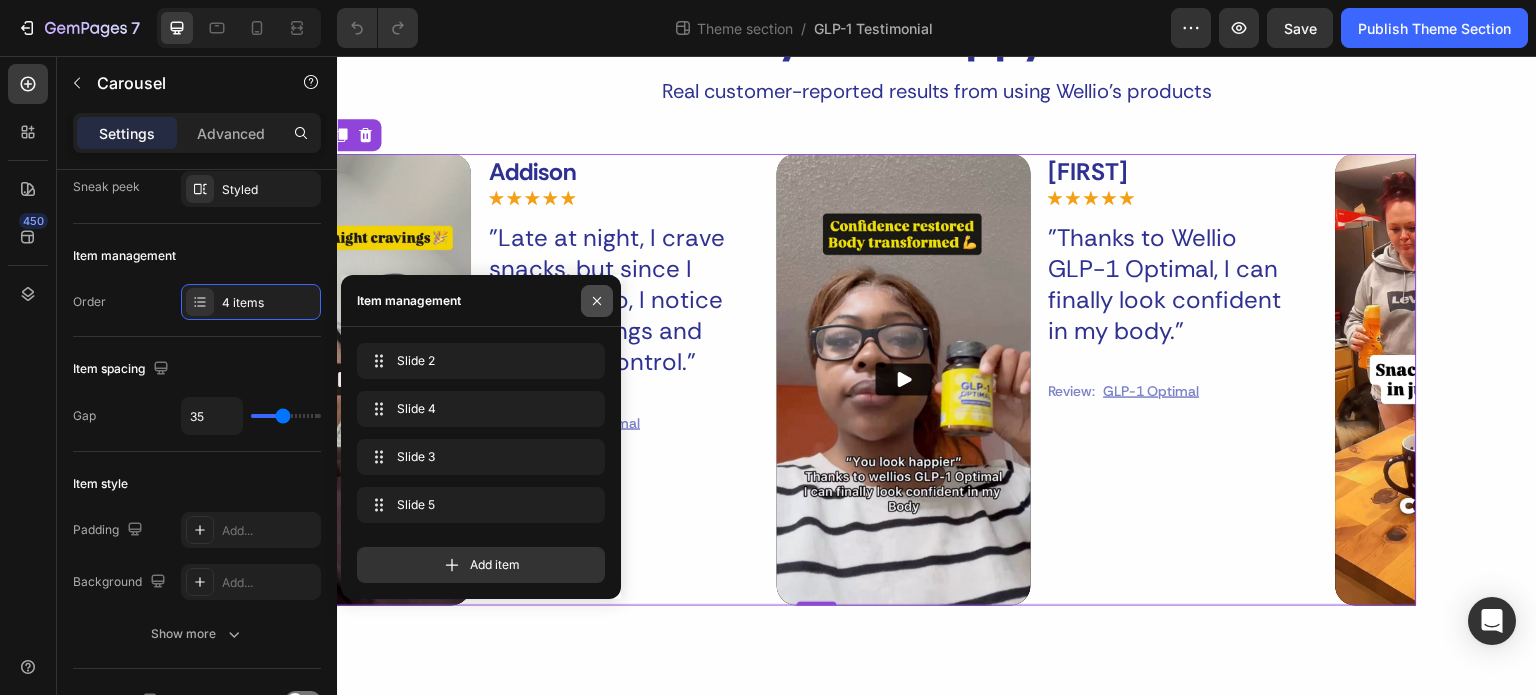 drag, startPoint x: 607, startPoint y: 295, endPoint x: 552, endPoint y: 212, distance: 99.56907 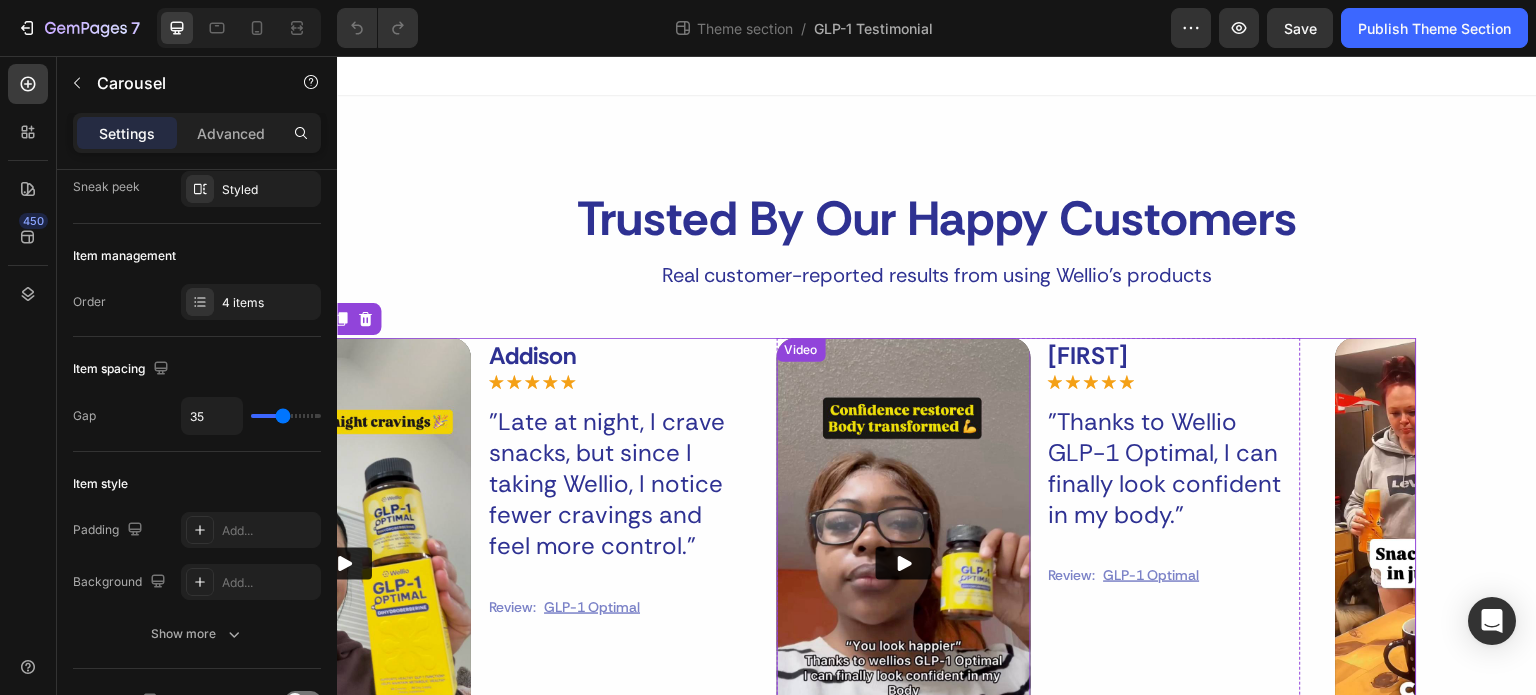 scroll, scrollTop: 185, scrollLeft: 0, axis: vertical 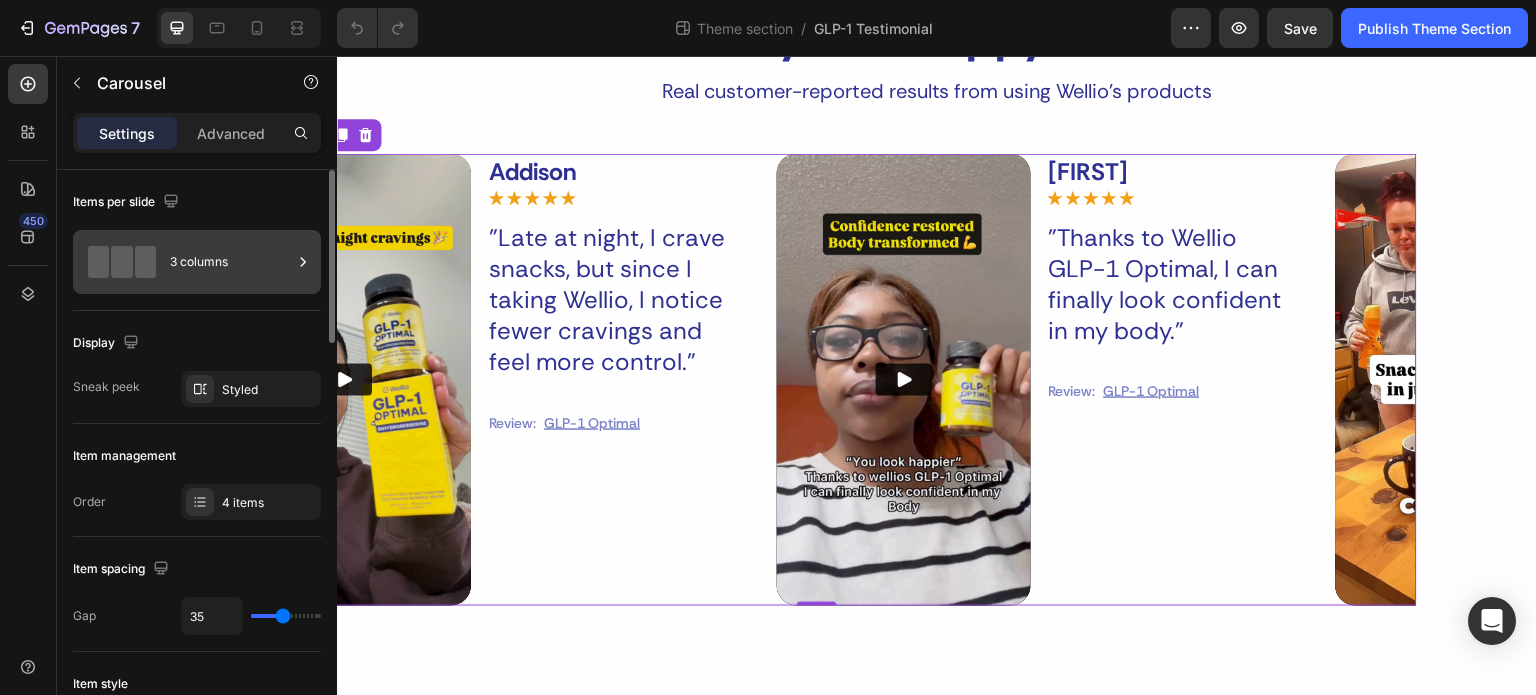 click on "3 columns" at bounding box center (231, 262) 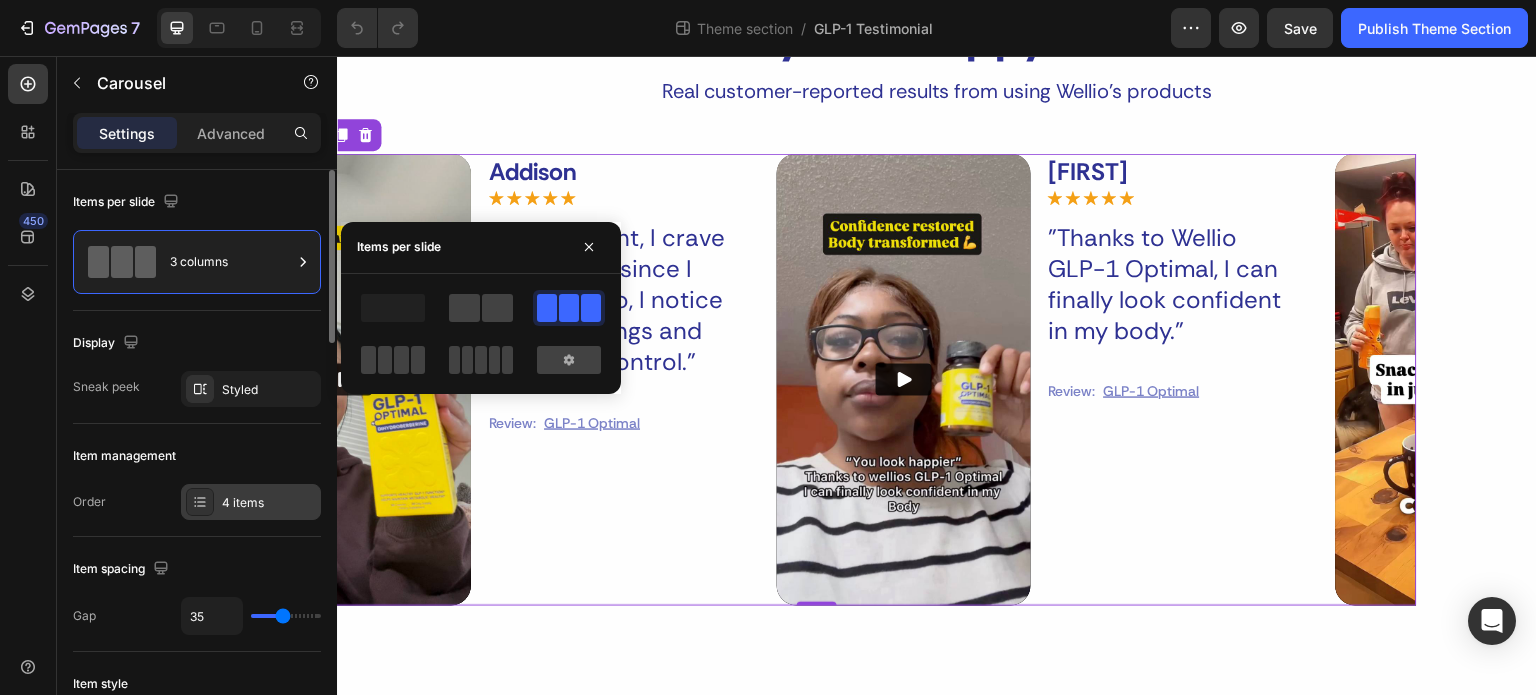 click on "4 items" at bounding box center [269, 503] 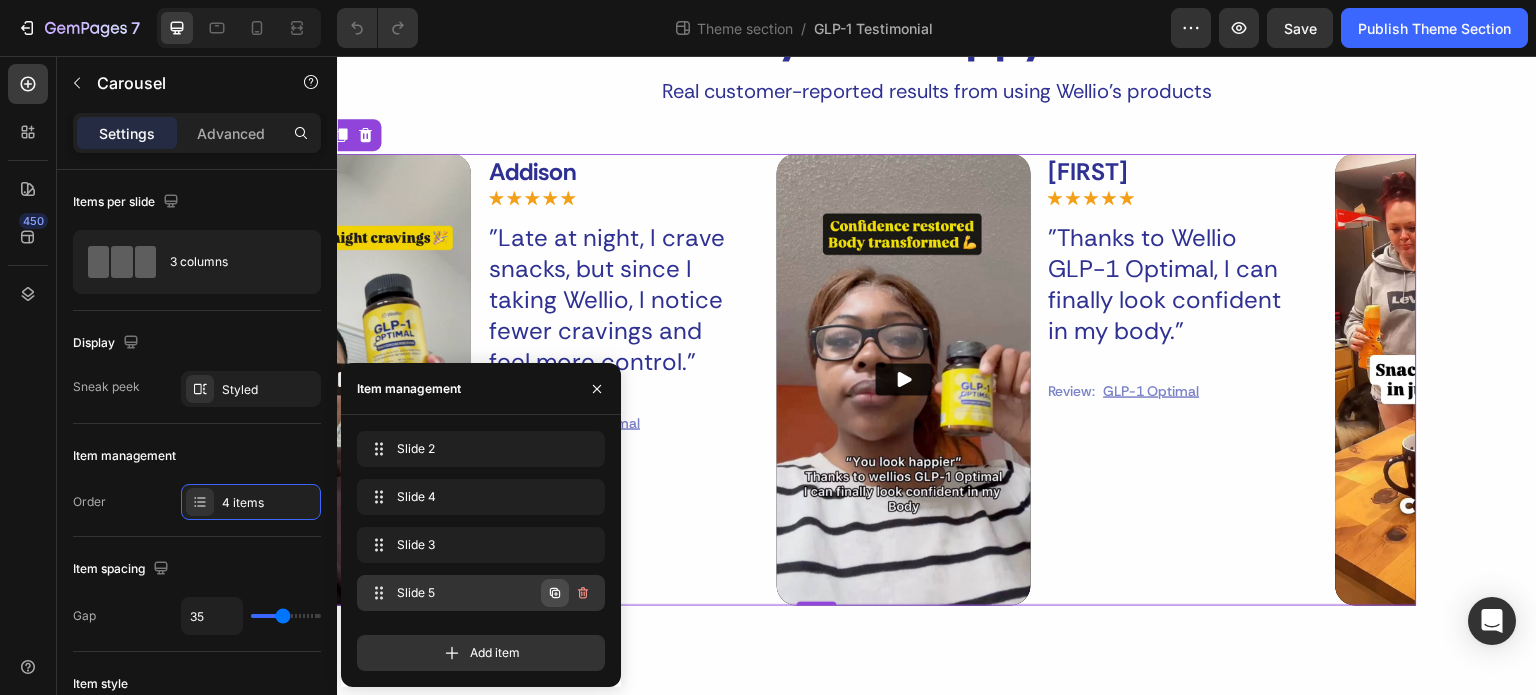 click 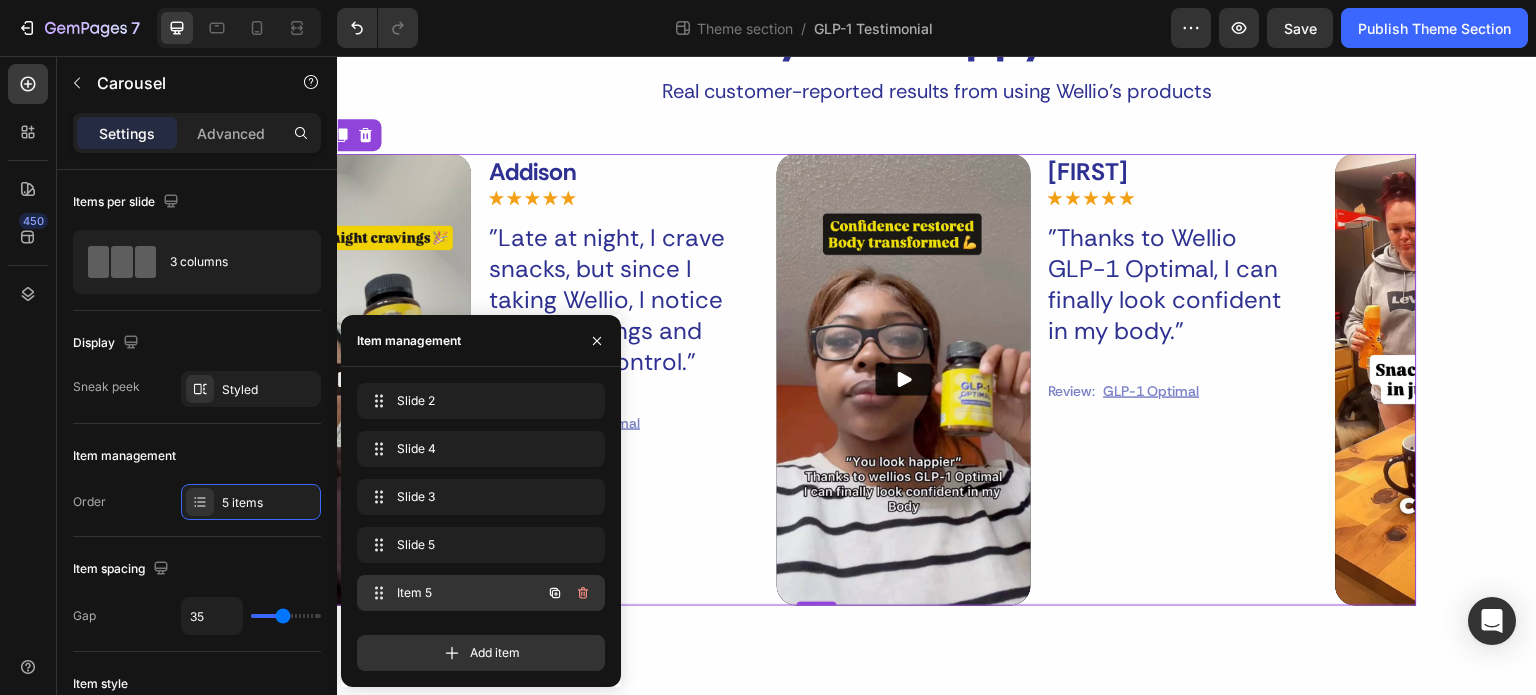 click on "Item 5" at bounding box center [453, 593] 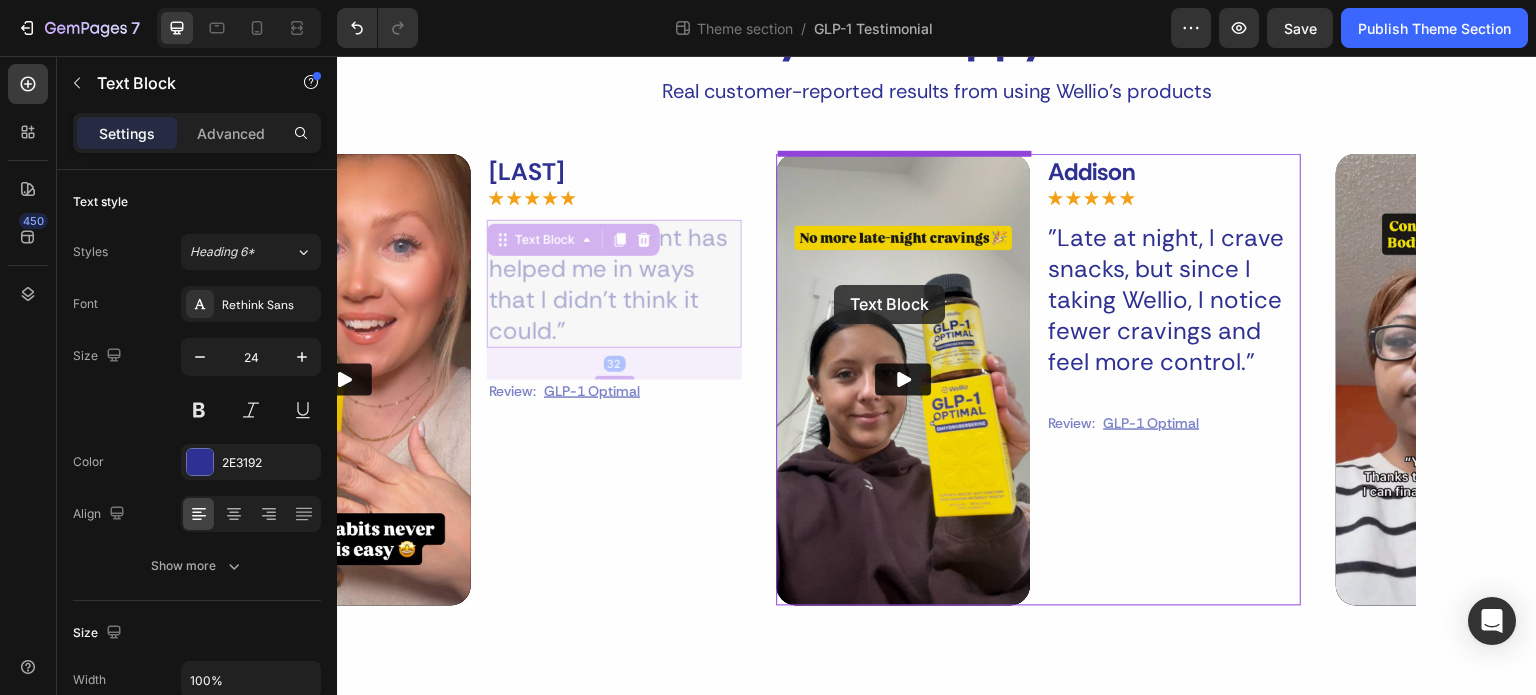 drag, startPoint x: 699, startPoint y: 274, endPoint x: 834, endPoint y: 285, distance: 135.4474 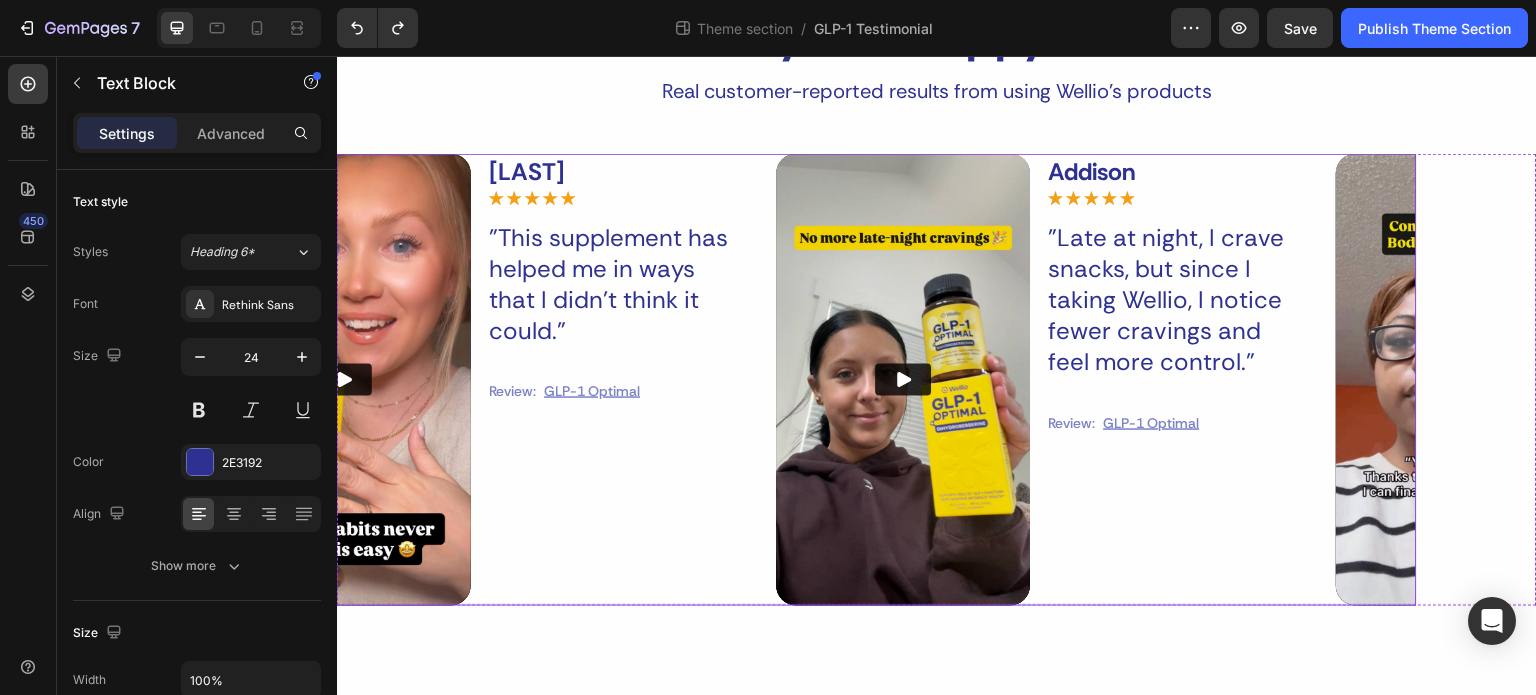 click on "Video Addison Text Block
Icon
Icon
Icon
Icon
Icon Icon List "Late at night, I crave snacks, but since I taking Wellio, I notice fewer cravings and feel more control." Text Block Review: Text Block GLP-1 Optimal Text Block Row Row Row Video Jada Text Block
Icon
Icon
Icon
Icon
Icon Icon List "Thanks to Wellio GLP-1 Optimal, I can finally look confident in my body." Text Block Review: Text Block GLP-1 Optimal Text Block Row Row Row Video Destine Text Block
Icon
Icon
Icon
Icon
Icon Icon List  "After just a few days, I notice my usual snack cravings way less intense." Text Block Review: Text Block GLP-1 Optimal Text Block Row Row Row Video Raelii Text Block
Icon
Icon
Icon
Icon
Icon Icon List "This supplement has helped me in ways that I didn't think it could." Text Block Review: Text Block GLP-1 Optimal Text Block Row Row Row Video Raelii Text Block
Icon
Icon
Icon
Icon
Icon Icon List Text Block Review: Text Block" at bounding box center (817, 380) 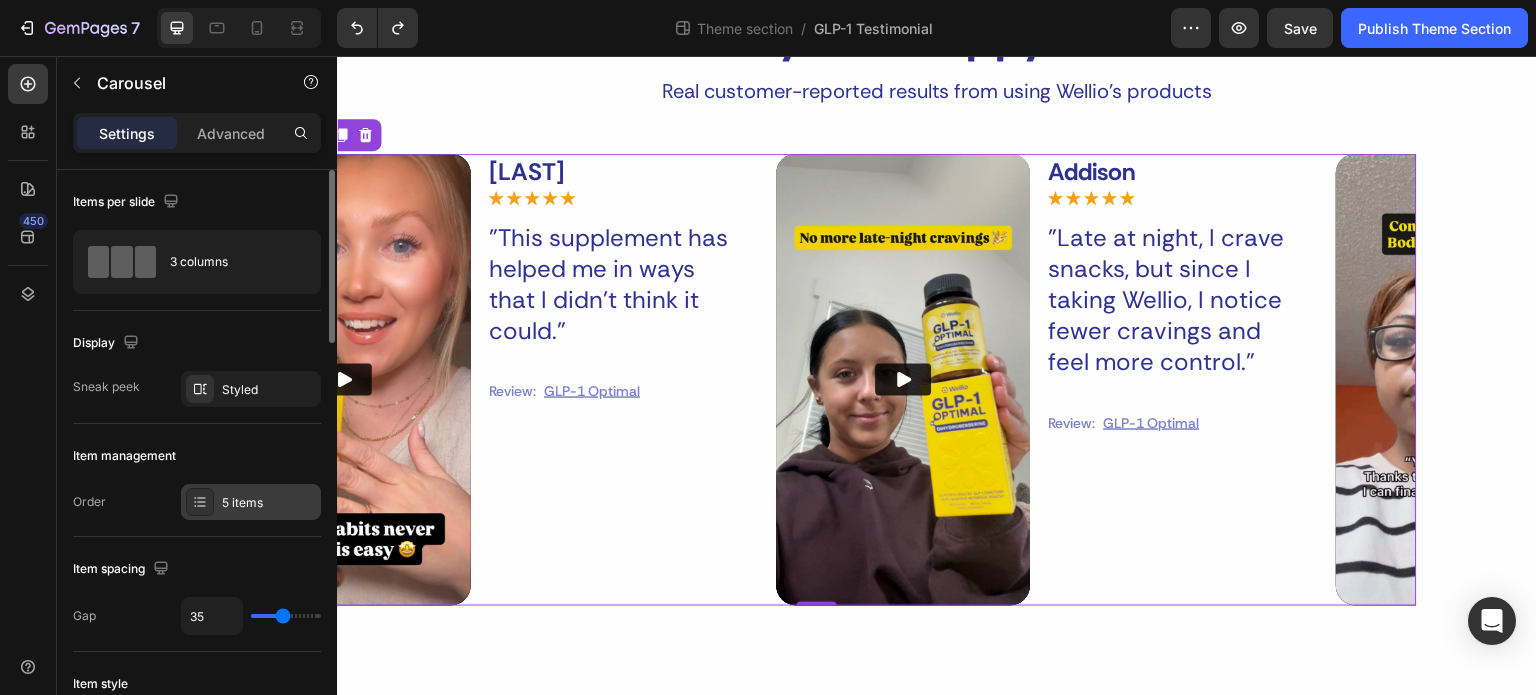 click on "5 items" at bounding box center (269, 503) 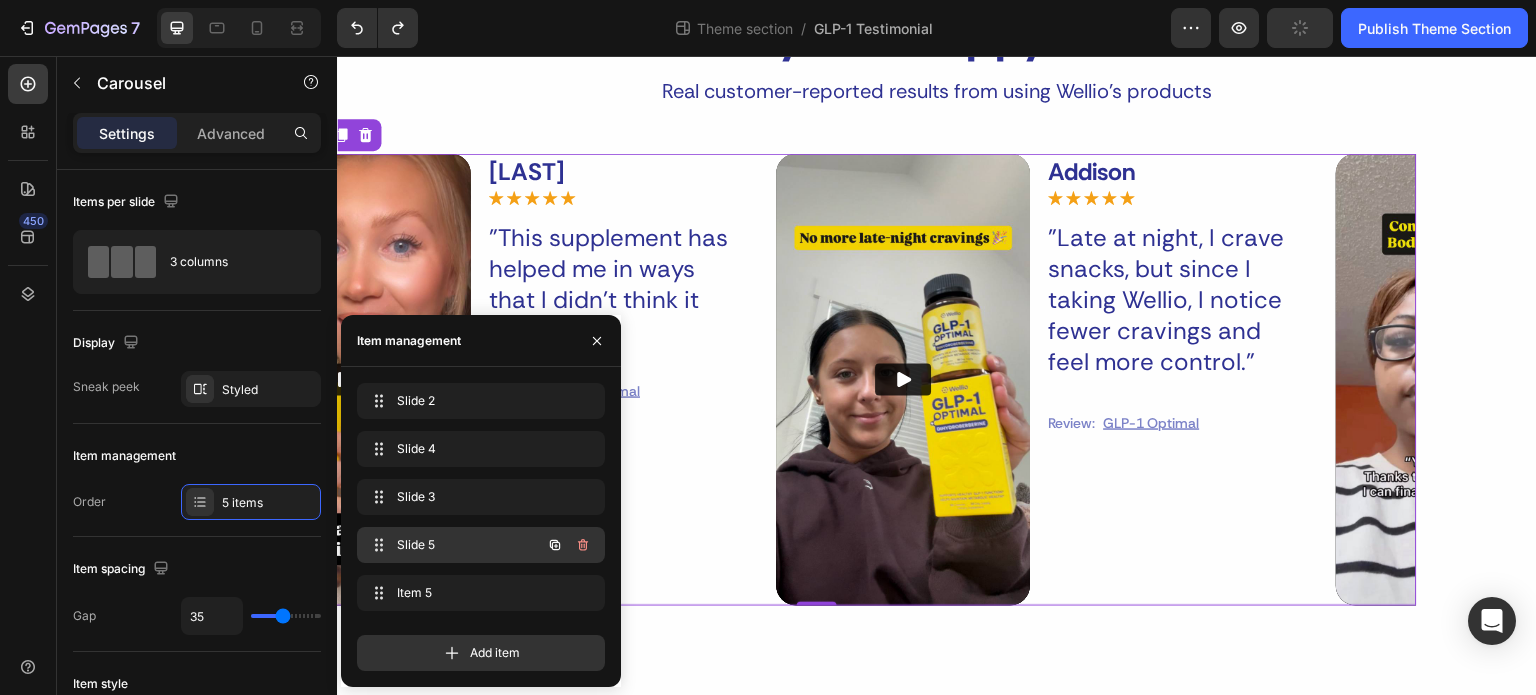 click on "Slide 5" at bounding box center (453, 545) 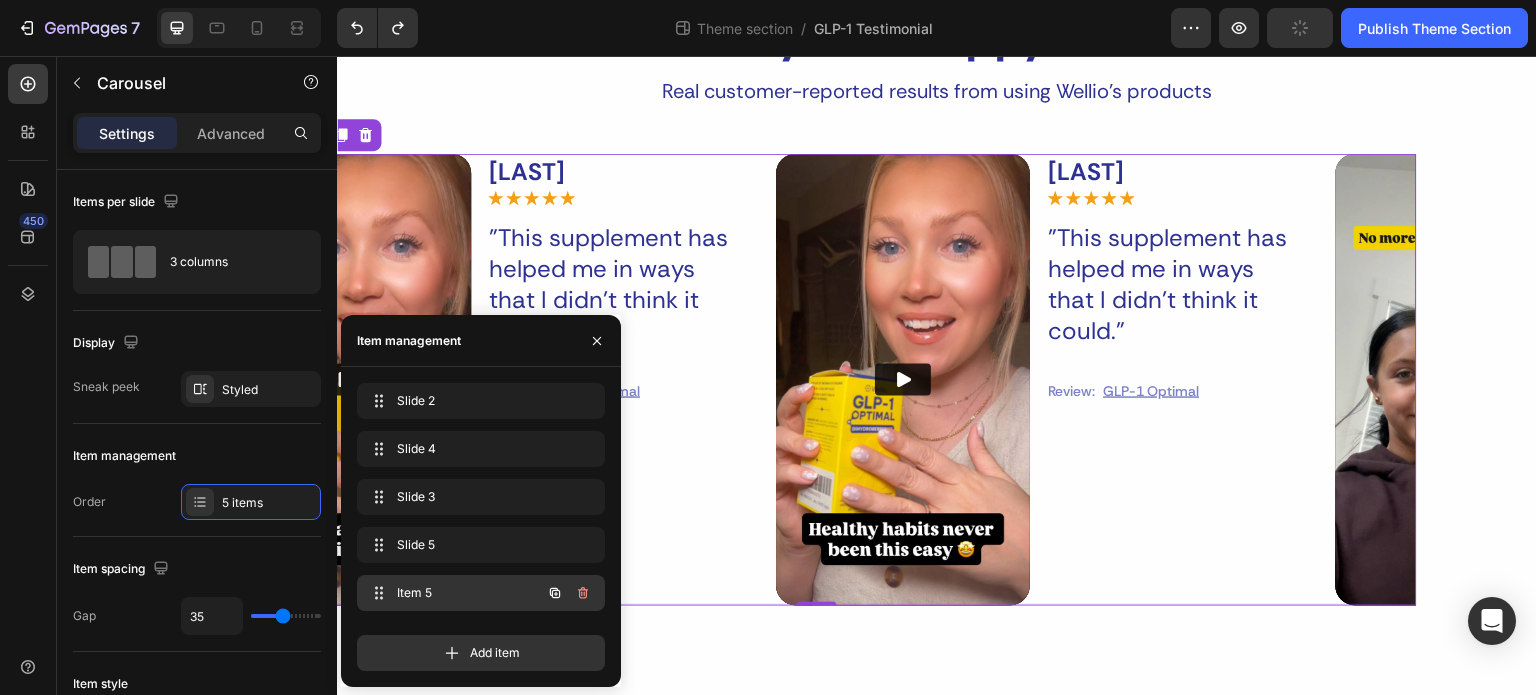 click on "Item 5" at bounding box center (453, 593) 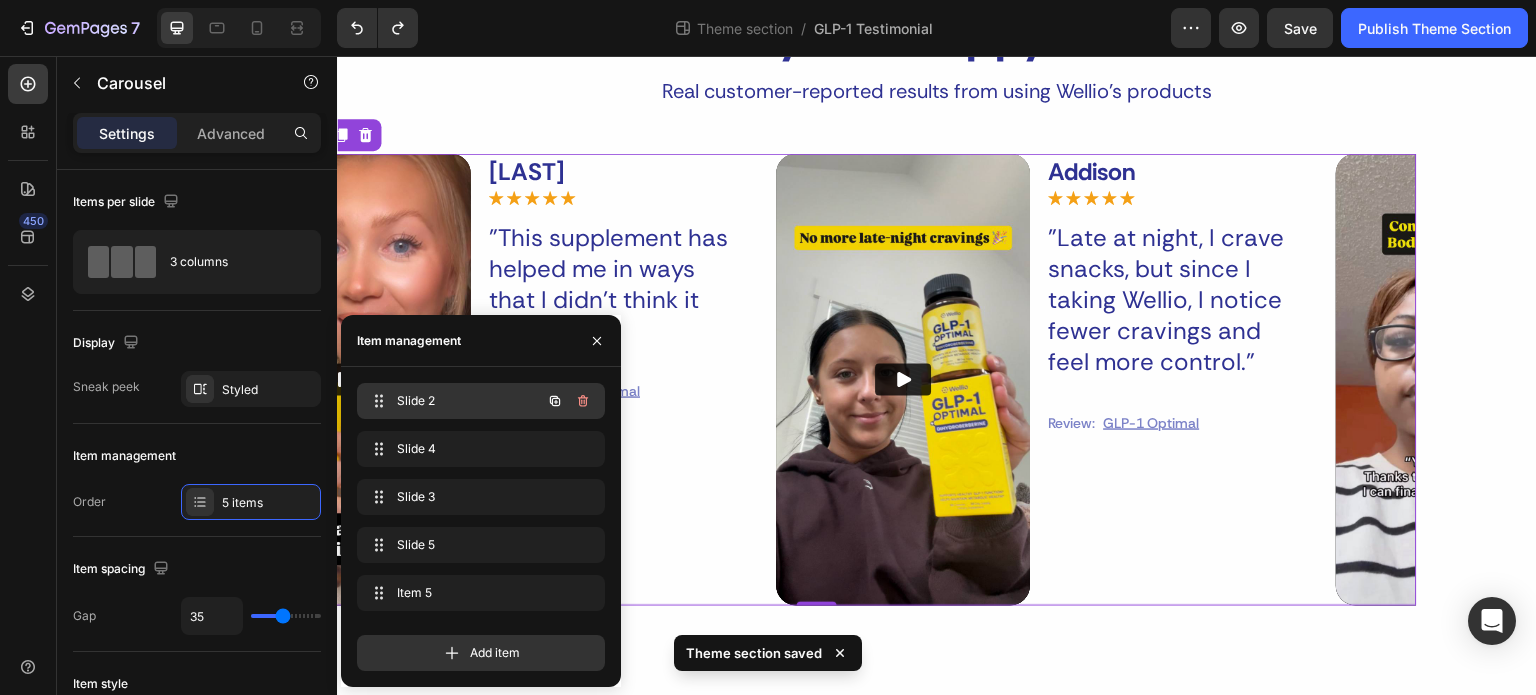 click on "Slide 2" at bounding box center (453, 401) 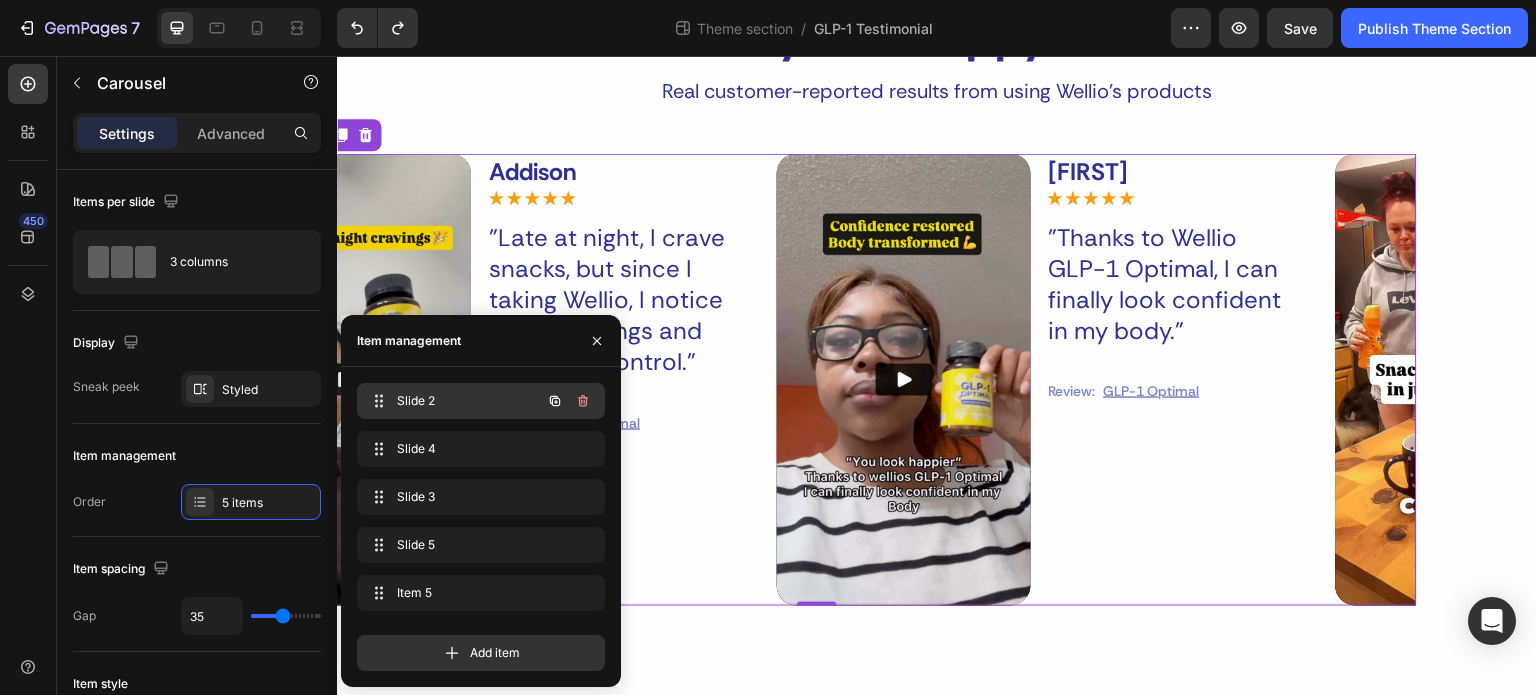 click on "Slide 2" at bounding box center (453, 401) 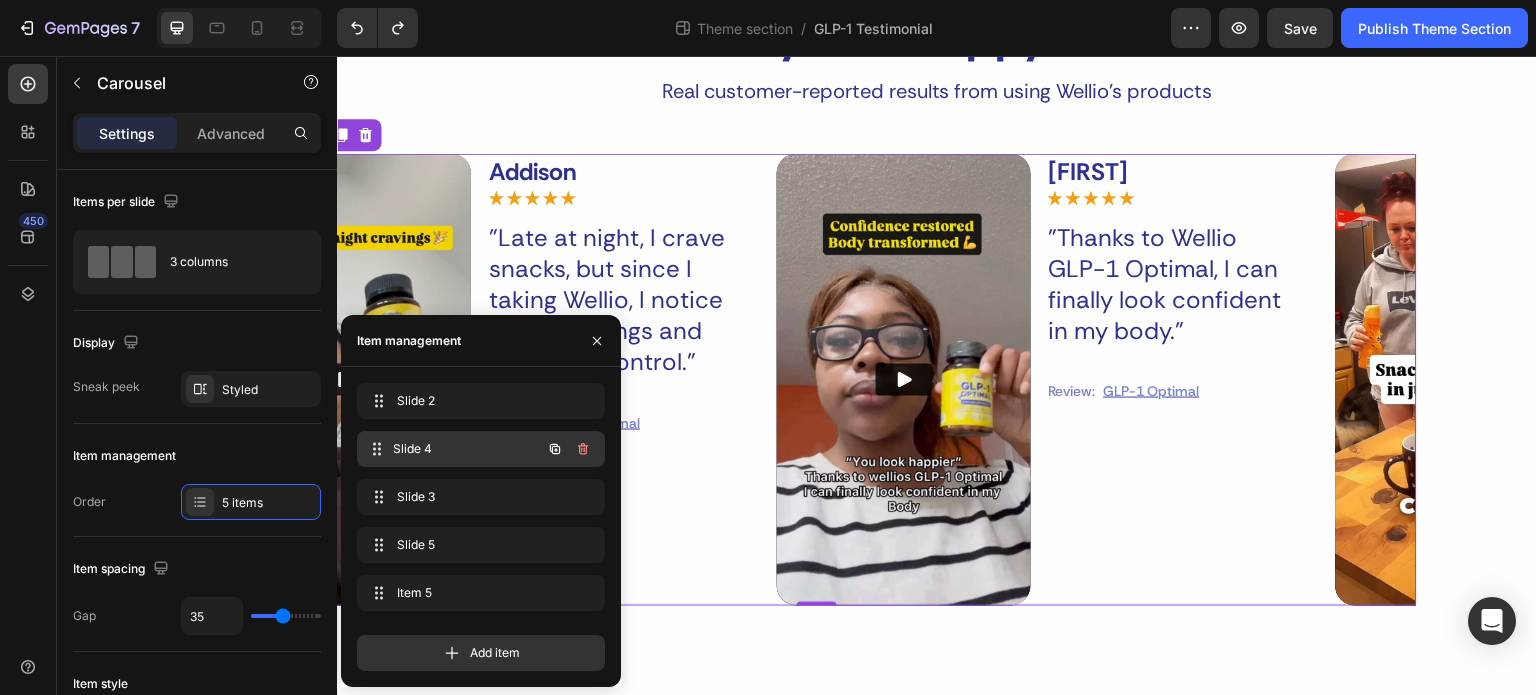 click on "Slide 4 Slide 4" at bounding box center (453, 449) 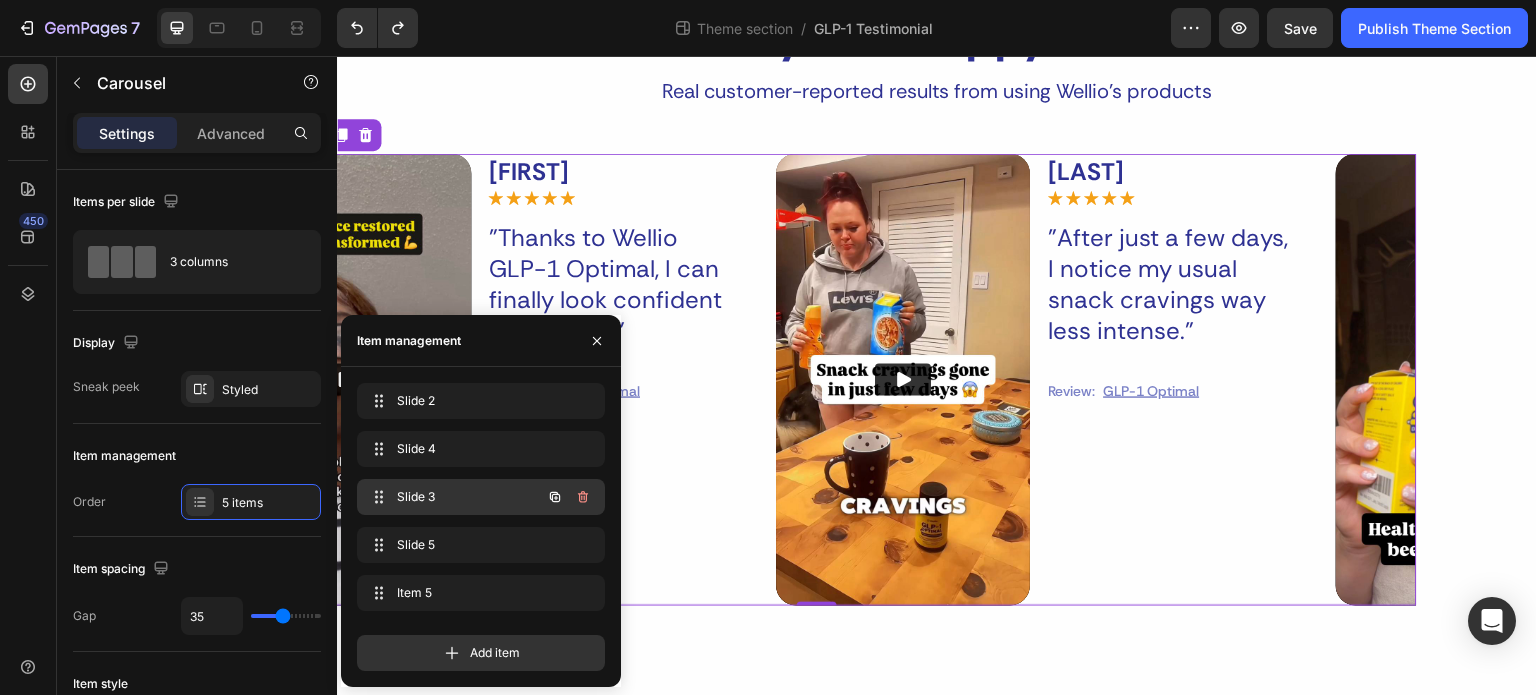 click on "Slide 3 Slide 3" at bounding box center (453, 497) 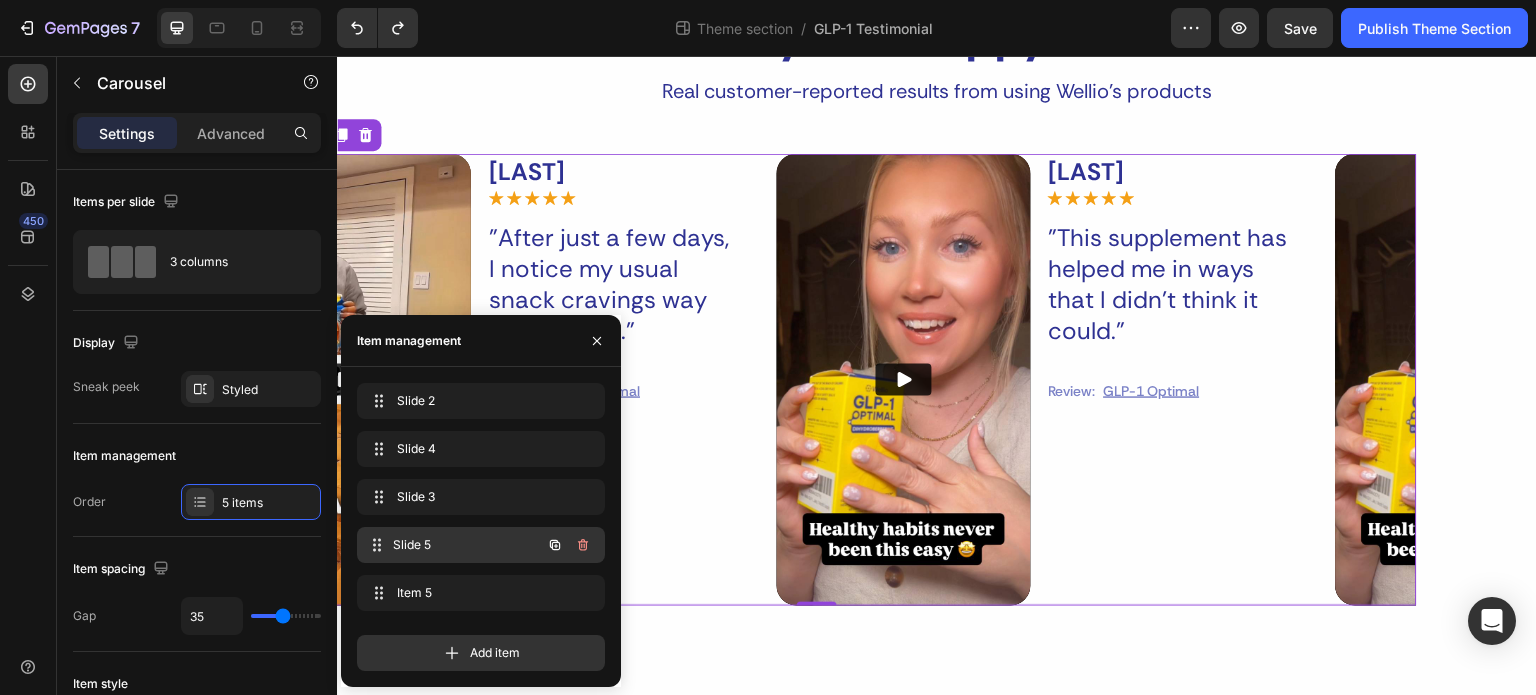 click on "Slide 5 Slide 5" at bounding box center (453, 545) 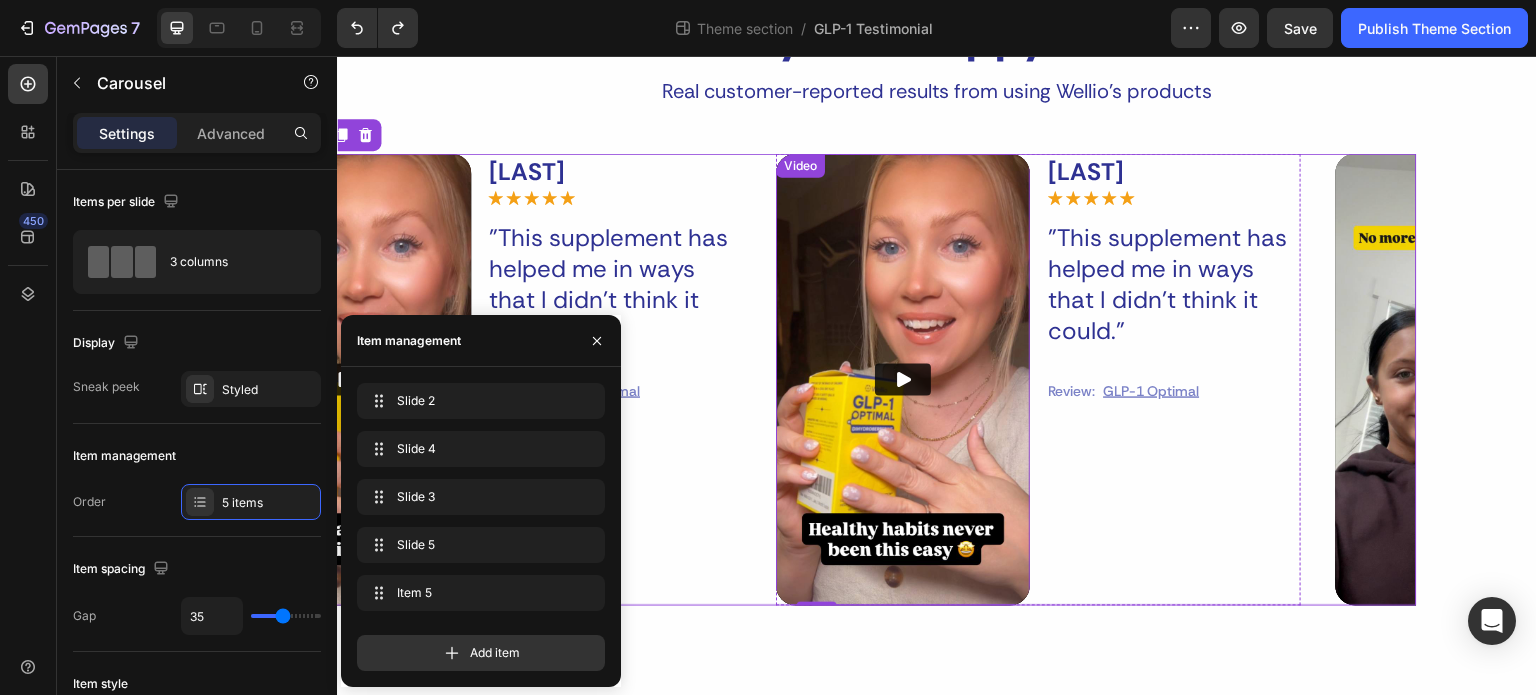 click at bounding box center [904, 380] 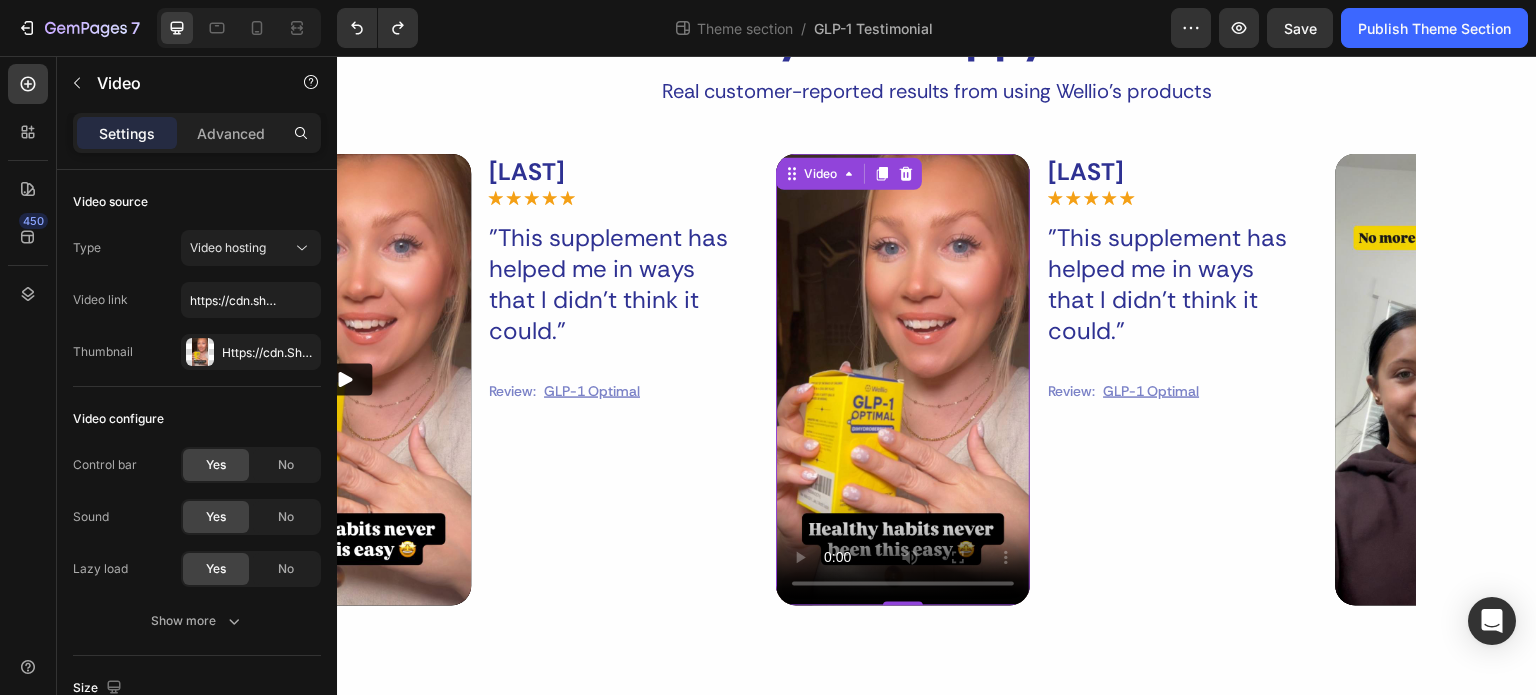 click at bounding box center (904, 380) 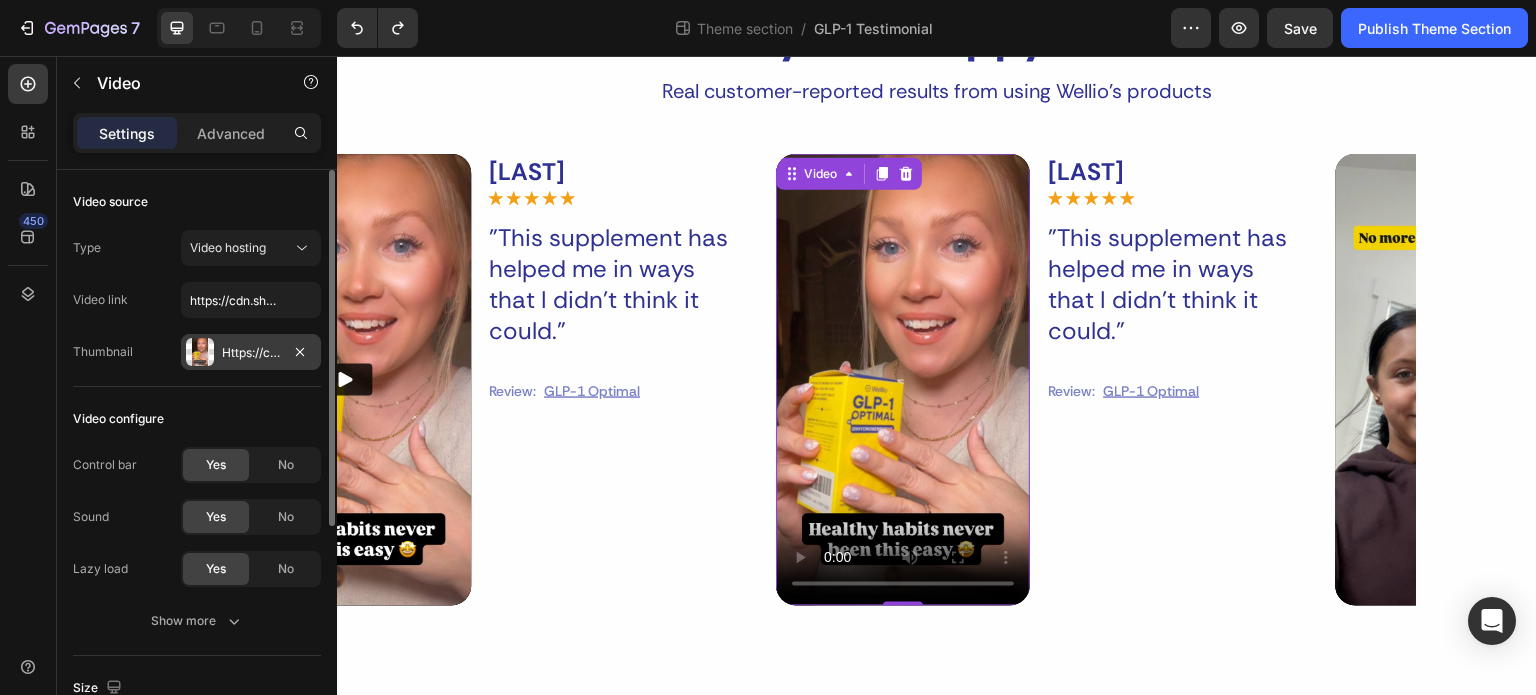 click on "Https://cdn.Shopify.Com/s/files/1/0623/7126/6621/files/gempages_567547626338124881-de02df13-88f4-4e7a-878d-a0d5892c2aac.Jpg" at bounding box center [251, 353] 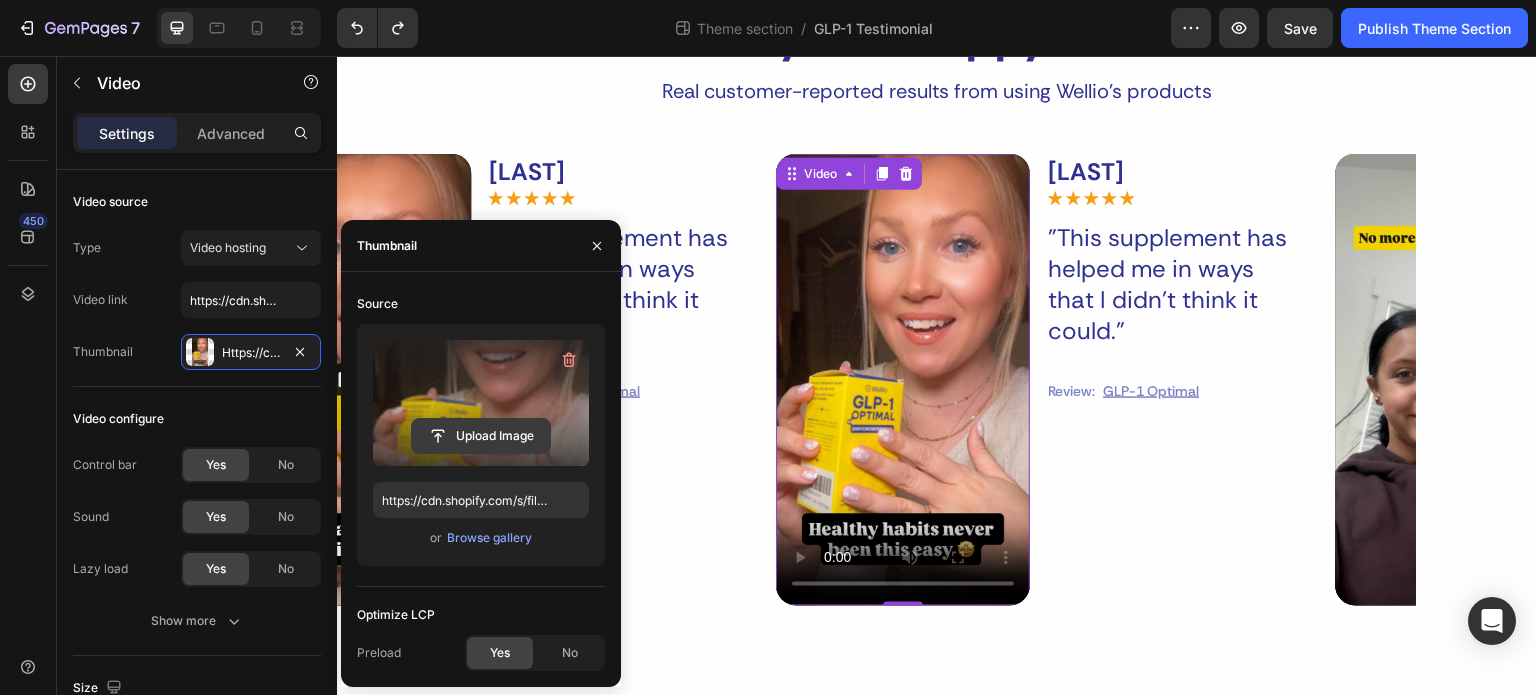 click 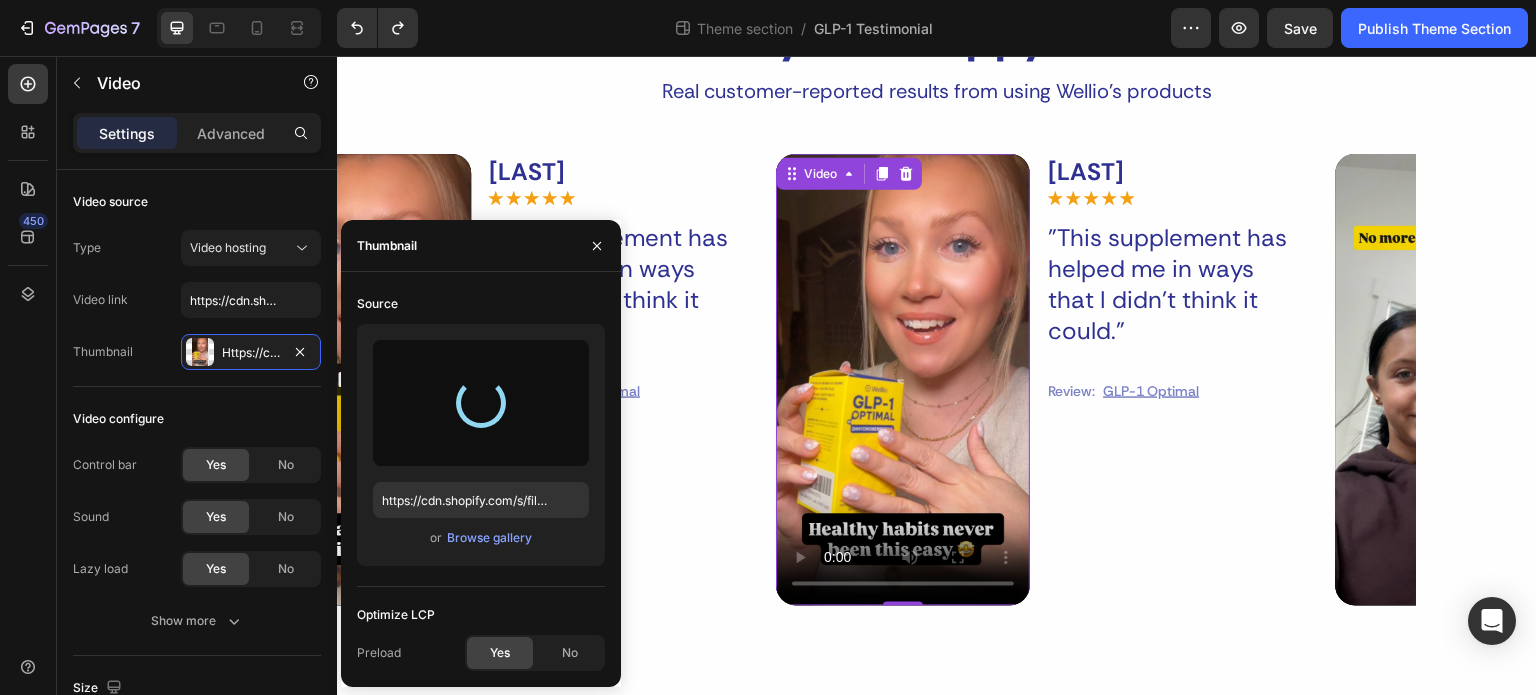 type on "https://cdn.shopify.com/s/files/1/0623/7126/6621/files/gempages_567547626338124881-e6a0f398-7ce1-49cf-9e86-184152965ca6.jpg" 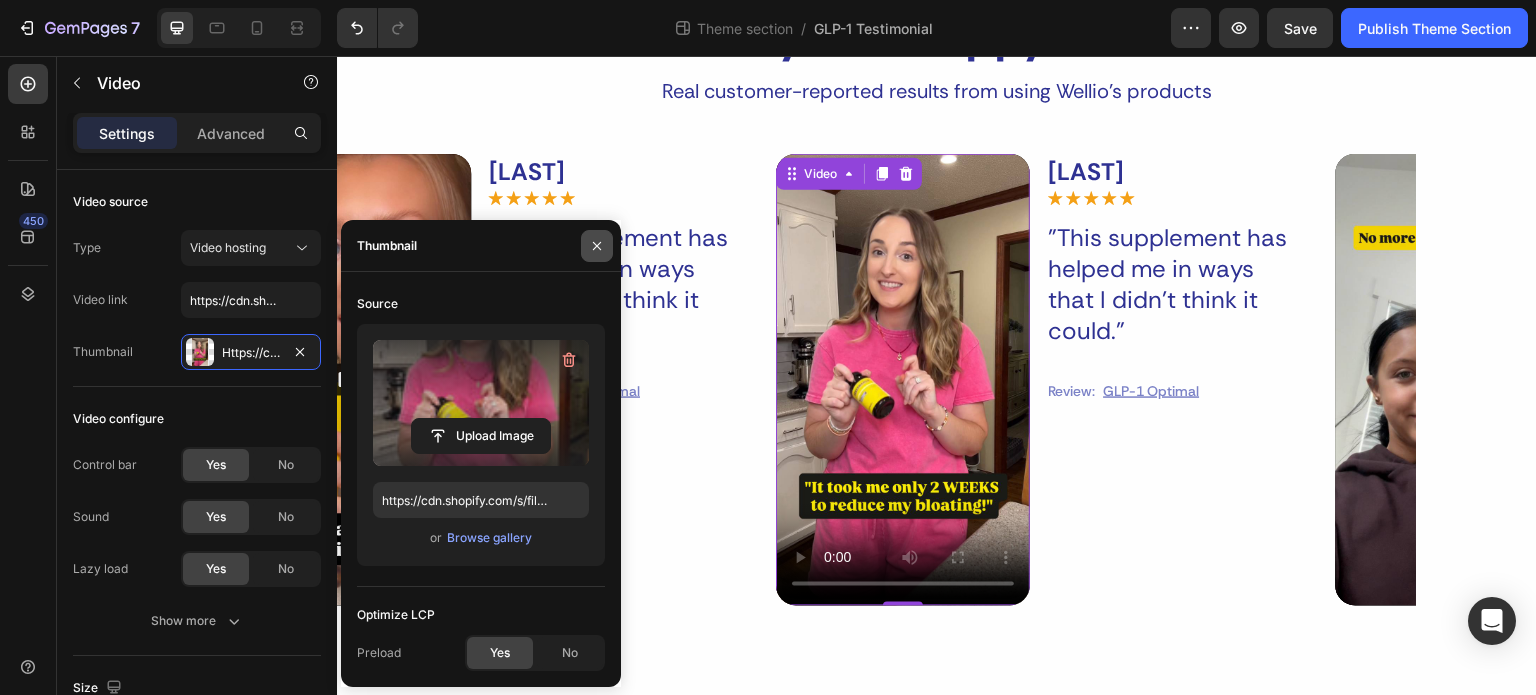 click at bounding box center [597, 246] 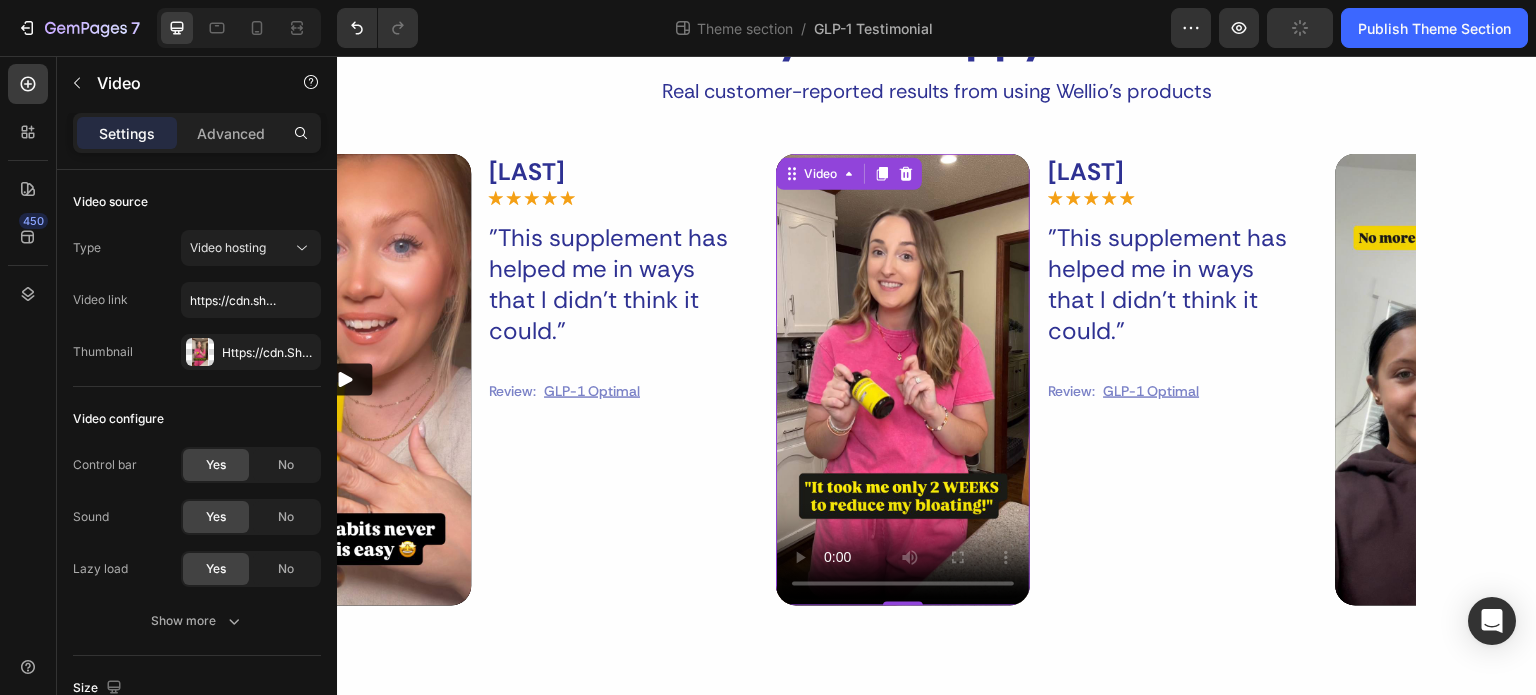 click at bounding box center [904, 380] 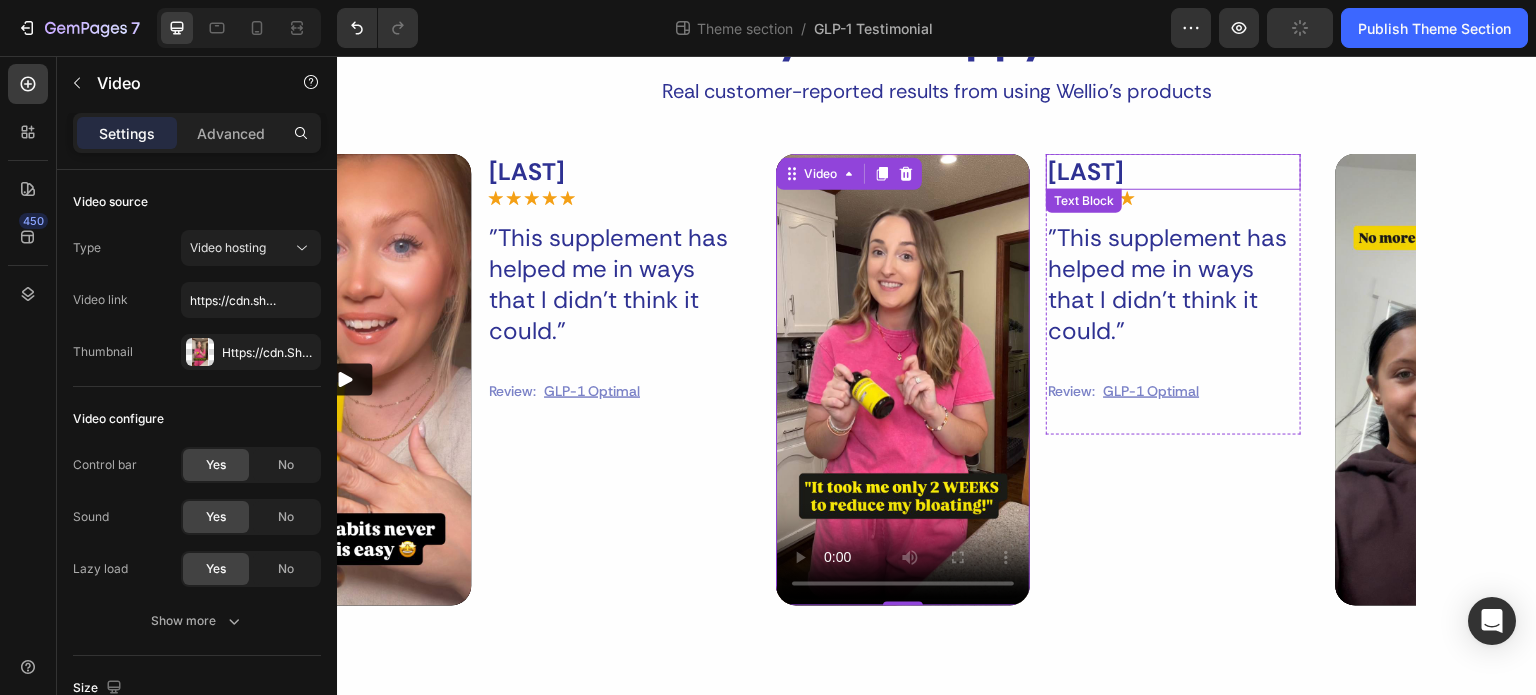 click on "[LAST]" at bounding box center [1174, 171] 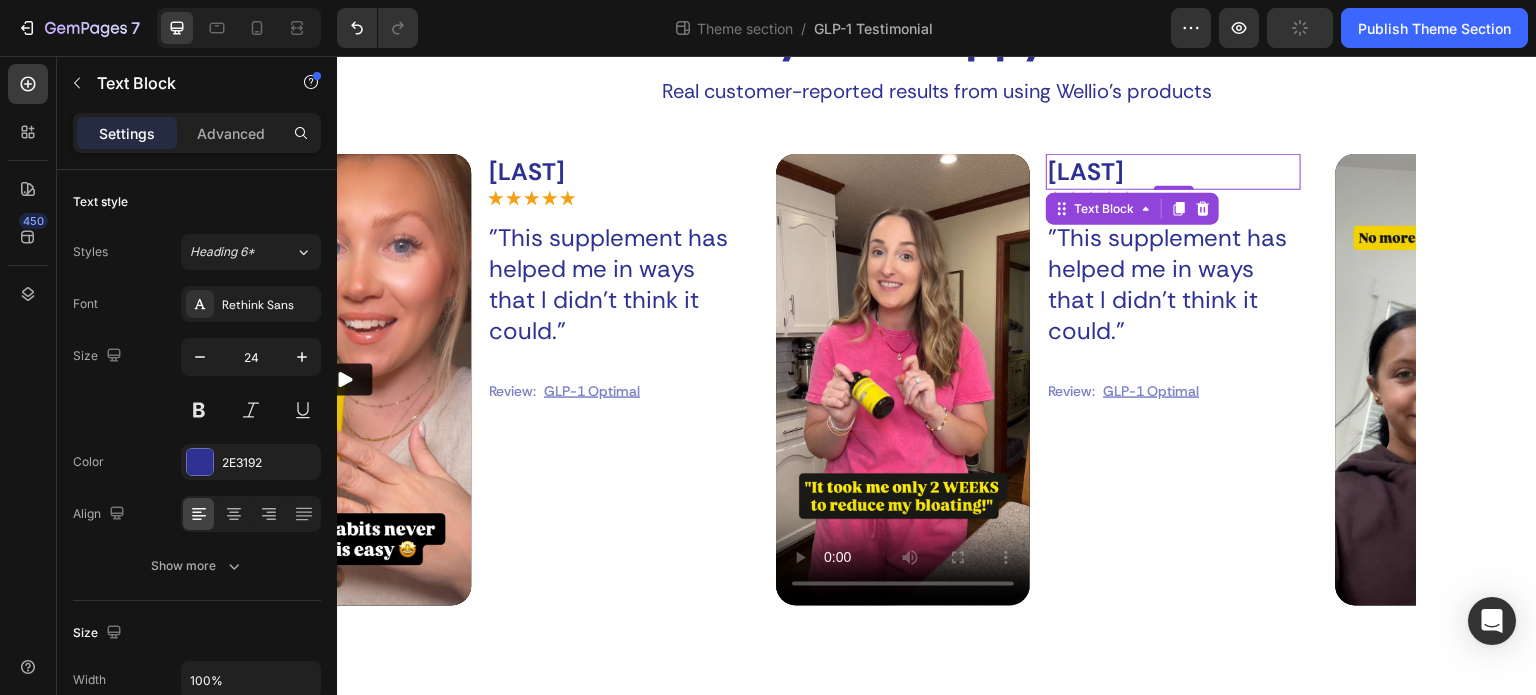 click on "[LAST]" at bounding box center (1174, 171) 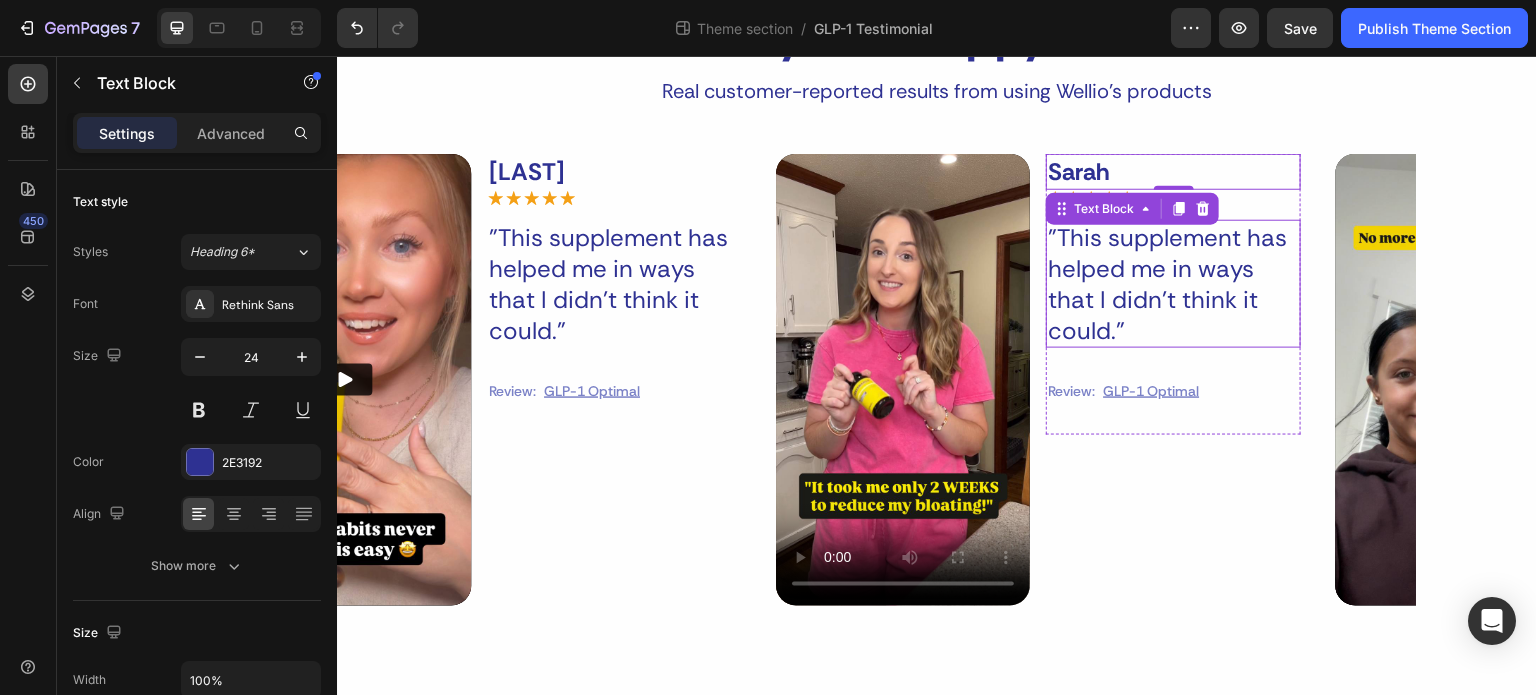 click on ""This supplement has helped me in ways that I didn't think it could." Text Block" at bounding box center (1174, 284) 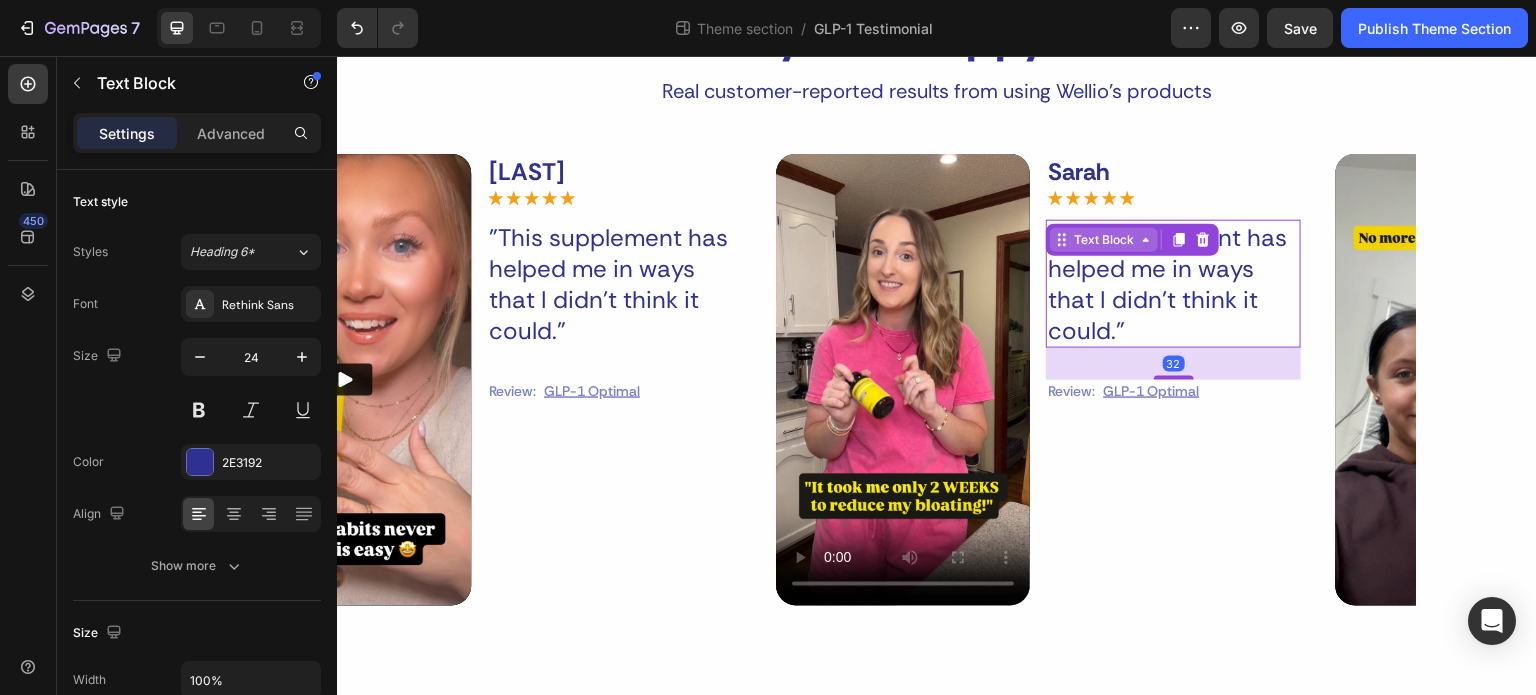 click on "Text Block" at bounding box center (1105, 240) 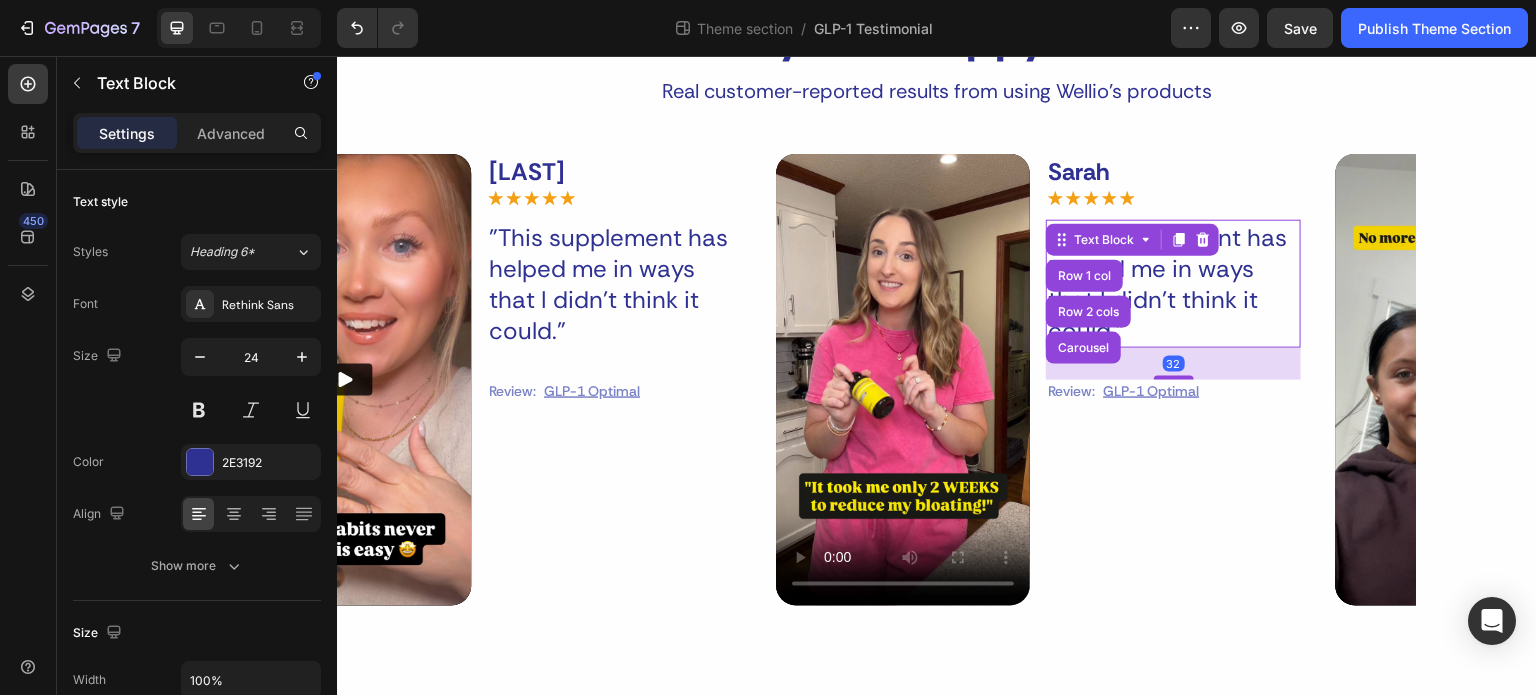 click on ""This supplement has helped me in ways that I didn't think it could."" at bounding box center [1174, 284] 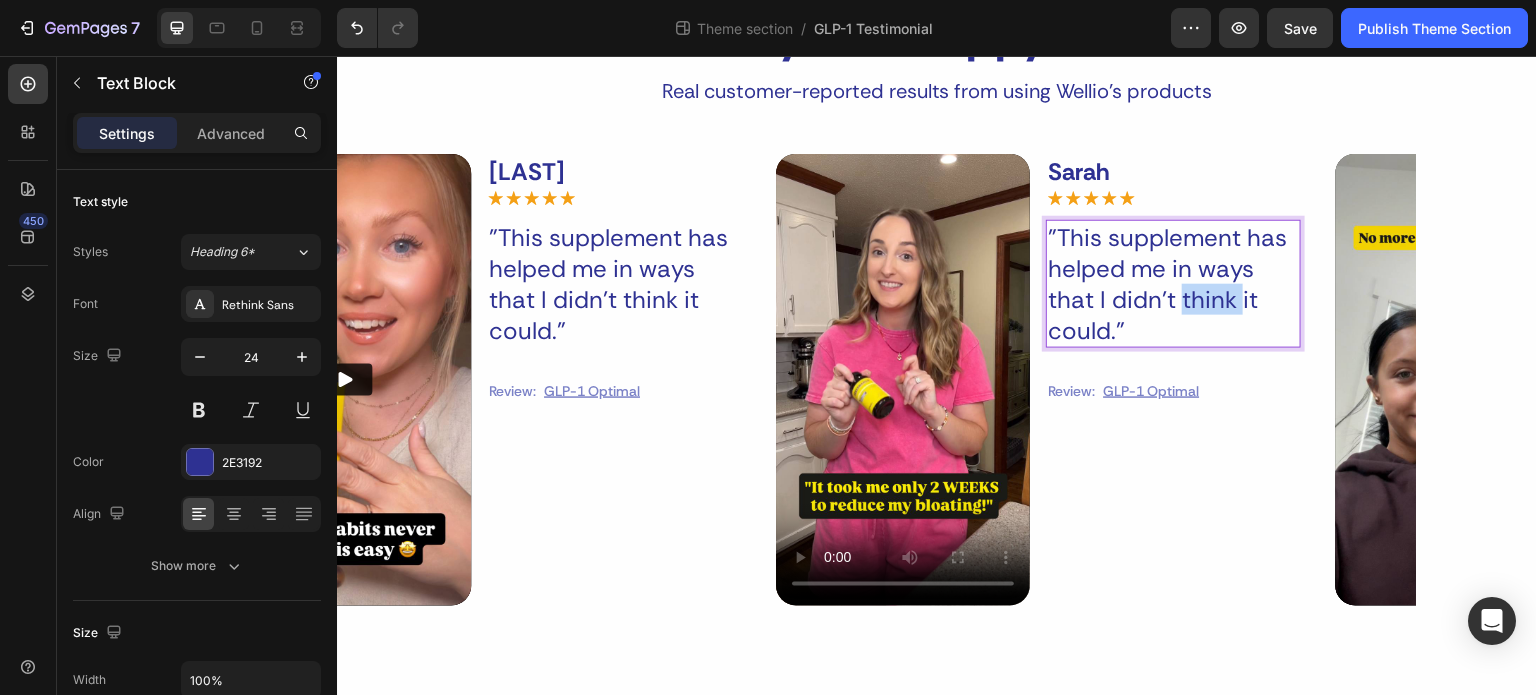 click on ""This supplement has helped me in ways that I didn't think it could."" at bounding box center [1174, 284] 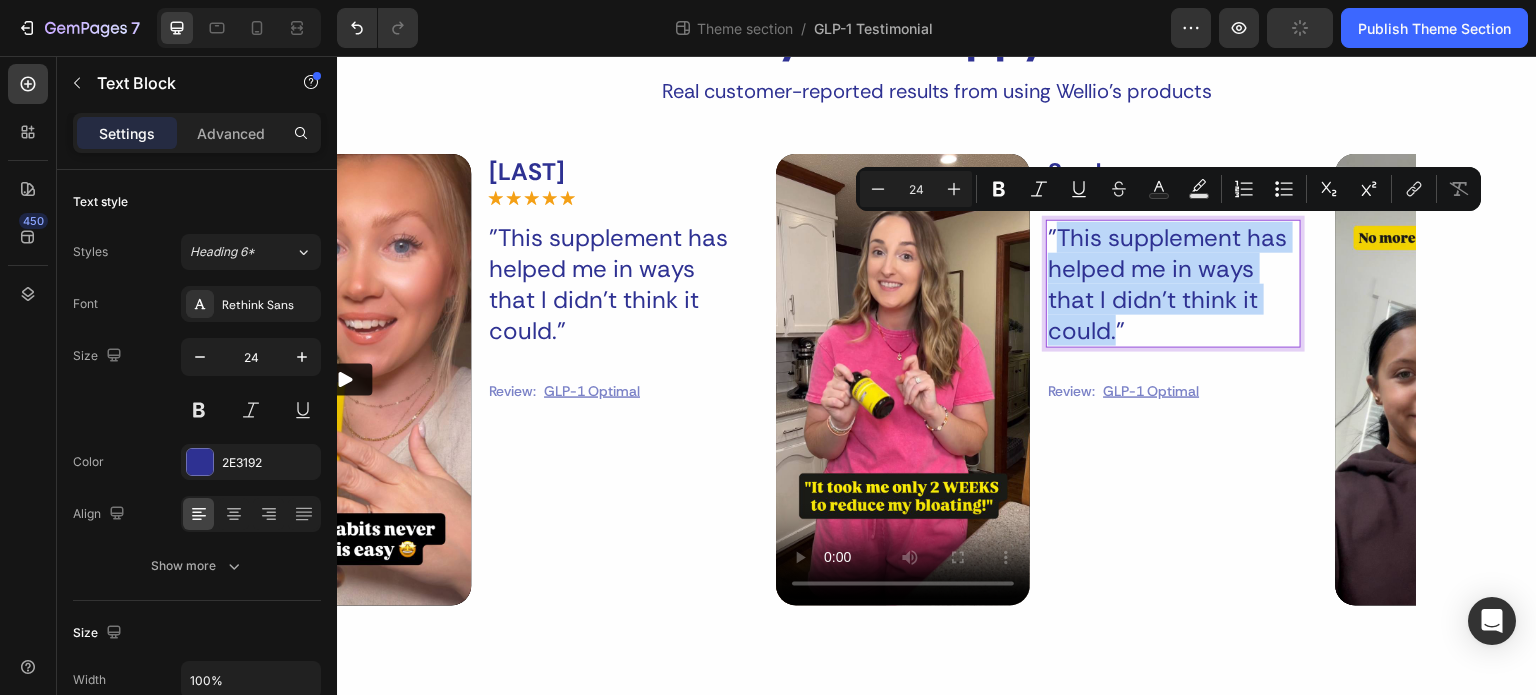 drag, startPoint x: 1116, startPoint y: 334, endPoint x: 1059, endPoint y: 243, distance: 107.37784 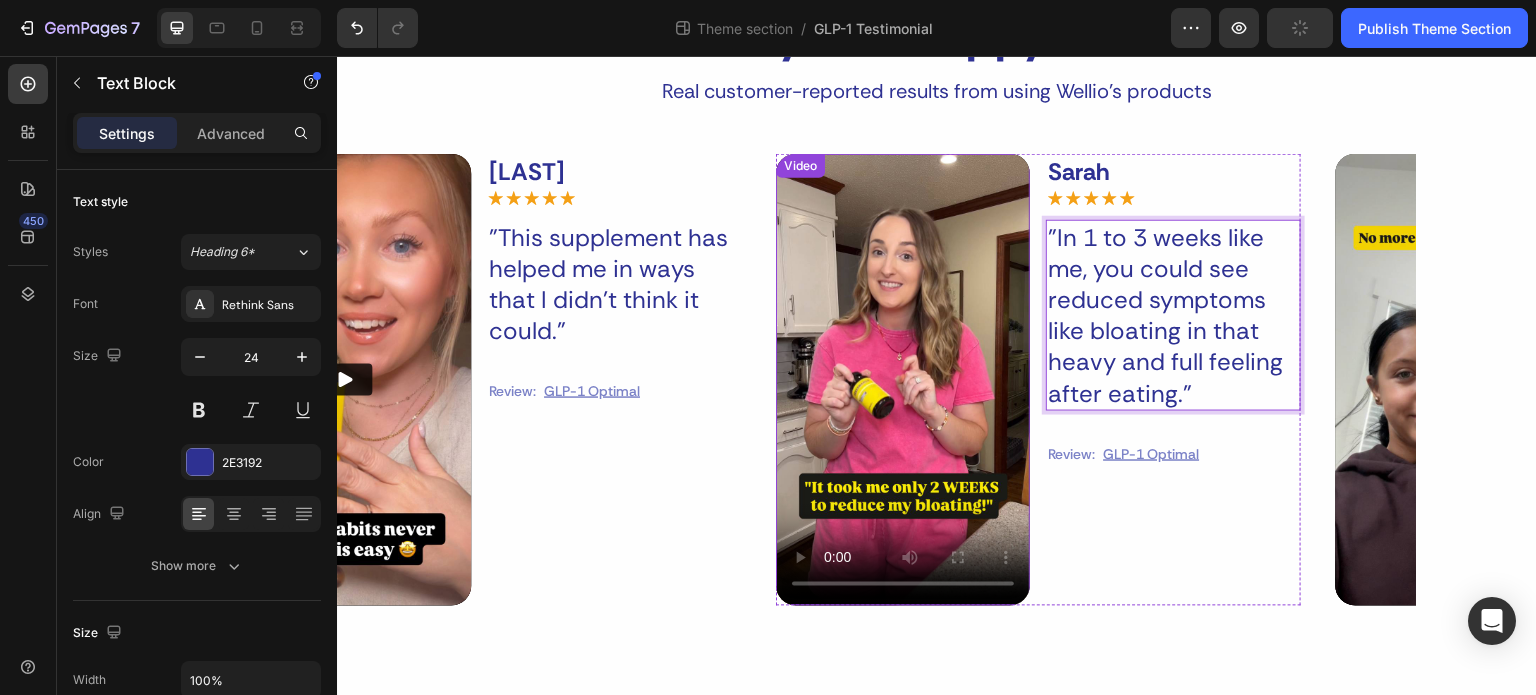 click at bounding box center (904, 380) 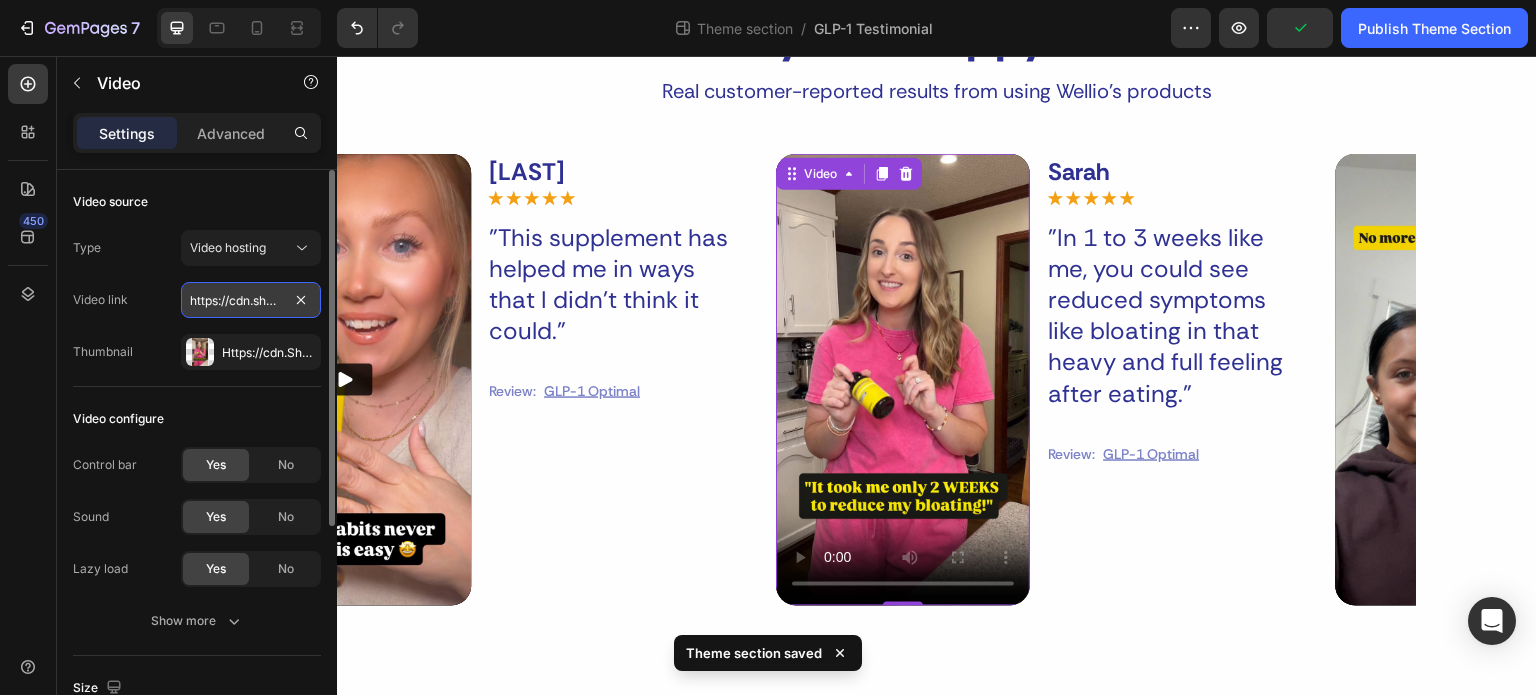 click on "https://cdn.shopify.com/videos/c/o/v/b1b76ec2709c47548dd503f94a405235.mov" at bounding box center [251, 300] 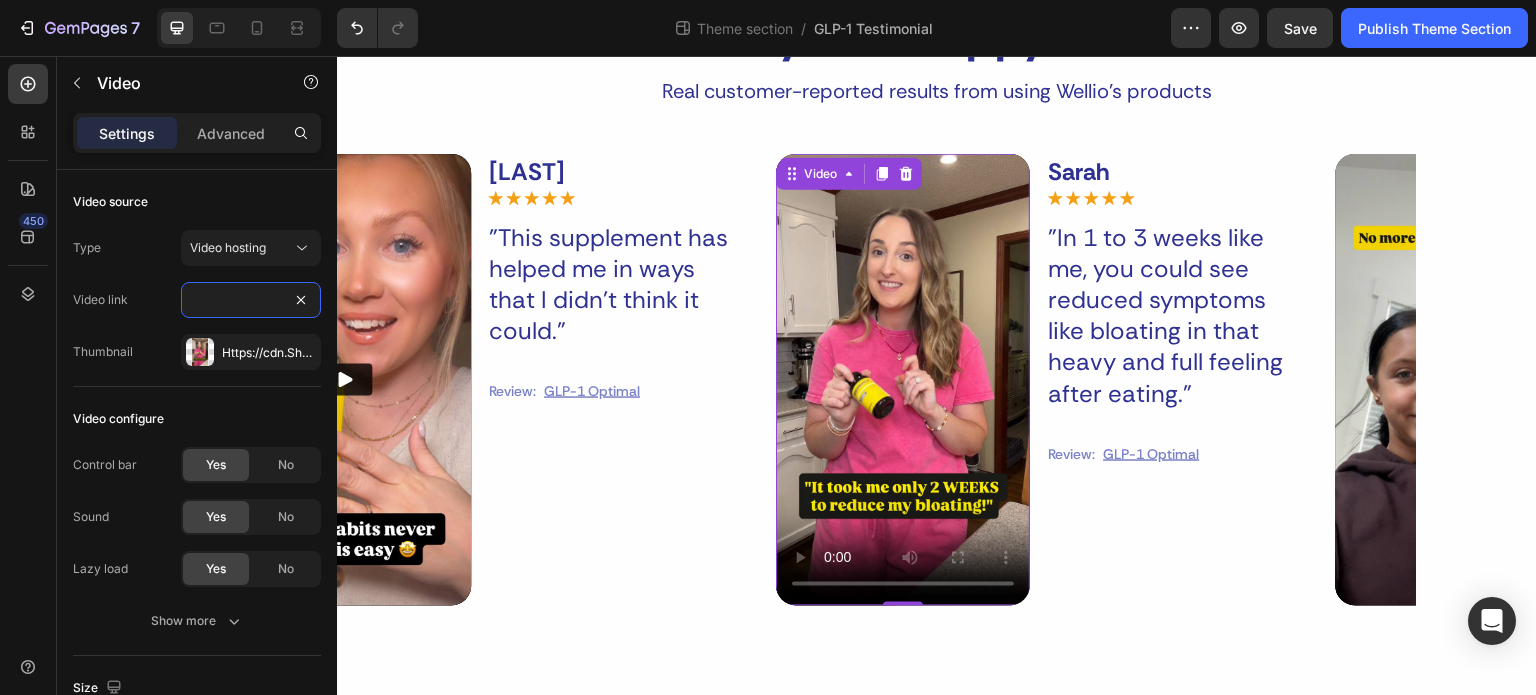 type on "https://cdn.shopify.com/videos/c/o/v/bb6873108ba74115a94687ffb789e8e7.mov" 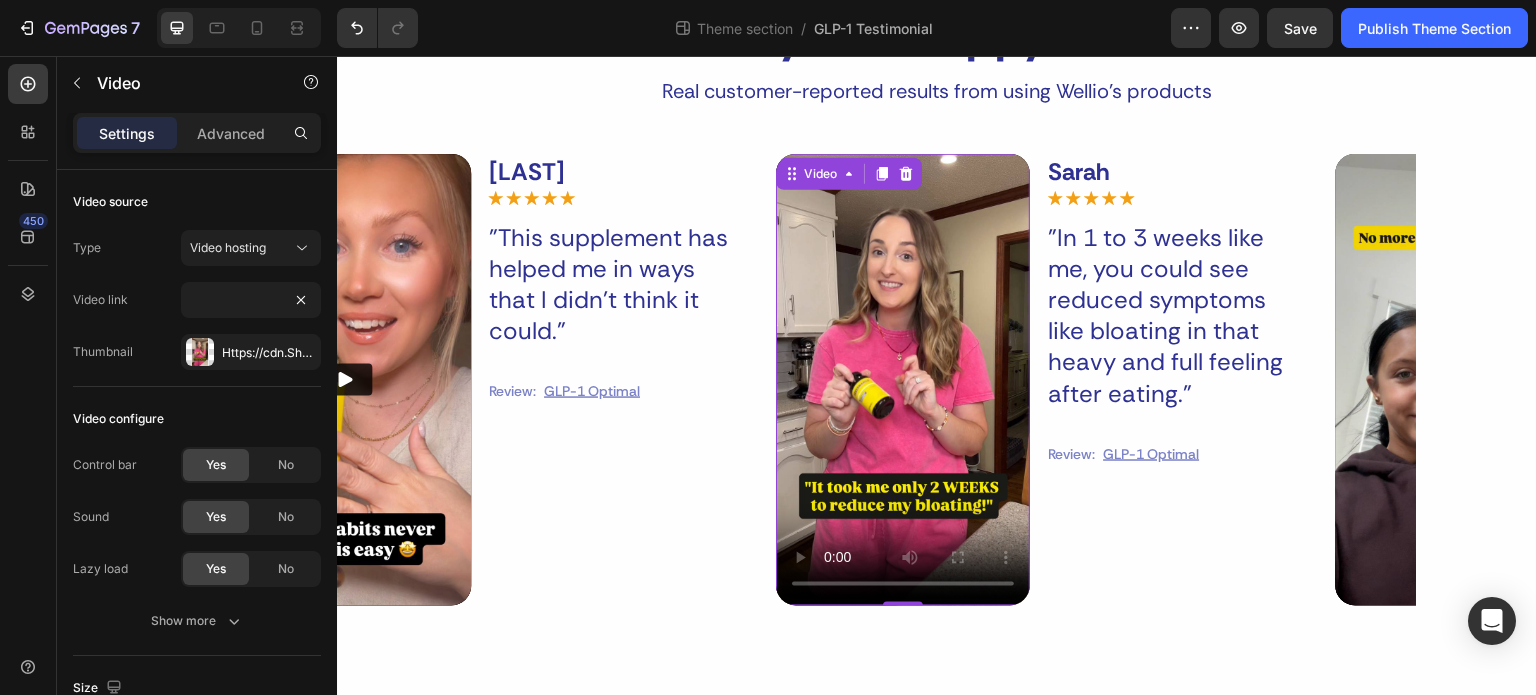 scroll, scrollTop: 0, scrollLeft: 0, axis: both 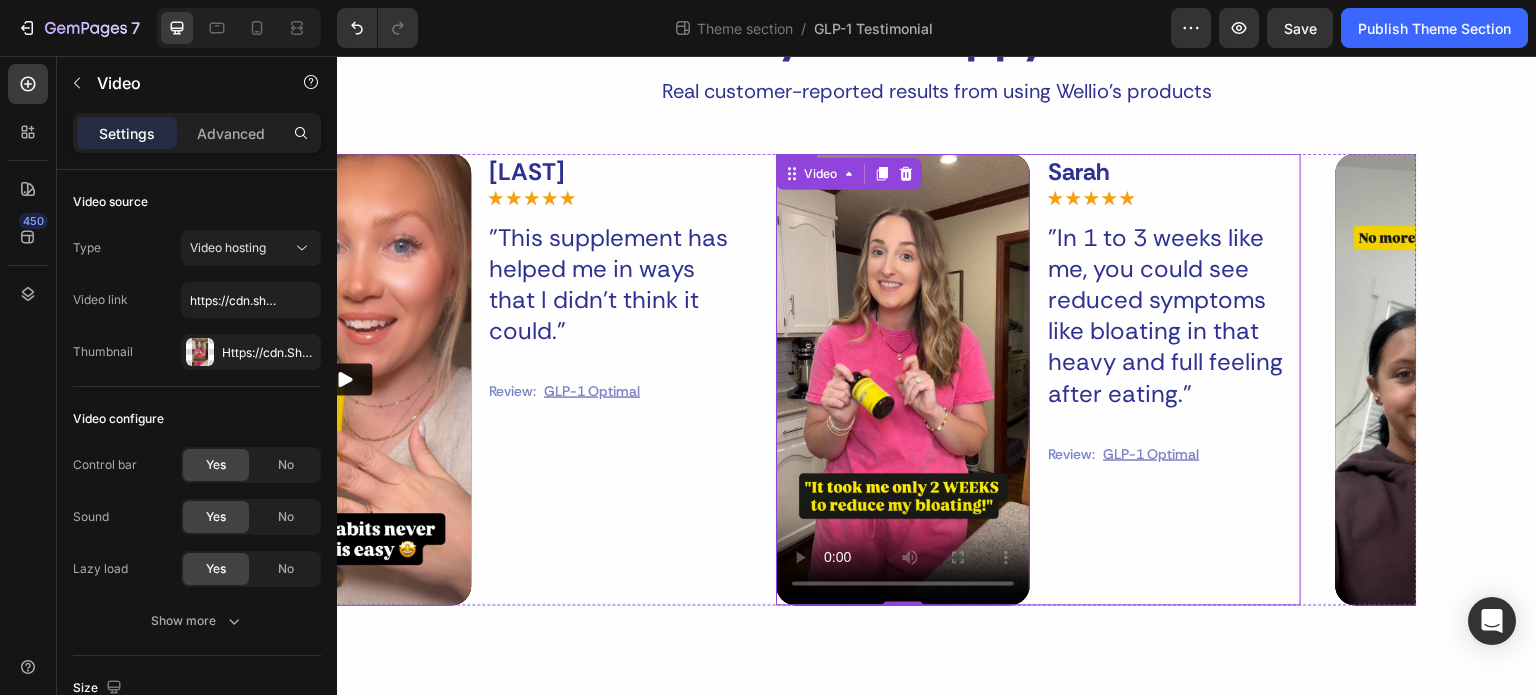 click on "Sarah Text Block
Icon
Icon
Icon
Icon
Icon Icon List "In 1 to 3 weeks like me, you could see reduced symptoms like bloating in that heavy and full feeling after eating." Text Block Review: Text Block GLP-1 Optimal Text Block Row Row" at bounding box center (1174, 380) 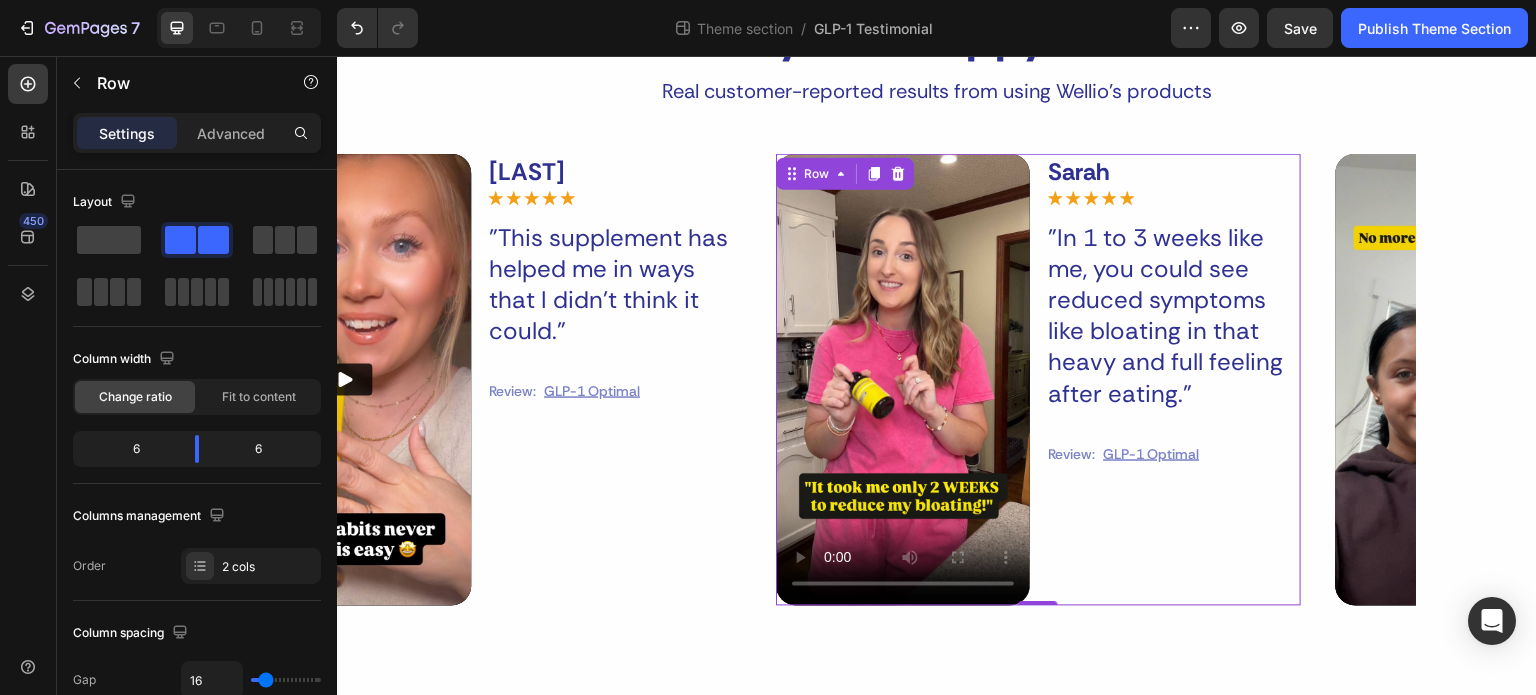 click on "Sarah Text Block
Icon
Icon
Icon
Icon
Icon Icon List "In 1 to 3 weeks like me, you could see reduced symptoms like bloating in that heavy and full feeling after eating." Text Block Review: Text Block GLP-1 Optimal Text Block Row Row" at bounding box center (1174, 380) 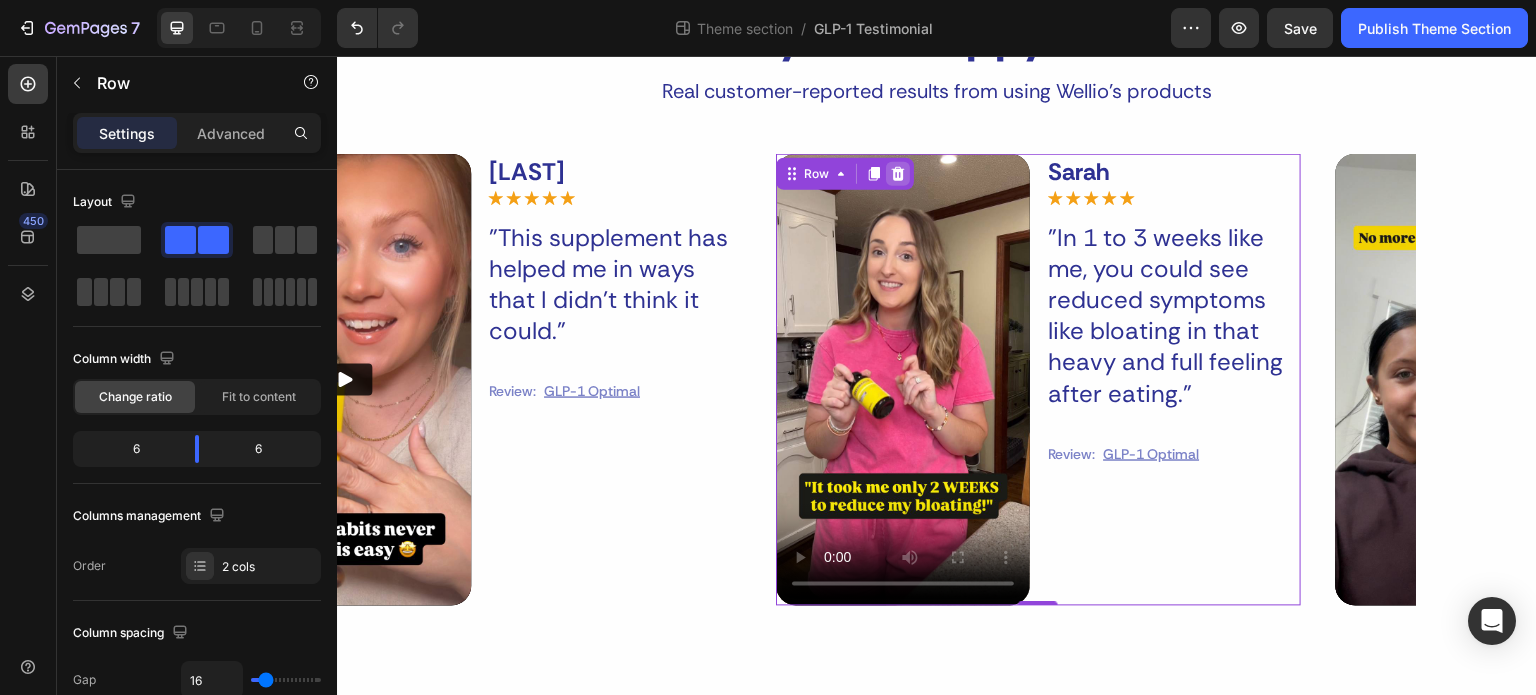 click 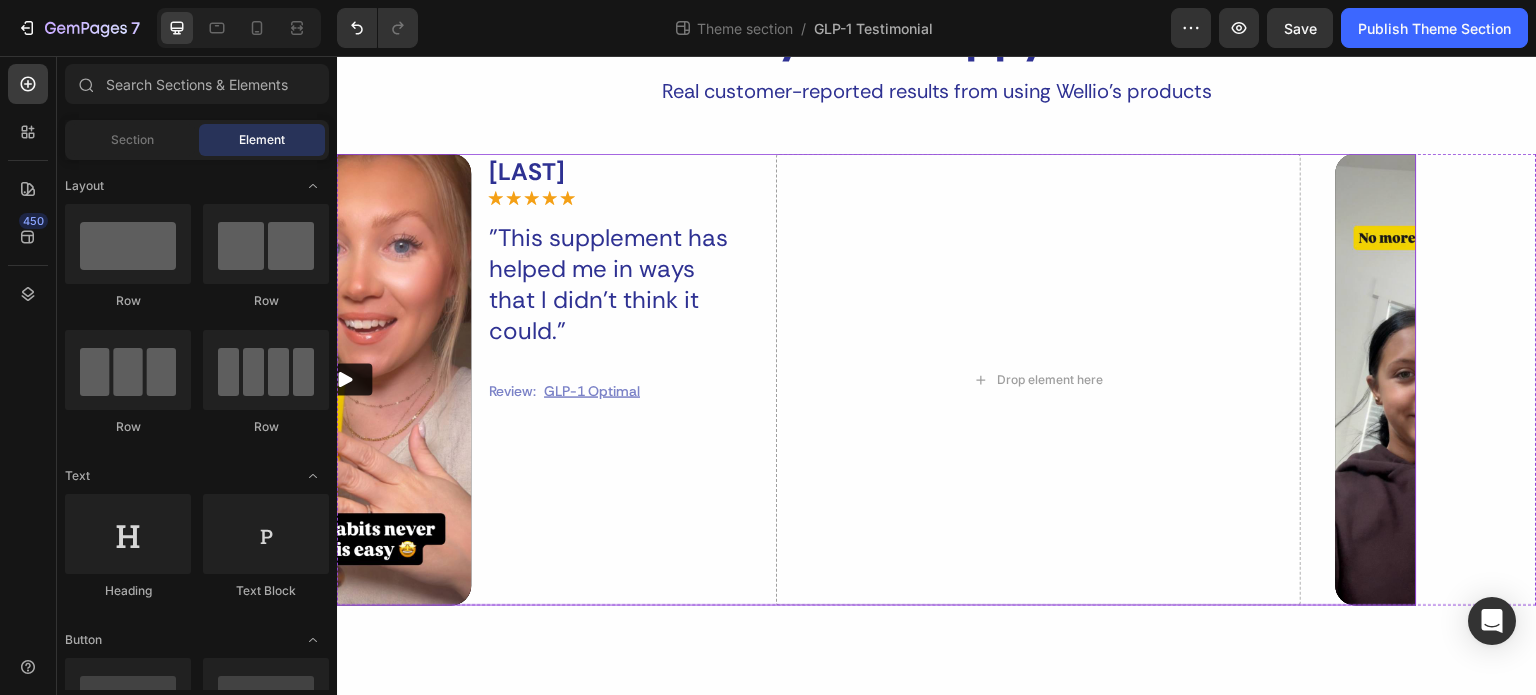 click on "Video Addison Text Block
Icon
Icon
Icon
Icon
Icon Icon List "Late at night, I crave snacks, but since I taking Wellio, I notice fewer cravings and feel more control." Text Block Review: Text Block GLP-1 Optimal Text Block Row Row Row Video Jada Text Block
Icon
Icon
Icon
Icon
Icon Icon List "Thanks to Wellio GLP-1 Optimal, I can finally look confident in my body." Text Block Review: Text Block GLP-1 Optimal Text Block Row Row Row Video Destine Text Block
Icon
Icon
Icon
Icon
Icon Icon List  "After just a few days, I notice my usual snack cravings way less intense." Text Block Review: Text Block GLP-1 Optimal Text Block Row Row Row Video Raelii Text Block
Icon
Icon
Icon
Icon
Icon Icon List "This supplement has helped me in ways that I didn't think it could." Text Block Review: Text Block GLP-1 Optimal Text Block Row Row Row
Drop element here" at bounding box center [817, 380] 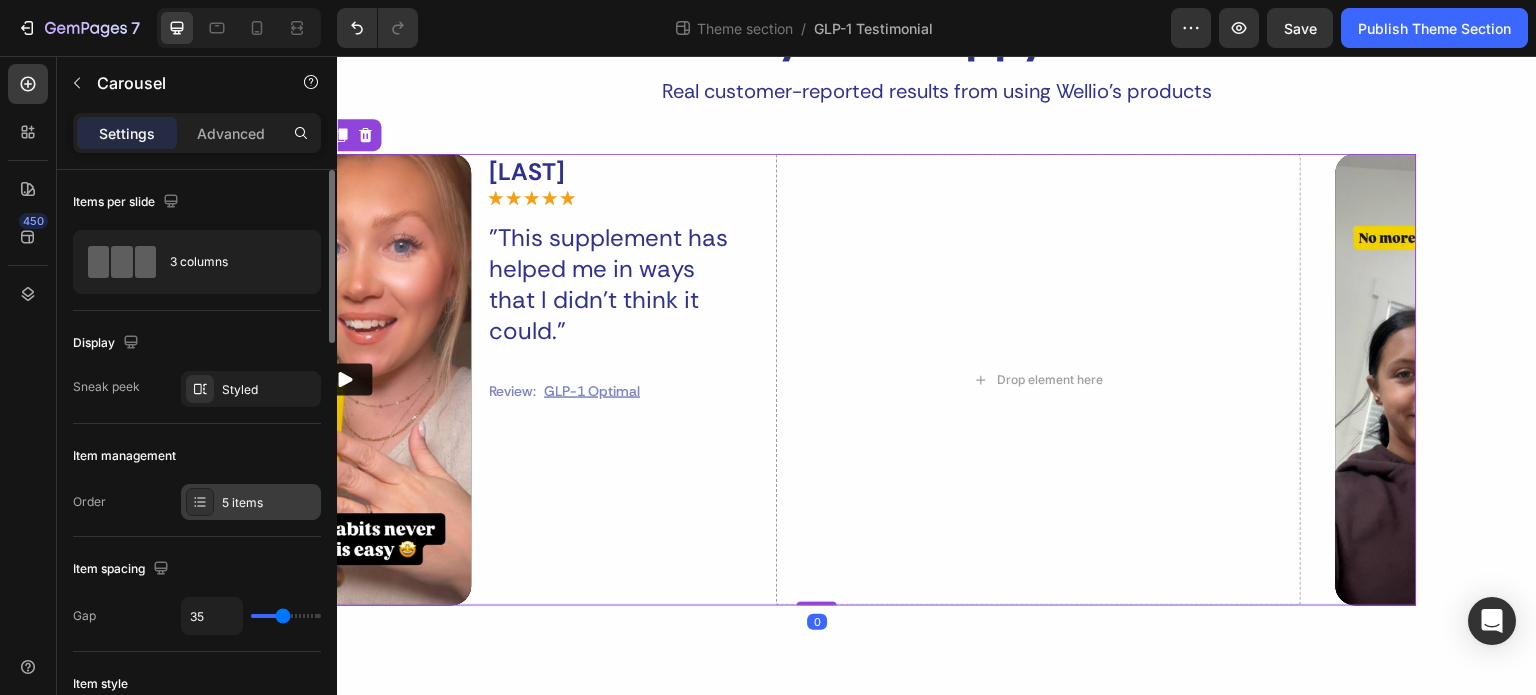 click on "5 items" at bounding box center [269, 503] 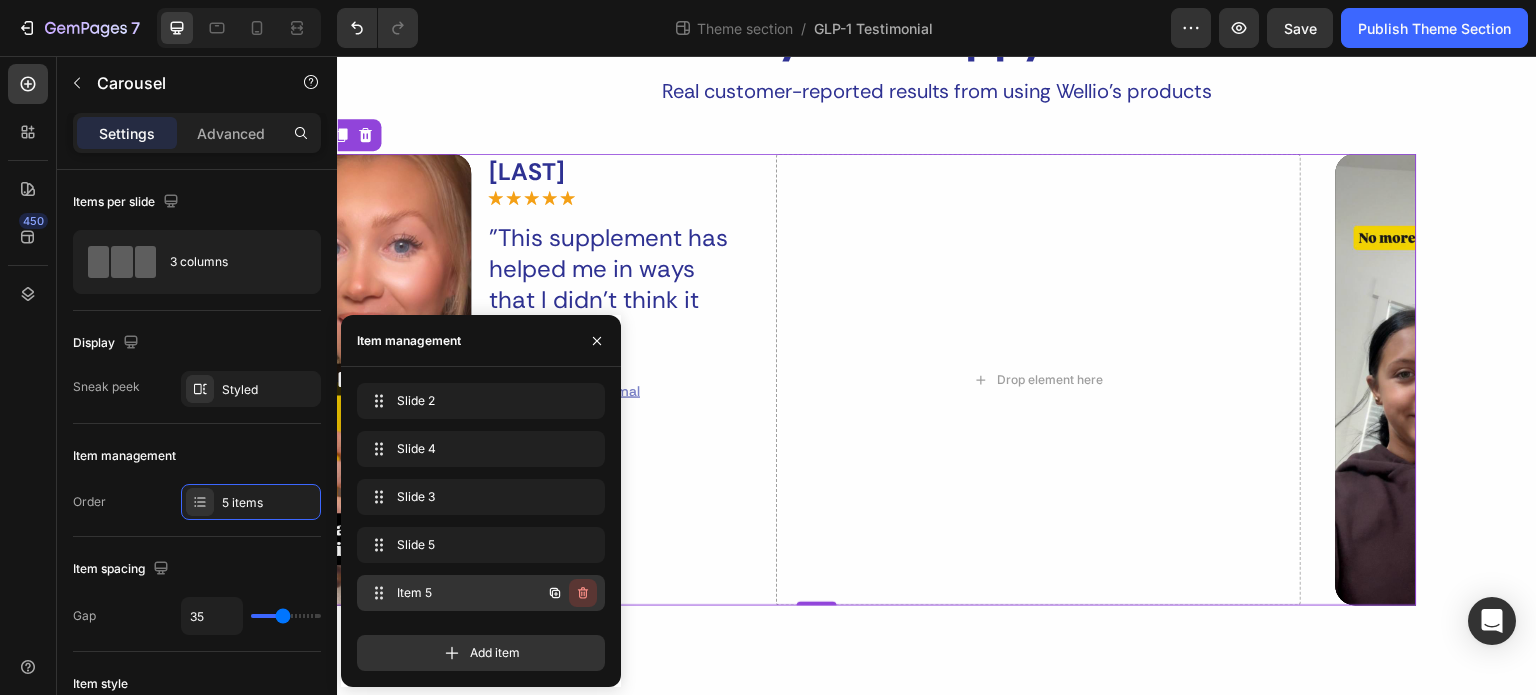 click 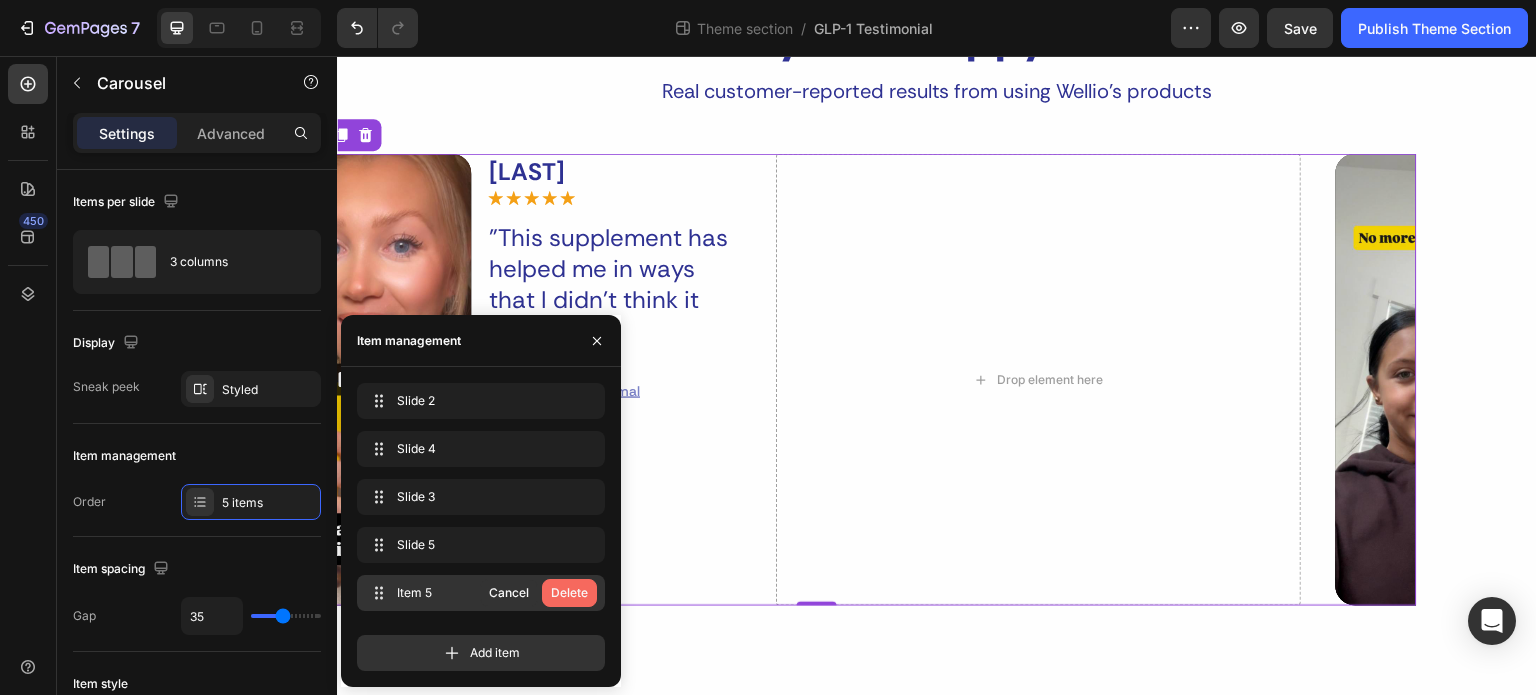click on "Delete" at bounding box center [569, 593] 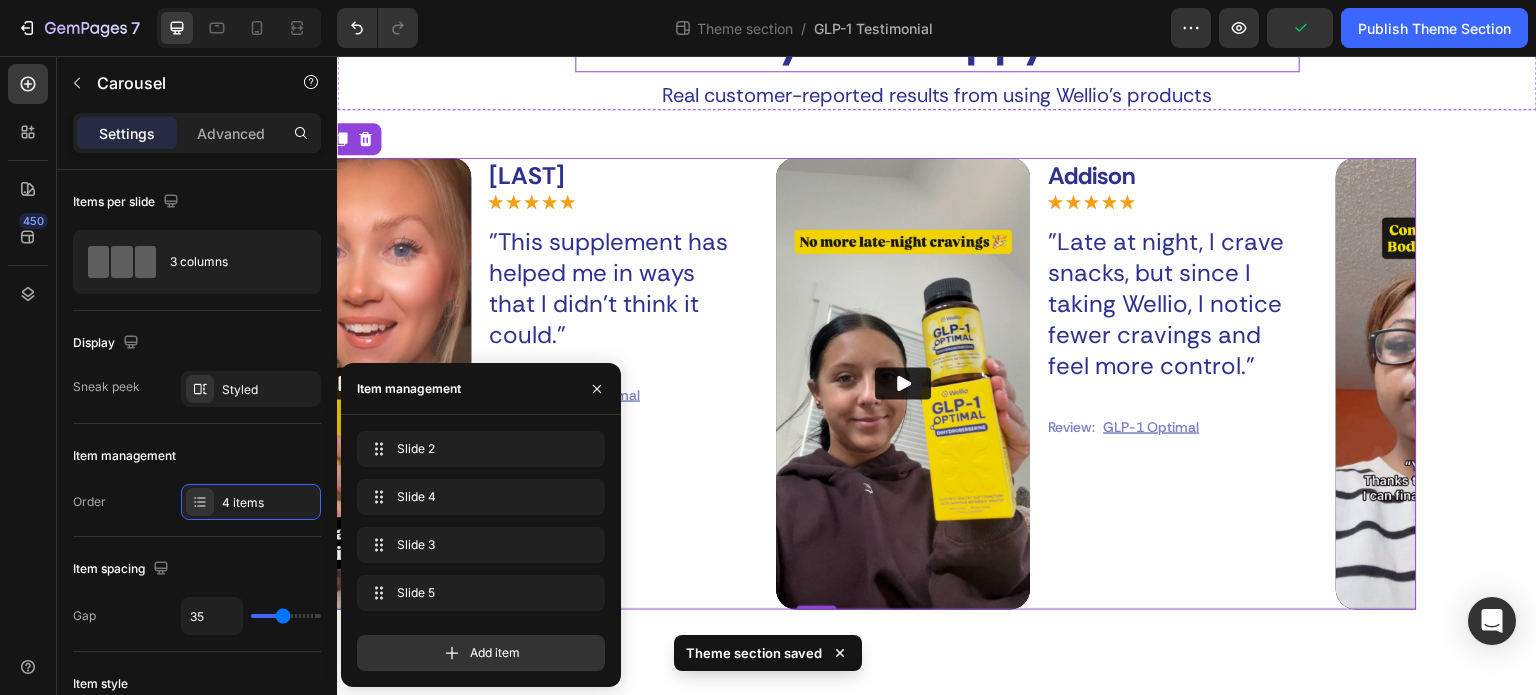 scroll, scrollTop: 185, scrollLeft: 0, axis: vertical 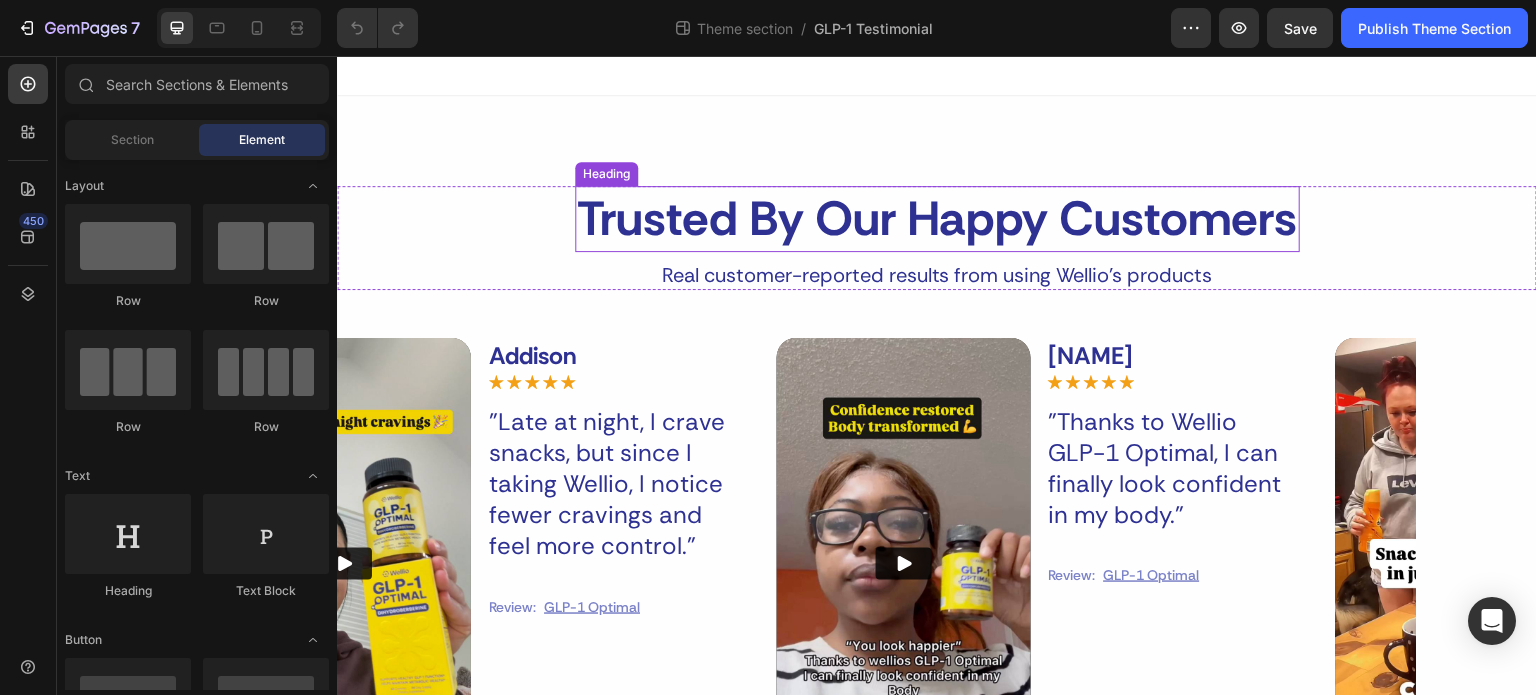 click on "Trusted By Our Happy Customers" at bounding box center [937, 219] 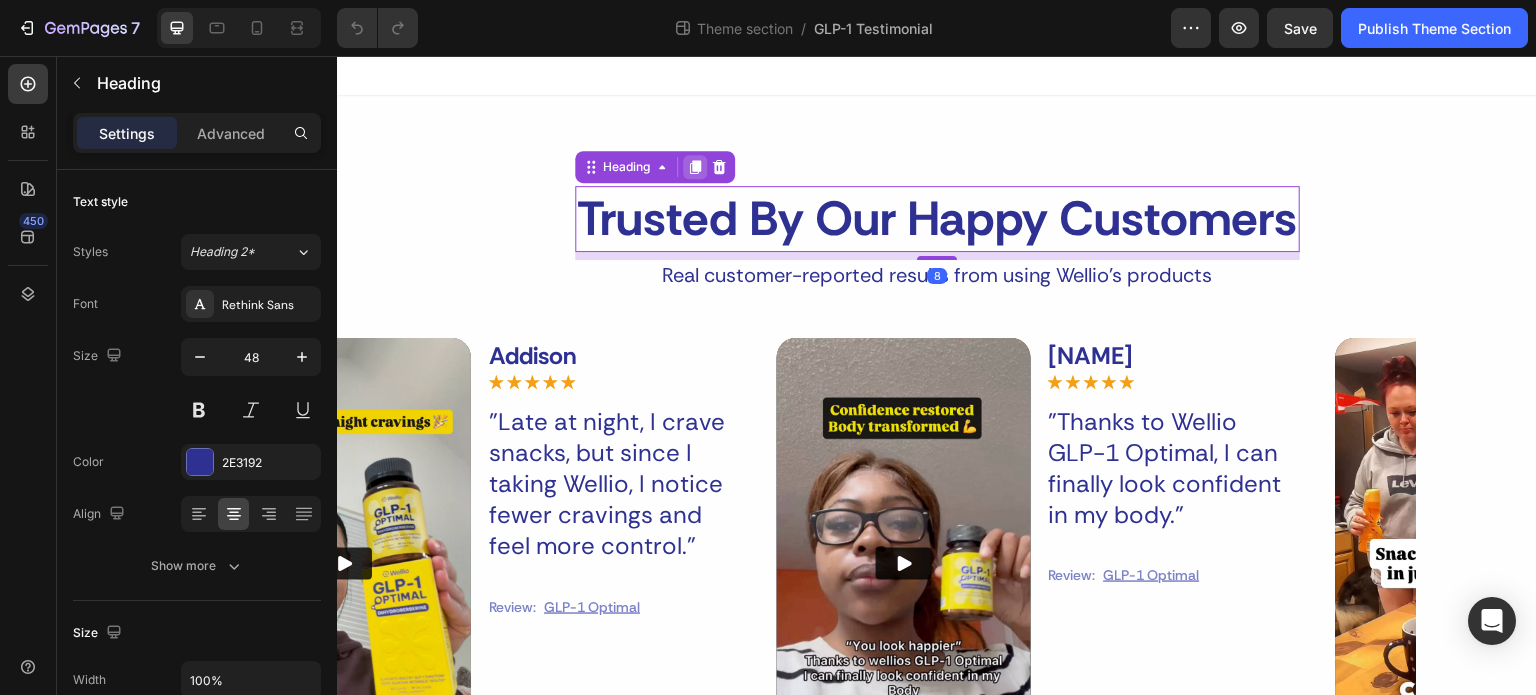 click 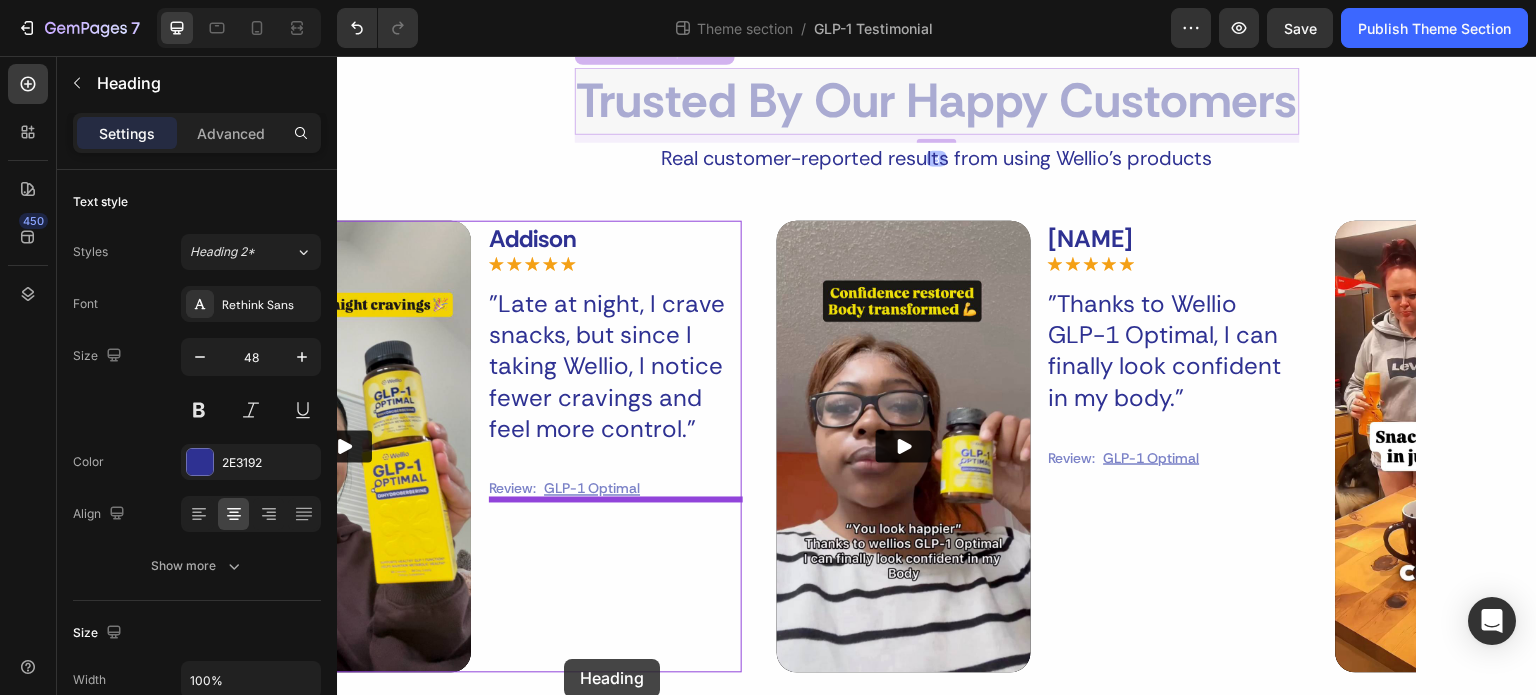 scroll, scrollTop: 260, scrollLeft: 0, axis: vertical 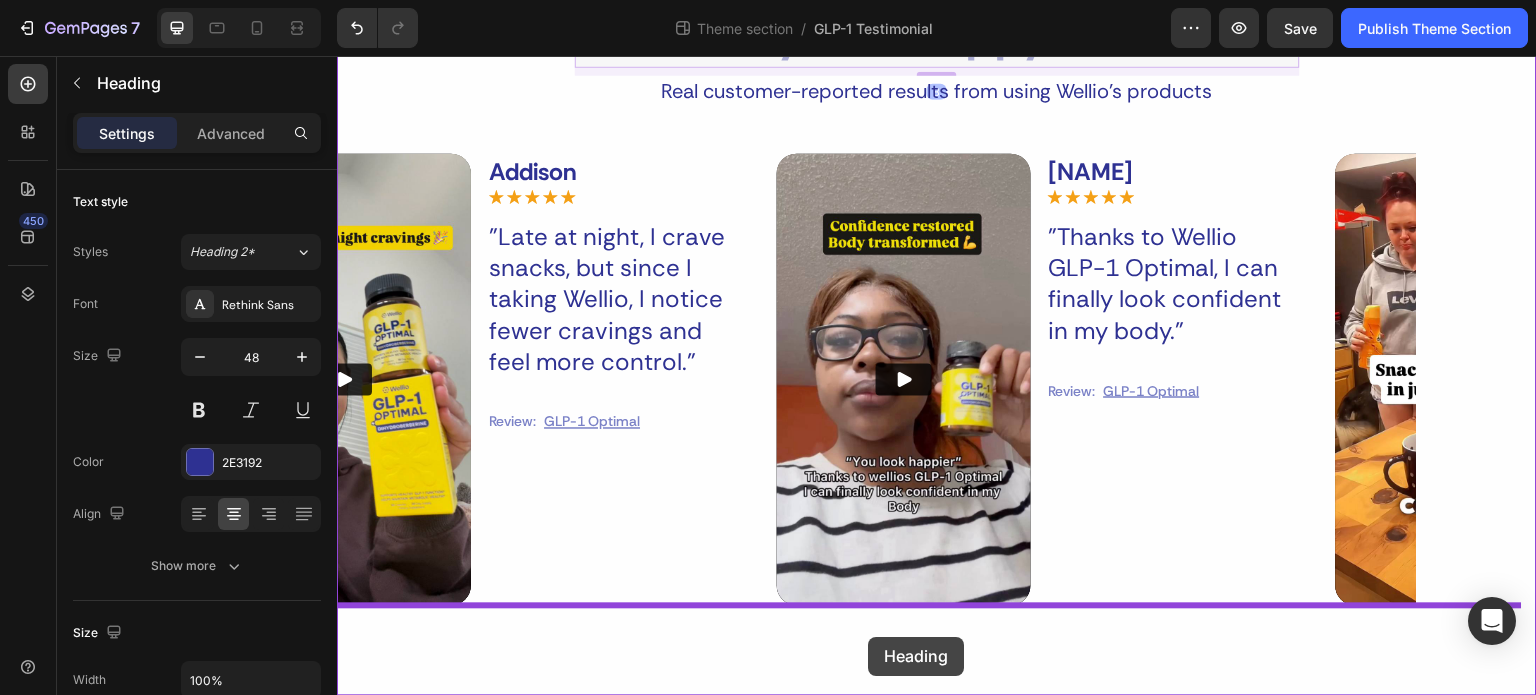 drag, startPoint x: 585, startPoint y: 245, endPoint x: 868, endPoint y: 637, distance: 483.4801 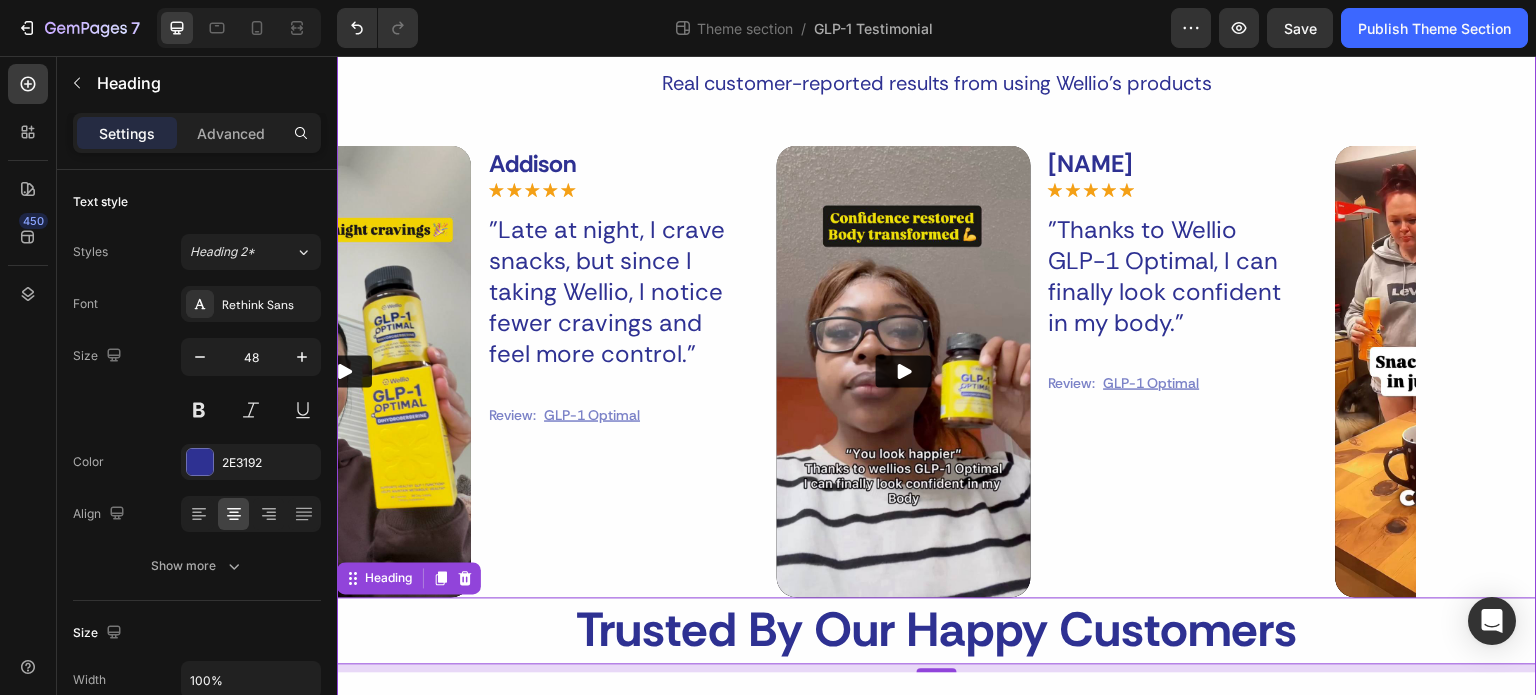 scroll, scrollTop: 260, scrollLeft: 0, axis: vertical 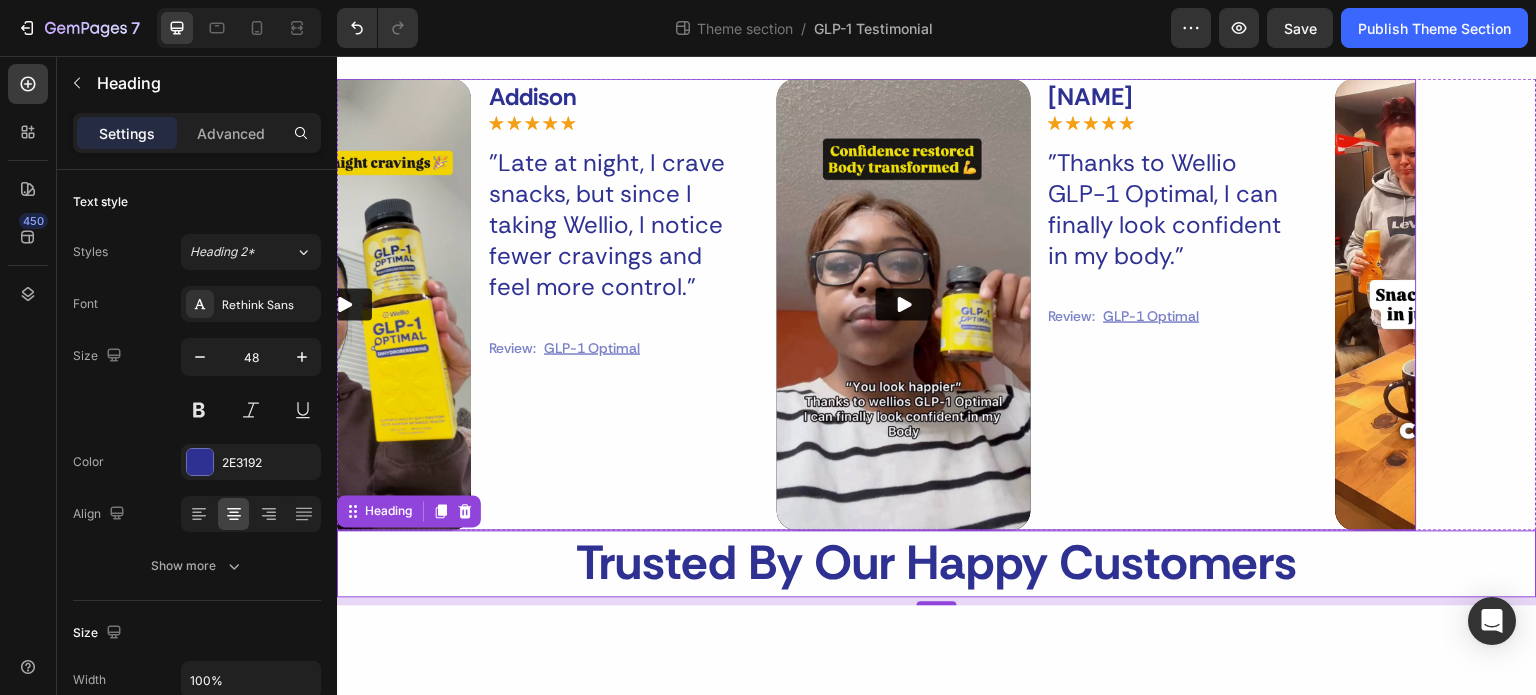 click on "Video Addison Text Block
Icon
Icon
Icon
Icon
Icon Icon List "Late at night, I crave snacks, but since I taking Wellio, I notice fewer cravings and feel more control." Text Block Review: Text Block GLP-1 Optimal Text Block Row Row Row Video Jada Text Block
Icon
Icon
Icon
Icon
Icon Icon List "Thanks to Wellio GLP-1 Optimal, I can finally look confident in my body." Text Block Review: Text Block GLP-1 Optimal Text Block Row Row Row Video Destine Text Block
Icon
Icon
Icon
Icon
Icon Icon List  "After just a few days, I notice my usual snack cravings way less intense." Text Block Review: Text Block GLP-1 Optimal Text Block Row Row Row Video Raelii Text Block
Icon
Icon
Icon
Icon
Icon Icon List "This supplement has helped me in ways that I didn't think it could." Text Block Review: Text Block GLP-1 Optimal Text Block Row Row Row" at bounding box center [817, 305] 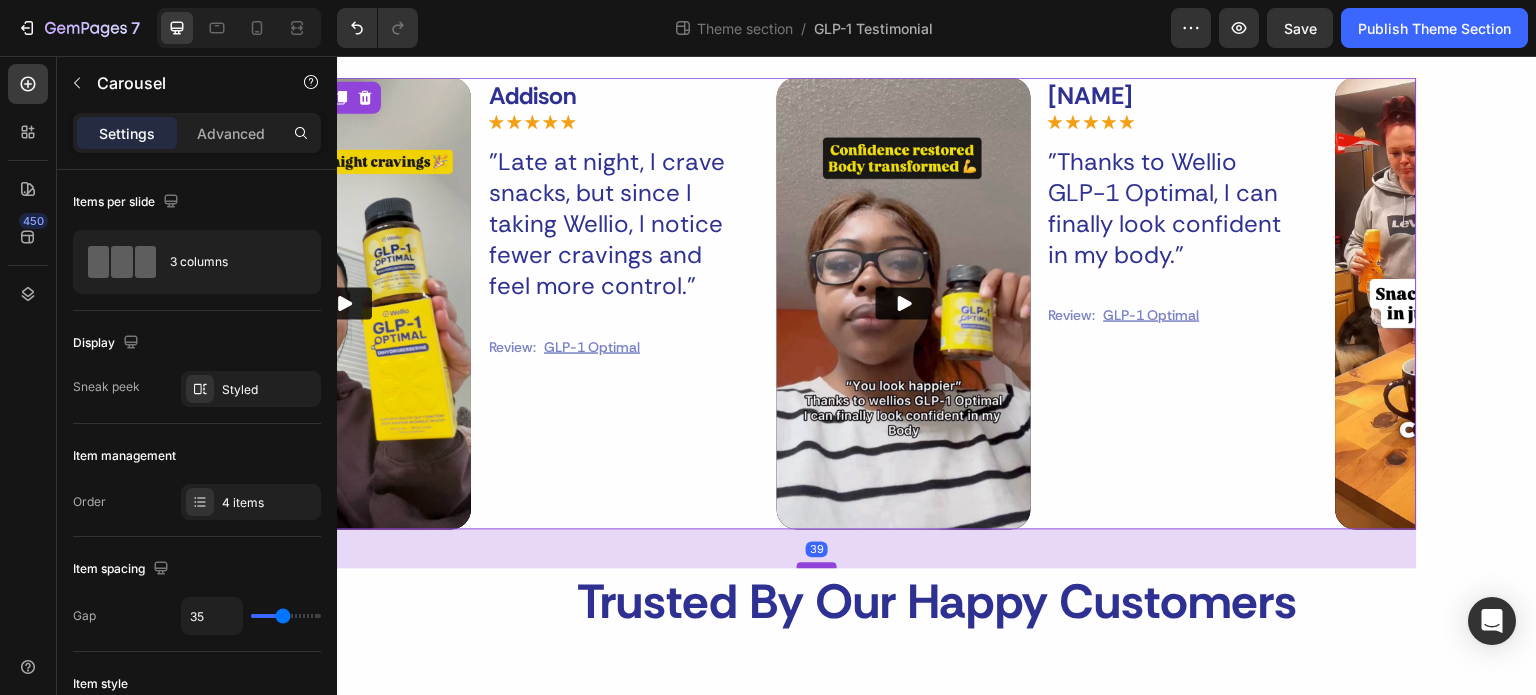 drag, startPoint x: 815, startPoint y: 526, endPoint x: 811, endPoint y: 565, distance: 39.20459 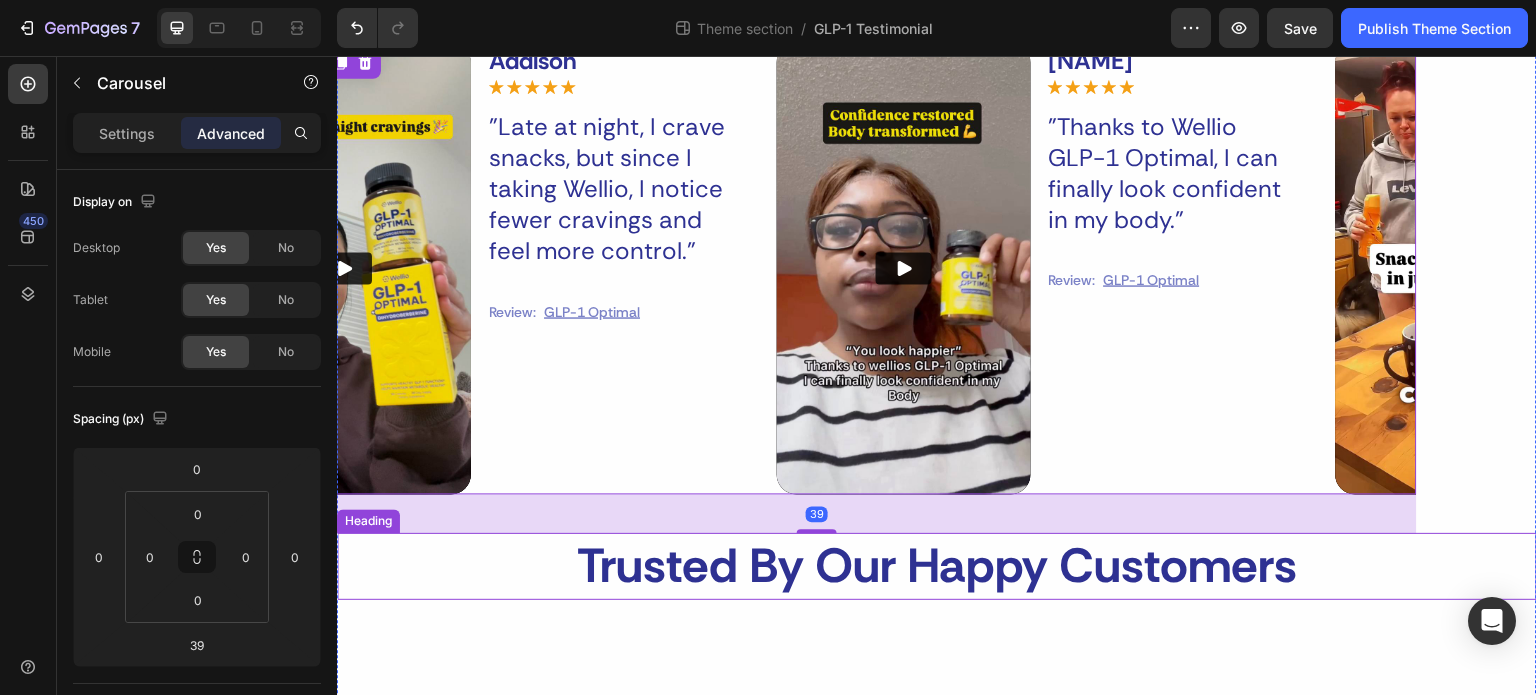 scroll, scrollTop: 298, scrollLeft: 0, axis: vertical 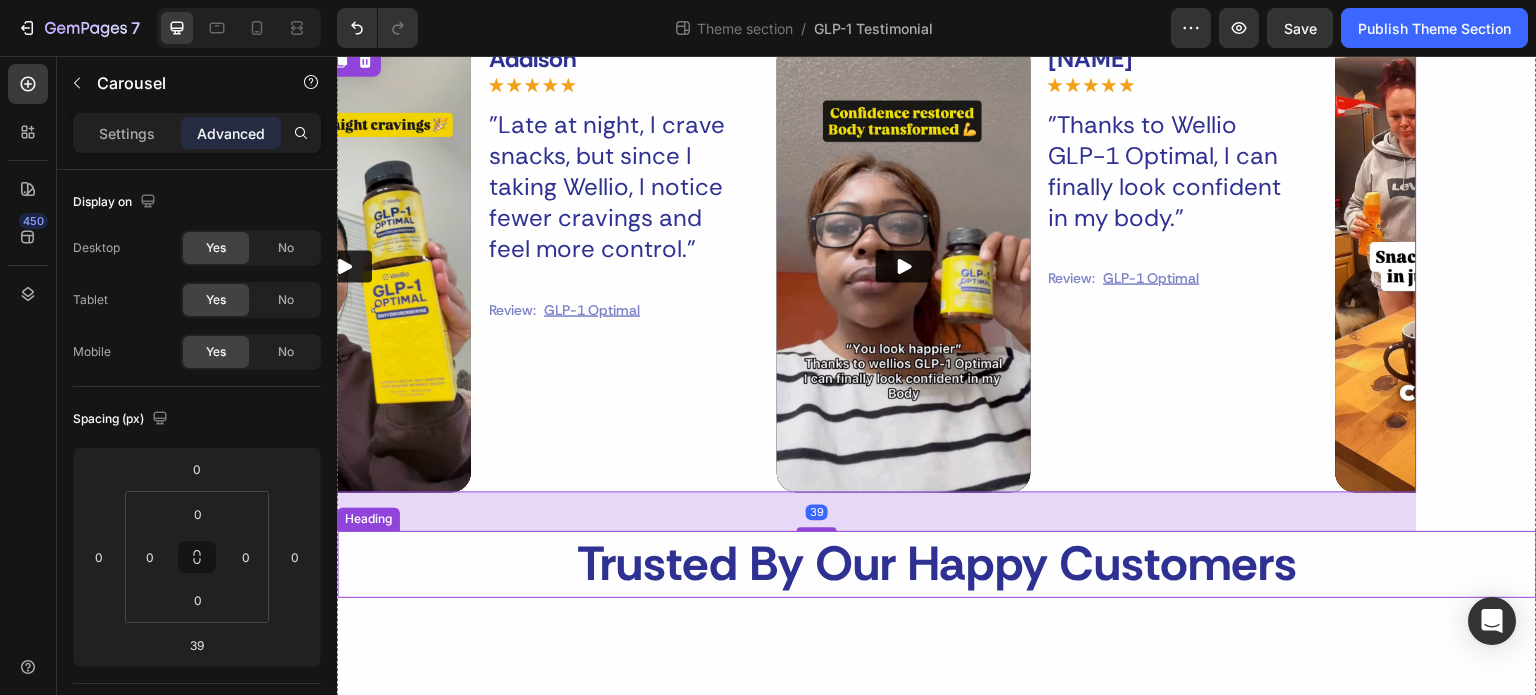 click on "Trusted By Our Happy Customers" at bounding box center [937, 564] 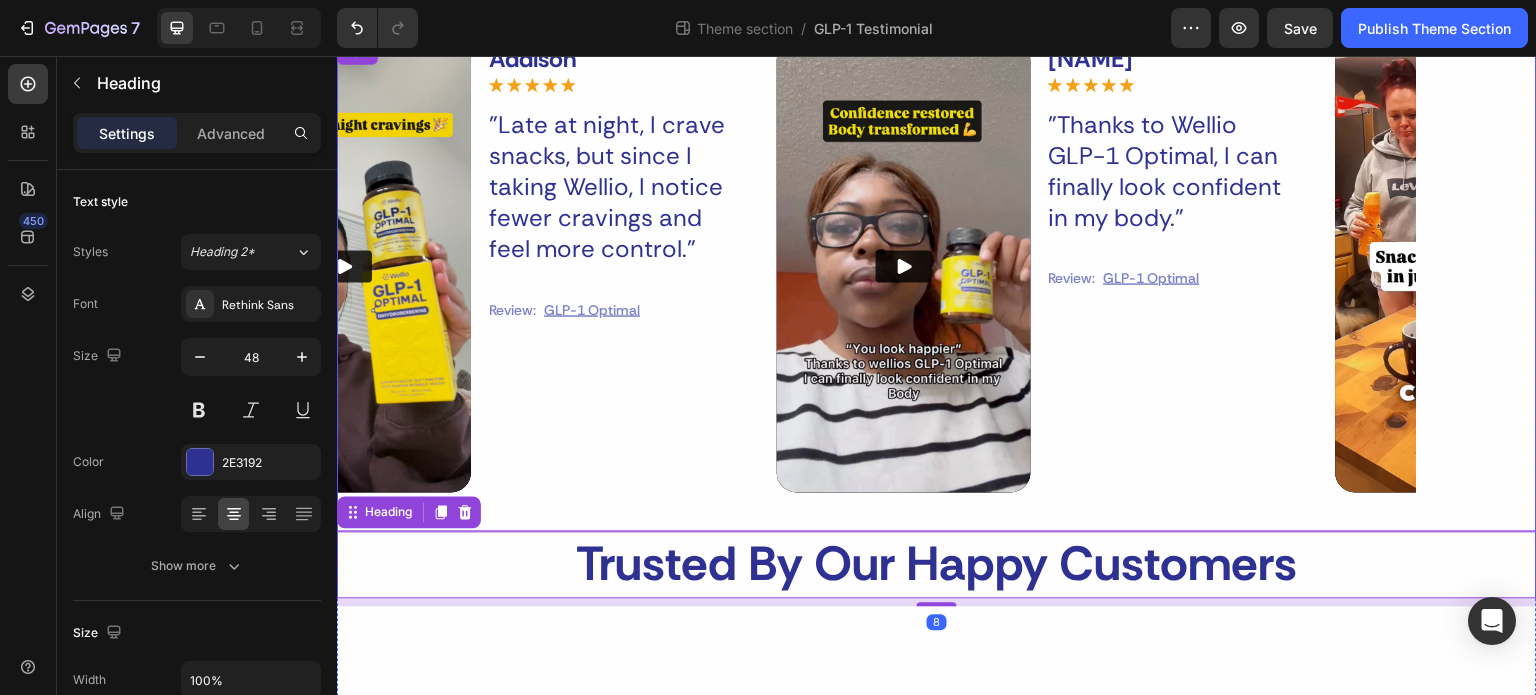 click on "Video Addison Text Block
Icon
Icon
Icon
Icon
Icon Icon List "Late at night, I crave snacks, but since I taking Wellio, I notice fewer cravings and feel more control." Text Block Review: Text Block GLP-1 Optimal Text Block Row Row Row Video Jada Text Block
Icon
Icon
Icon
Icon
Icon Icon List "Thanks to Wellio GLP-1 Optimal, I can finally look confident in my body." Text Block Review: Text Block GLP-1 Optimal Text Block Row Row Row Video Destine Text Block
Icon
Icon
Icon
Icon
Icon Icon List  "After just a few days, I notice my usual snack cravings way less intense." Text Block Review: Text Block GLP-1 Optimal Text Block Row Row Row Video Raelii Text Block
Icon
Icon
Icon
Icon
Icon Icon List "This supplement has helped me in ways that I didn't think it could." Text Block Review: Text Block GLP-1 Optimal Text Block Row Row Row Carousel" at bounding box center [937, 285] 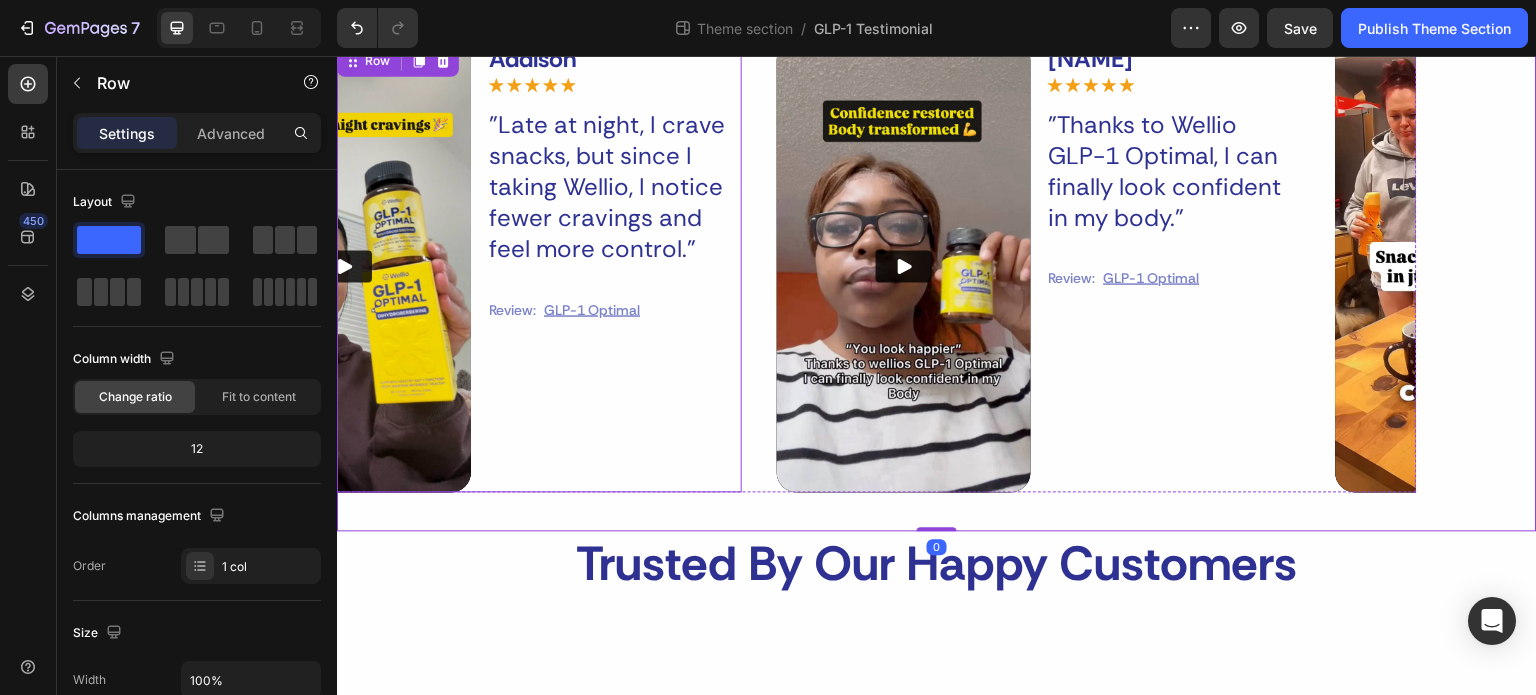 click on "Addison Text Block
Icon
Icon
Icon
Icon
Icon Icon List "Late at night, I crave snacks, but since I taking Wellio, I notice fewer cravings and feel more control." Text Block Review: Text Block GLP-1 Optimal Text Block Row Row" at bounding box center [614, 266] 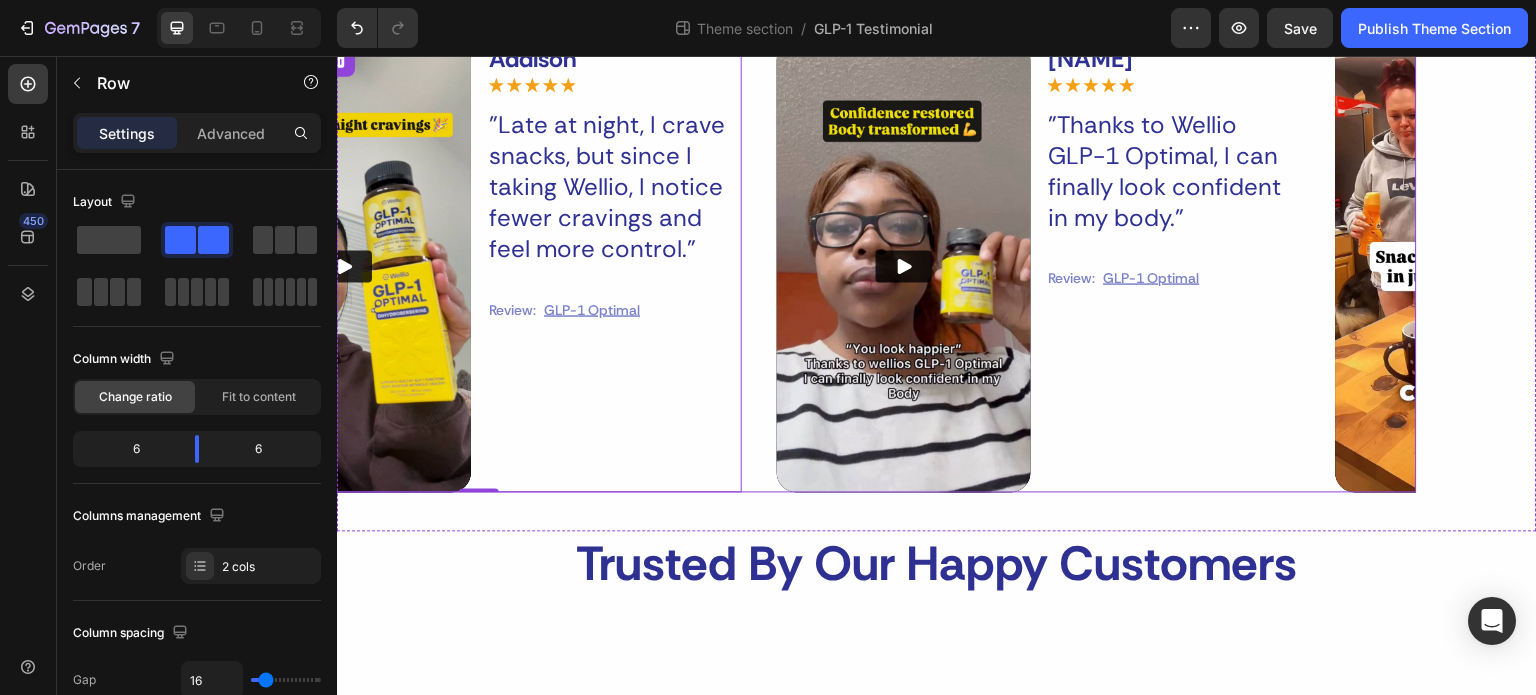 click on "Video Addison Text Block
Icon
Icon
Icon
Icon
Icon Icon List "Late at night, I crave snacks, but since I taking Wellio, I notice fewer cravings and feel more control." Text Block Review: Text Block GLP-1 Optimal Text Block Row Row Row   0 Video Jada Text Block
Icon
Icon
Icon
Icon
Icon Icon List "Thanks to Wellio GLP-1 Optimal, I can finally look confident in my body." Text Block Review: Text Block GLP-1 Optimal Text Block Row Row Row Video Destine Text Block
Icon
Icon
Icon
Icon
Icon Icon List  "After just a few days, I notice my usual snack cravings way less intense." Text Block Review: Text Block GLP-1 Optimal Text Block Row Row Row Video Raelii Text Block
Icon
Icon
Icon
Icon
Icon Icon List "This supplement has helped me in ways that I didn't think it could." Text Block Review: Text Block GLP-1 Optimal Text Block Row Row Row" at bounding box center (817, 266) 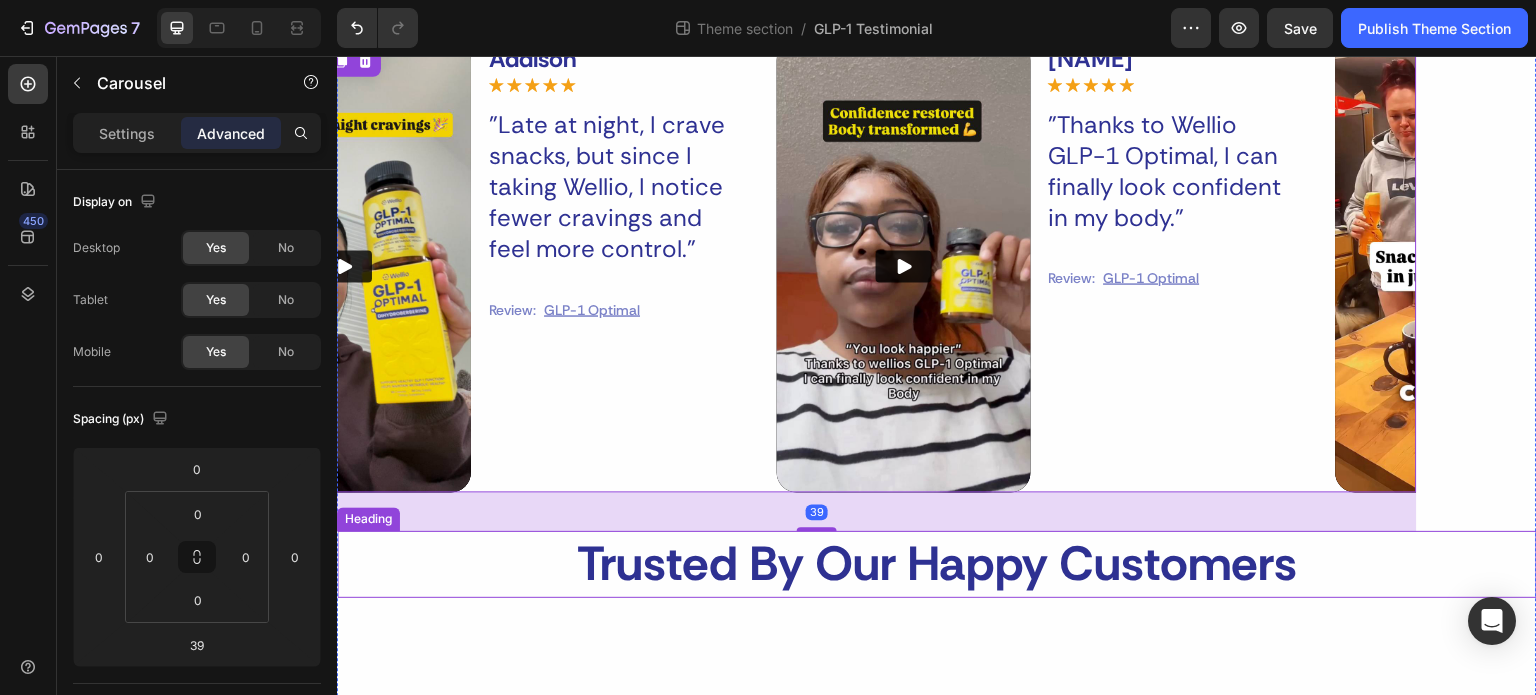 click on "Trusted By Our Happy Customers" at bounding box center (937, 564) 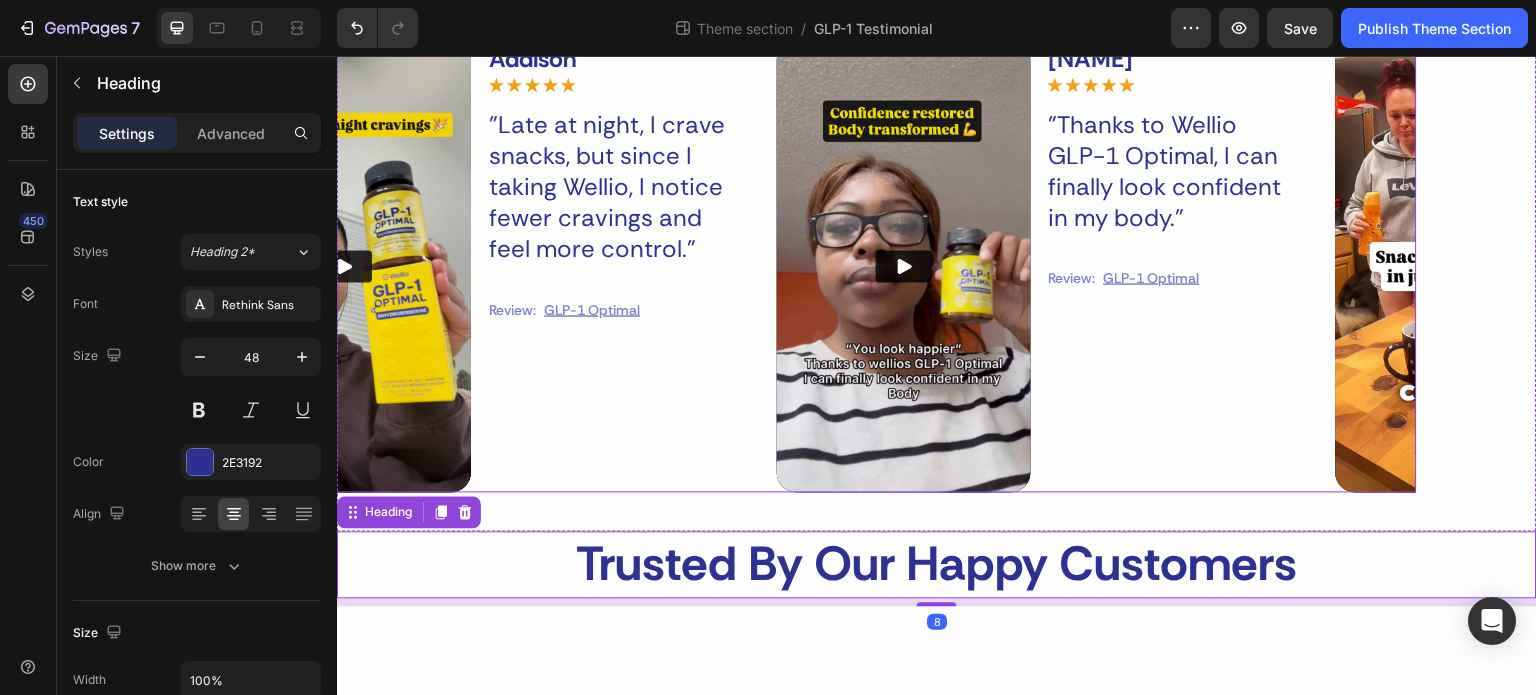 click on "Video Addison Text Block
Icon
Icon
Icon
Icon
Icon Icon List "Late at night, I crave snacks, but since I taking Wellio, I notice fewer cravings and feel more control." Text Block Review: Text Block GLP-1 Optimal Text Block Row Row Row Video Jada Text Block
Icon
Icon
Icon
Icon
Icon Icon List "Thanks to Wellio GLP-1 Optimal, I can finally look confident in my body." Text Block Review: Text Block GLP-1 Optimal Text Block Row Row Row Video Destine Text Block
Icon
Icon
Icon
Icon
Icon Icon List  "After just a few days, I notice my usual snack cravings way less intense." Text Block Review: Text Block GLP-1 Optimal Text Block Row Row Row Video Raelii Text Block
Icon
Icon
Icon
Icon
Icon Icon List "This supplement has helped me in ways that I didn't think it could." Text Block Review: Text Block GLP-1 Optimal Text Block Row Row Row" at bounding box center [817, 266] 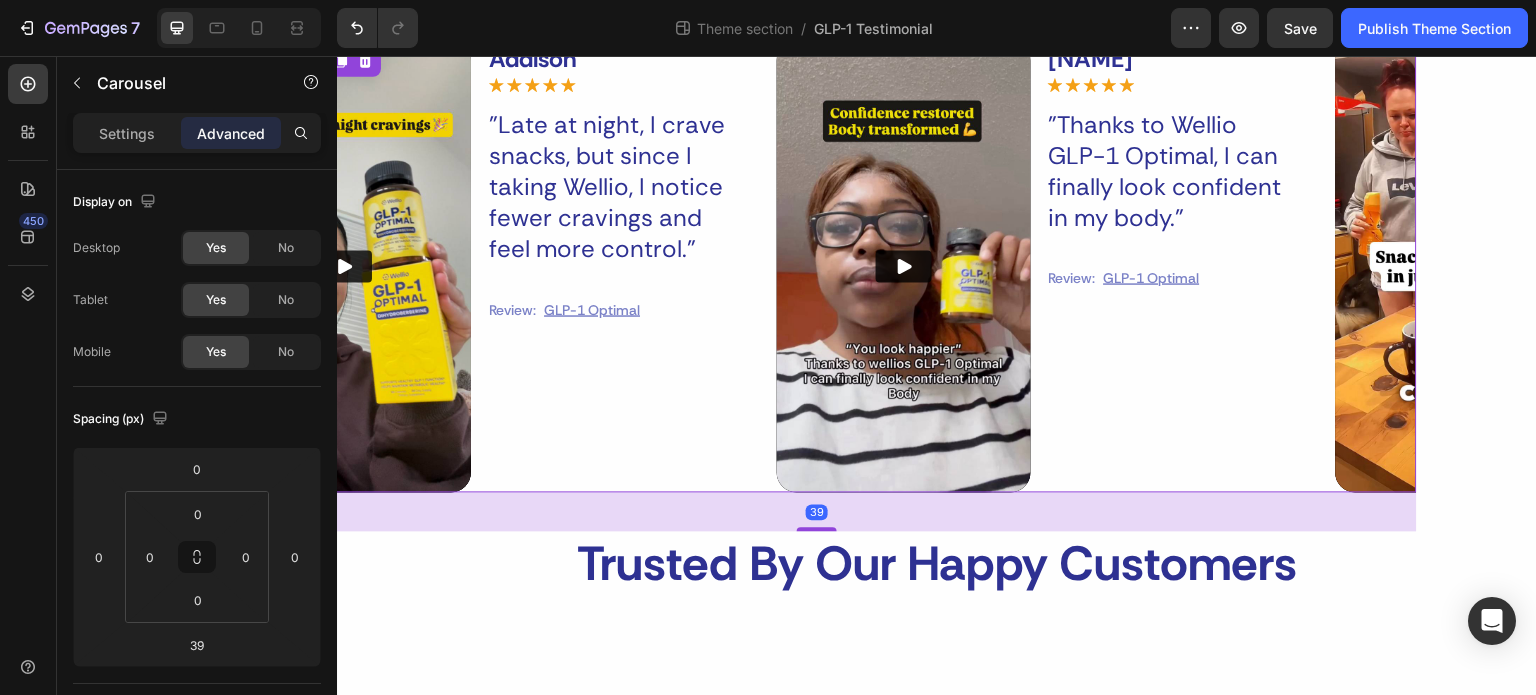 drag, startPoint x: 813, startPoint y: 529, endPoint x: 818, endPoint y: 471, distance: 58.21512 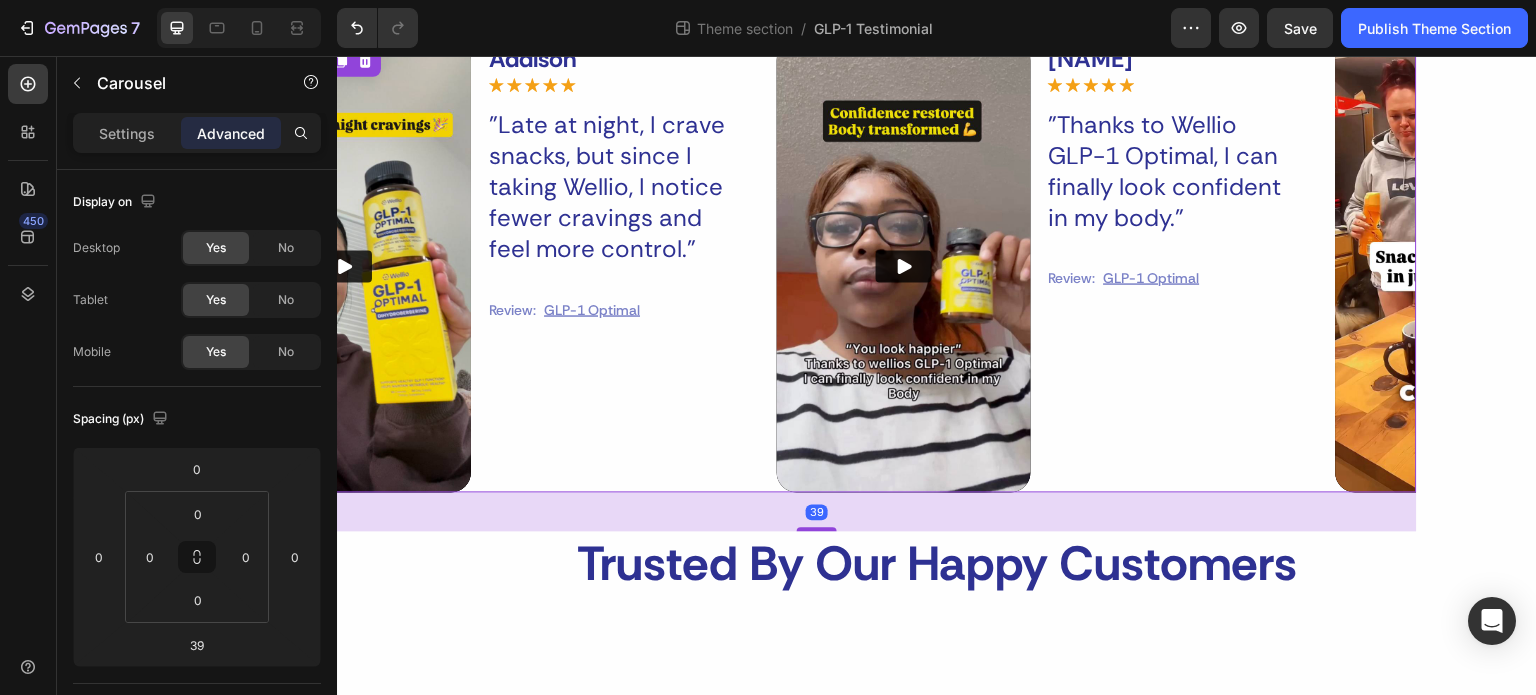 click on "Video Addison Text Block
Icon
Icon
Icon
Icon
Icon Icon List "Late at night, I crave snacks, but since I taking Wellio, I notice fewer cravings and feel more control." Text Block Review: Text Block GLP-1 Optimal Text Block Row Row Row Video Jada Text Block
Icon
Icon
Icon
Icon
Icon Icon List "Thanks to Wellio GLP-1 Optimal, I can finally look confident in my body." Text Block Review: Text Block GLP-1 Optimal Text Block Row Row Row Video Destine Text Block
Icon
Icon
Icon
Icon
Icon Icon List  "After just a few days, I notice my usual snack cravings way less intense." Text Block Review: Text Block GLP-1 Optimal Text Block Row Row Row Video Raelii Text Block
Icon
Icon
Icon
Icon
Icon Icon List "This supplement has helped me in ways that I didn't think it could." Text Block Review: Text Block GLP-1 Optimal Text Block Row Row Row Carousel   39" at bounding box center (817, 266) 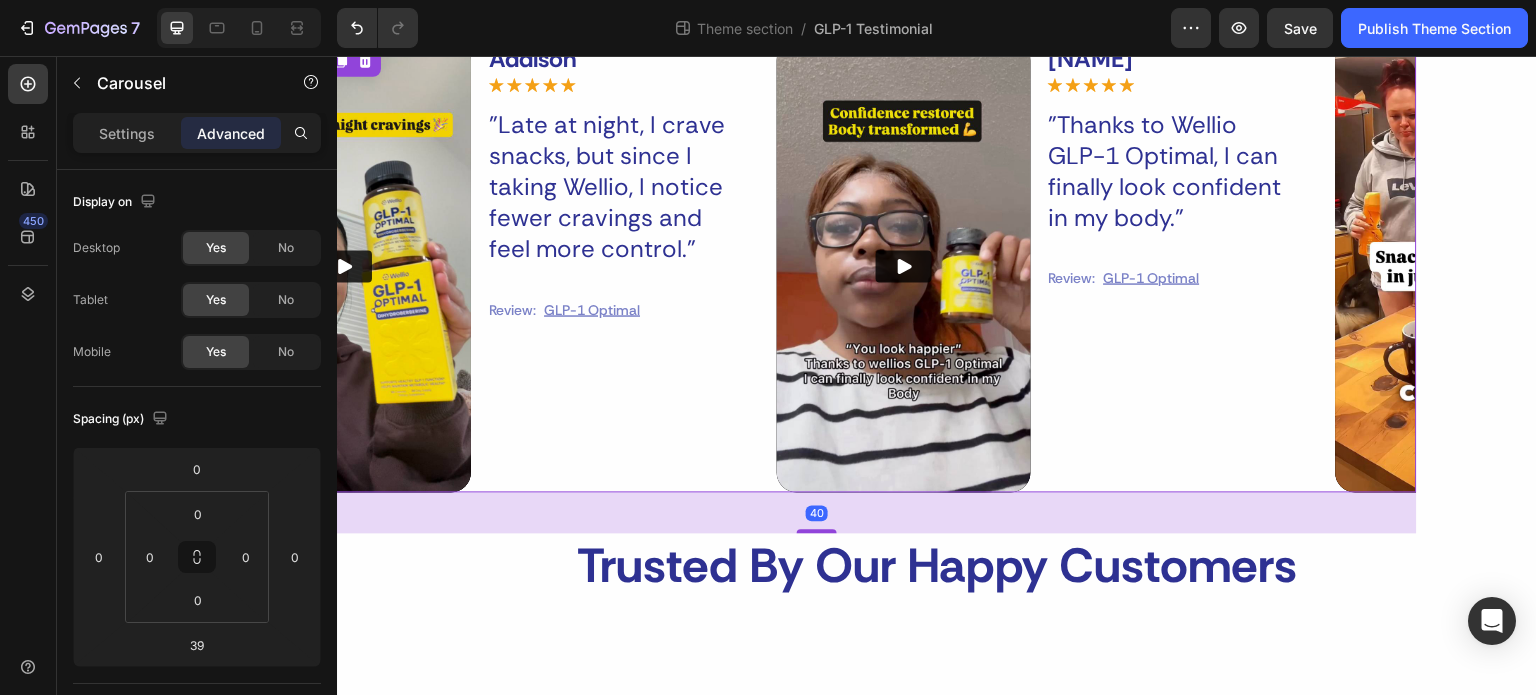 scroll, scrollTop: 260, scrollLeft: 0, axis: vertical 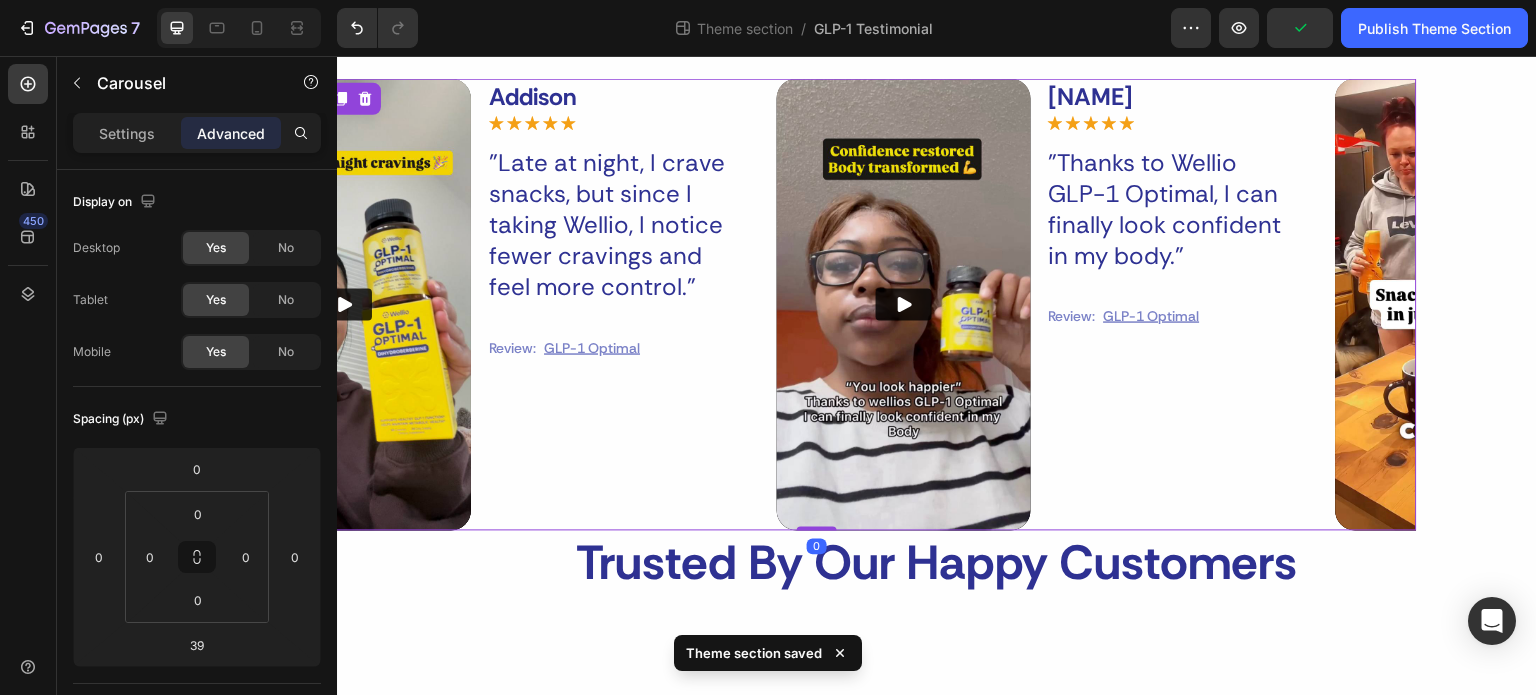 click at bounding box center [904, 305] 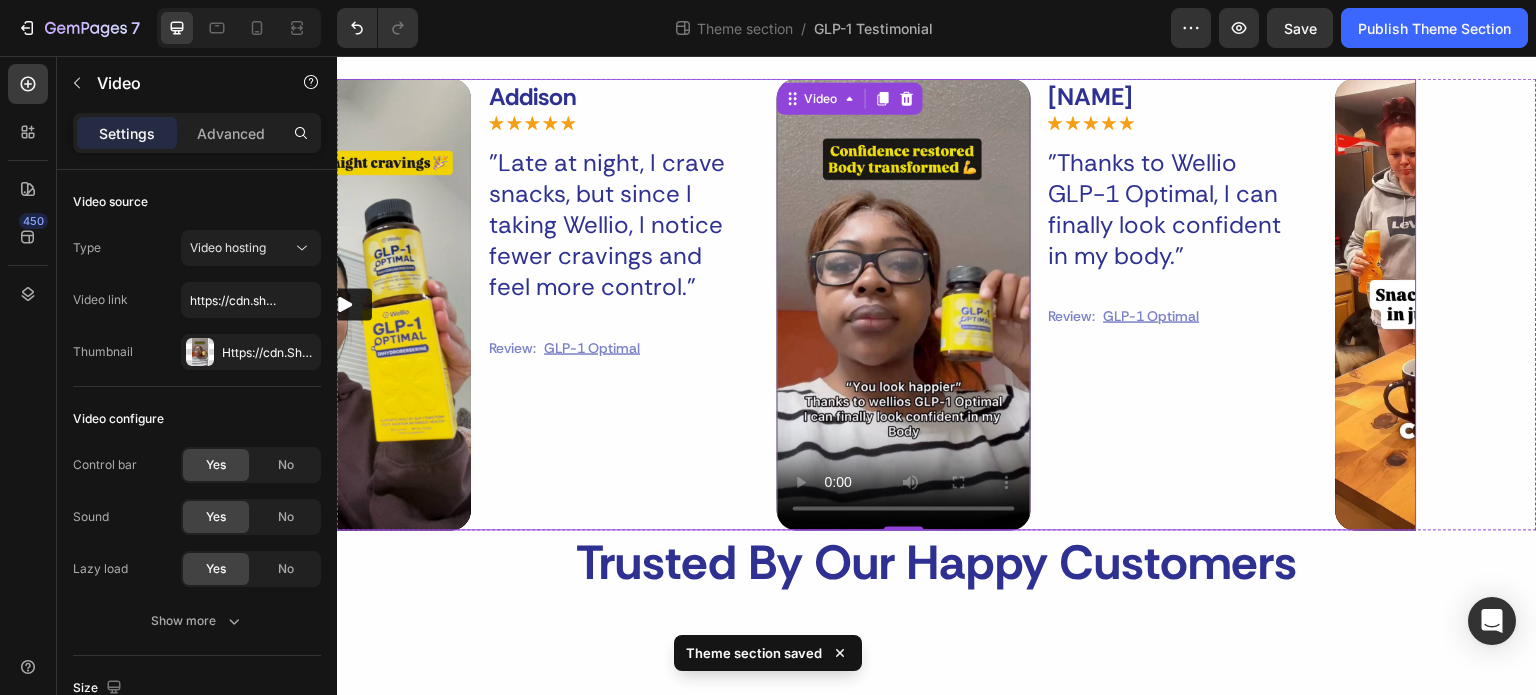 click on "Video Addison Text Block
Icon
Icon
Icon
Icon
Icon Icon List "Late at night, I crave snacks, but since I taking Wellio, I notice fewer cravings and feel more control." Text Block Review: Text Block GLP-1 Optimal Text Block Row Row Row Video   0 Jada Text Block
Icon
Icon
Icon
Icon
Icon Icon List "Thanks to Wellio GLP-1 Optimal, I can finally look confident in my body." Text Block Review: Text Block GLP-1 Optimal Text Block Row Row Row Video Destine Text Block
Icon
Icon
Icon
Icon
Icon Icon List  "After just a few days, I notice my usual snack cravings way less intense." Text Block Review: Text Block GLP-1 Optimal Text Block Row Row Row Video Raelii Text Block
Icon
Icon
Icon
Icon
Icon Icon List "This supplement has helped me in ways that I didn't think it could." Text Block Review: Text Block GLP-1 Optimal Text Block Row Row Row" at bounding box center [817, 305] 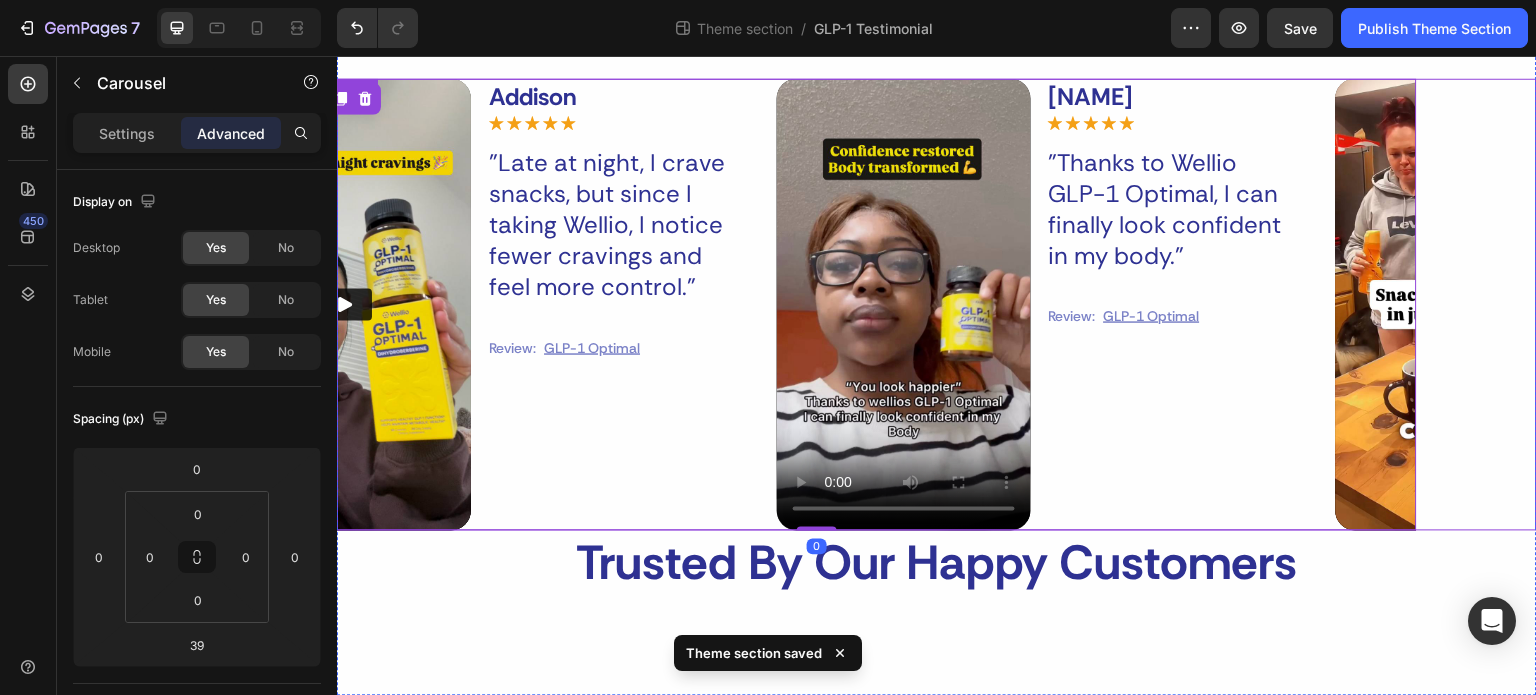 click on "Video Addison Text Block
Icon
Icon
Icon
Icon
Icon Icon List "Late at night, I crave snacks, but since I taking Wellio, I notice fewer cravings and feel more control." Text Block Review: Text Block GLP-1 Optimal Text Block Row Row Row Video Jada Text Block
Icon
Icon
Icon
Icon
Icon Icon List "Thanks to Wellio GLP-1 Optimal, I can finally look confident in my body." Text Block Review: Text Block GLP-1 Optimal Text Block Row Row Row Video Destine Text Block
Icon
Icon
Icon
Icon
Icon Icon List  "After just a few days, I notice my usual snack cravings way less intense." Text Block Review: Text Block GLP-1 Optimal Text Block Row Row Row Video Raelii Text Block
Icon
Icon
Icon
Icon
Icon Icon List "This supplement has helped me in ways that I didn't think it could." Text Block Review: Text Block GLP-1 Optimal Text Block Row Row Row Carousel   0" at bounding box center (937, 305) 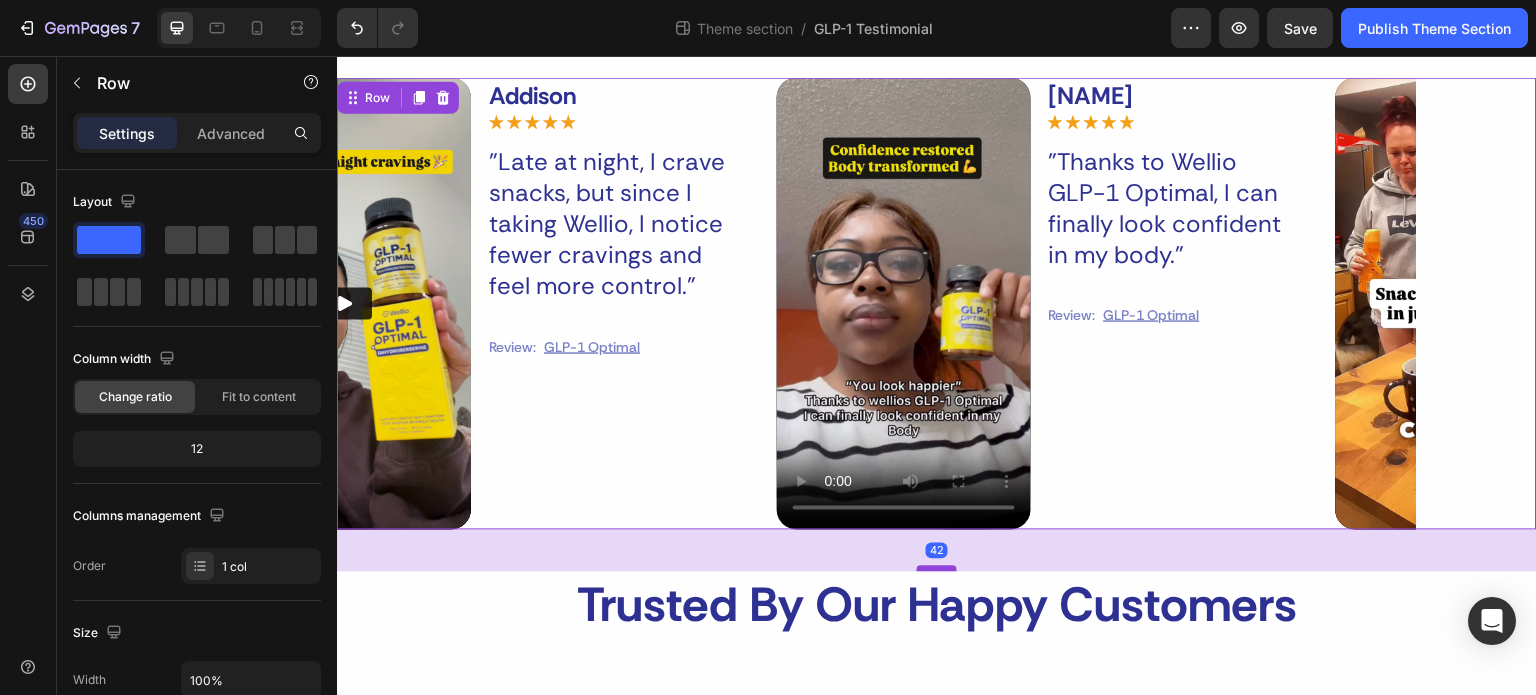 drag, startPoint x: 941, startPoint y: 528, endPoint x: 938, endPoint y: 570, distance: 42.107006 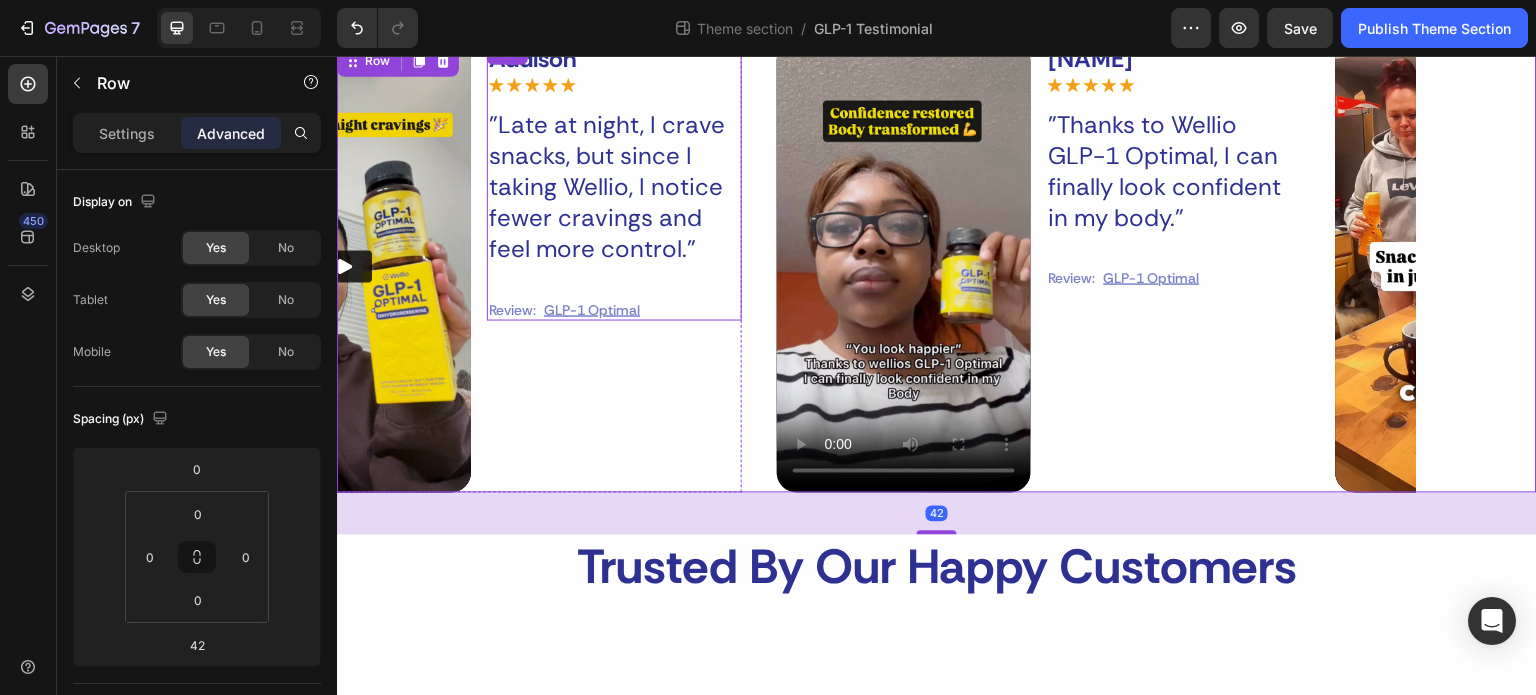 scroll, scrollTop: 301, scrollLeft: 0, axis: vertical 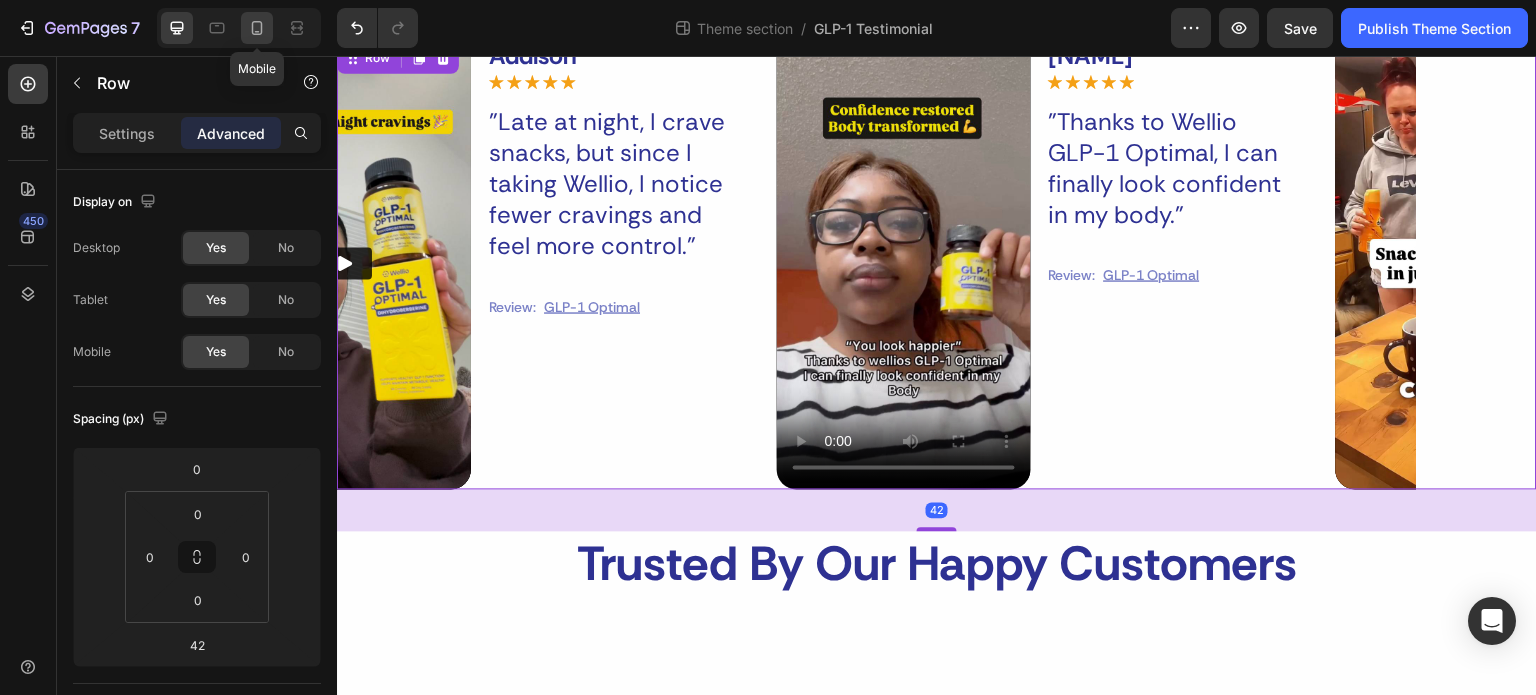 click 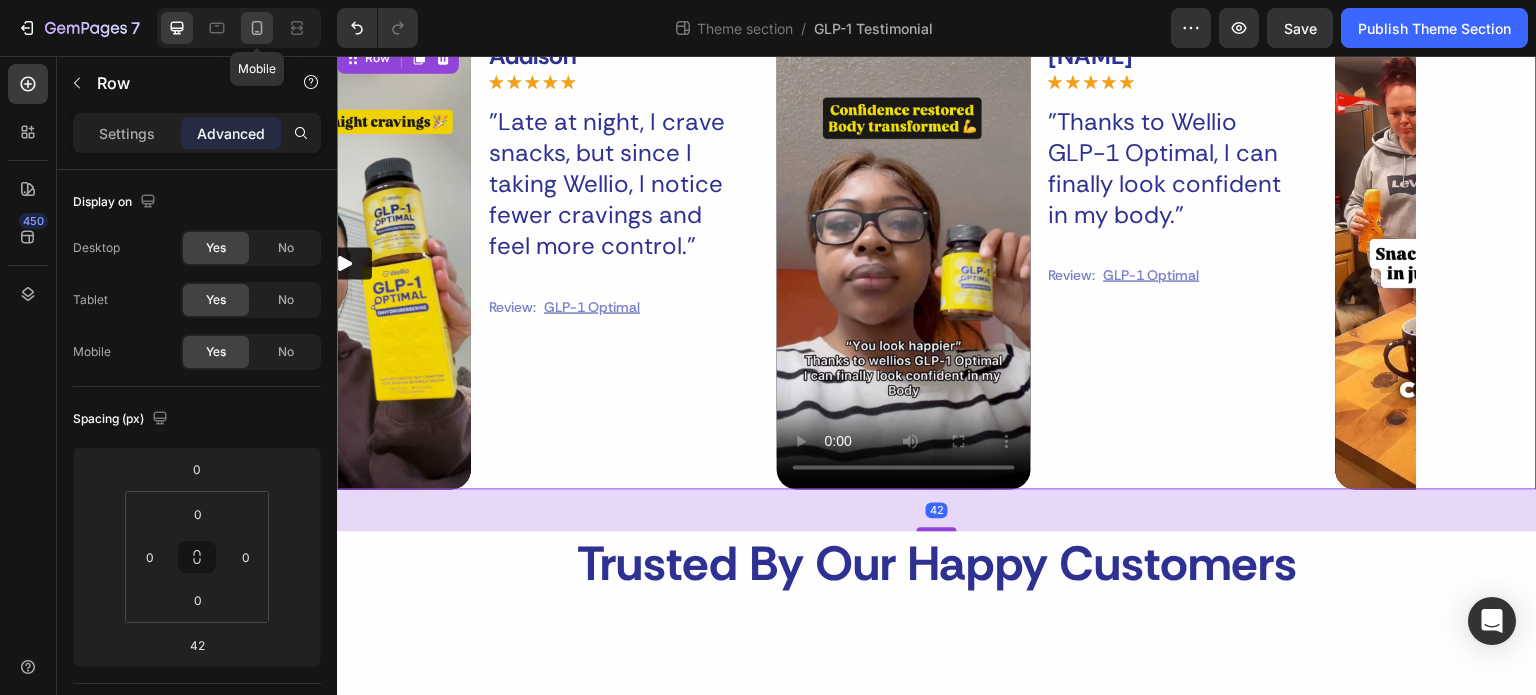 type 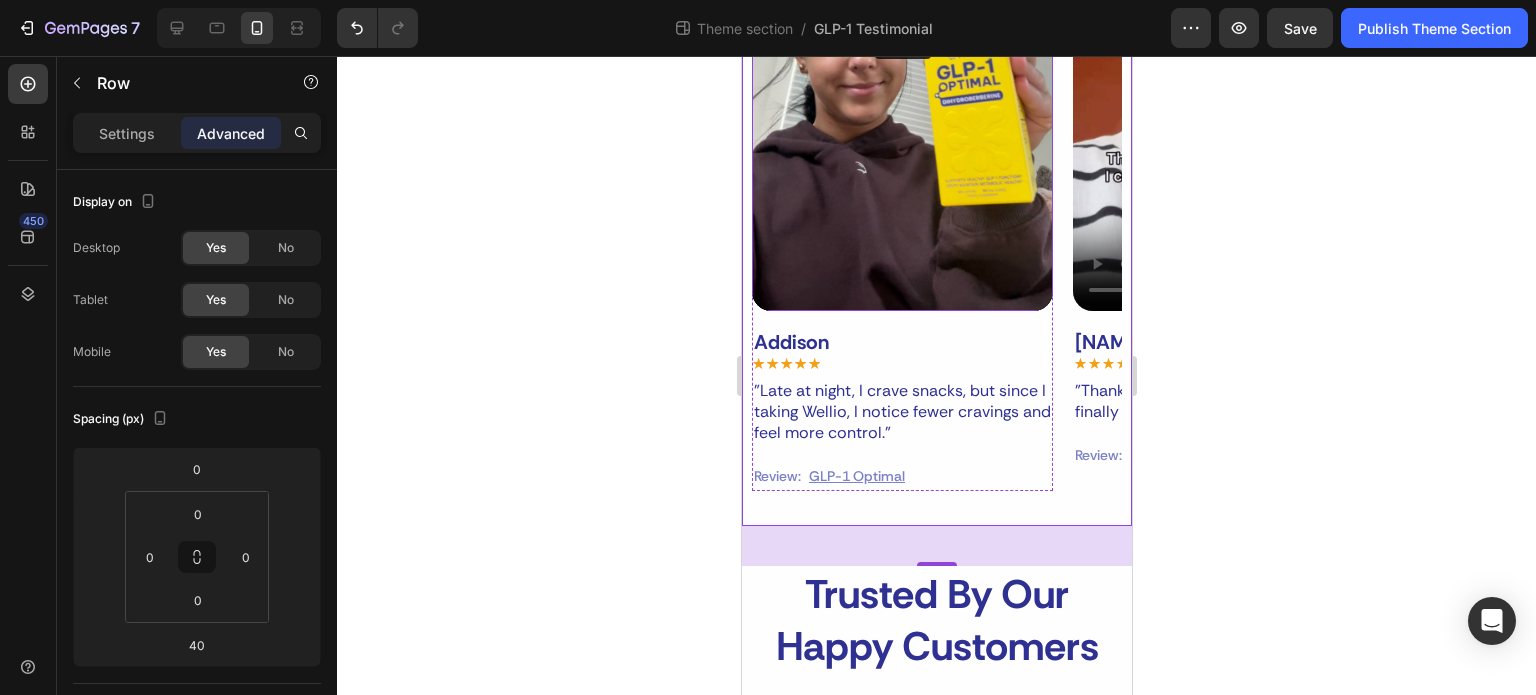 scroll, scrollTop: 587, scrollLeft: 0, axis: vertical 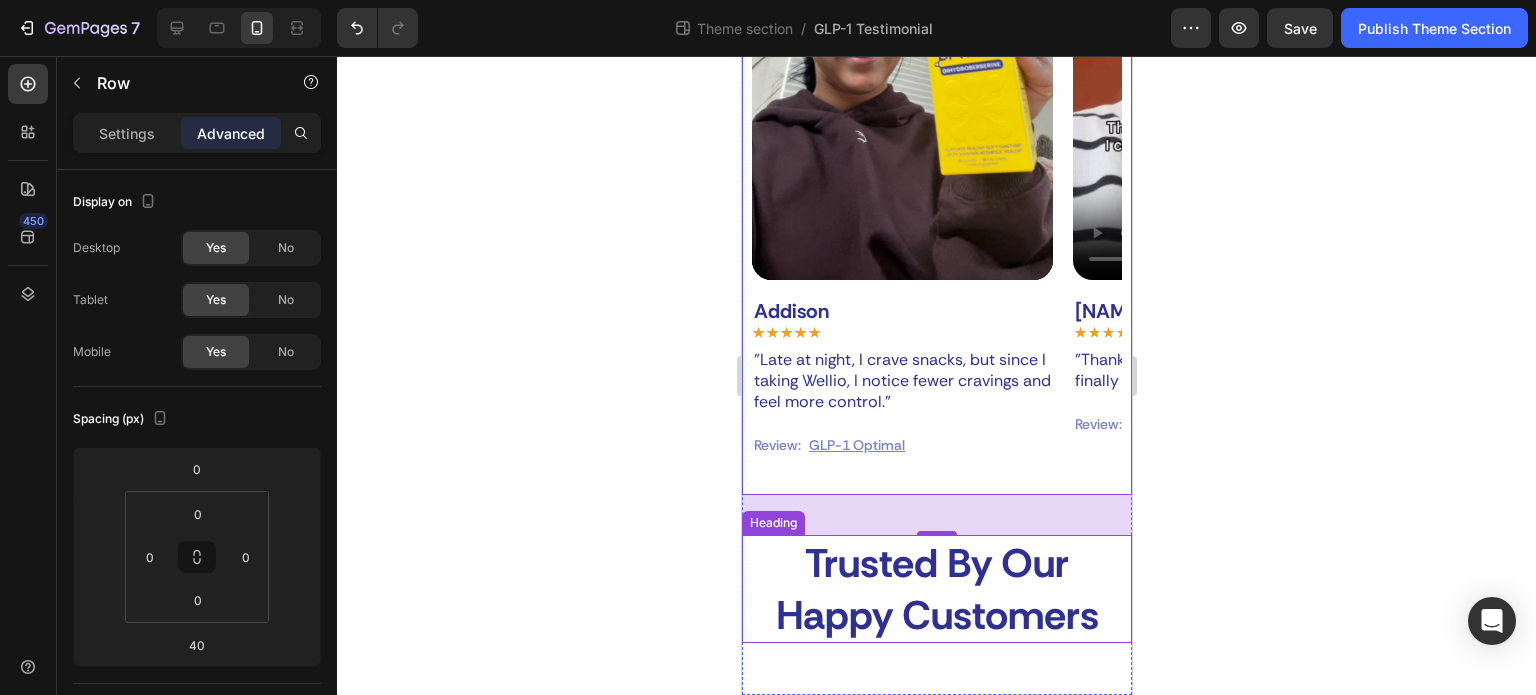 click on "Trusted By Our Happy Customers" at bounding box center (936, 589) 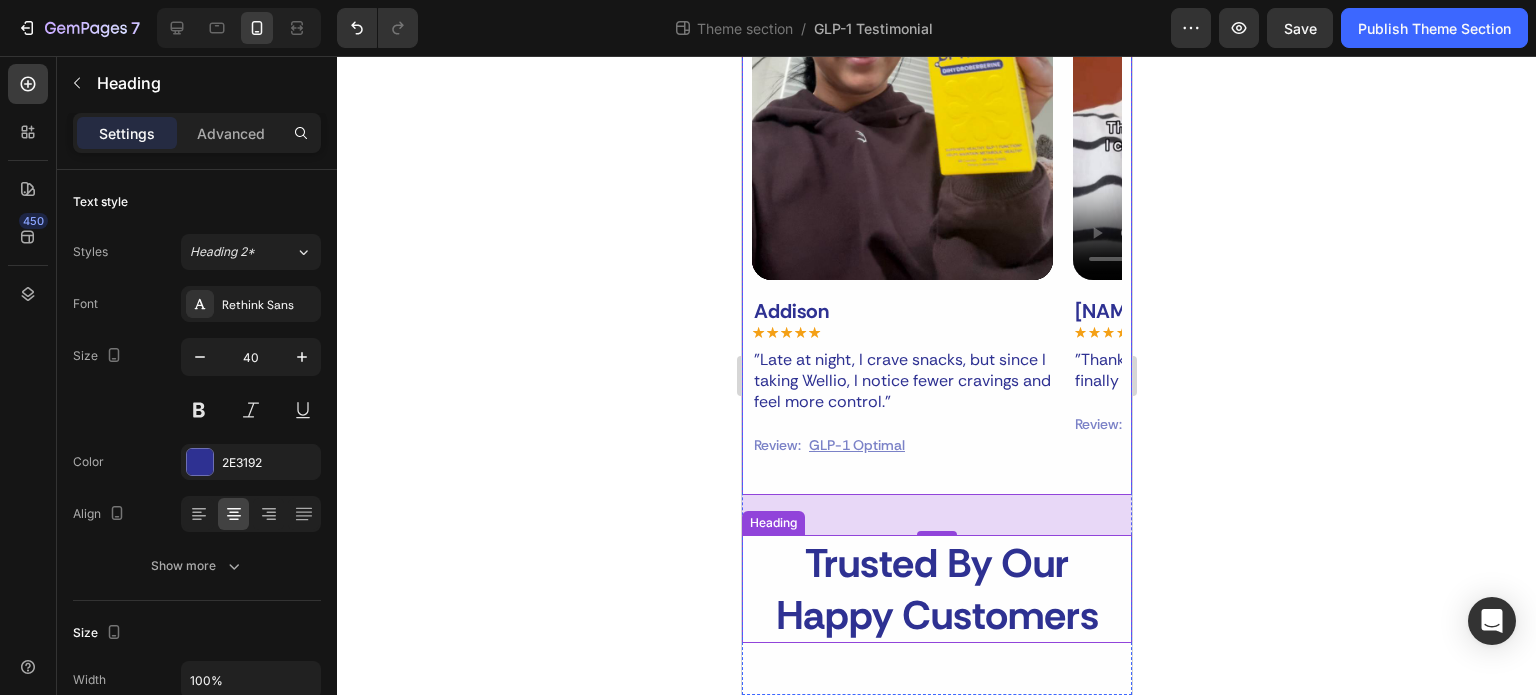 click on "Trusted By Our Happy Customers" at bounding box center (936, 589) 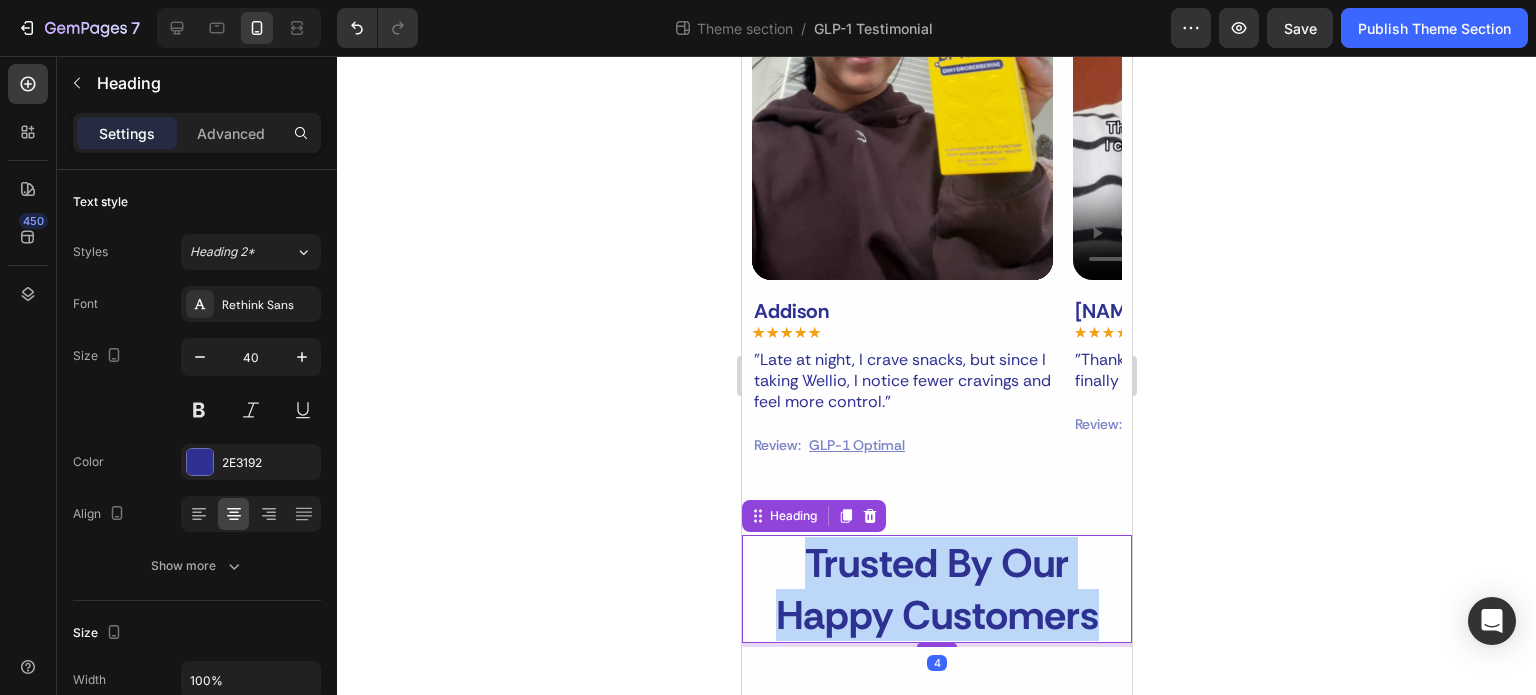 click on "Trusted By Our Happy Customers" at bounding box center [936, 589] 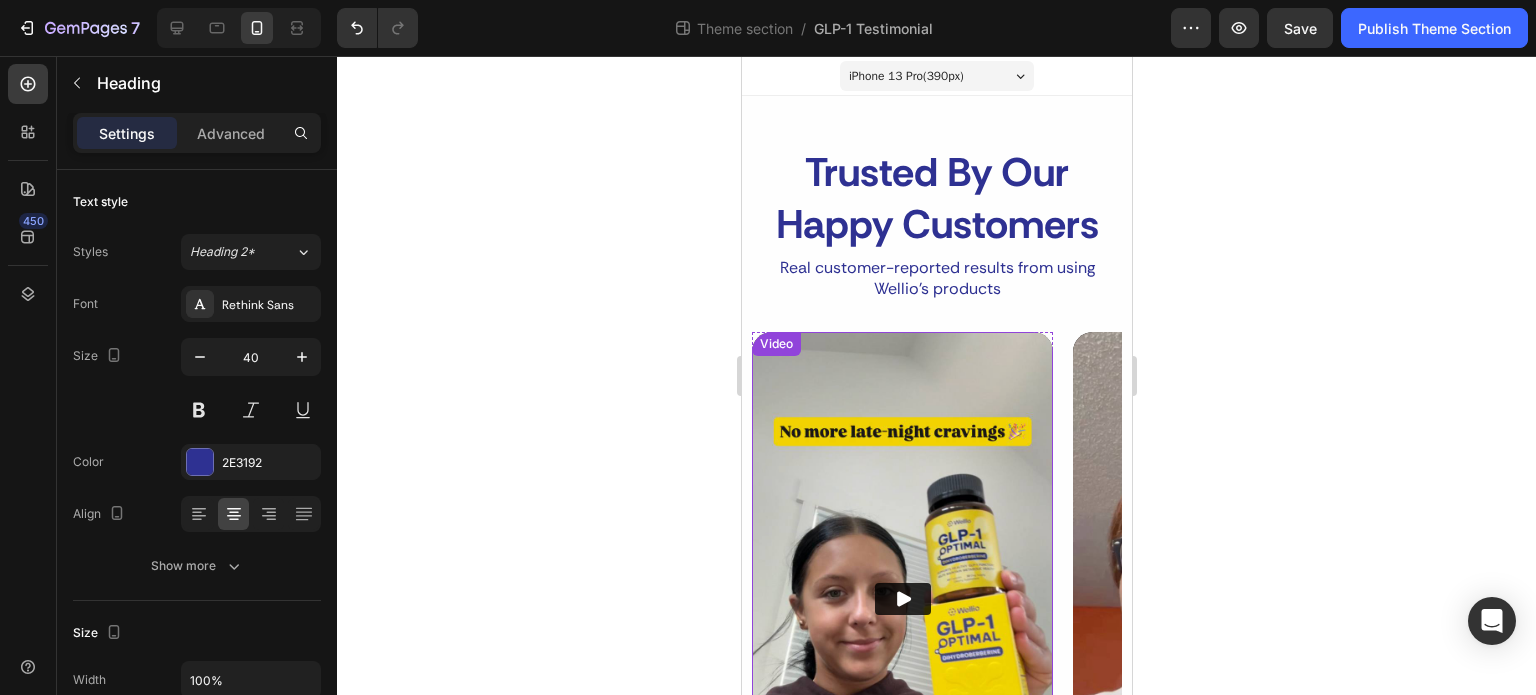 scroll, scrollTop: 587, scrollLeft: 0, axis: vertical 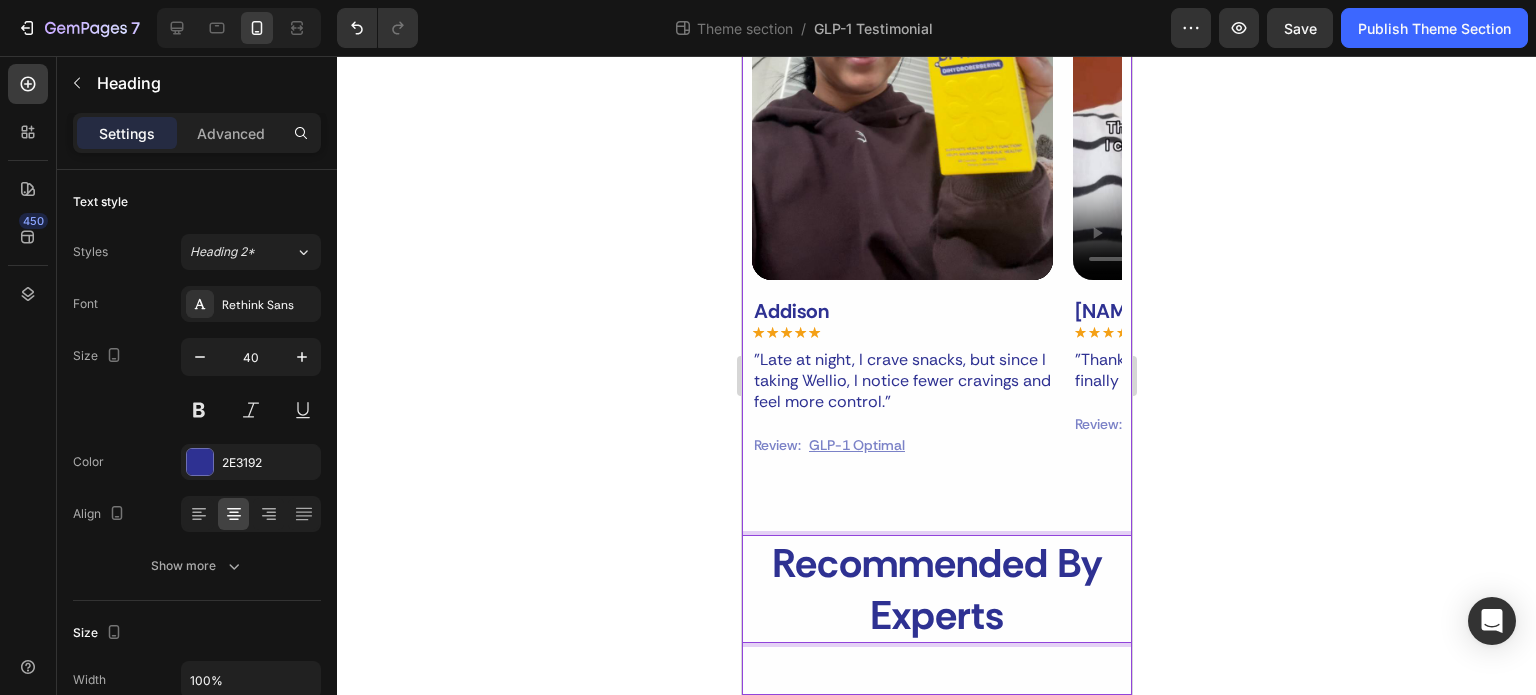 click on "Trusted By Our Happy Customers Heading Real customer-reported results from using Wellio’s products Text Block Row Video Addison Text Block
Icon
Icon
Icon
Icon
Icon Icon List "Late at night, I crave snacks, but since I taking Wellio, I notice fewer cravings and feel more control." Text Block Review: Text Block GLP-1 Optimal Text Block Row Row Row Video Jada Text Block
Icon
Icon
Icon
Icon
Icon Icon List "Thanks to Wellio GLP-1 Optimal, I can finally look confident in my body." Text Block Review: Text Block GLP-1 Optimal Text Block Row Row Row Video Destine Text Block
Icon
Icon
Icon
Icon
Icon Icon List  "After just a few days, I notice my usual snack cravings way less intense." Text Block Review: Text Block GLP-1 Optimal Text Block Row Row Row Video Raelii Text Block
Icon
Icon
Icon
Icon
Icon Icon List "This supplement has helped me in ways that I didn't think it could." Text Block Review: Text Block GLP-1 Optimal Text Block Row" at bounding box center [936, 102] 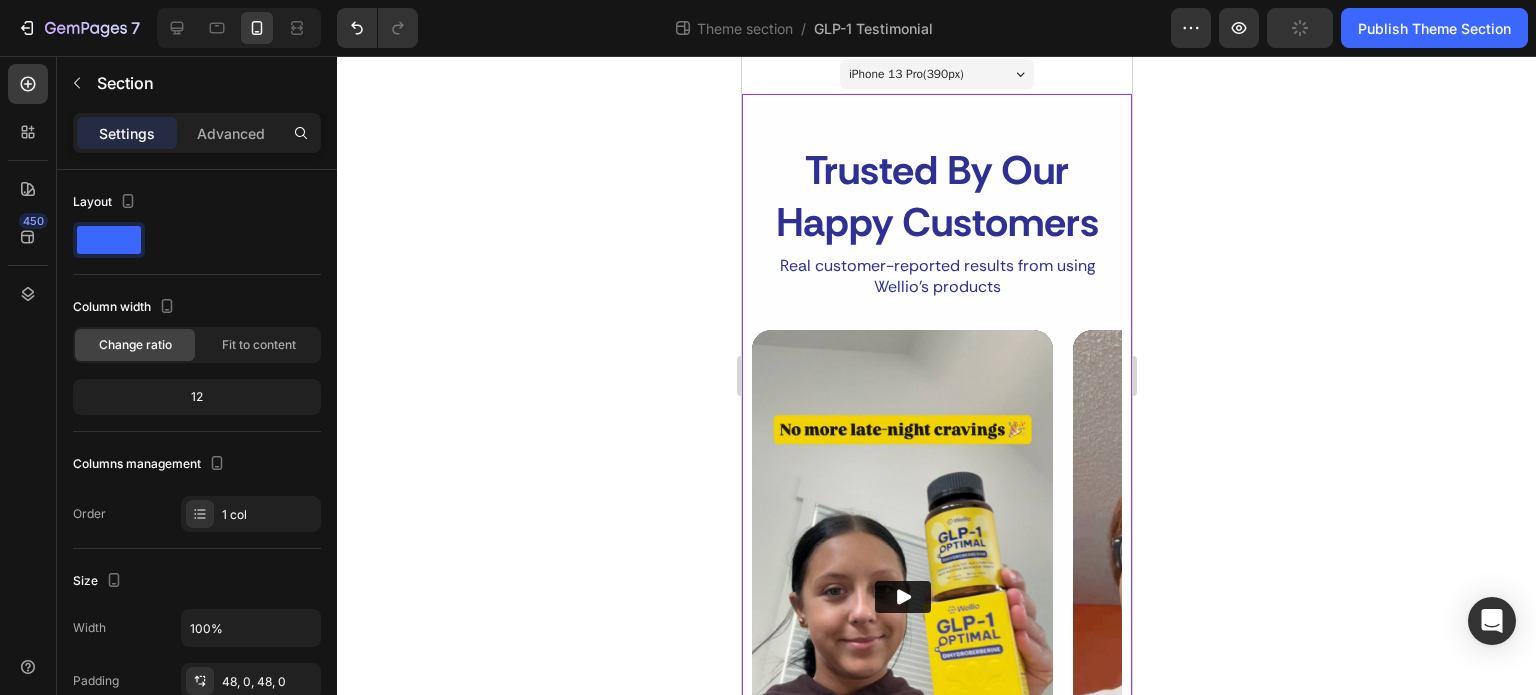 scroll, scrollTop: 0, scrollLeft: 0, axis: both 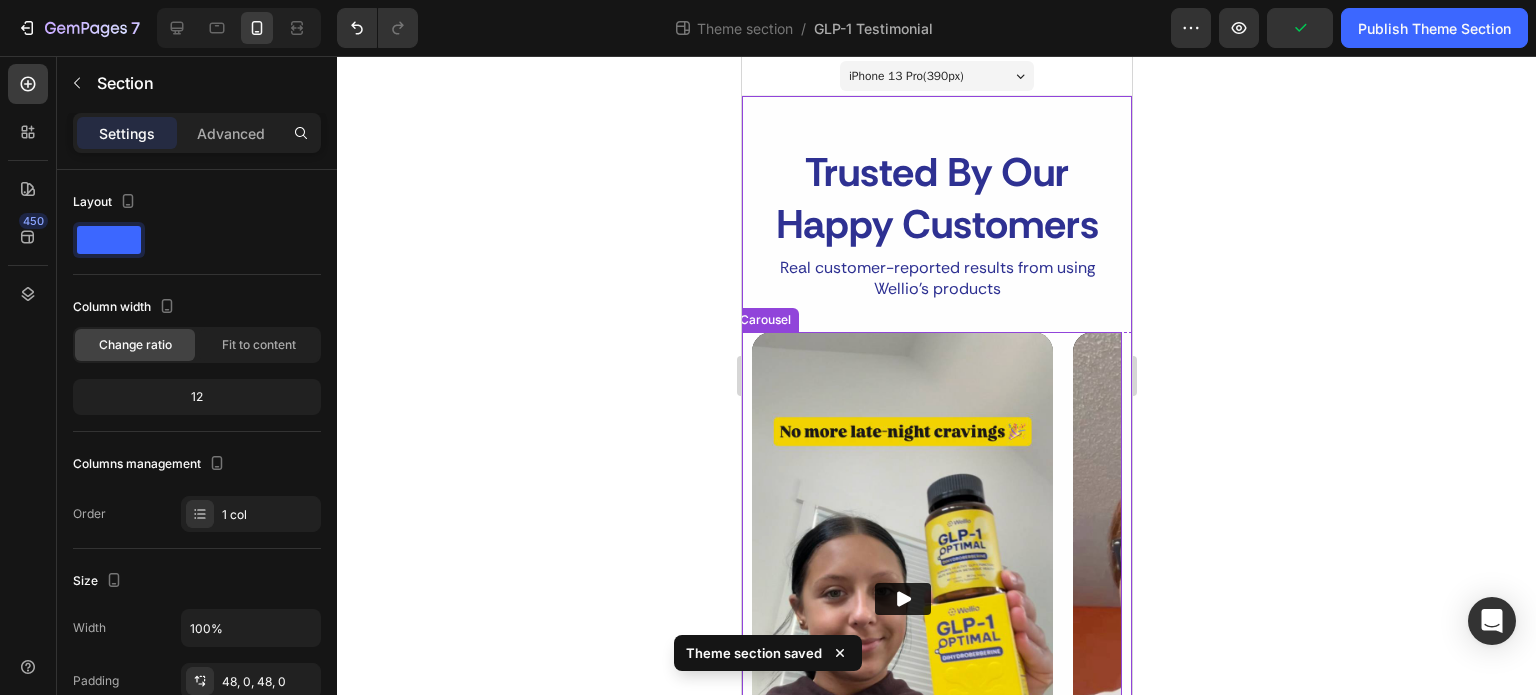 click on "Video Jada Text Block
Icon
Icon
Icon
Icon
Icon Icon List "Thanks to Wellio GLP-1 Optimal, I can finally look confident in my body." Text Block Review: Text Block GLP-1 Optimal Text Block Row Row Row" at bounding box center [1202, 707] 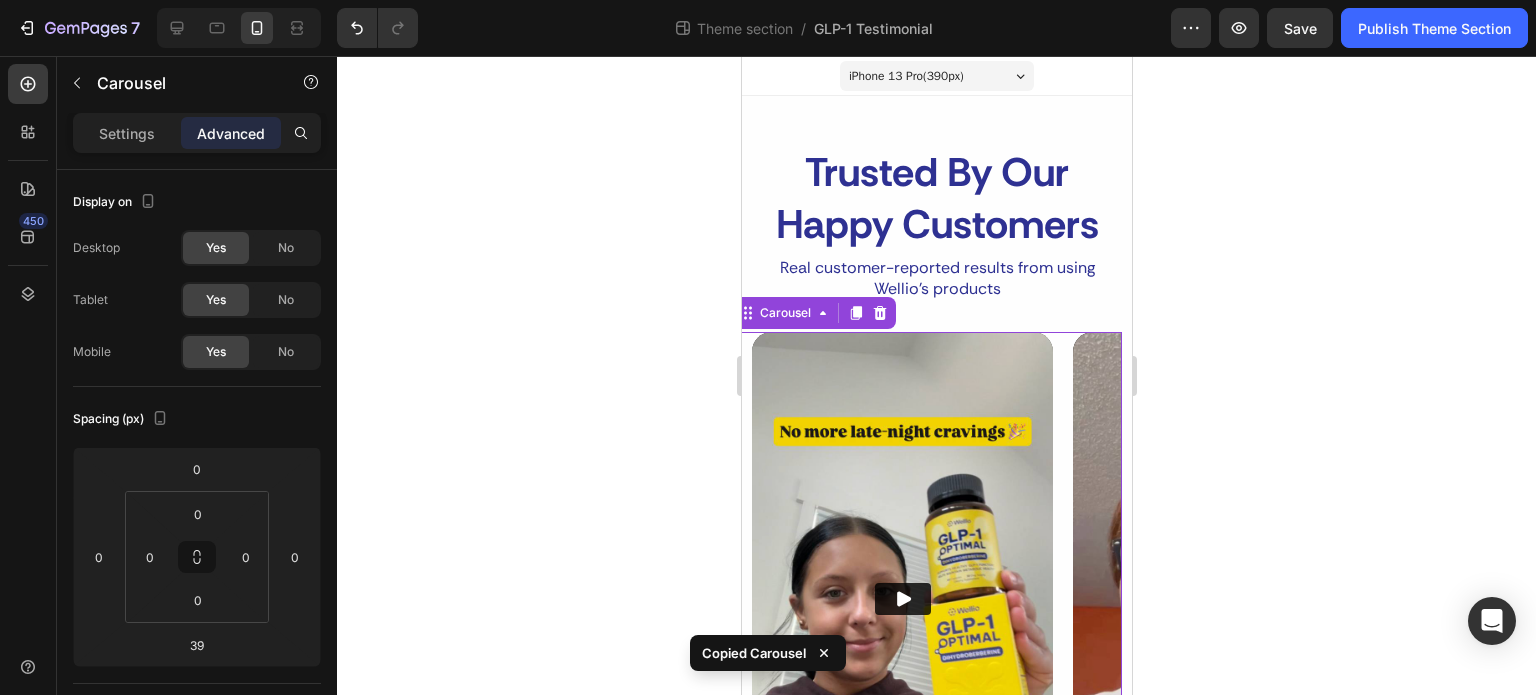 scroll, scrollTop: 587, scrollLeft: 0, axis: vertical 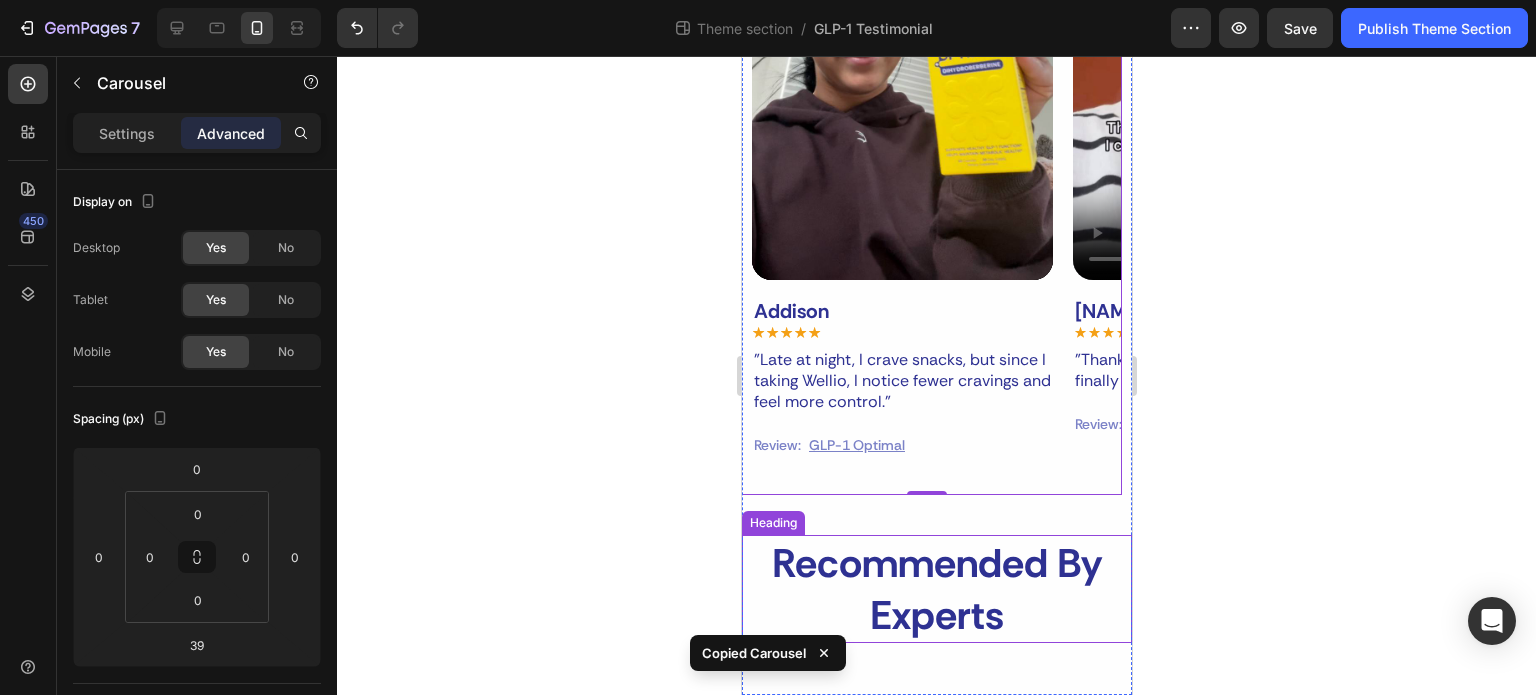 click on "Recommended By Experts" at bounding box center [936, 589] 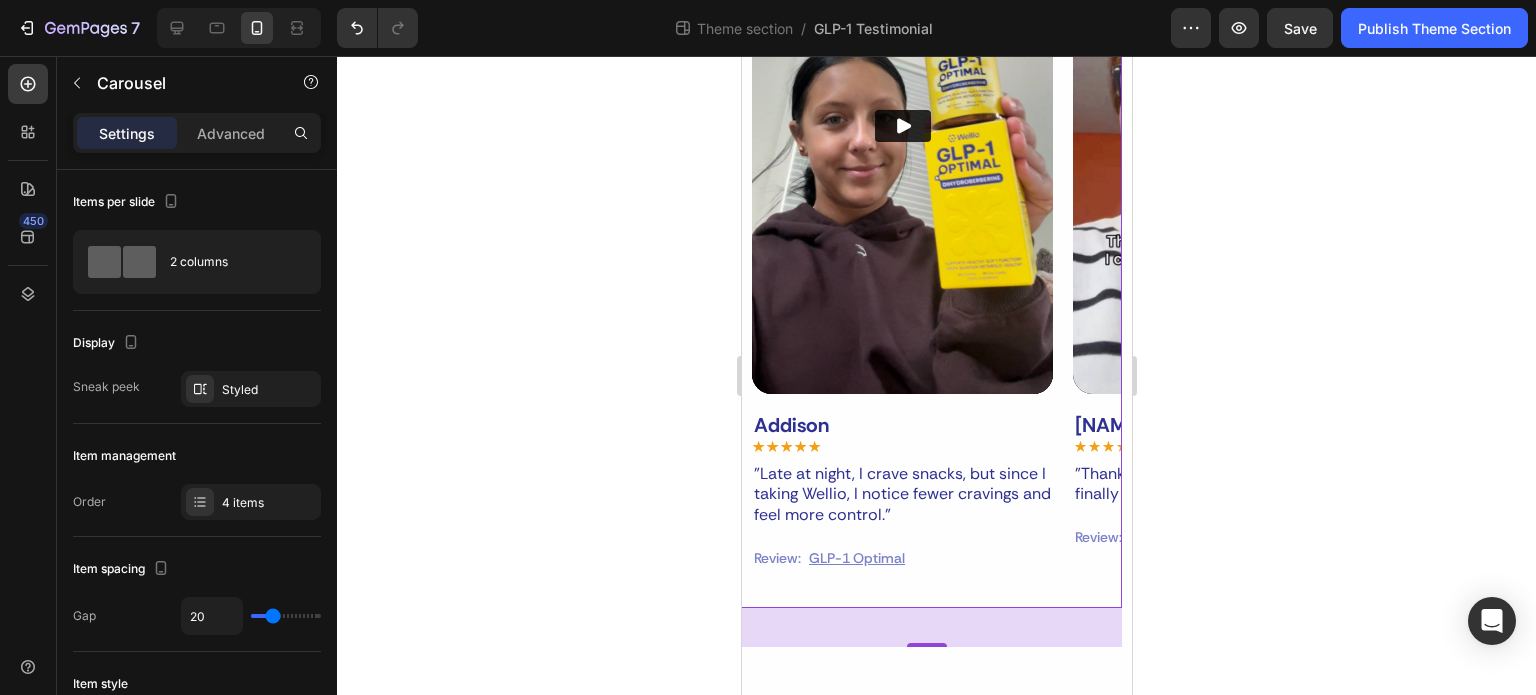 scroll, scrollTop: 1337, scrollLeft: 0, axis: vertical 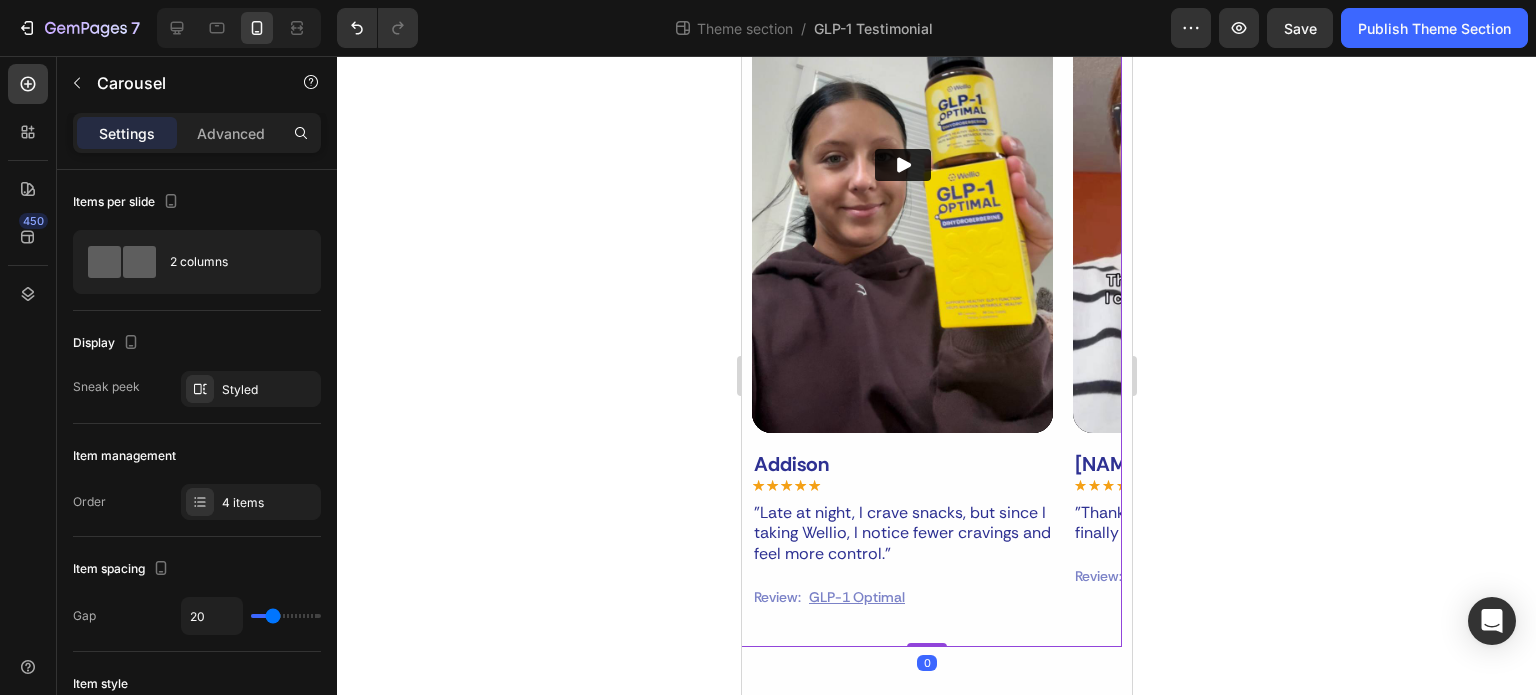 drag, startPoint x: 922, startPoint y: 642, endPoint x: 941, endPoint y: 302, distance: 340.53046 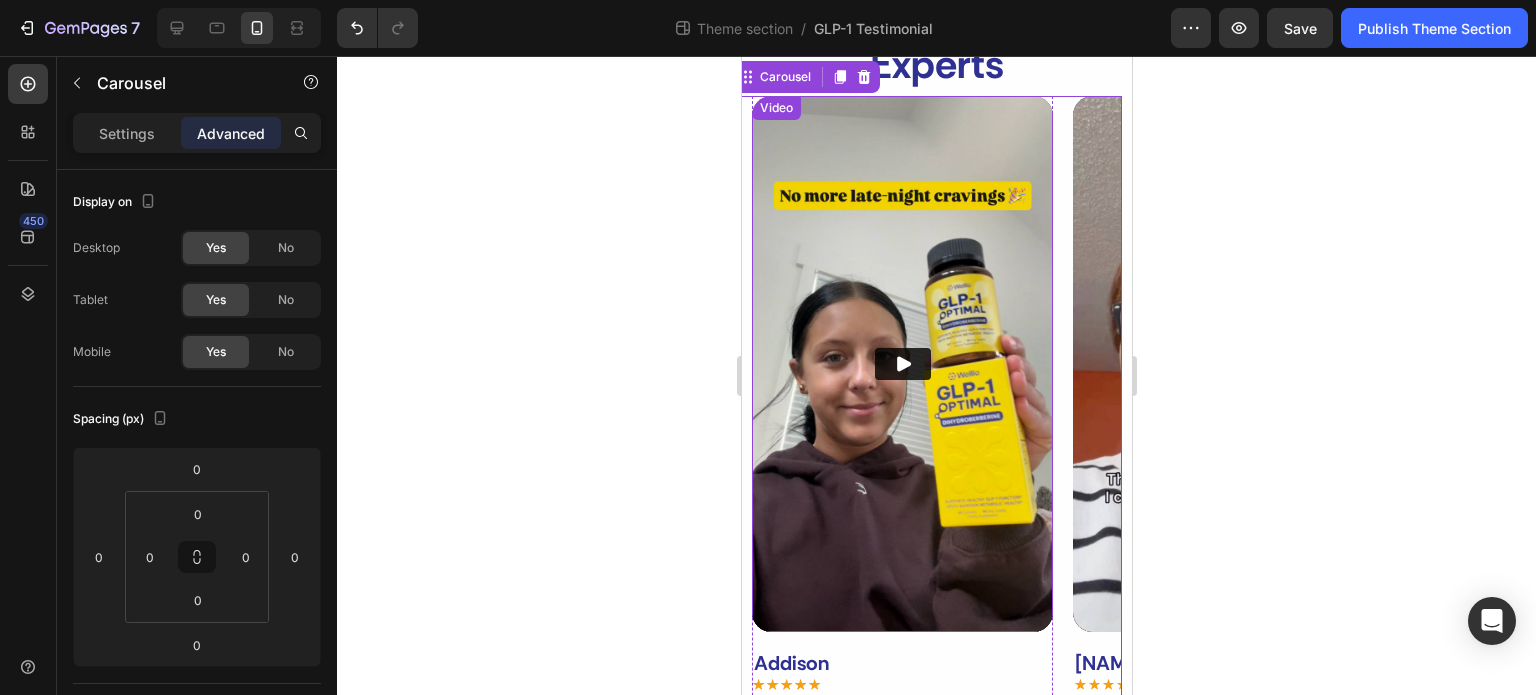 scroll, scrollTop: 1137, scrollLeft: 0, axis: vertical 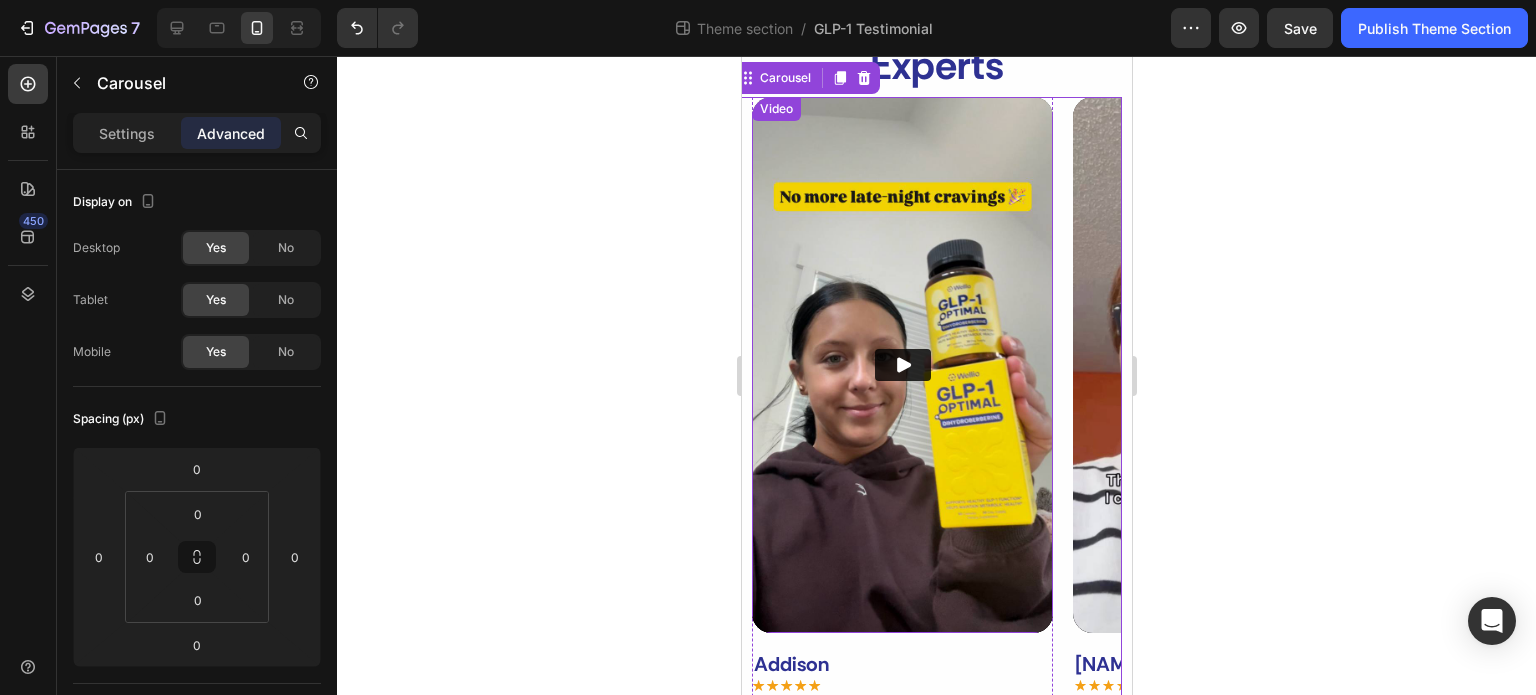 click at bounding box center [901, 365] 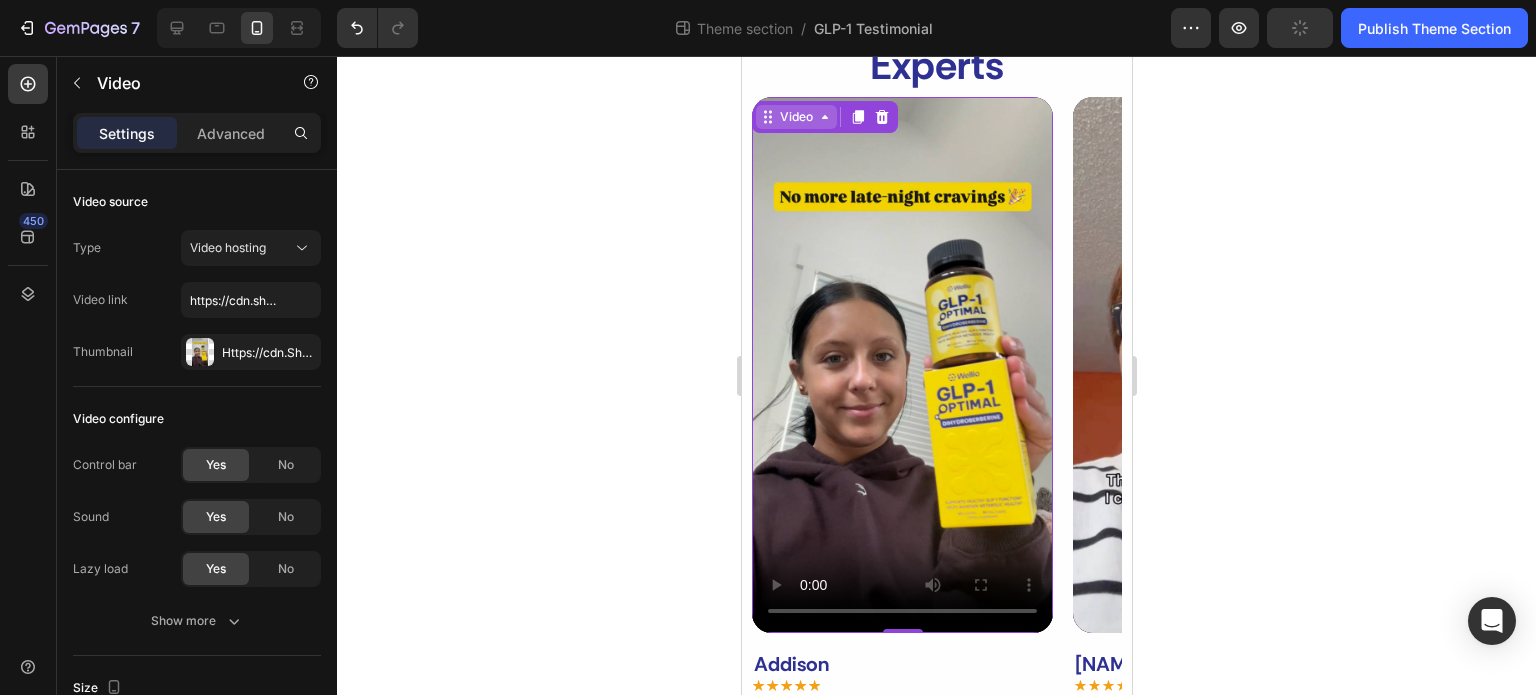 click on "Video" at bounding box center [795, 117] 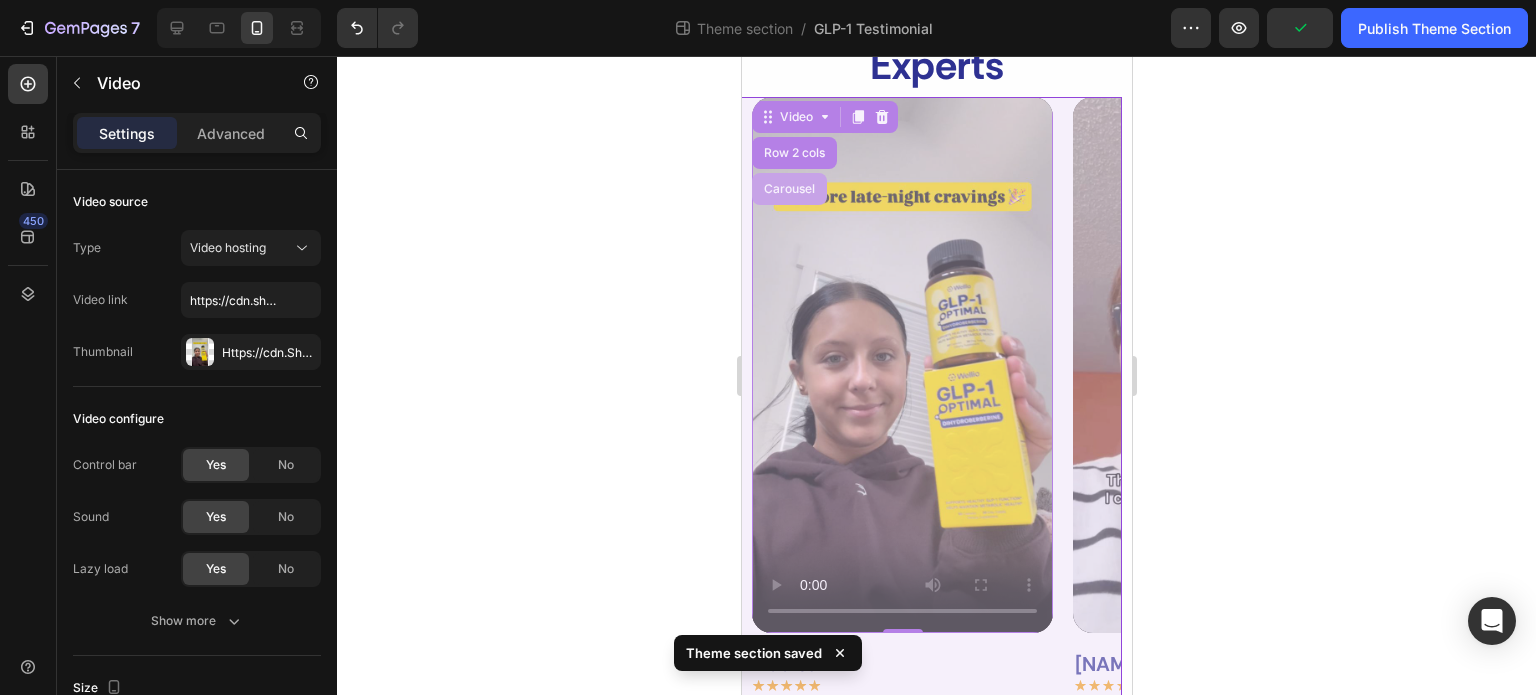 click on "Carousel" at bounding box center [788, 189] 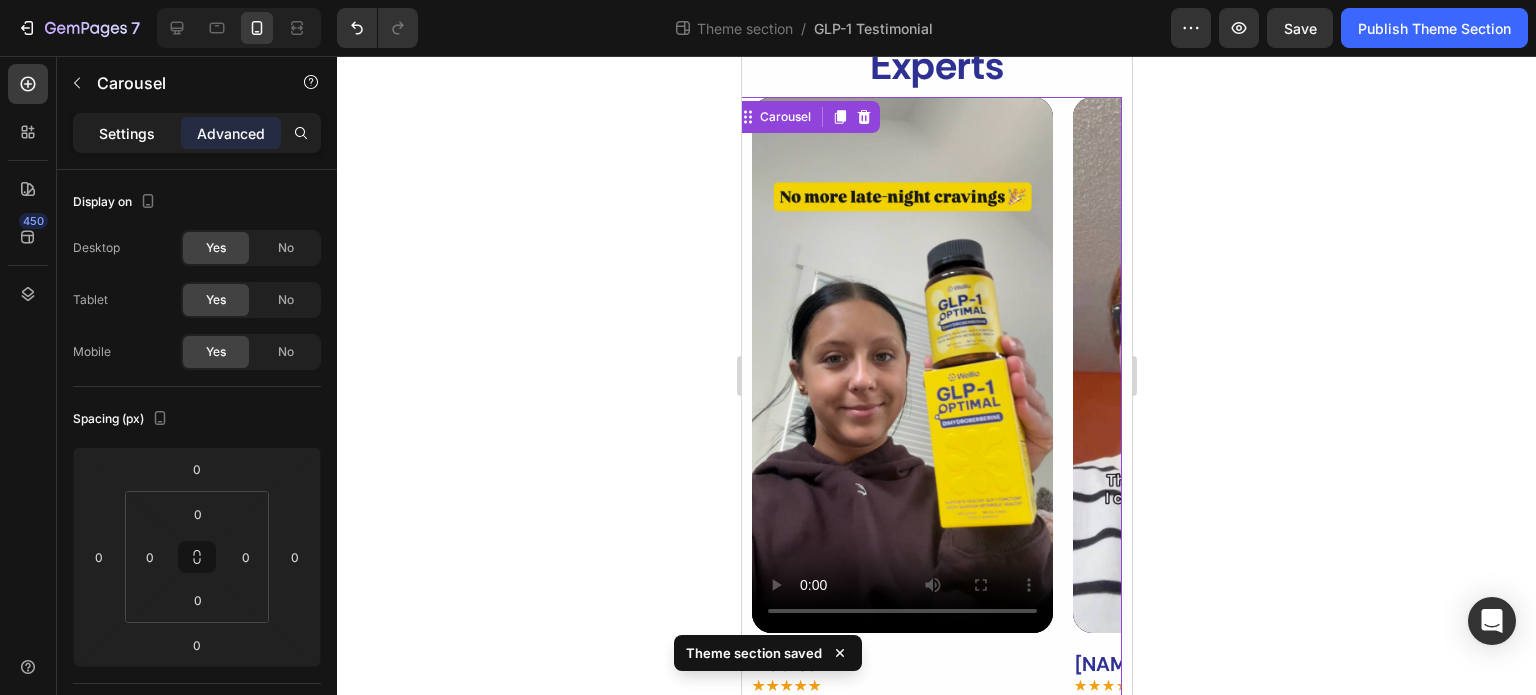 click on "Settings" at bounding box center [127, 133] 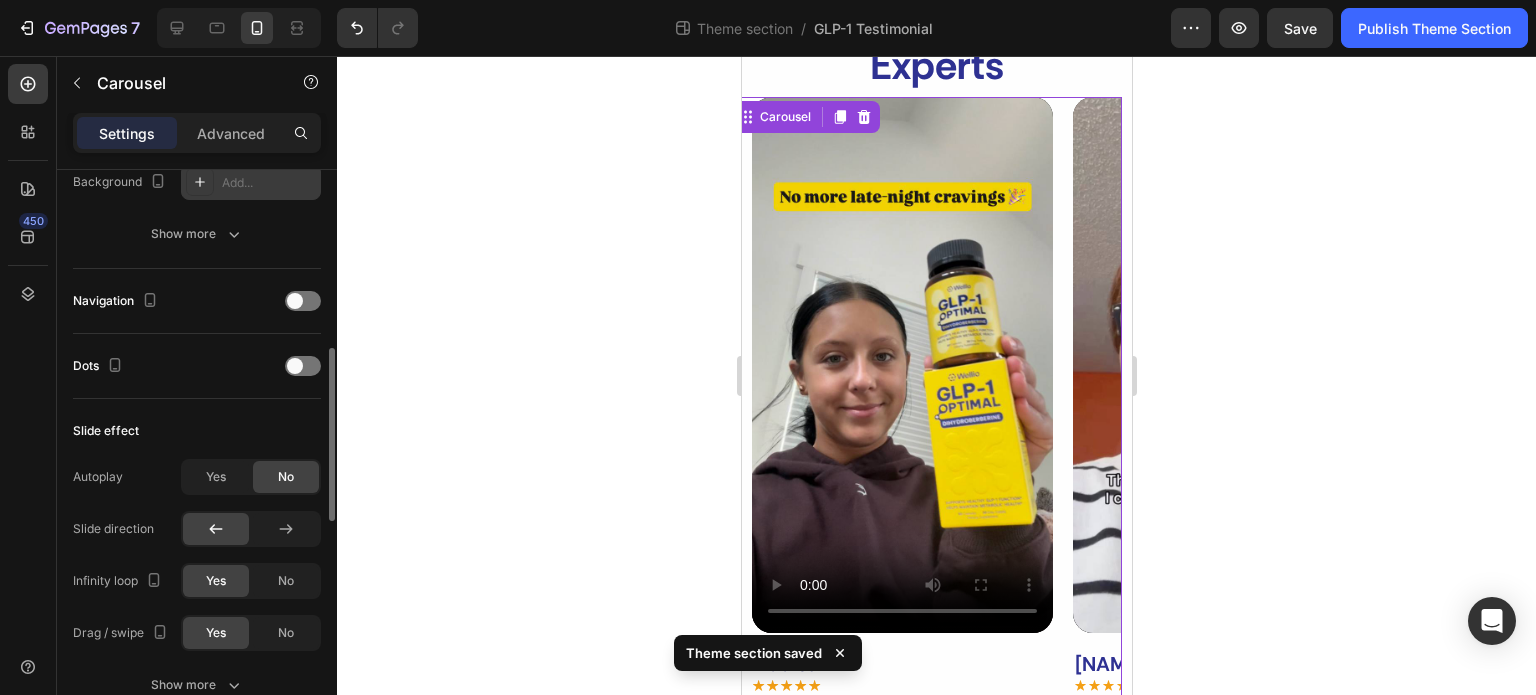 scroll, scrollTop: 200, scrollLeft: 0, axis: vertical 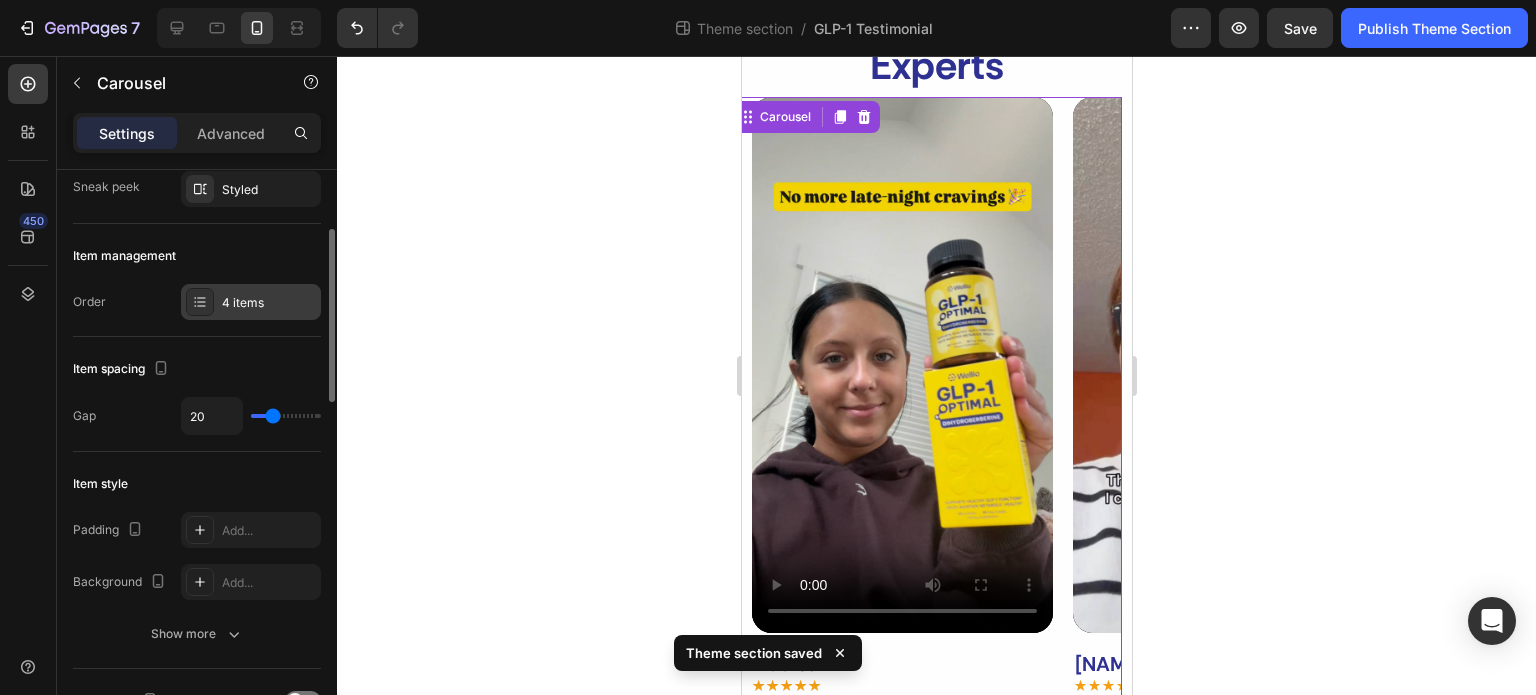 click on "4 items" at bounding box center (269, 303) 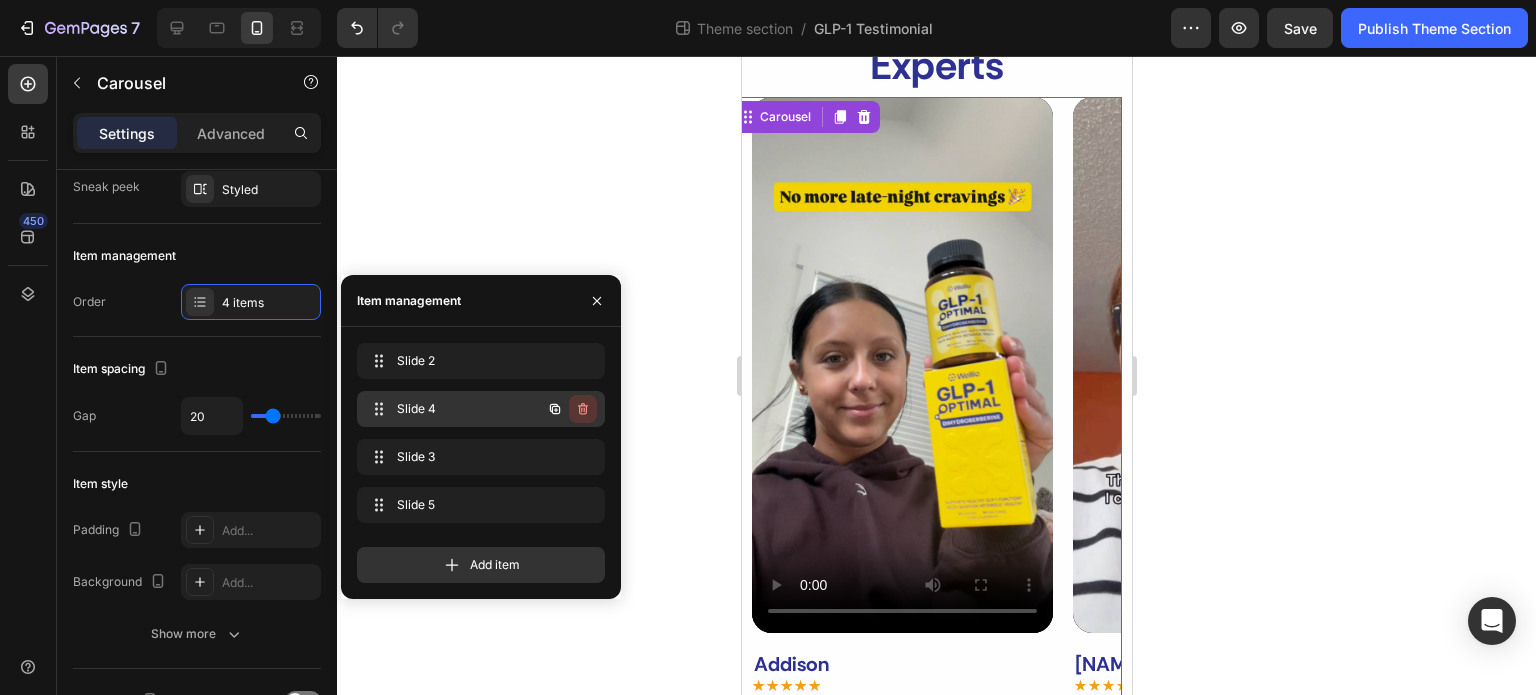 click 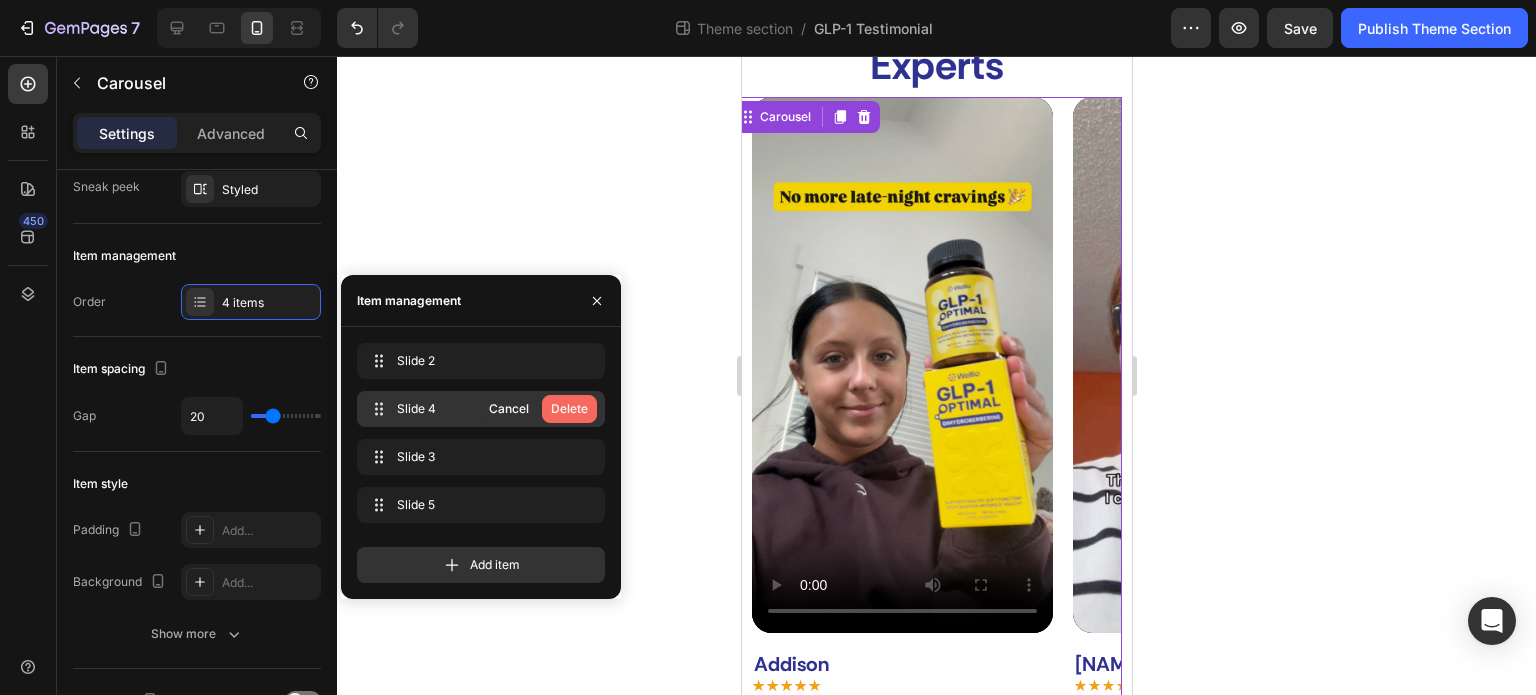 click on "Delete" at bounding box center [569, 409] 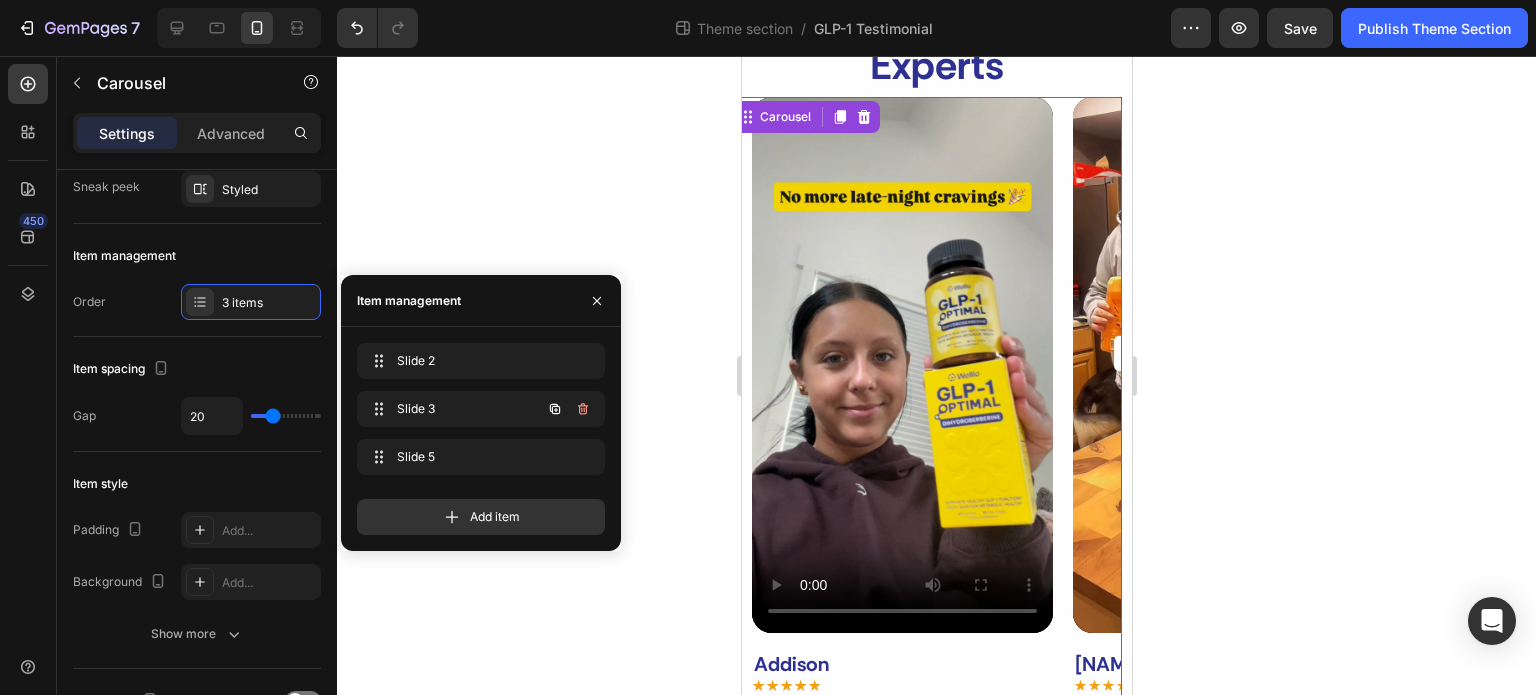 click 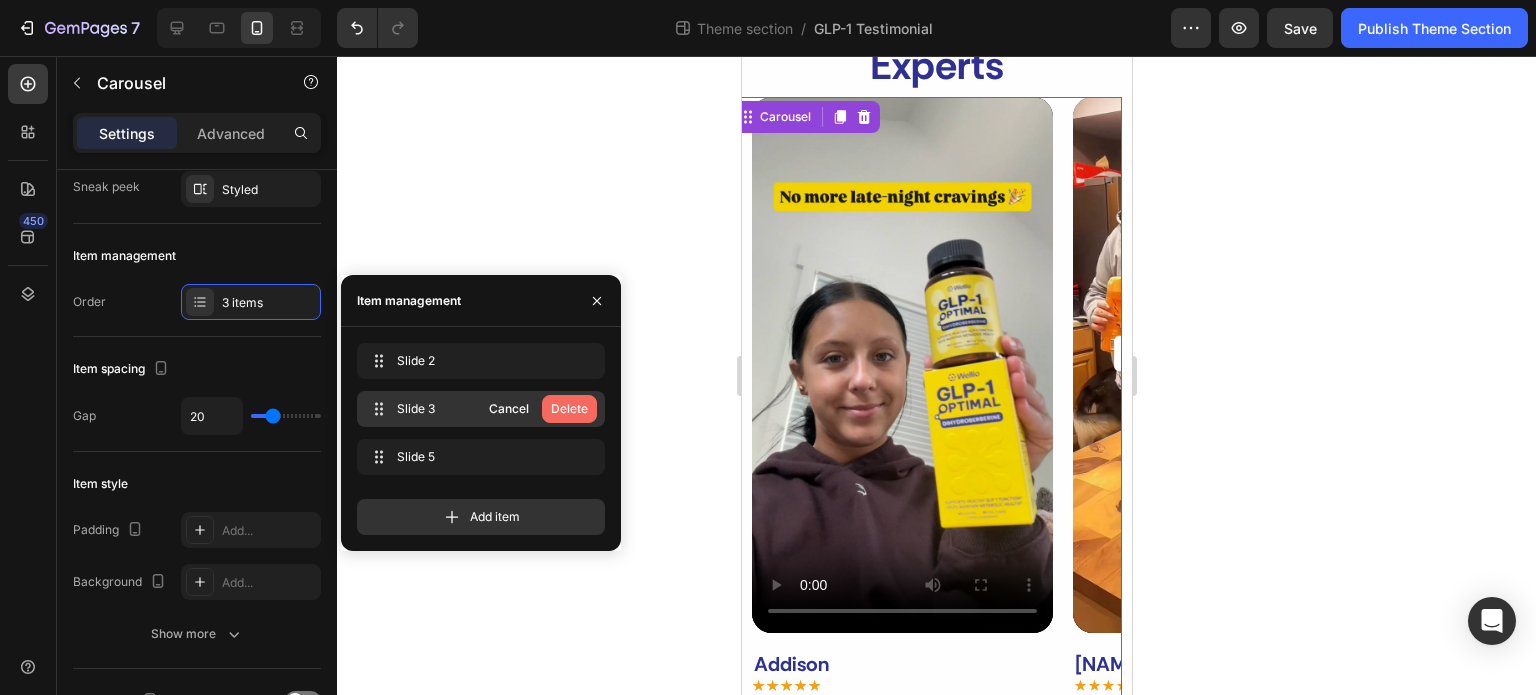 click on "Delete" at bounding box center (569, 409) 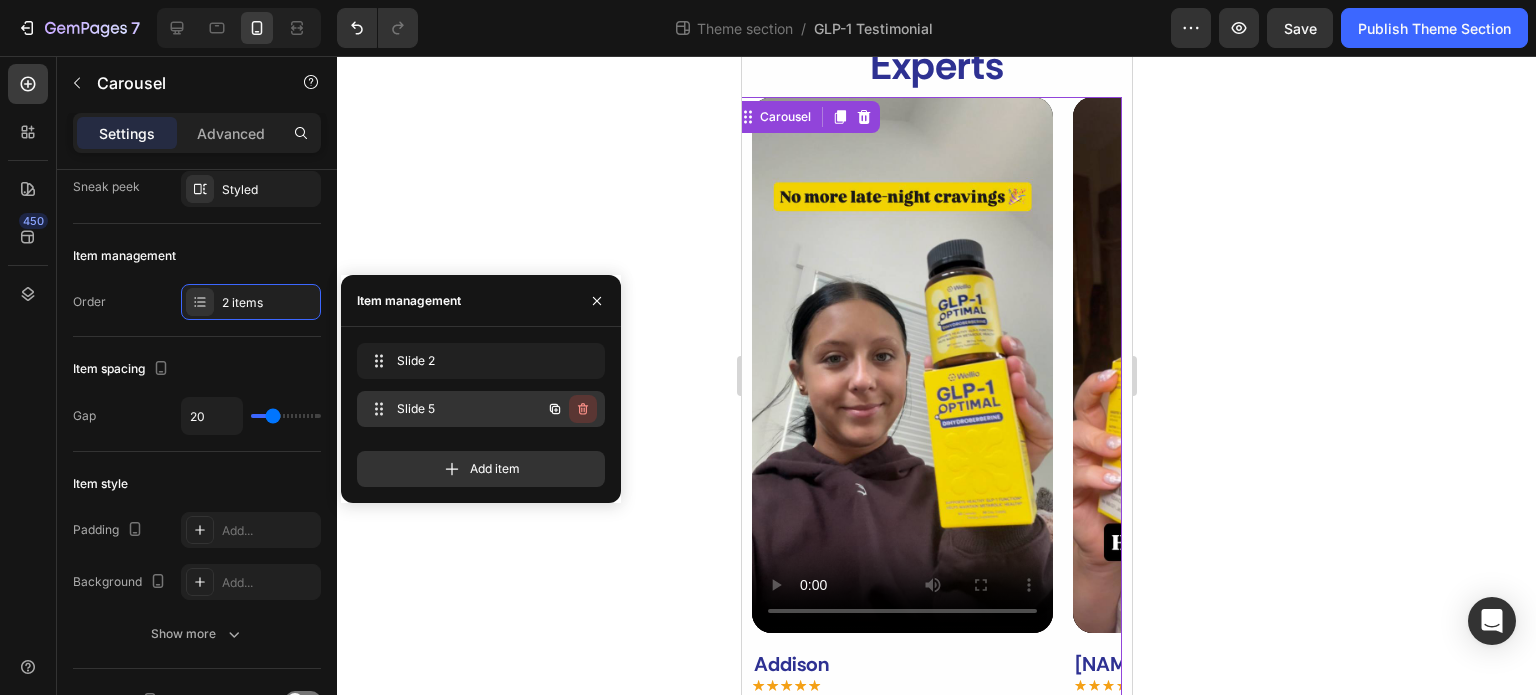 click 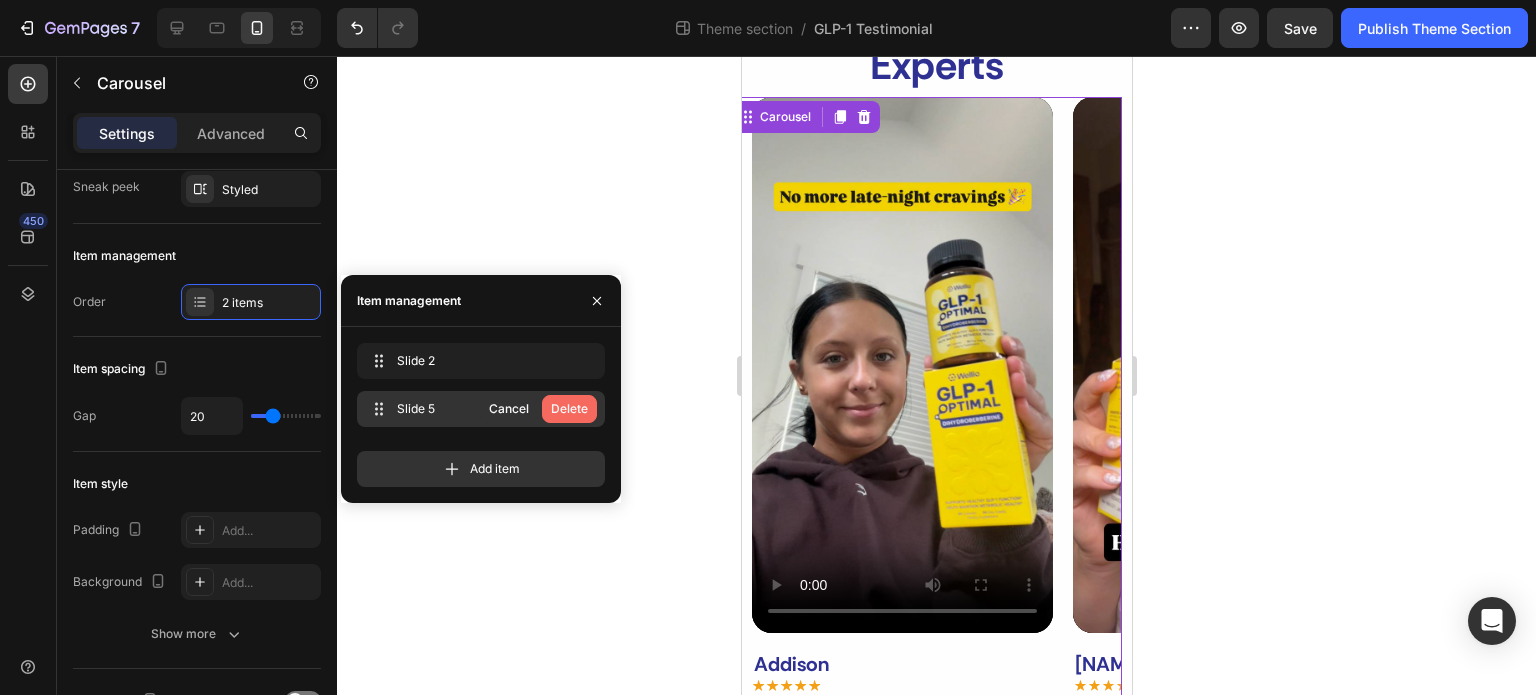 click on "Delete" at bounding box center [569, 409] 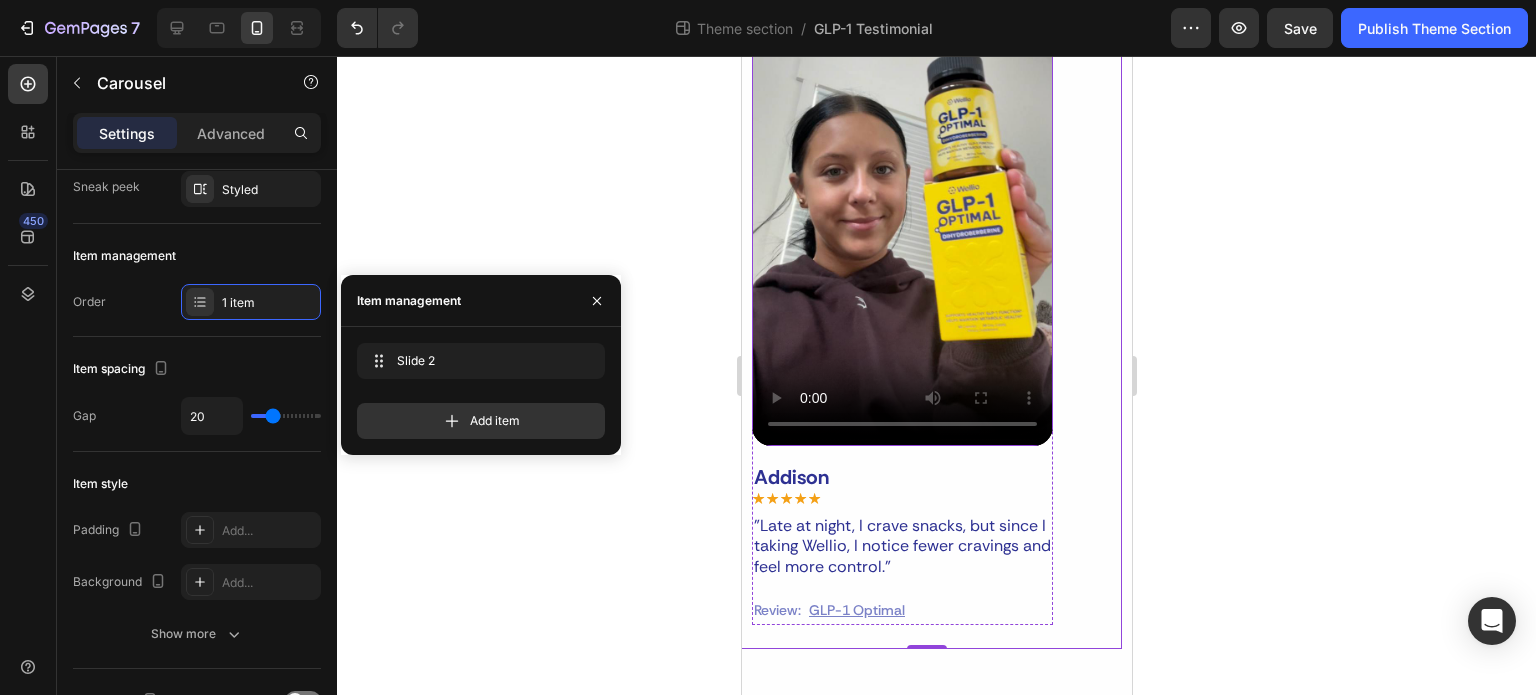 scroll, scrollTop: 1326, scrollLeft: 0, axis: vertical 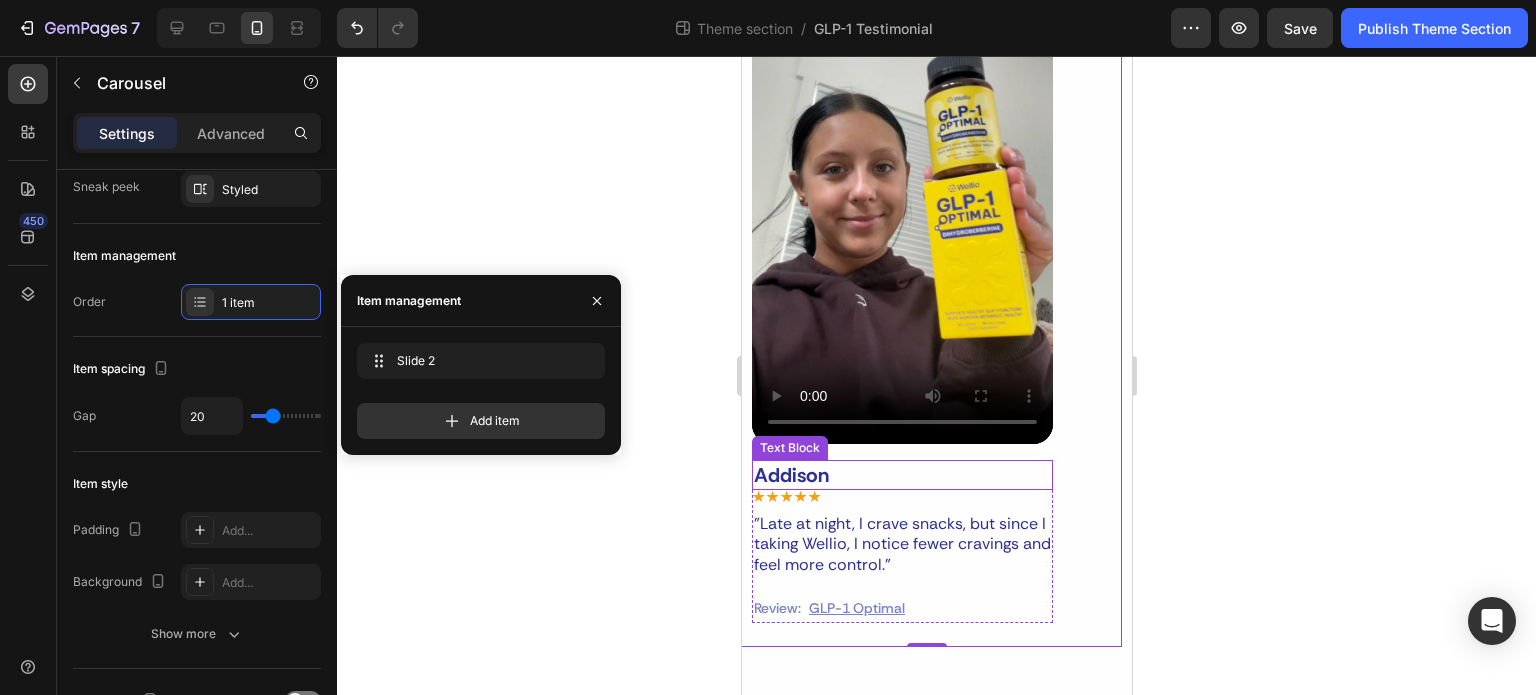 click on "Addison" at bounding box center (901, 475) 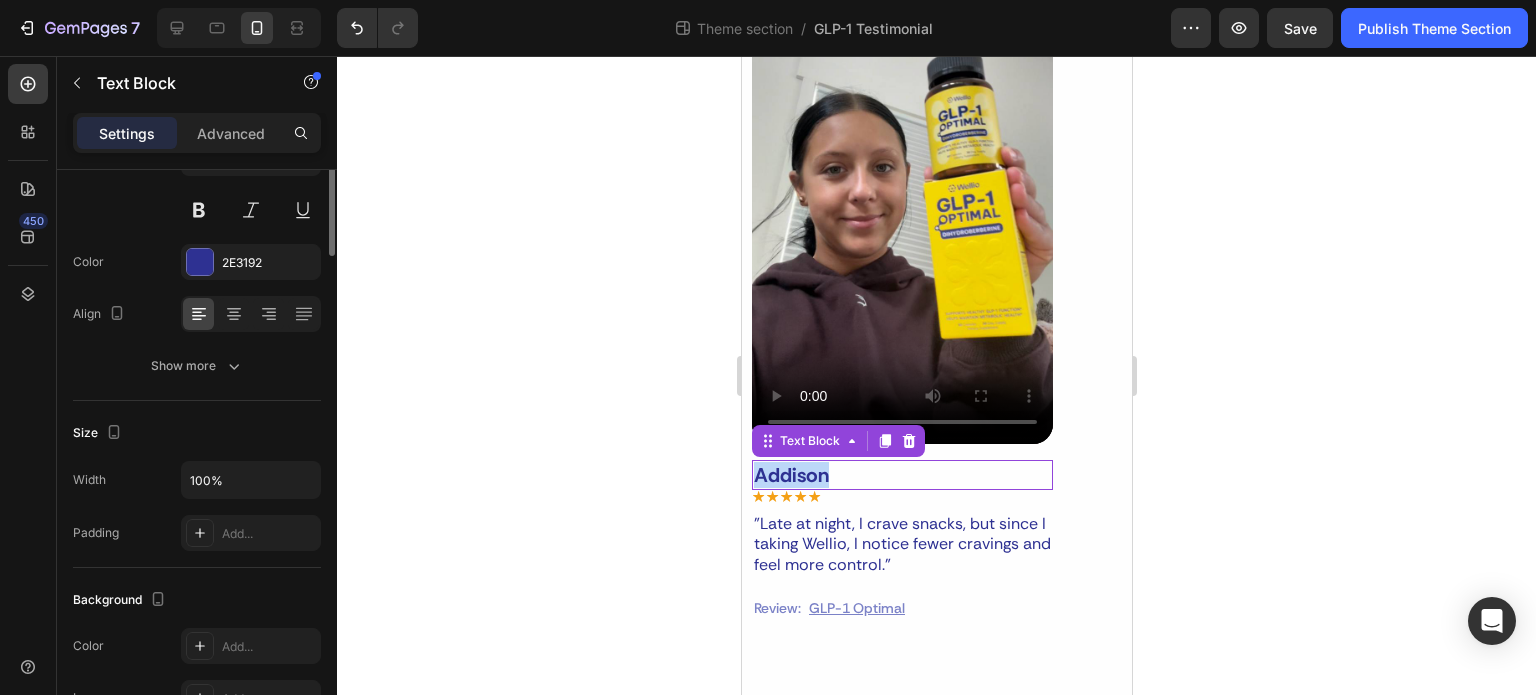 scroll, scrollTop: 0, scrollLeft: 0, axis: both 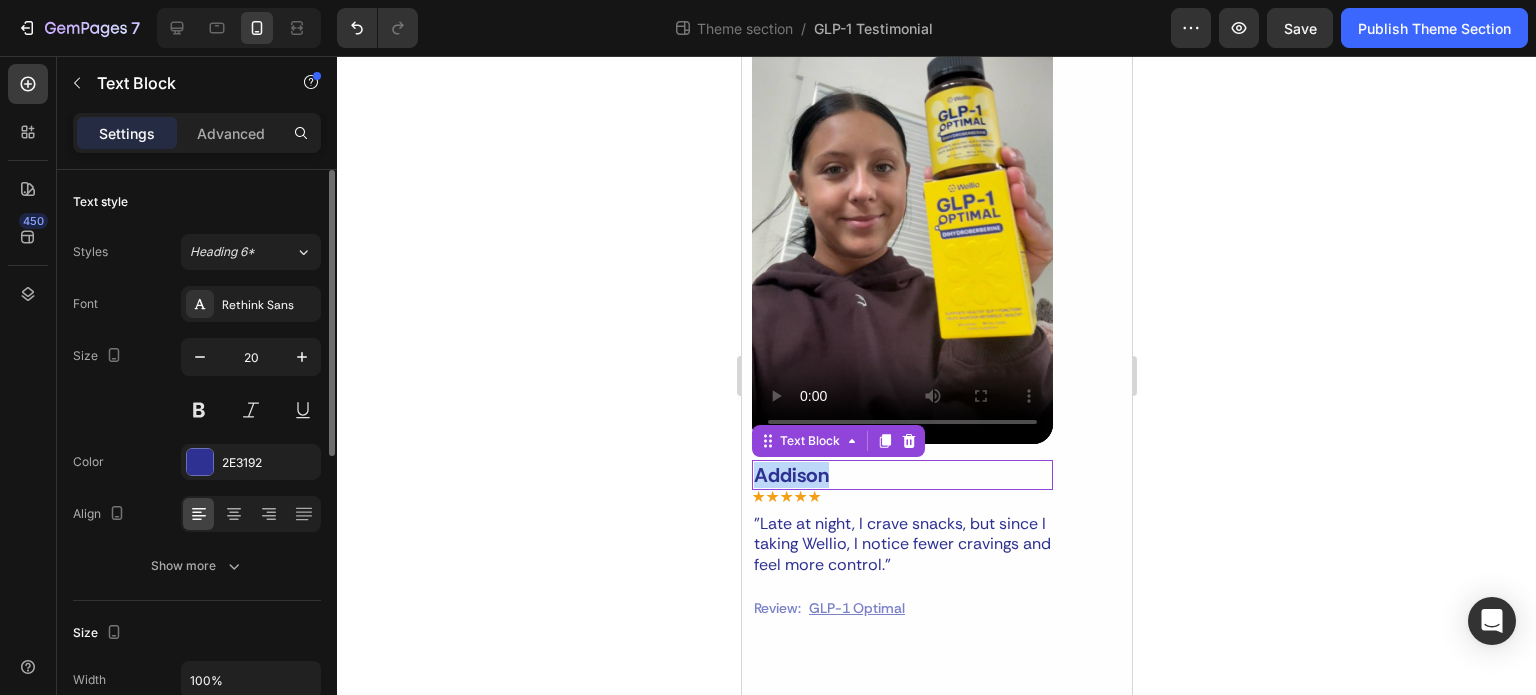 click on "Addison" at bounding box center [901, 475] 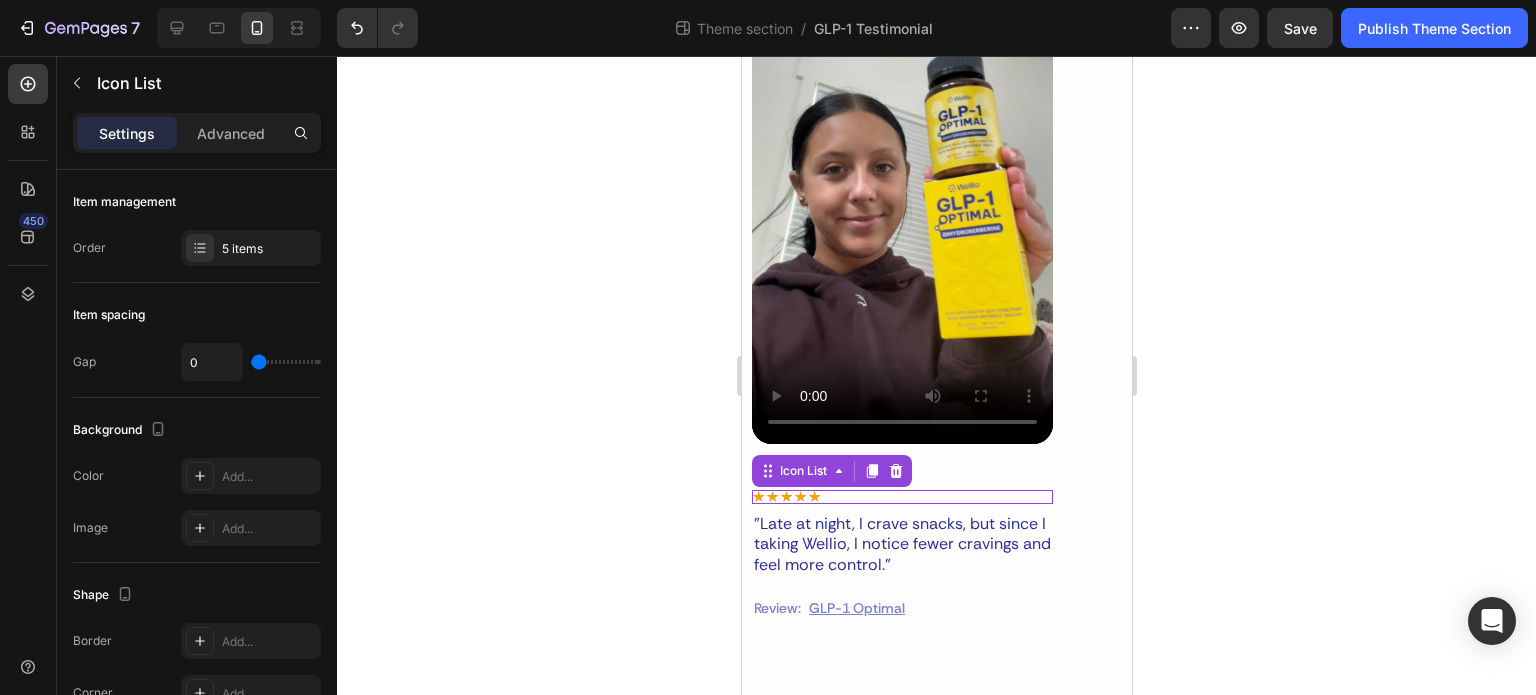click on "Icon
Icon
Icon
Icon
Icon" at bounding box center (901, 497) 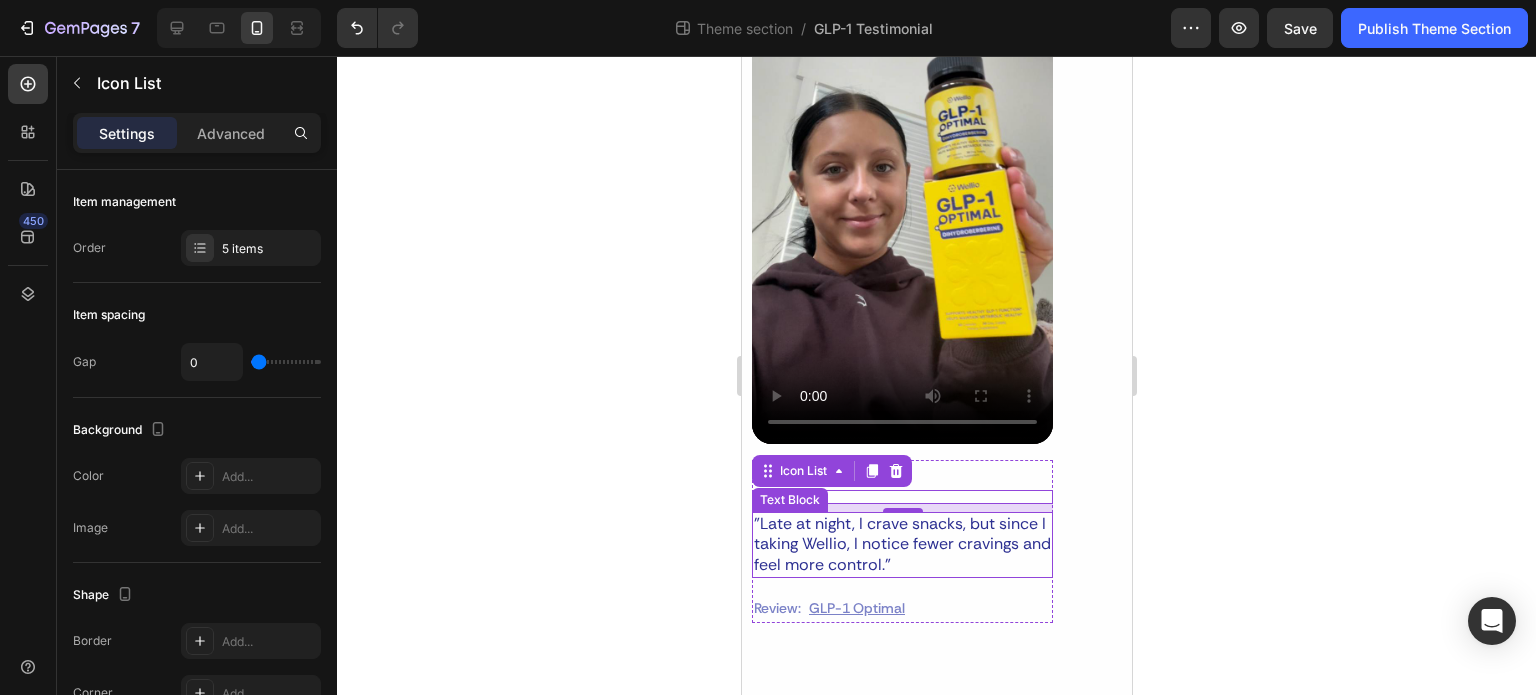 click on ""Late at night, I crave snacks, but since I taking Wellio, I notice fewer cravings and feel more control."" at bounding box center (901, 545) 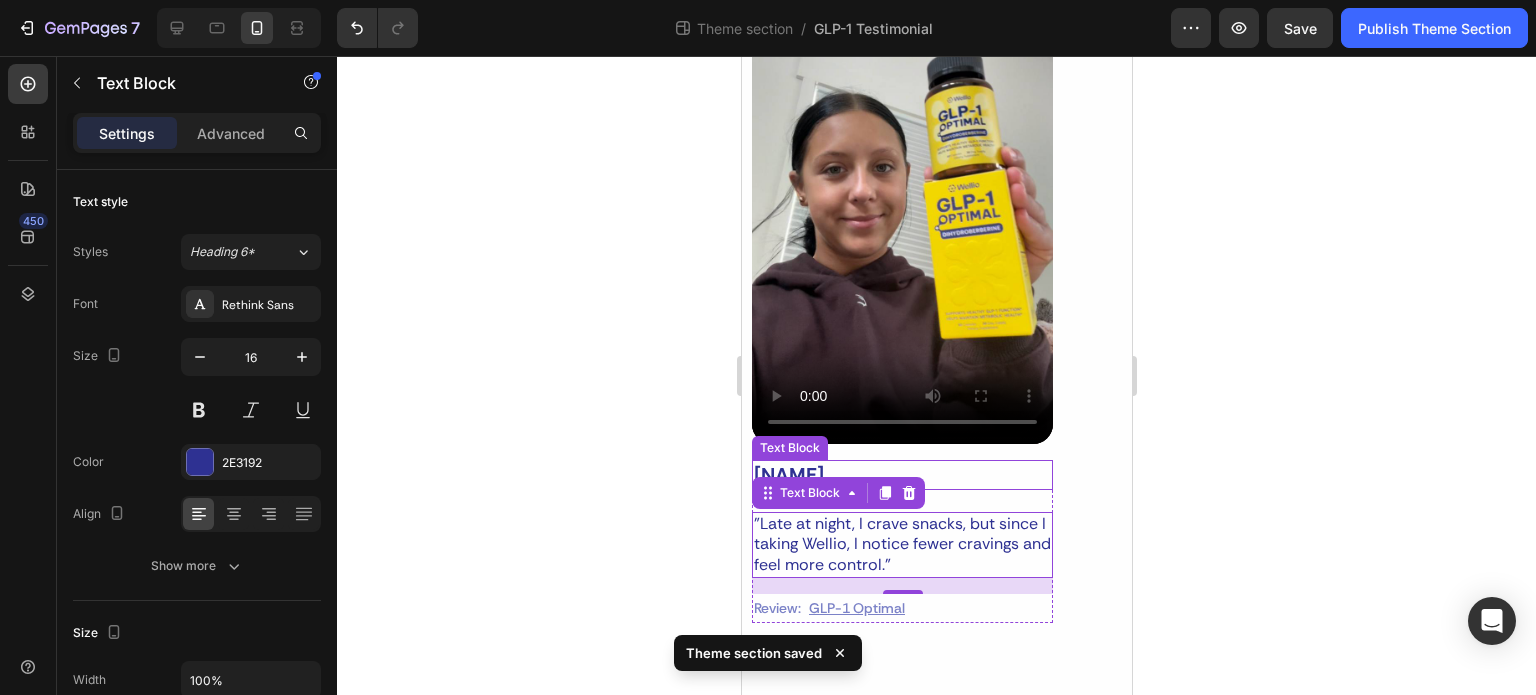 click on "[FIRST] [LAST]" at bounding box center (901, 475) 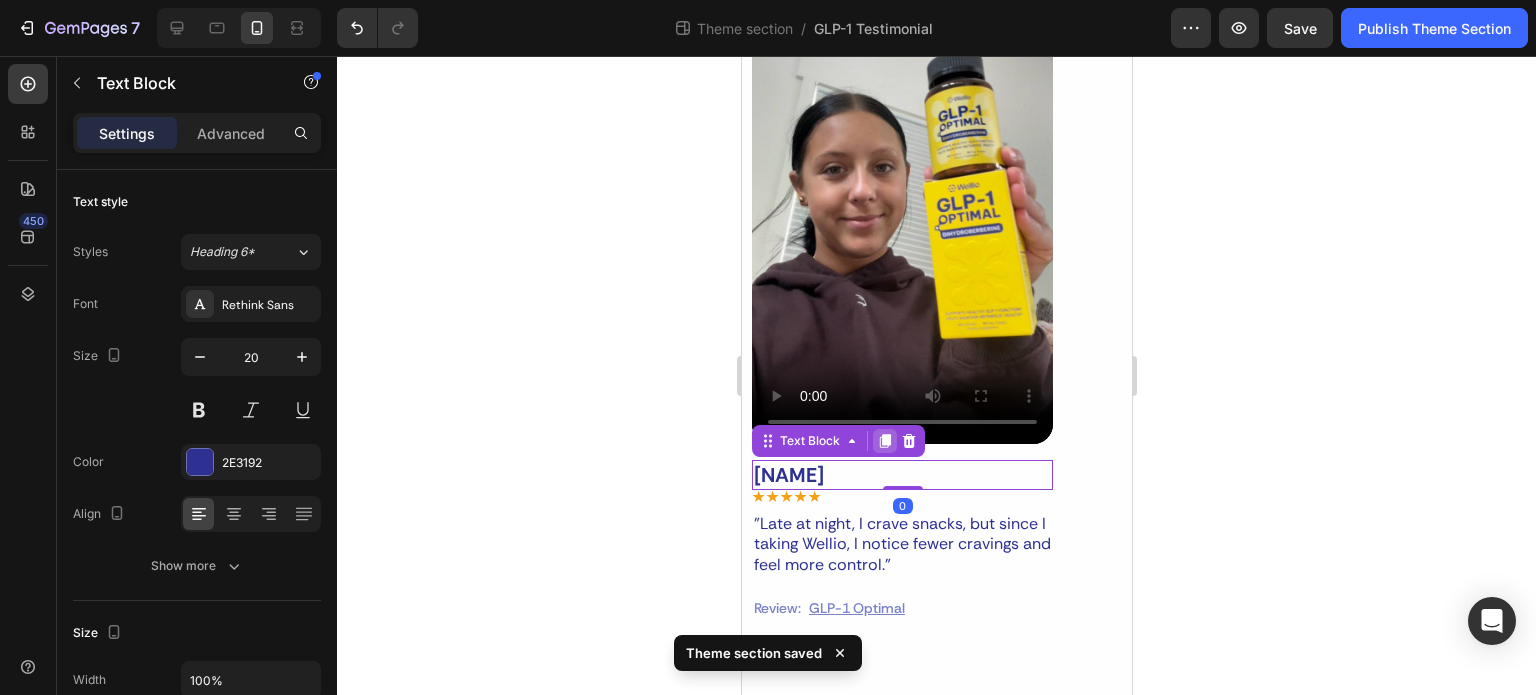 click 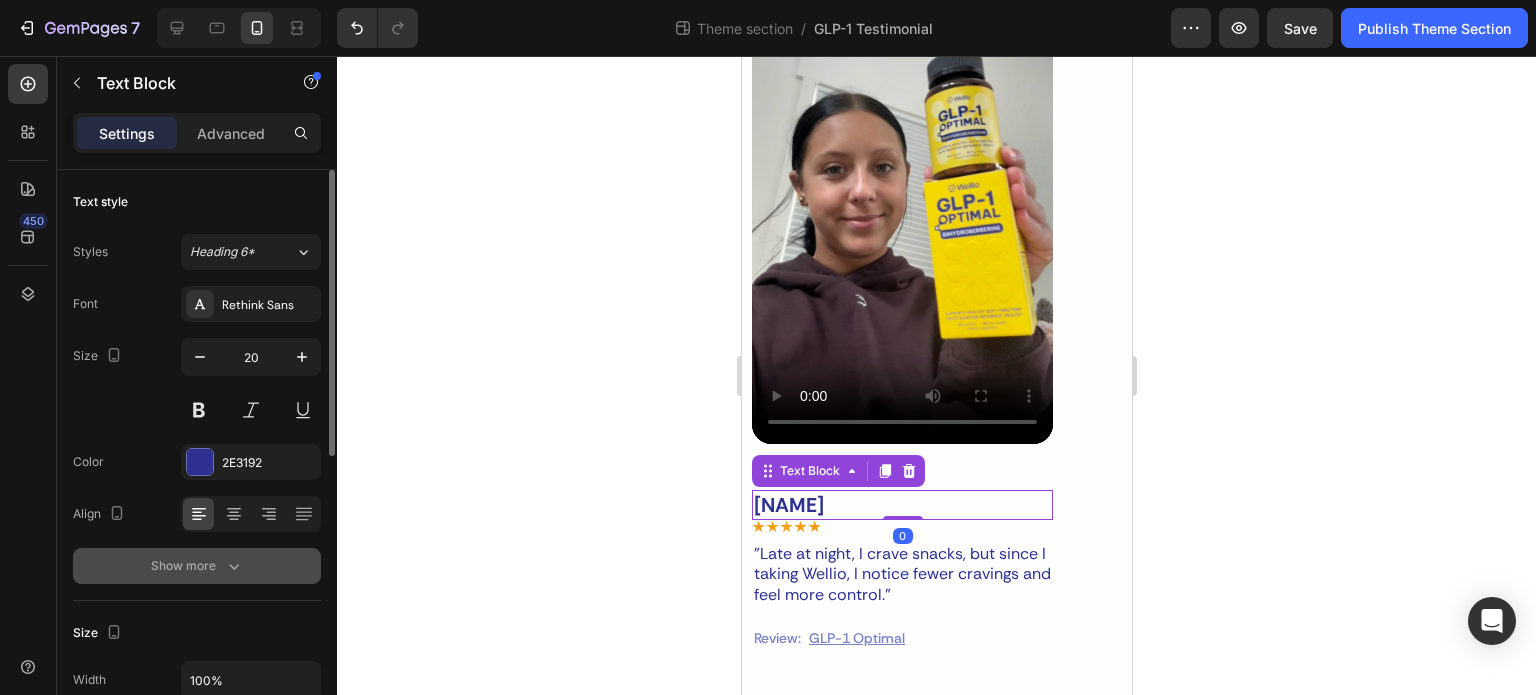 click on "Show more" at bounding box center (197, 566) 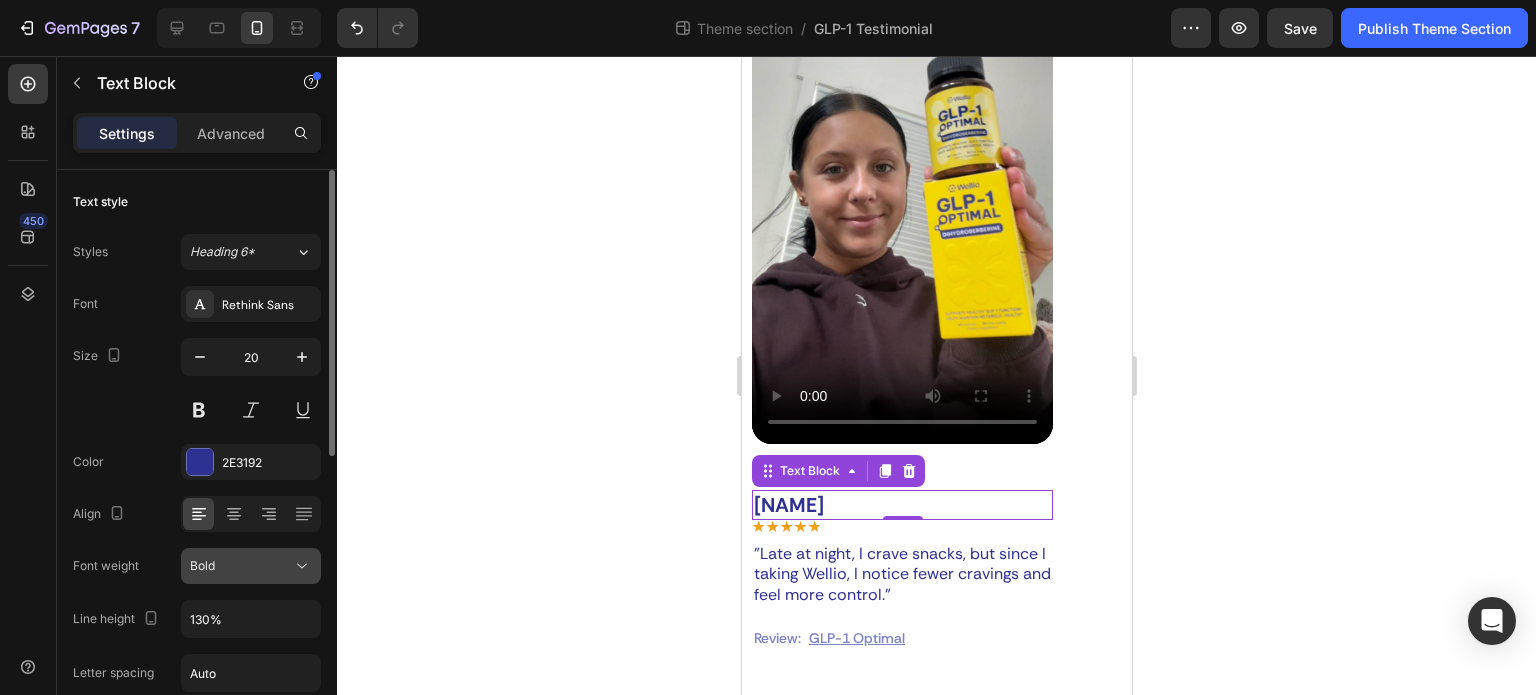 click on "Bold" at bounding box center [241, 566] 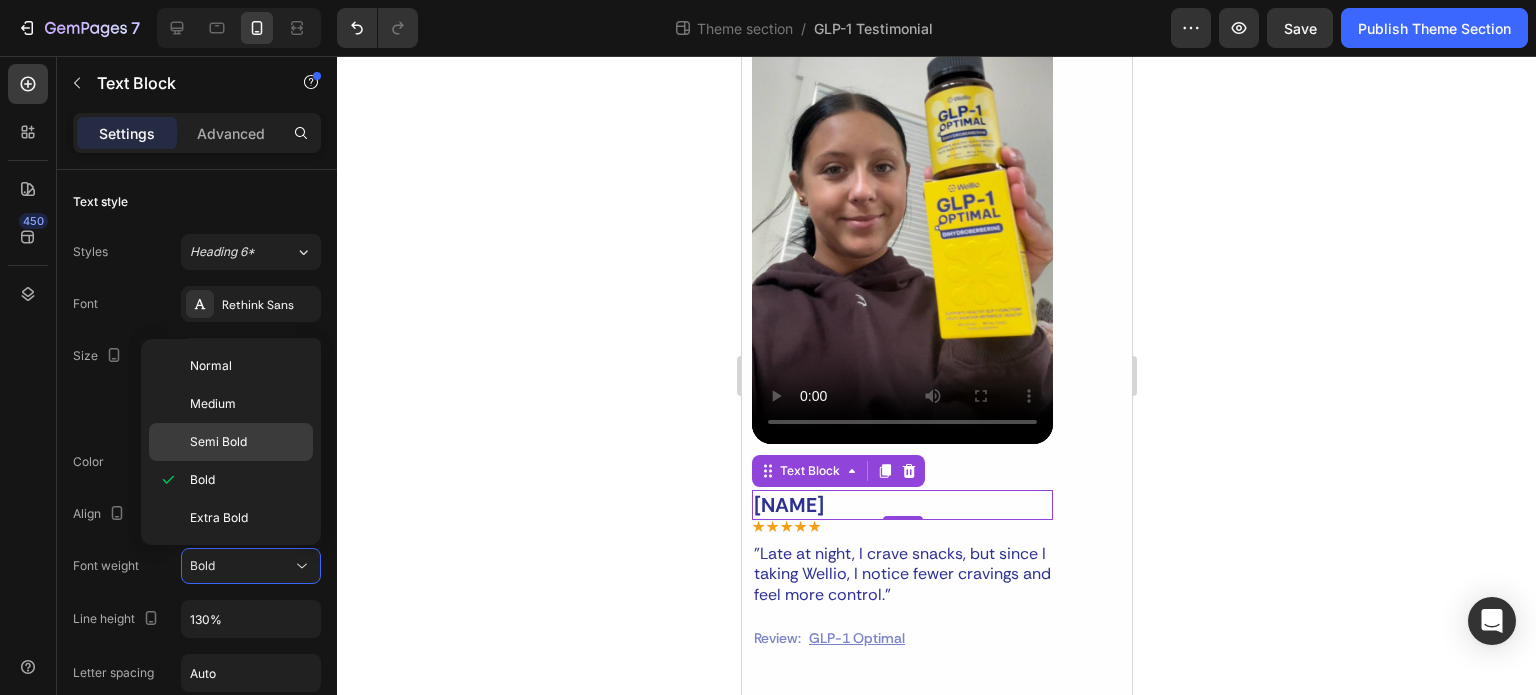 click on "Semi Bold" at bounding box center (218, 442) 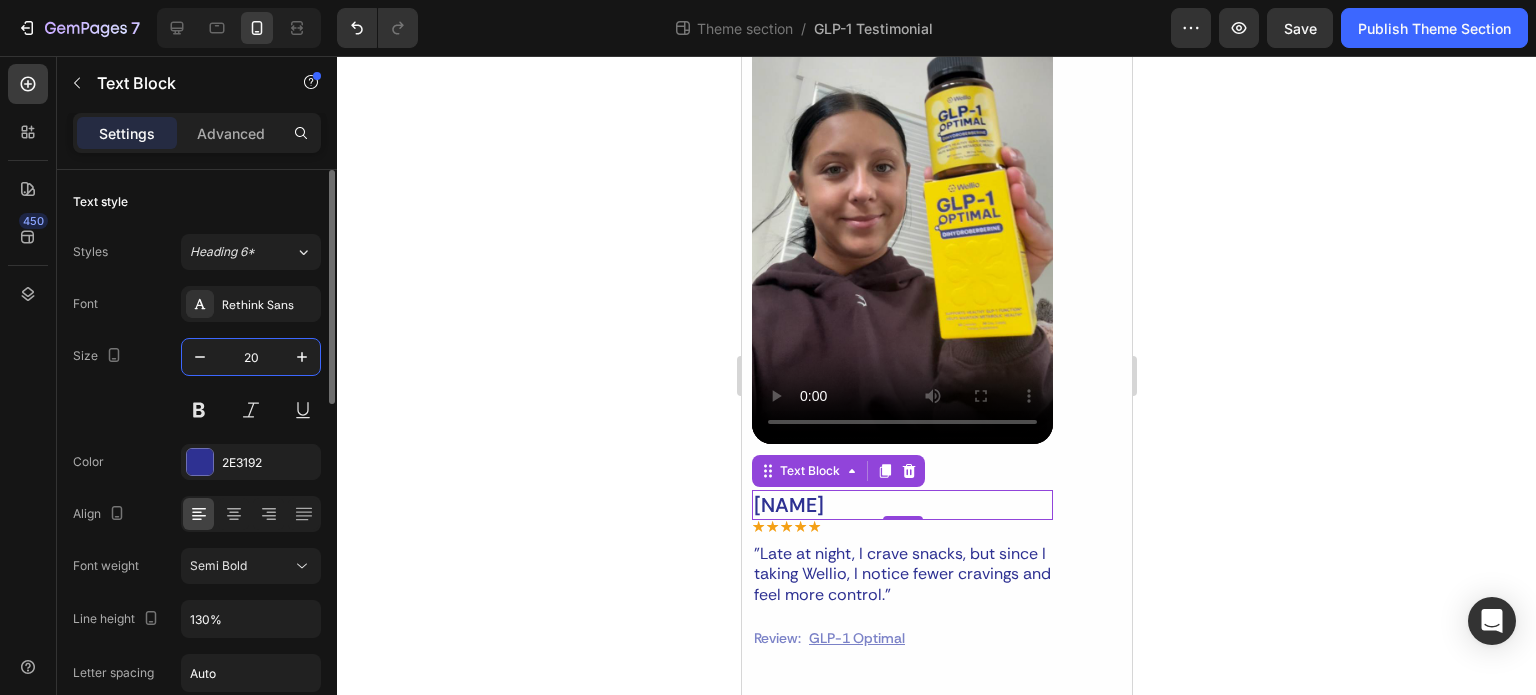 click on "20" at bounding box center [251, 357] 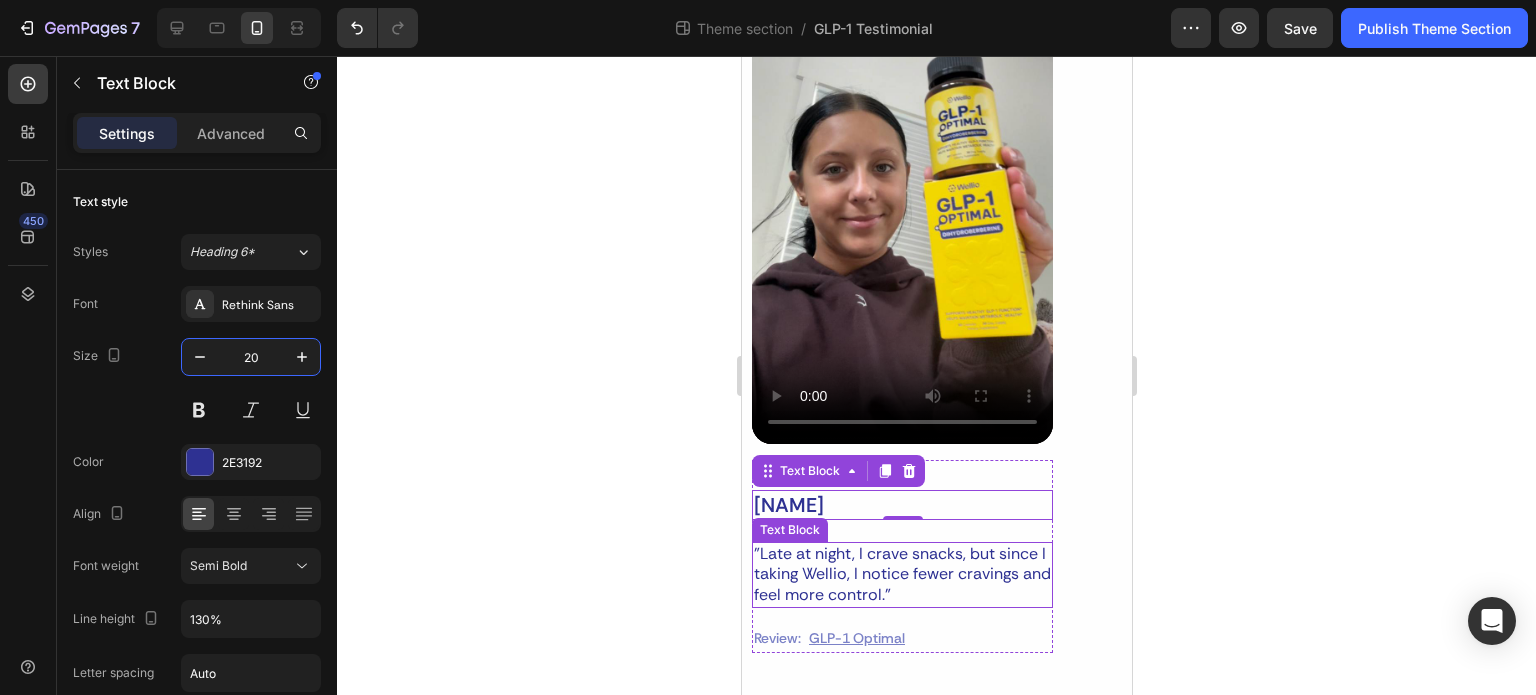 click on ""Late at night, I crave snacks, but since I taking Wellio, I notice fewer cravings and feel more control."" at bounding box center [901, 575] 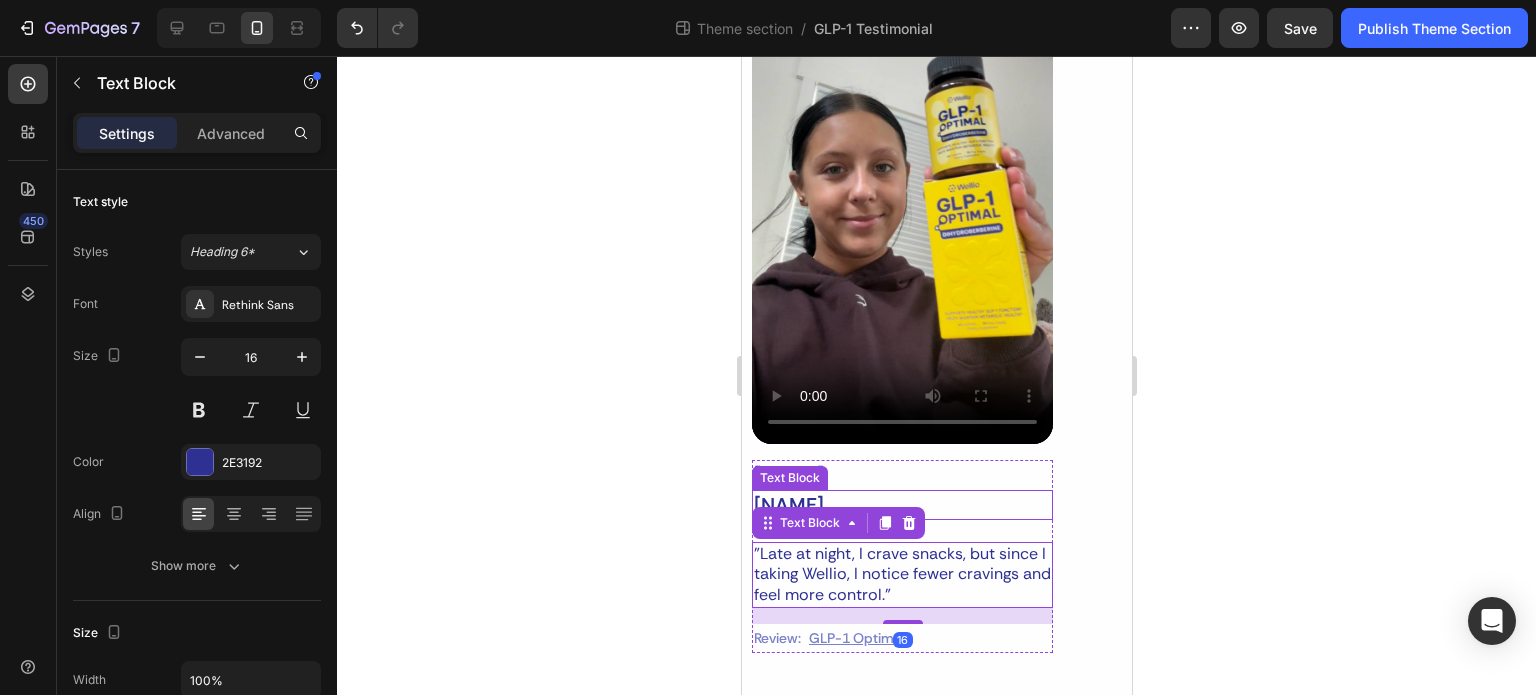 click on "[FIRST] [LAST]" at bounding box center (901, 505) 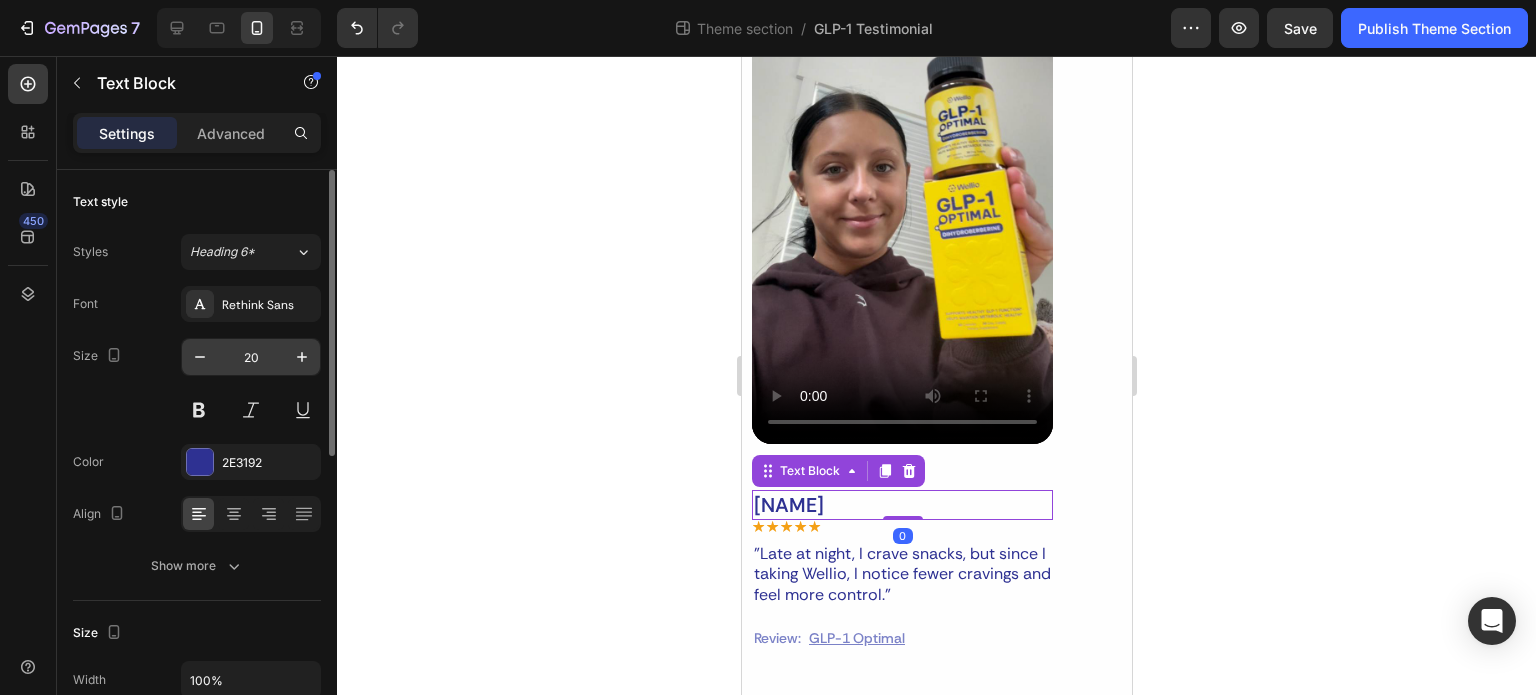 click on "20" at bounding box center [251, 357] 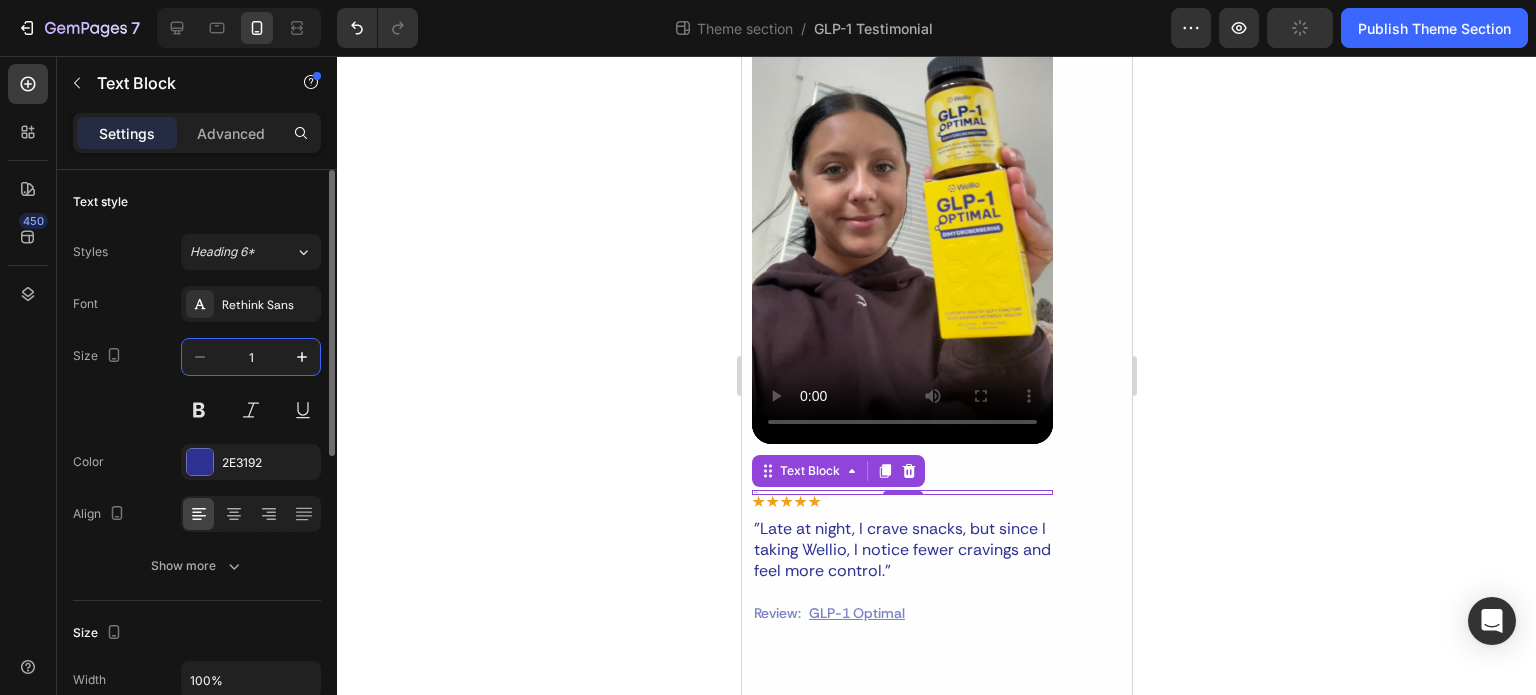 type on "16" 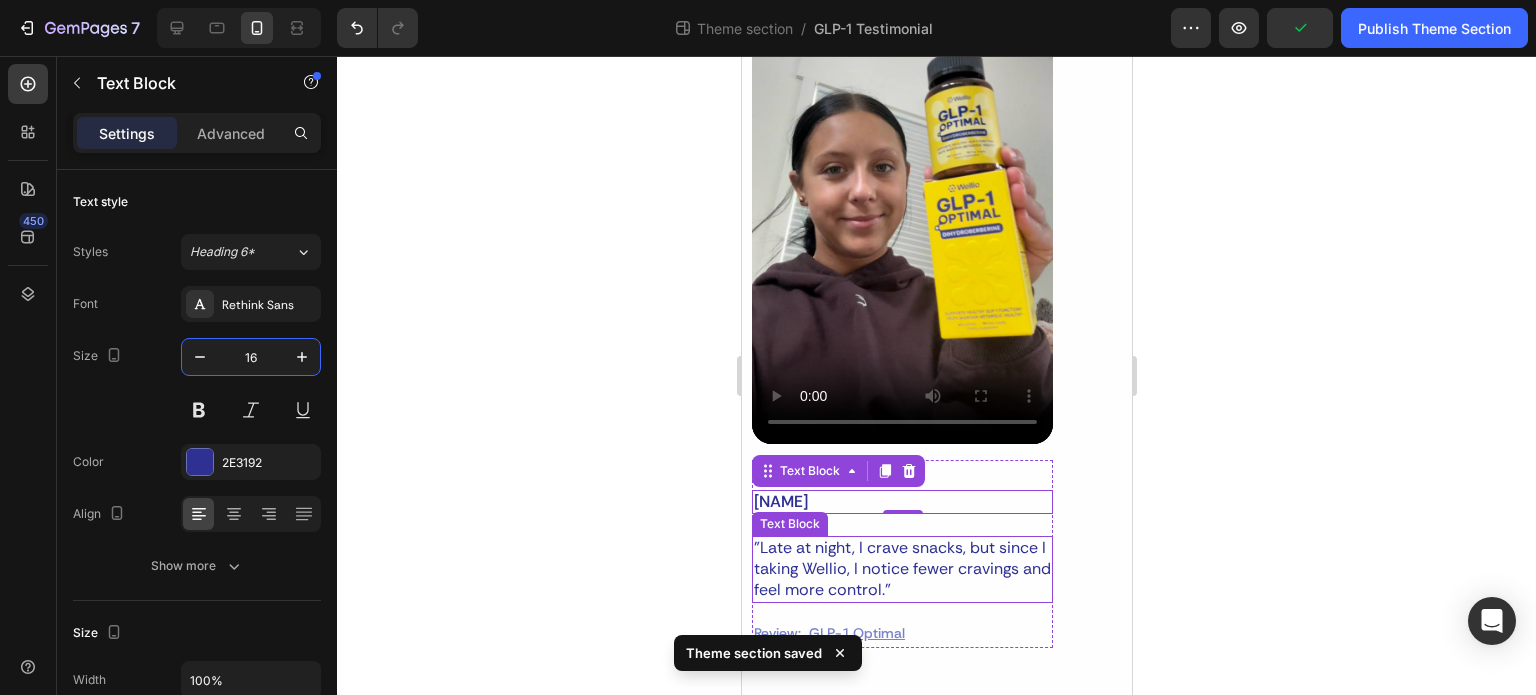 click on ""Late at night, I crave snacks, but since I taking Wellio, I notice fewer cravings and feel more control."" at bounding box center [901, 569] 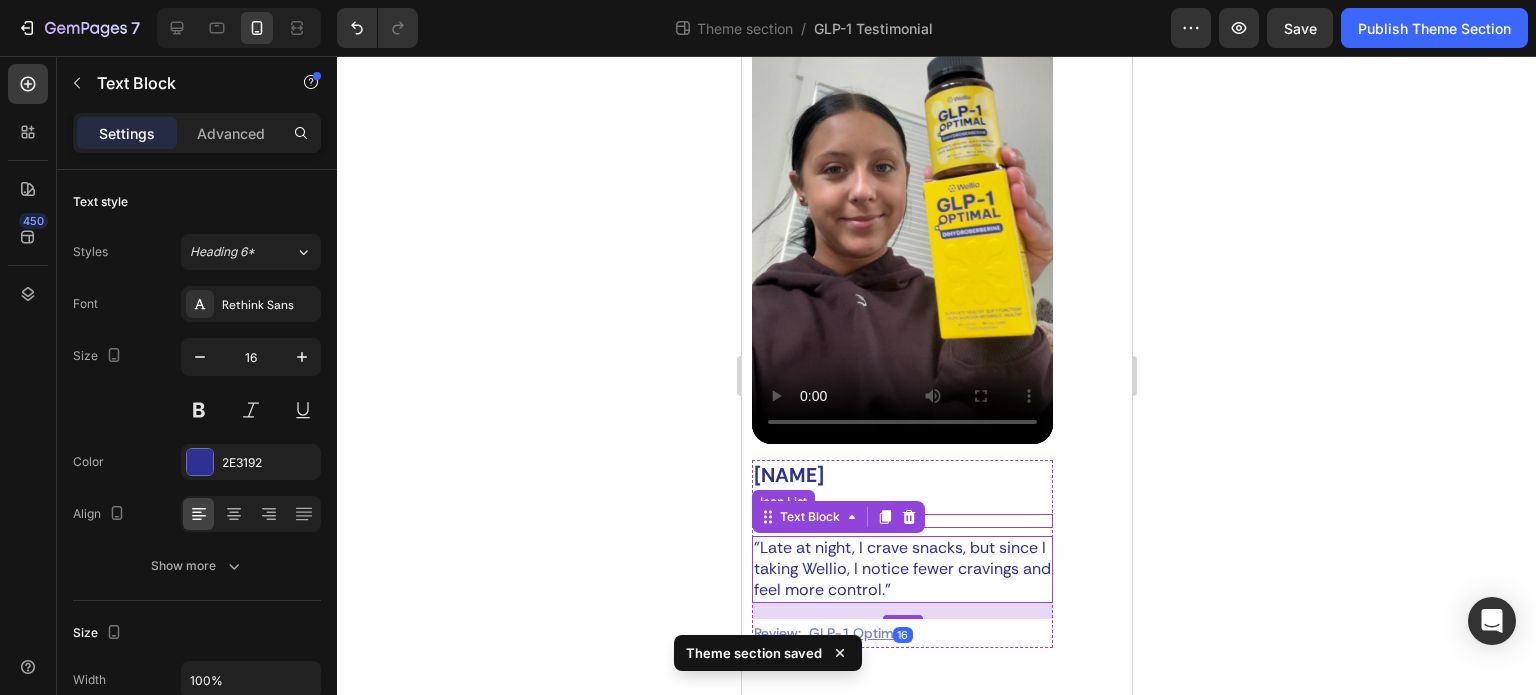 click on "Icon
Icon
Icon
Icon
Icon" at bounding box center [901, 521] 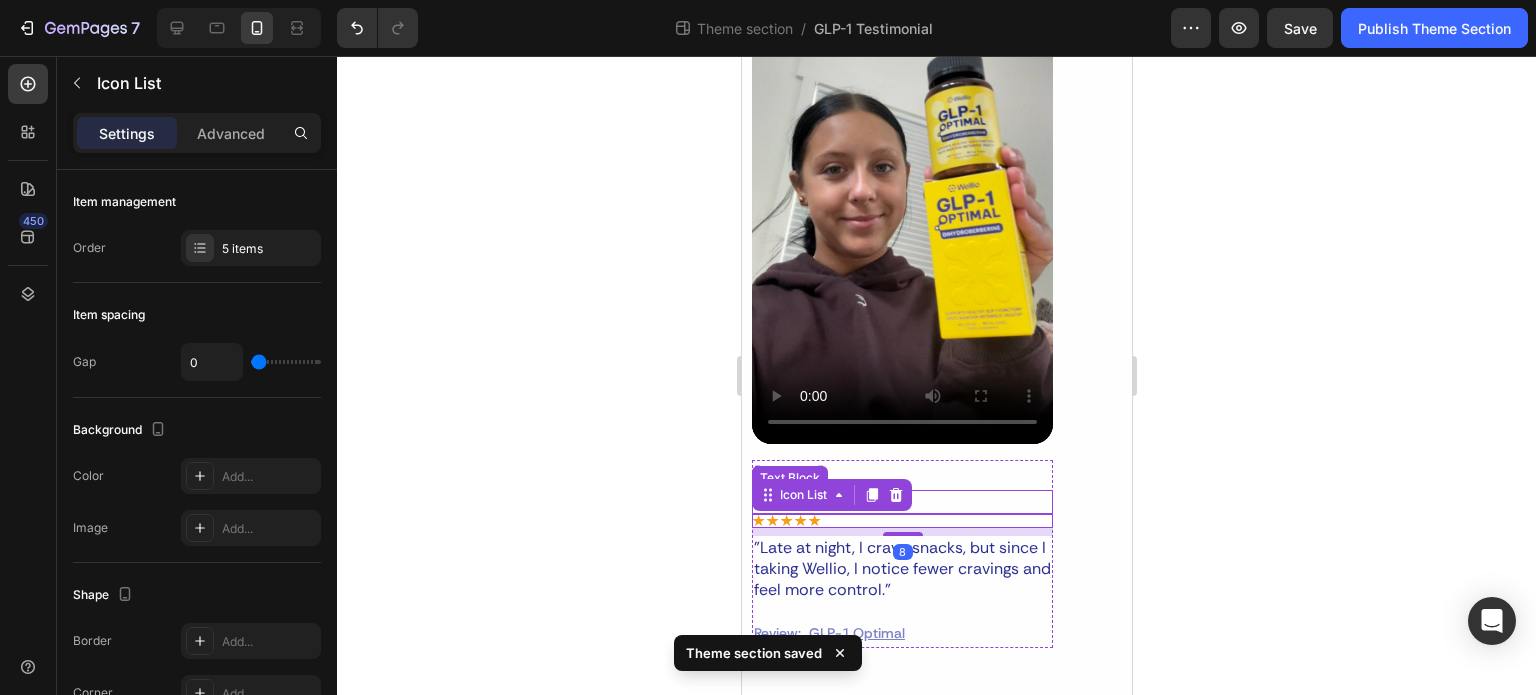 click on "[FIRST] [LAST]" at bounding box center [901, 502] 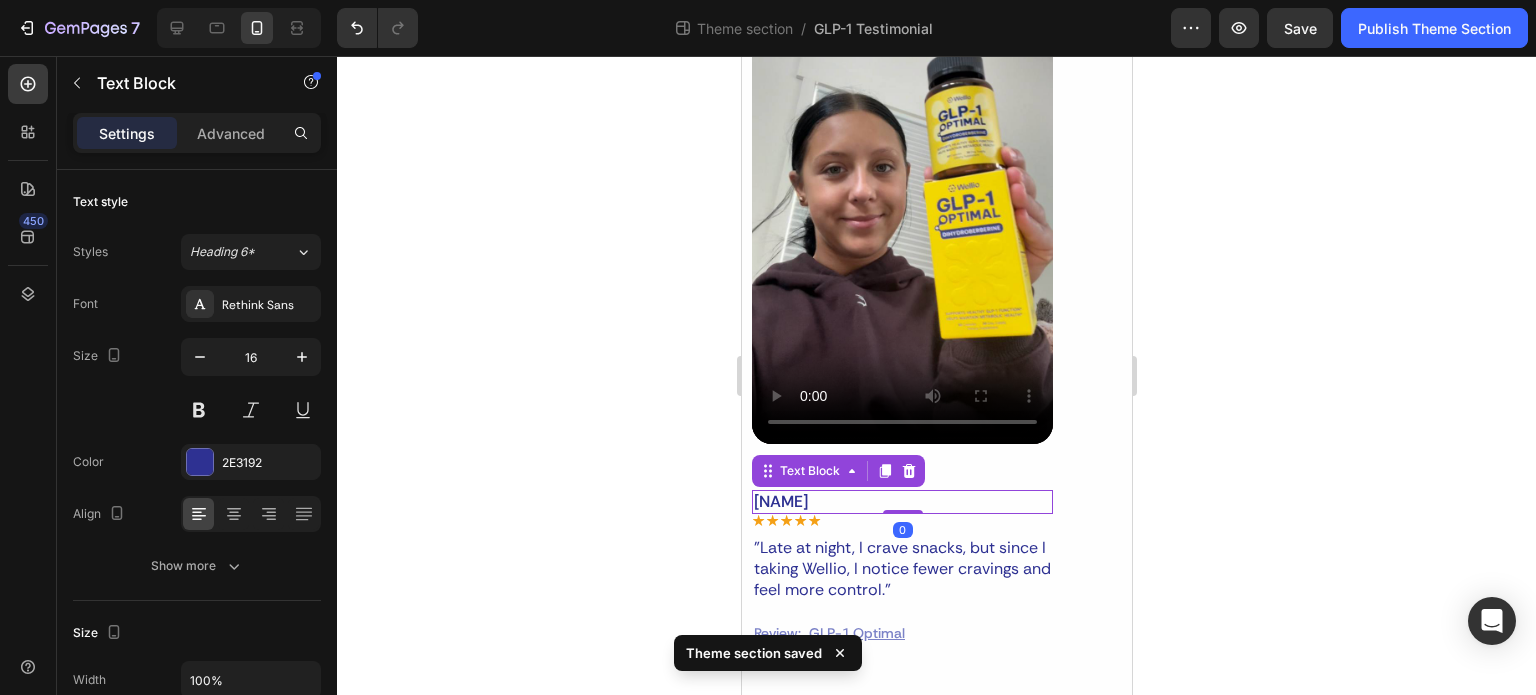 click on "[FIRST] [LAST]" at bounding box center (901, 502) 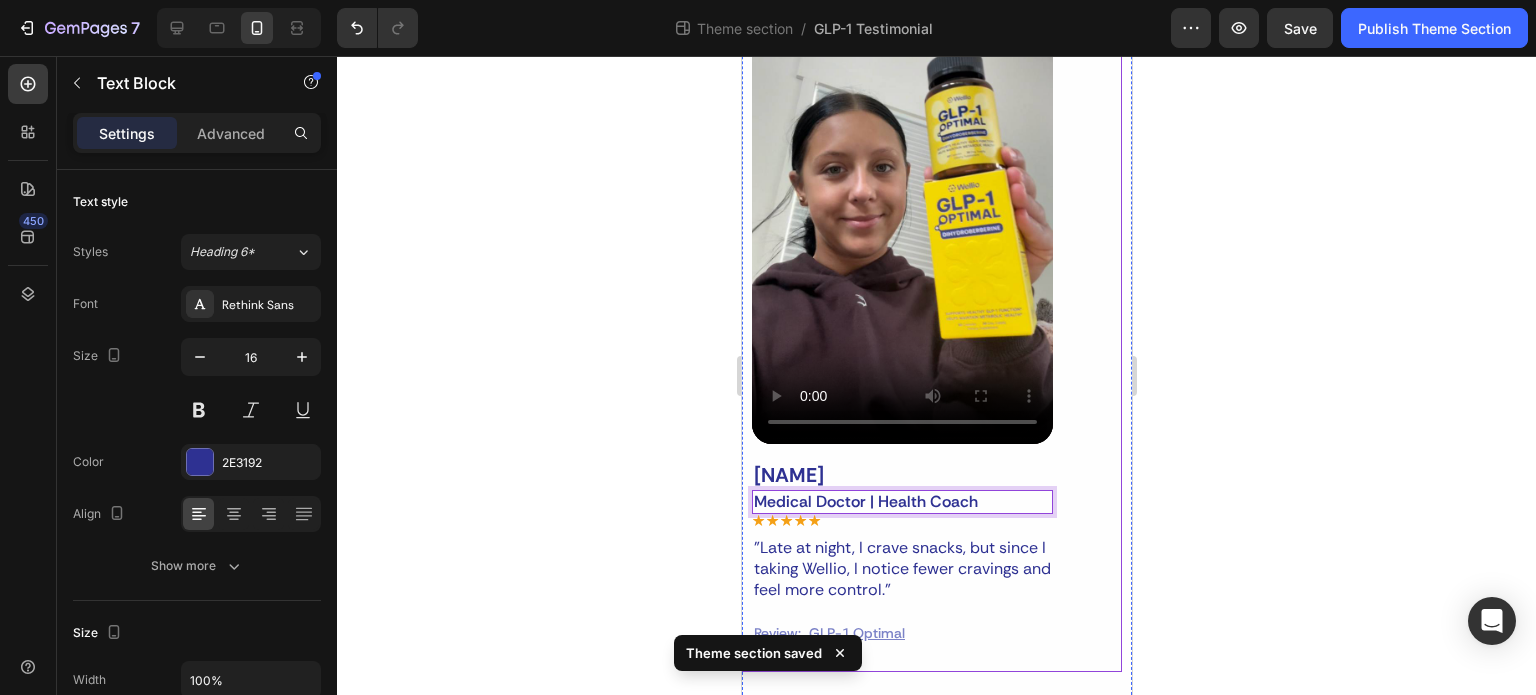click on "Video Bryan J Treacy Text Block Medical Doctor | Health Coach Text Block   0
Icon
Icon
Icon
Icon
Icon Icon List "Late at night, I crave snacks, but since I taking Wellio, I notice fewer cravings and feel more control." Text Block Review: Text Block GLP-1 Optimal Text Block Row Row Row" at bounding box center [926, 290] 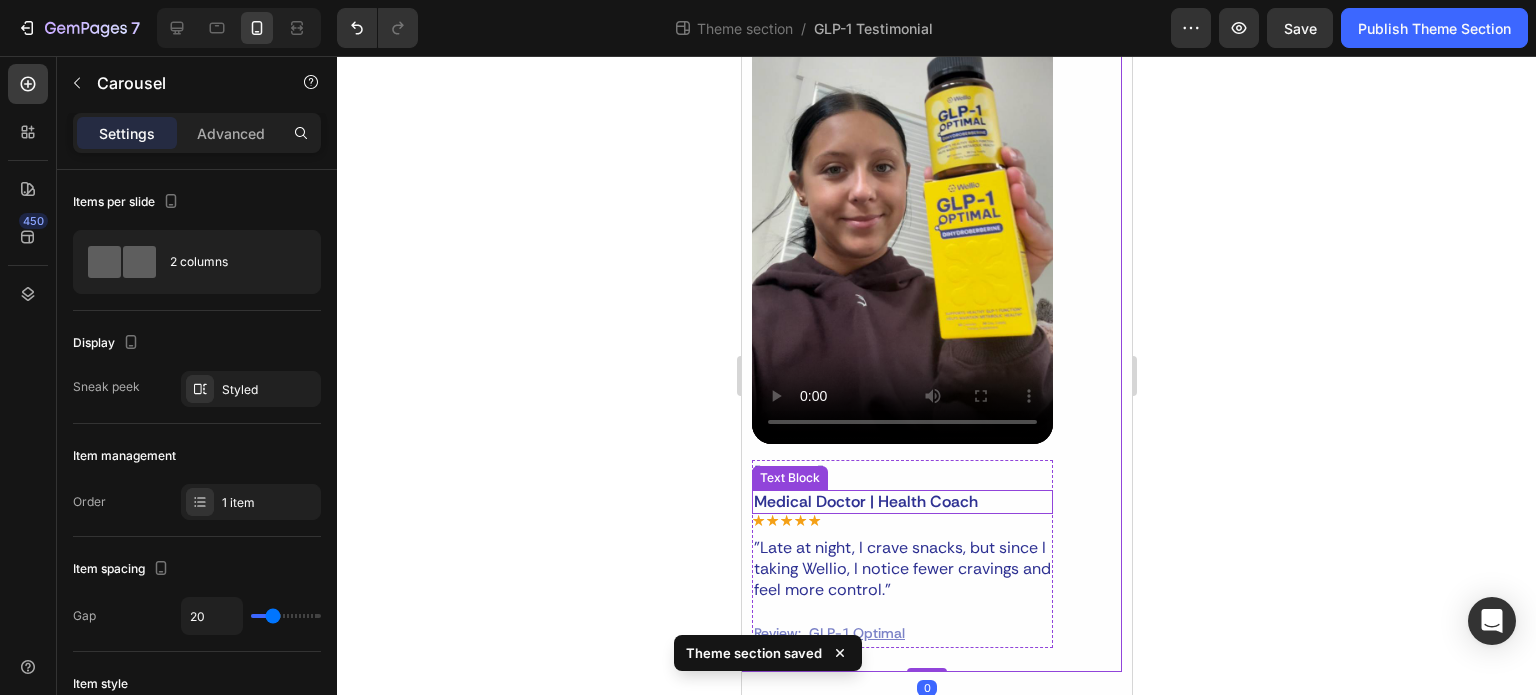 click on "Medical Doctor | Health Coach" at bounding box center (901, 502) 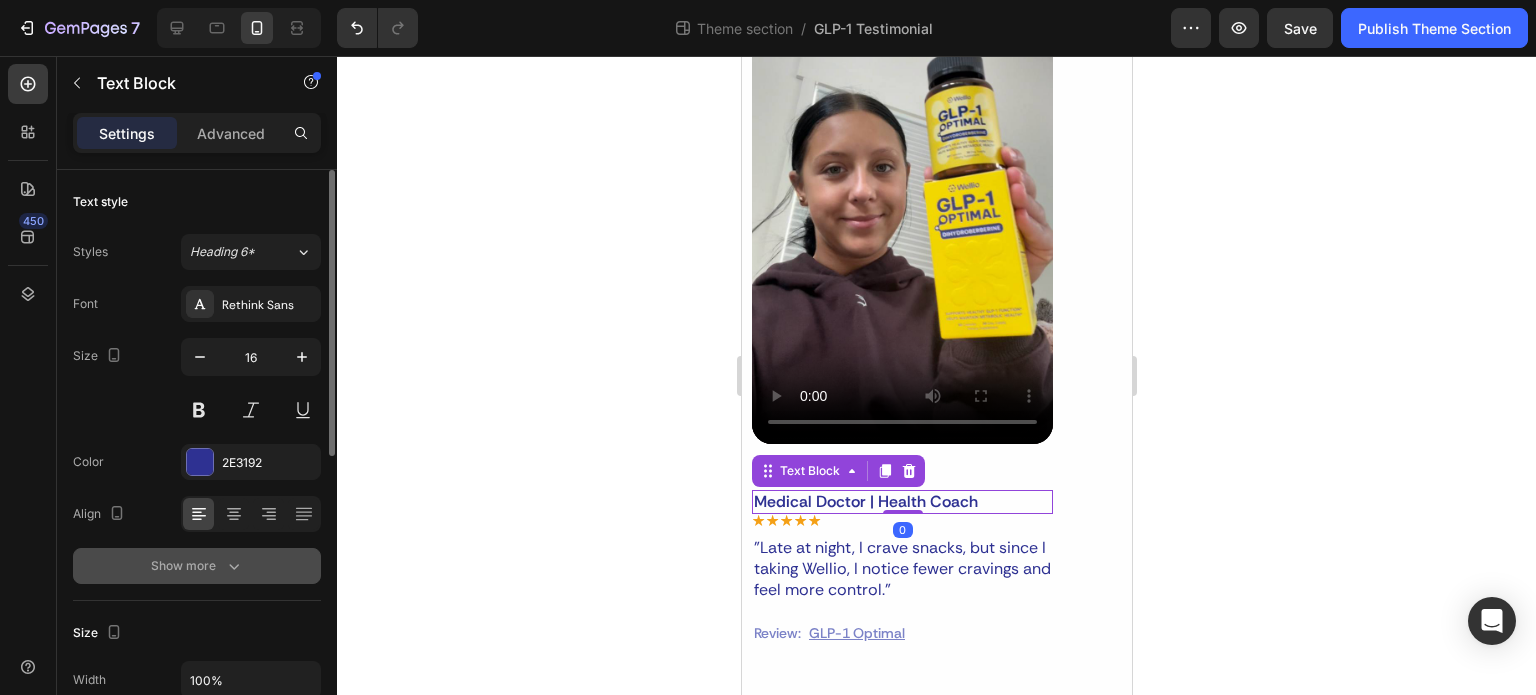 click on "Show more" at bounding box center (197, 566) 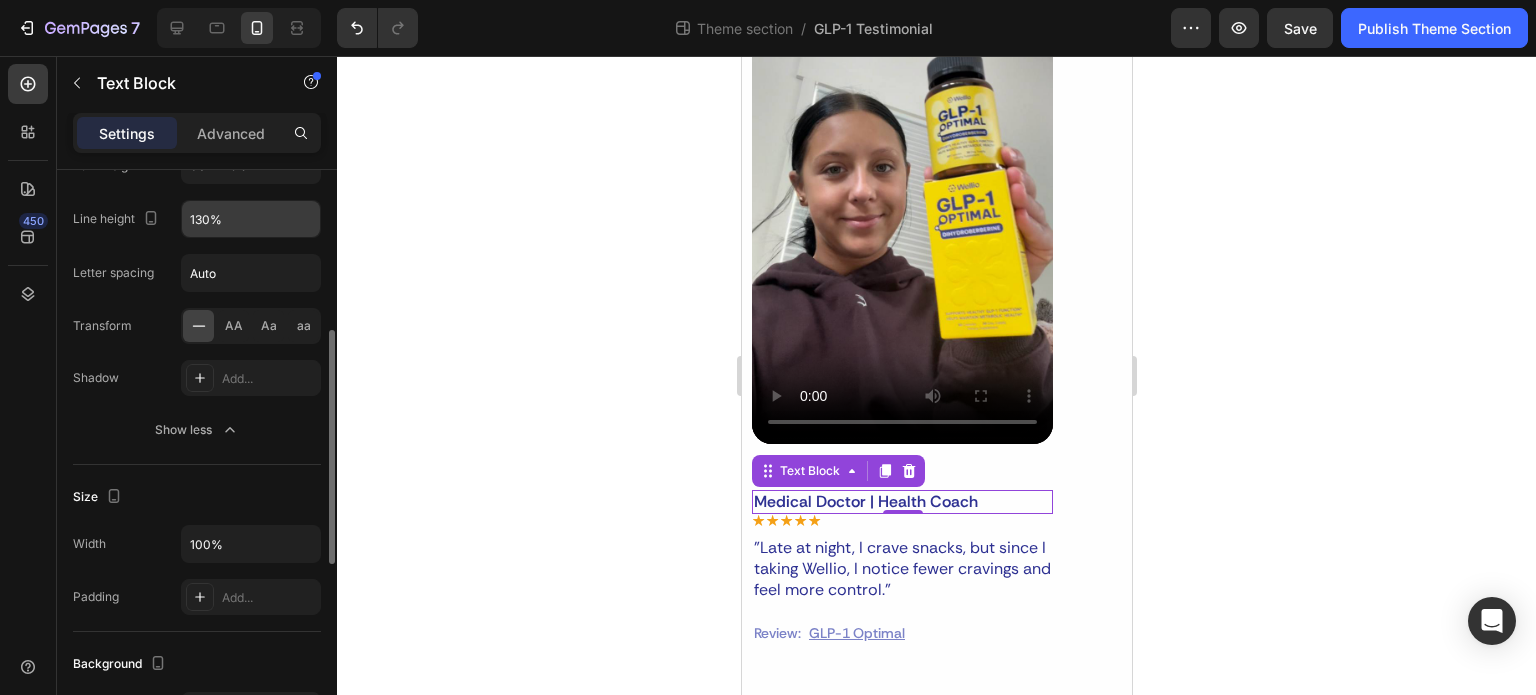 scroll, scrollTop: 200, scrollLeft: 0, axis: vertical 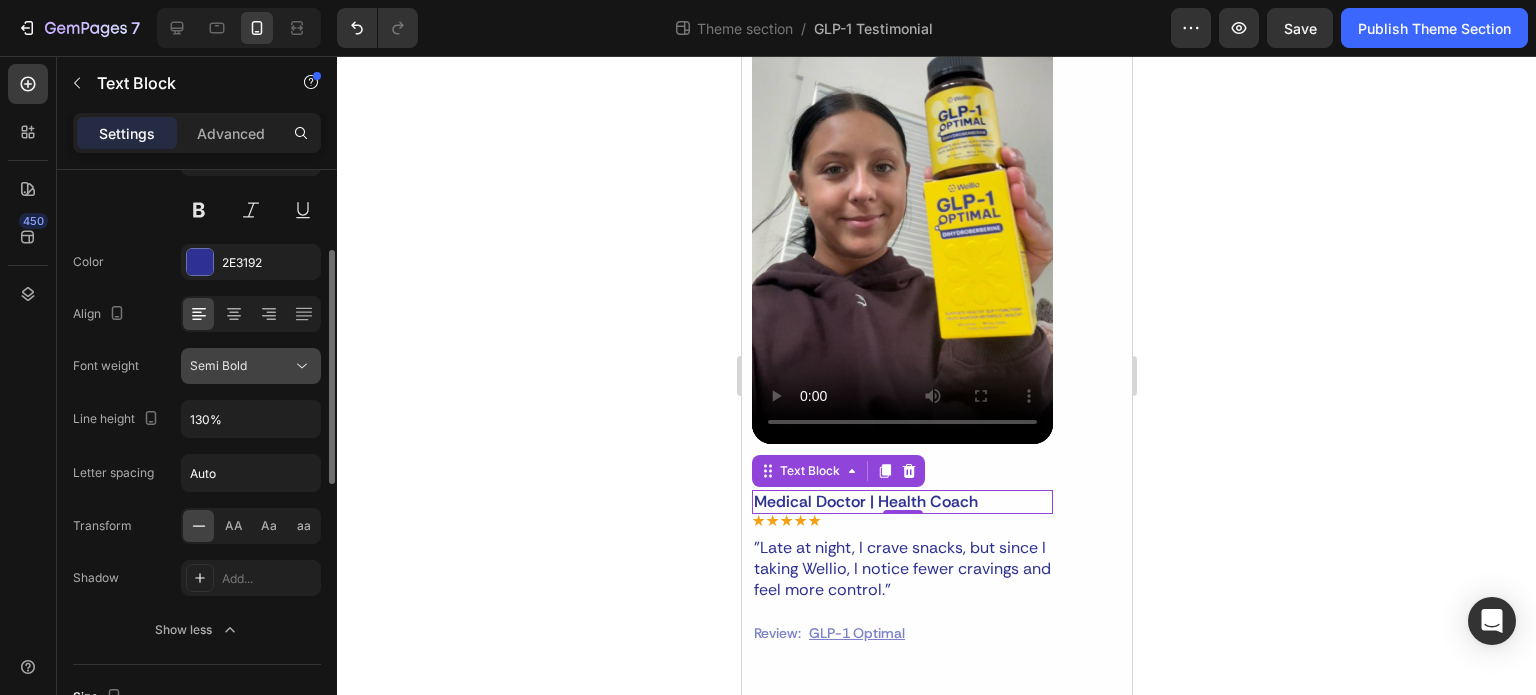 click on "Semi Bold" at bounding box center (241, 366) 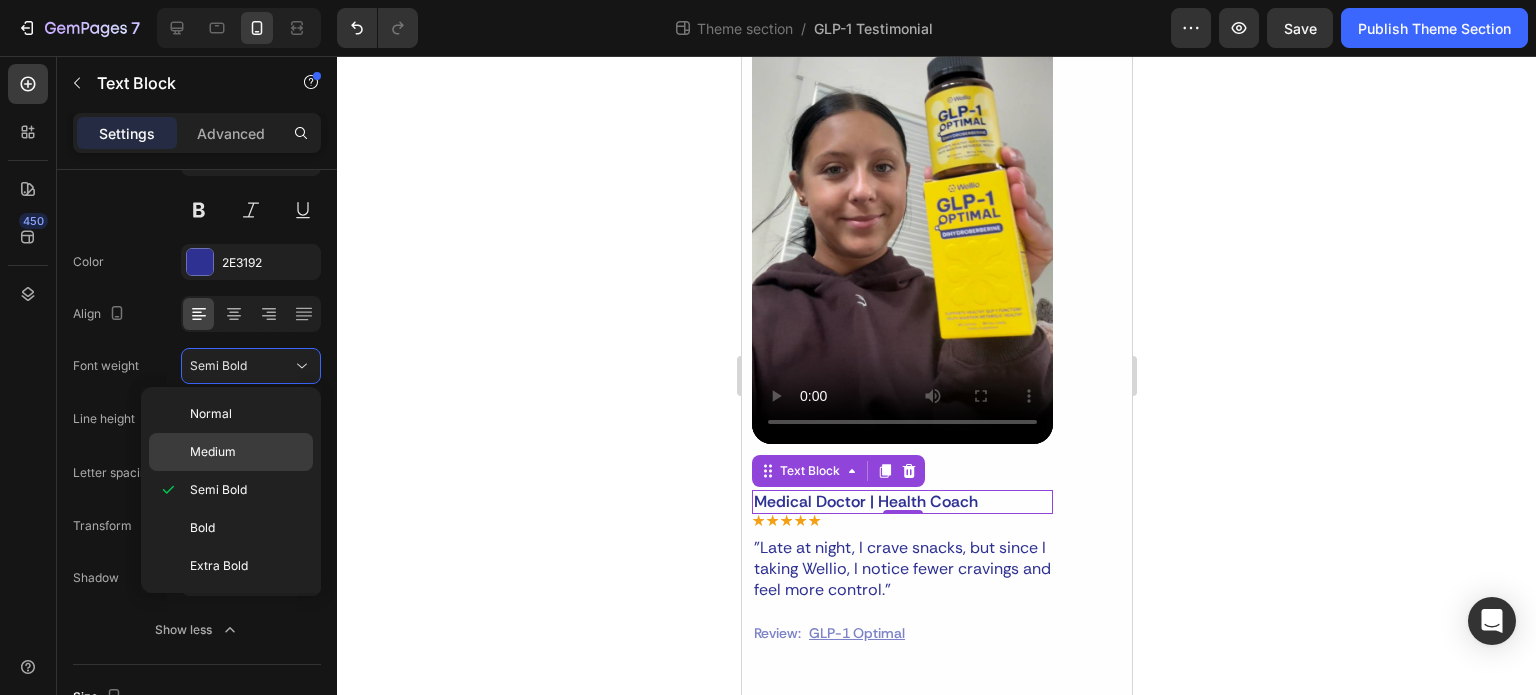 click on "Medium" at bounding box center [213, 452] 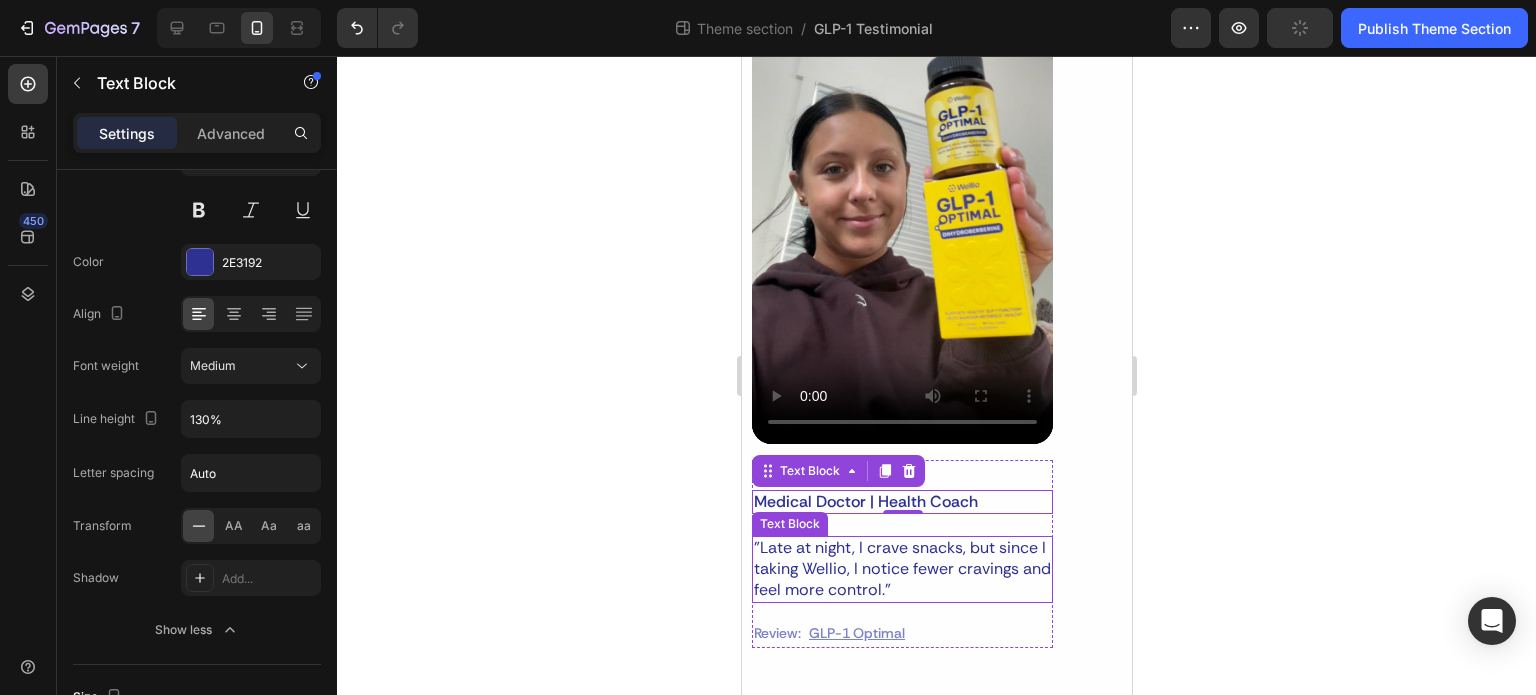 click on ""Late at night, I crave snacks, but since I taking Wellio, I notice fewer cravings and feel more control."" at bounding box center (901, 569) 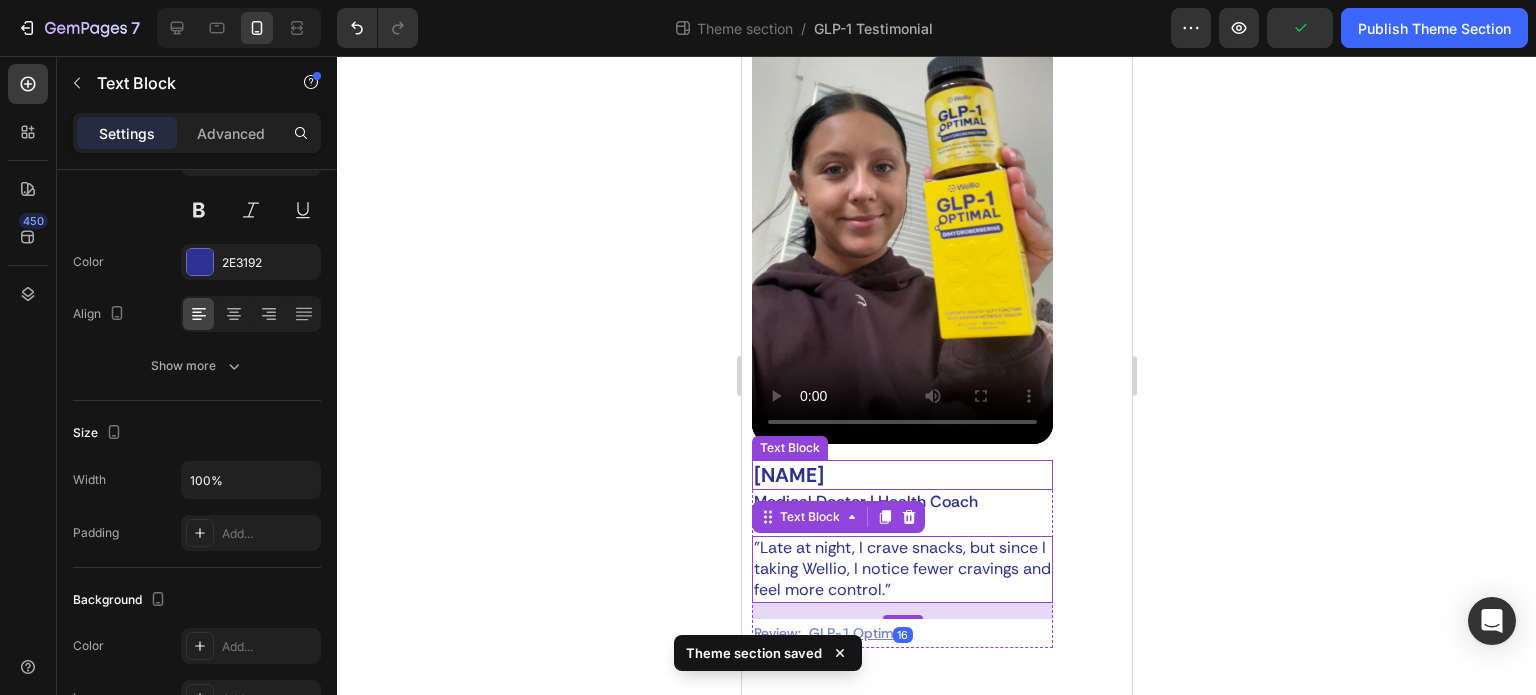click on "[FIRST] [LAST]" at bounding box center (901, 475) 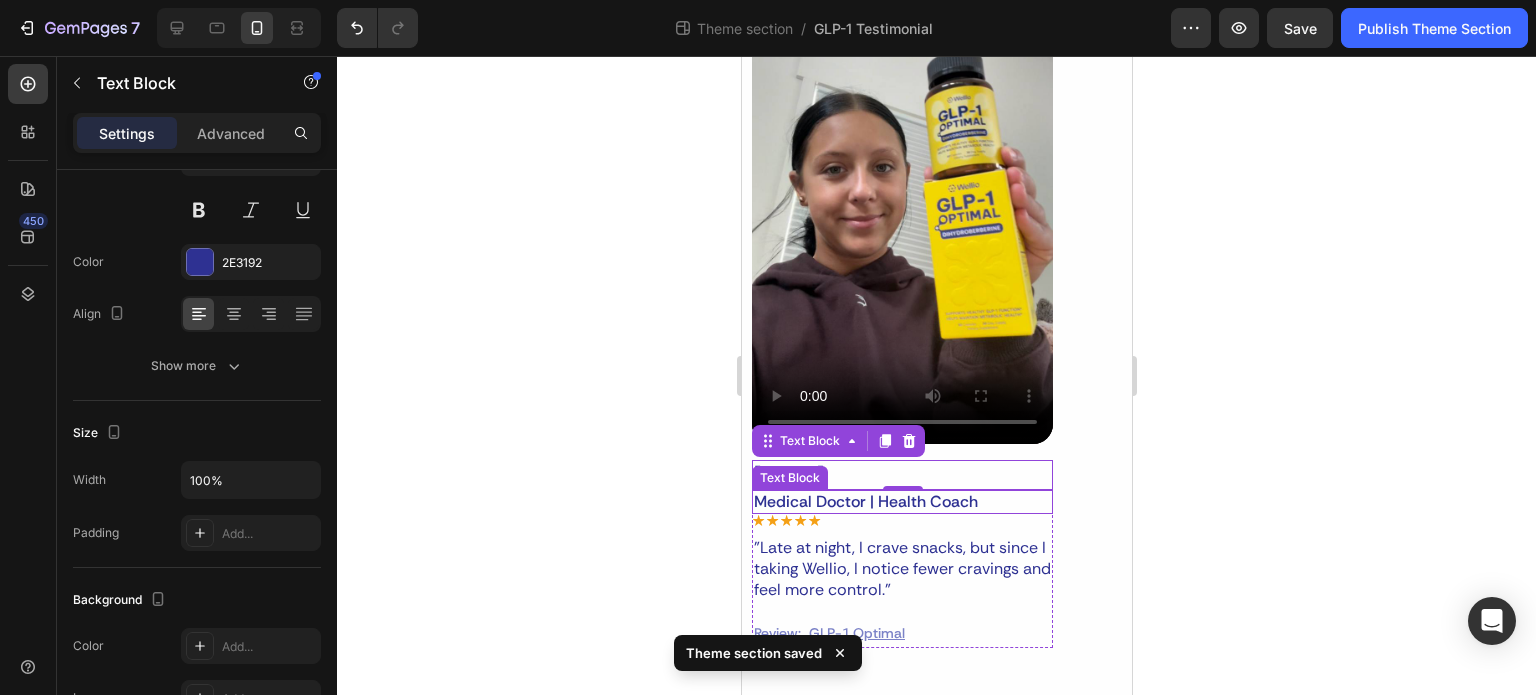 click on "Medical Doctor | Health Coach" at bounding box center (901, 502) 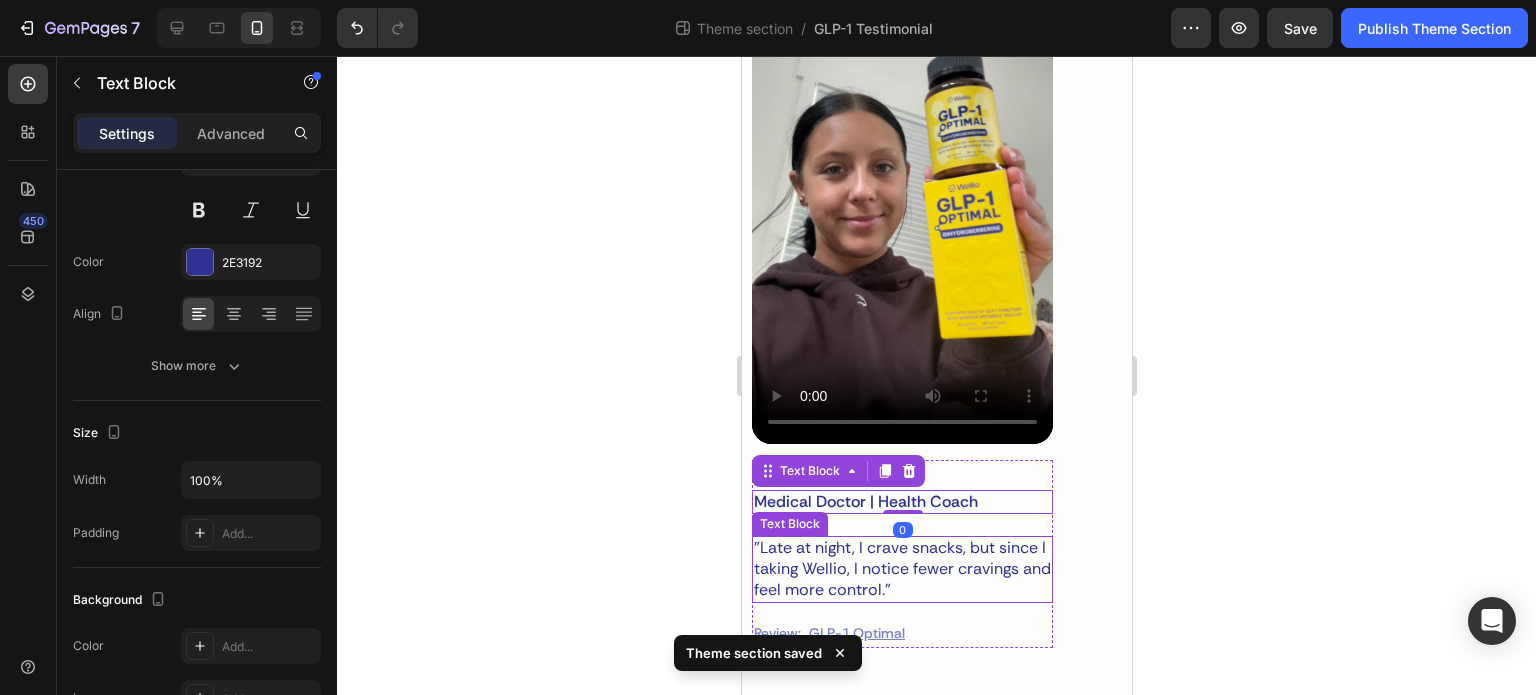 click on ""Late at night, I crave snacks, but since I taking Wellio, I notice fewer cravings and feel more control."" at bounding box center (901, 569) 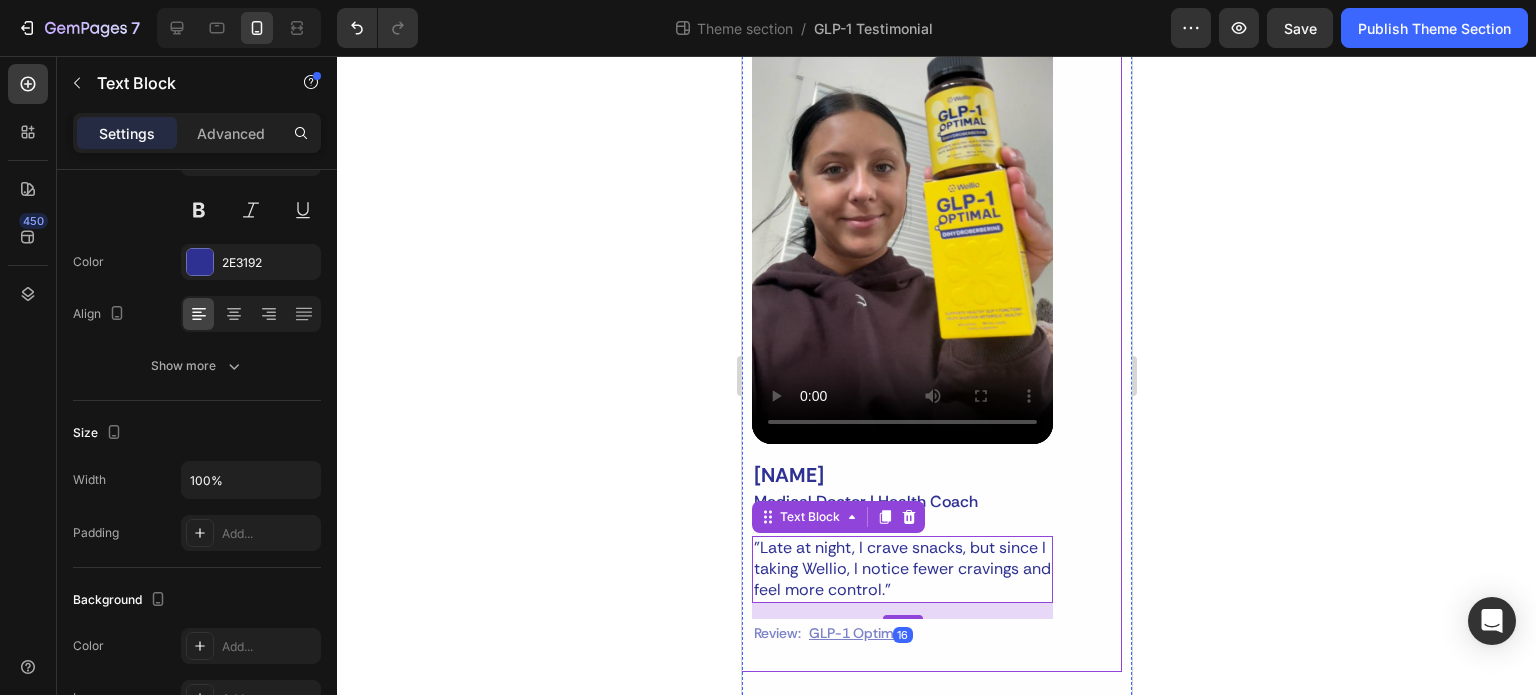 click on "Video Bryan J Treacy Text Block Medical Doctor | Health Coach Text Block
Icon
Icon
Icon
Icon
Icon Icon List "Late at night, I crave snacks, but since I taking Wellio, I notice fewer cravings and feel more control." Text Block   16 Review: Text Block GLP-1 Optimal Text Block Row Row Row" at bounding box center [926, 290] 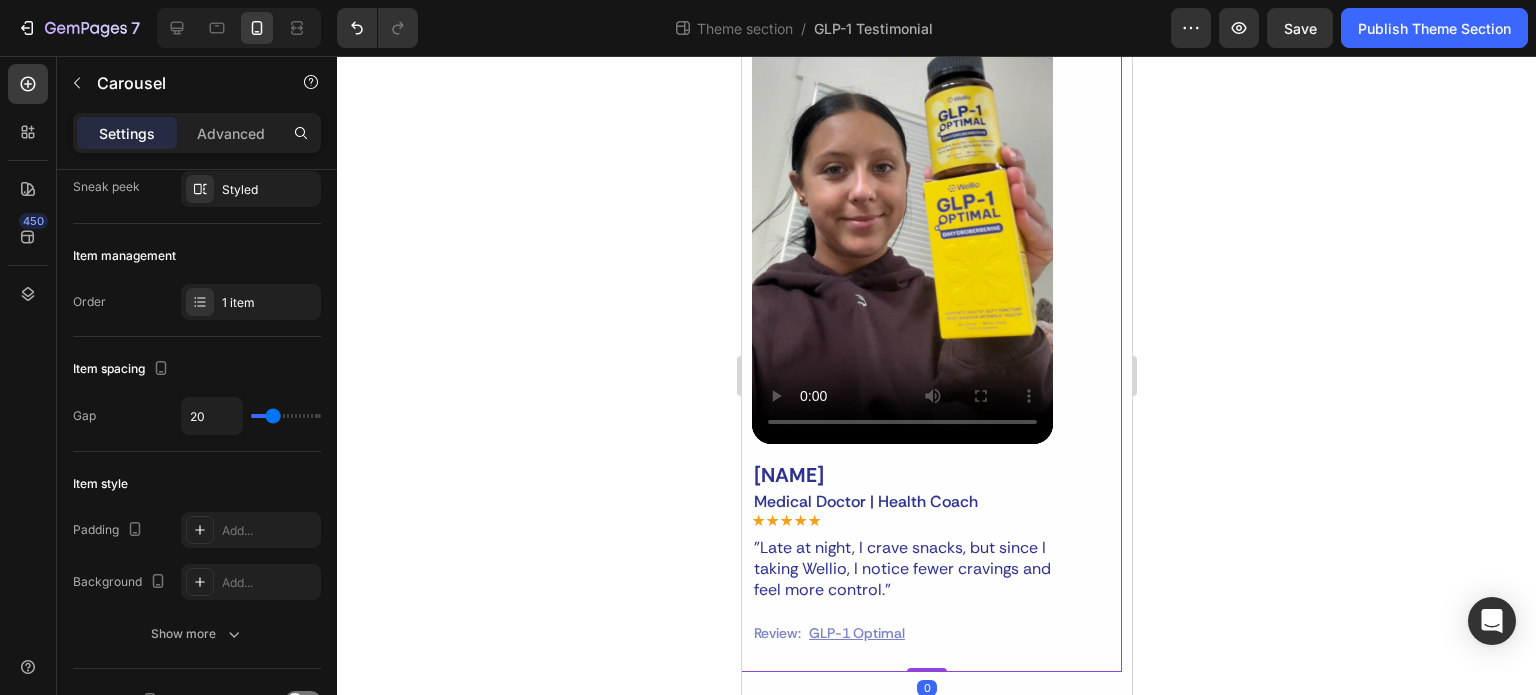 scroll, scrollTop: 0, scrollLeft: 0, axis: both 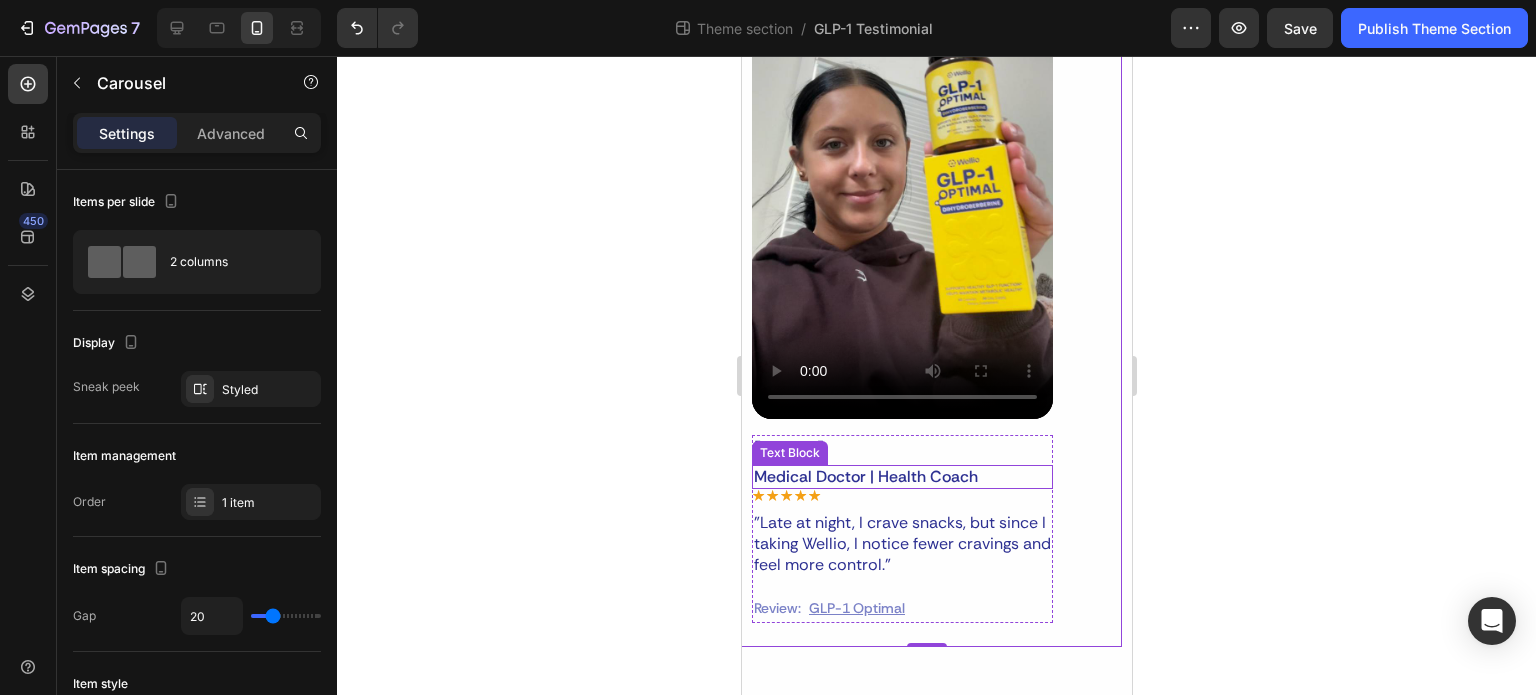 click on "Medical Doctor | Health Coach" at bounding box center (901, 477) 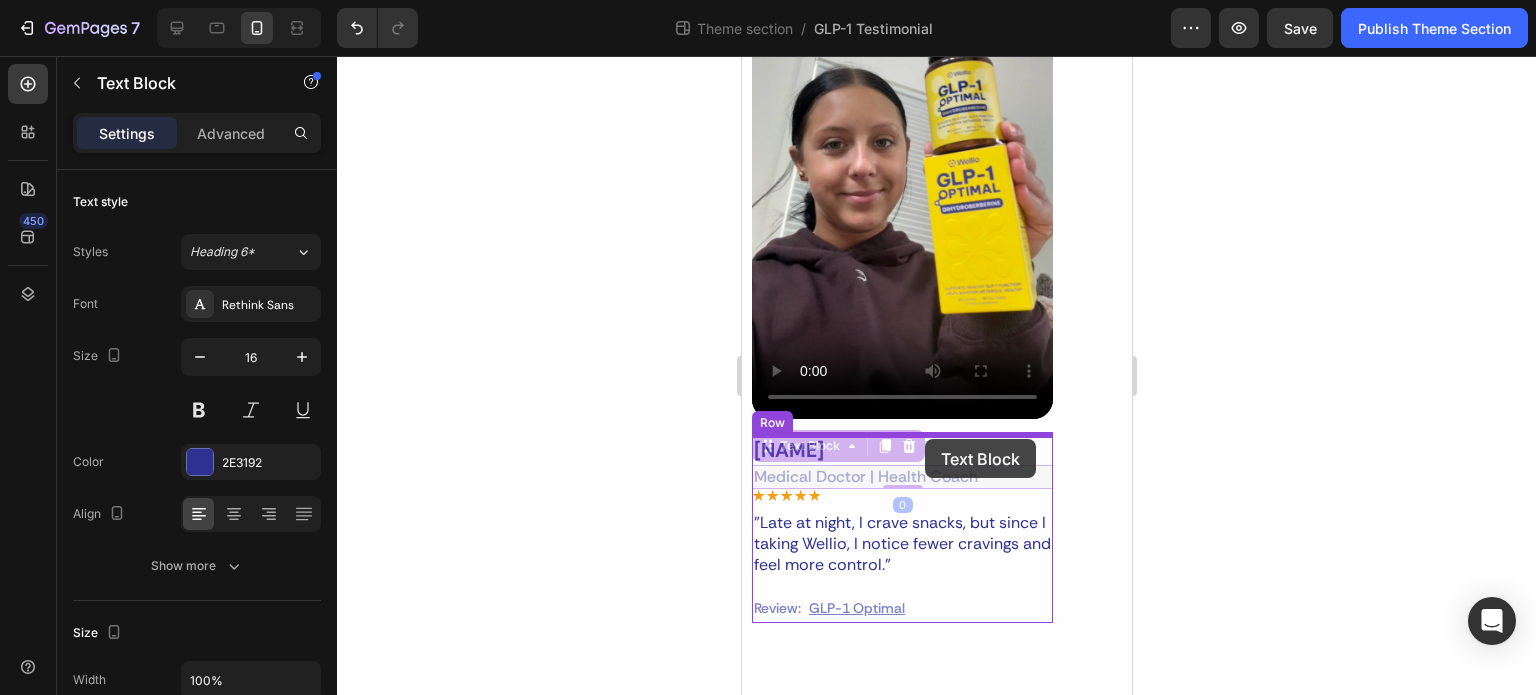 drag, startPoint x: 769, startPoint y: 445, endPoint x: 924, endPoint y: 439, distance: 155.11609 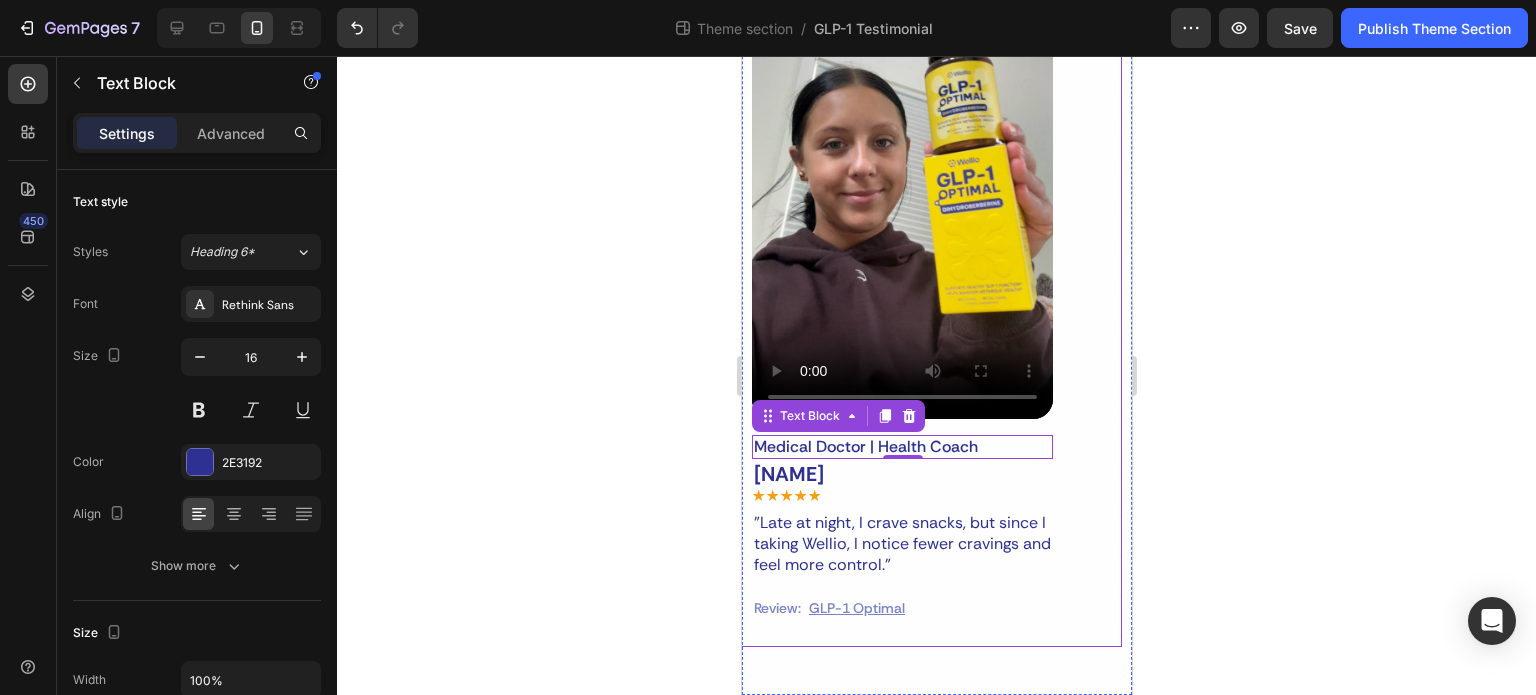 click on "Video Medical Doctor | Health Coach Text Block   0 Bryan J Treacy Text Block
Icon
Icon
Icon
Icon
Icon Icon List "Late at night, I crave snacks, but since I taking Wellio, I notice fewer cravings and feel more control." Text Block Review: Text Block GLP-1 Optimal Text Block Row Row Row" at bounding box center (926, 265) 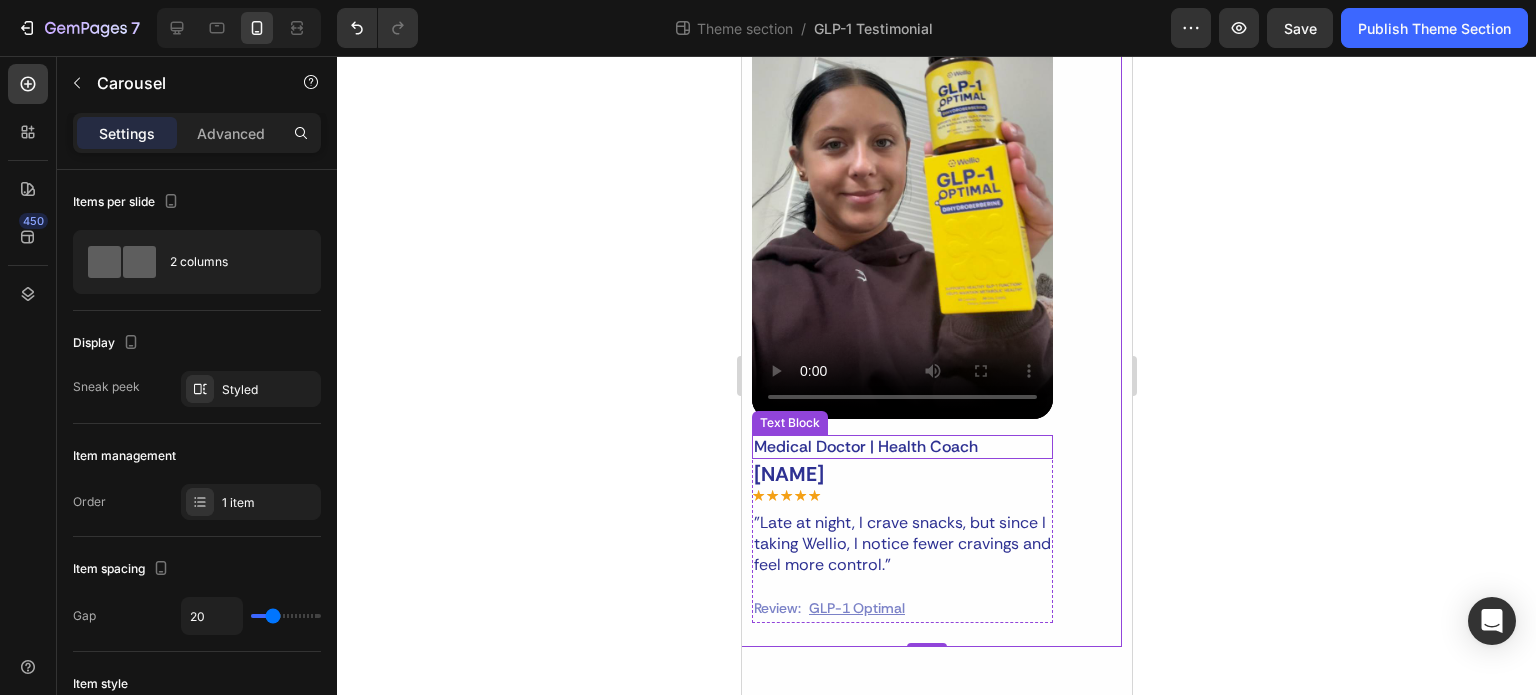 click on "Medical Doctor | Health Coach" at bounding box center (901, 447) 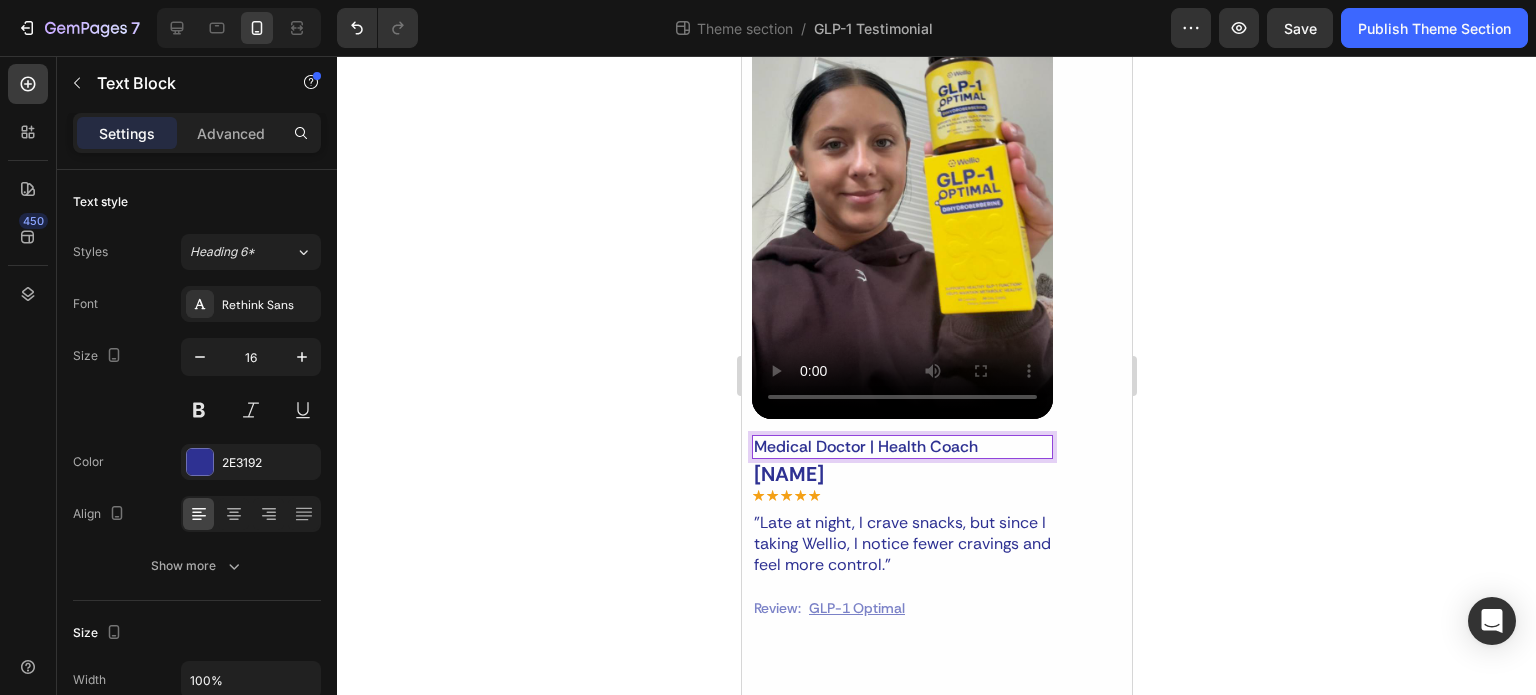 click on "Medical Doctor | Health Coach" at bounding box center [901, 447] 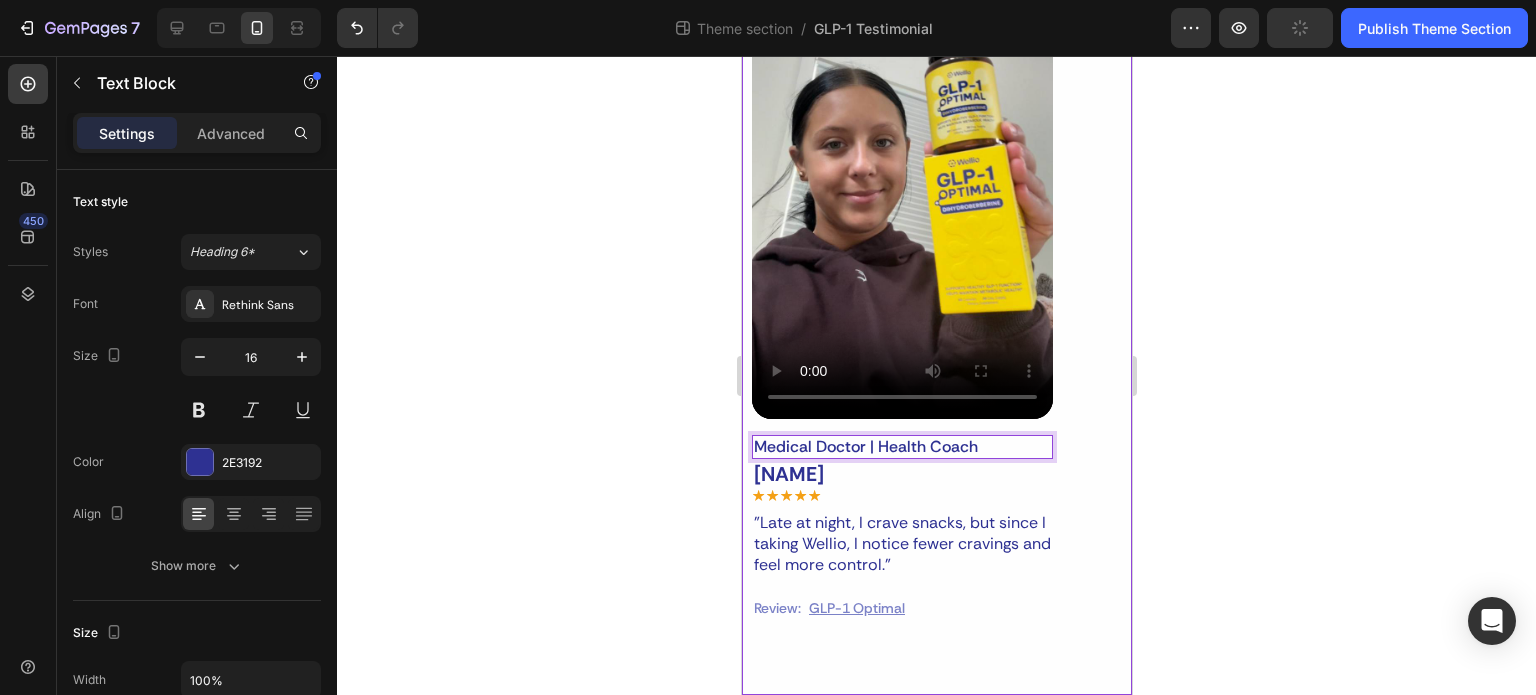 click on "Video Medical Doctor | Health Coach Text Block   0 Bryan J Treacy Text Block
Icon
Icon
Icon
Icon
Icon Icon List "Late at night, I crave snacks, but since I taking Wellio, I notice fewer cravings and feel more control." Text Block Review: Text Block GLP-1 Optimal Text Block Row Row Row" at bounding box center (926, 265) 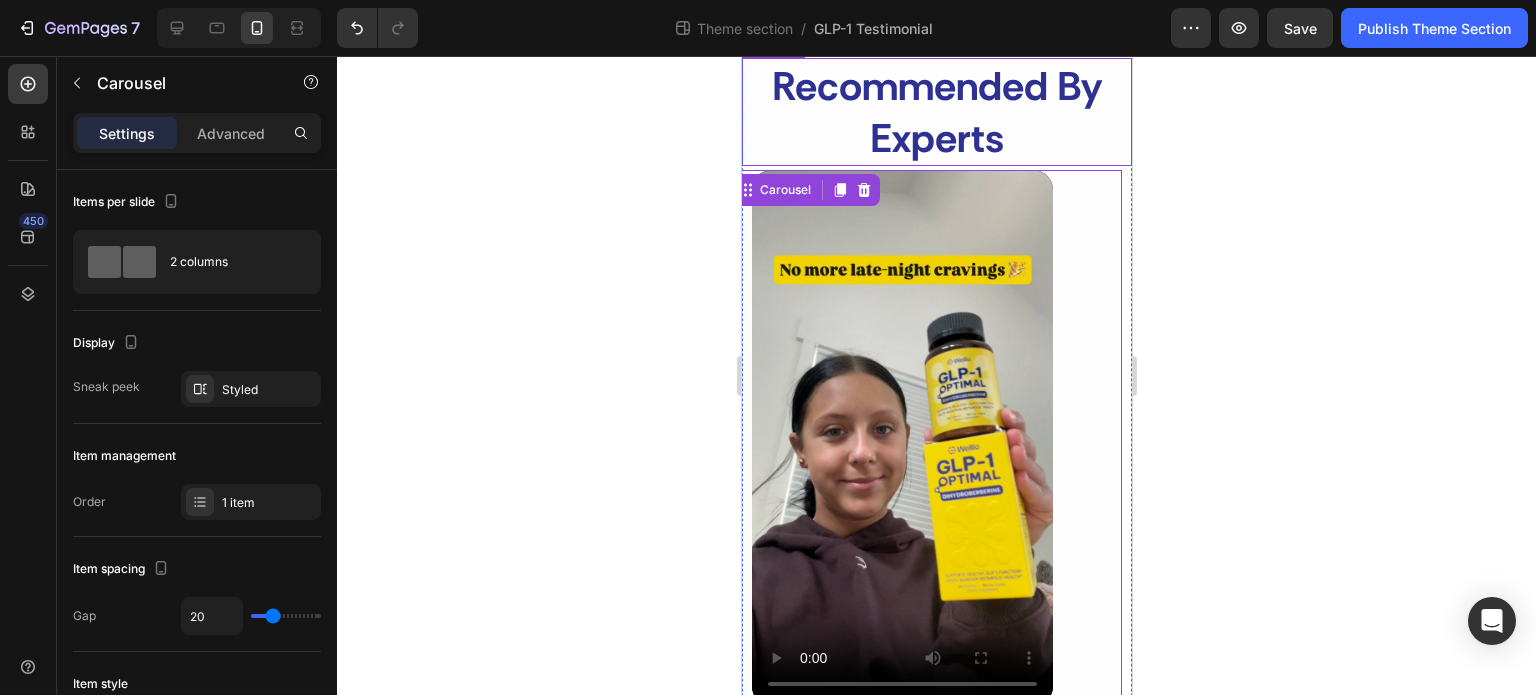 scroll, scrollTop: 1151, scrollLeft: 0, axis: vertical 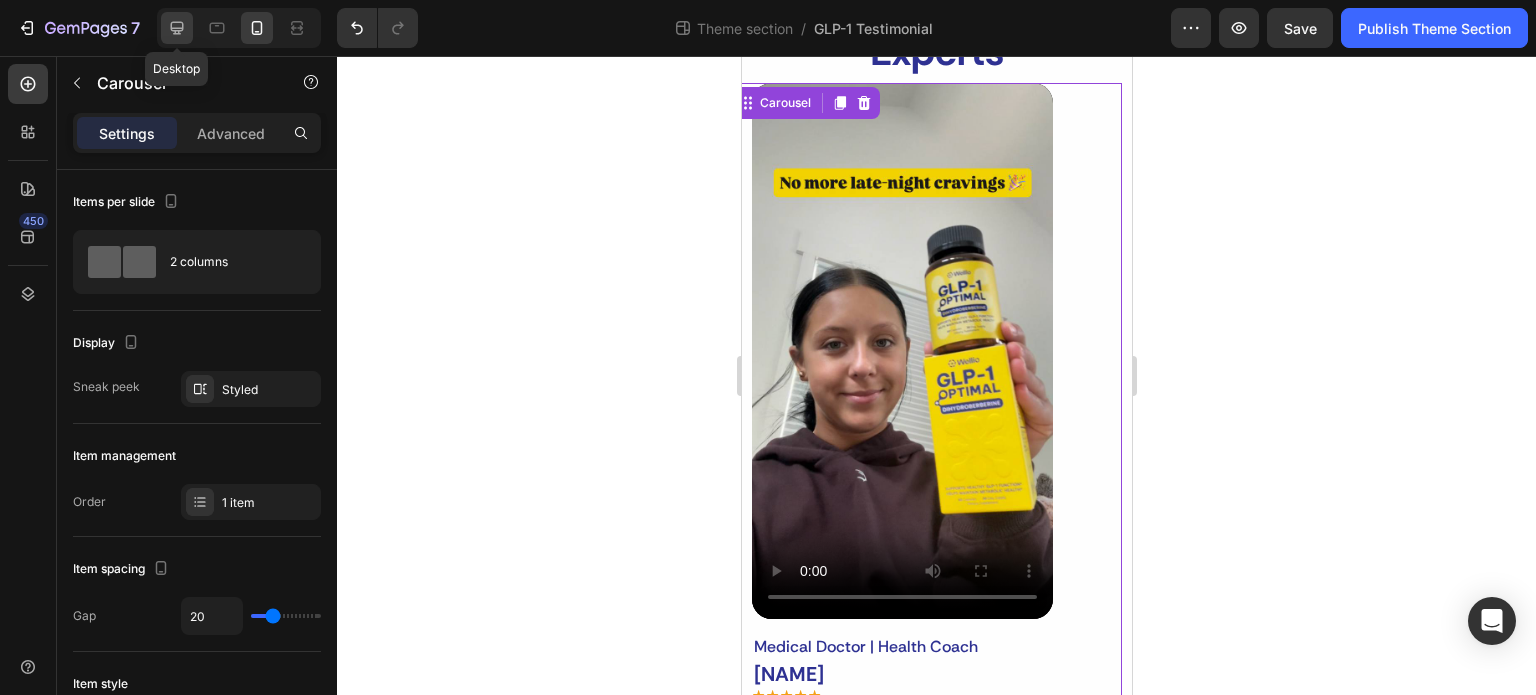 click 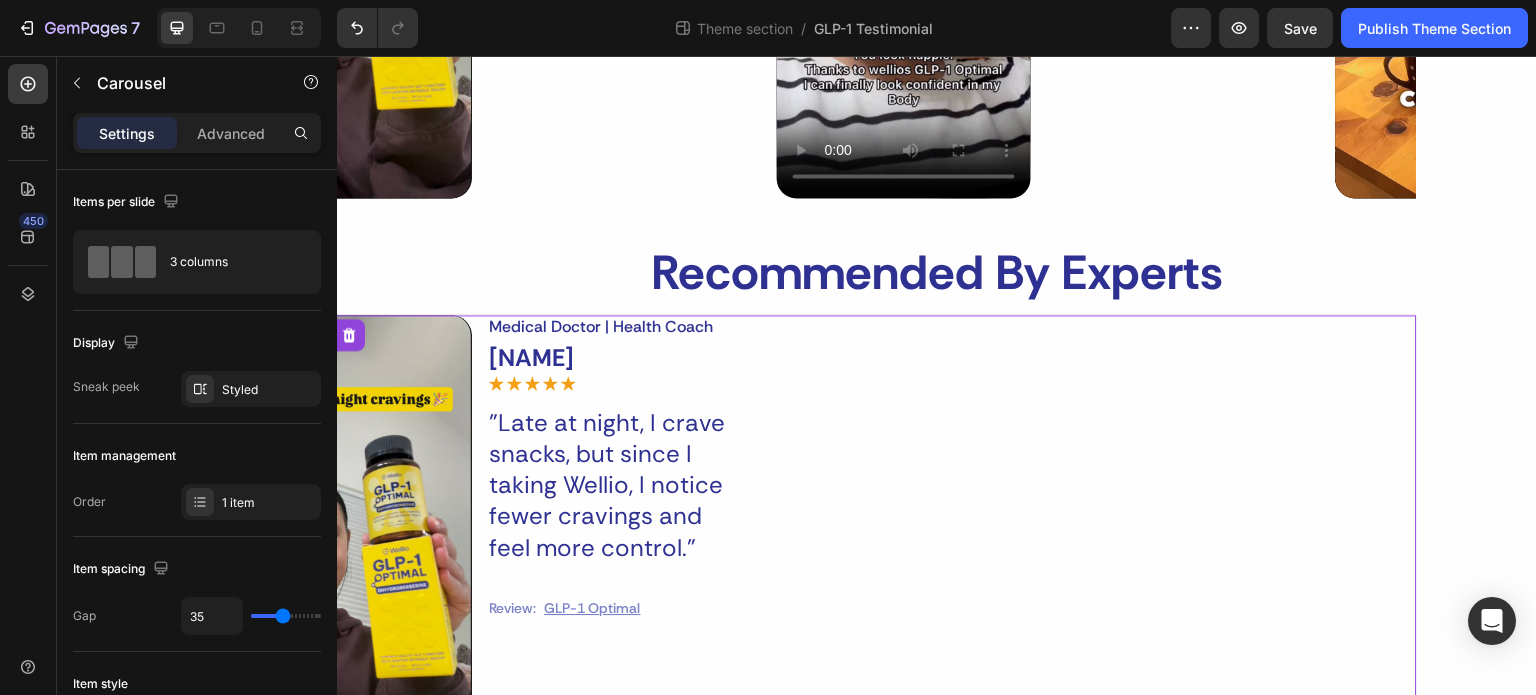 scroll, scrollTop: 792, scrollLeft: 0, axis: vertical 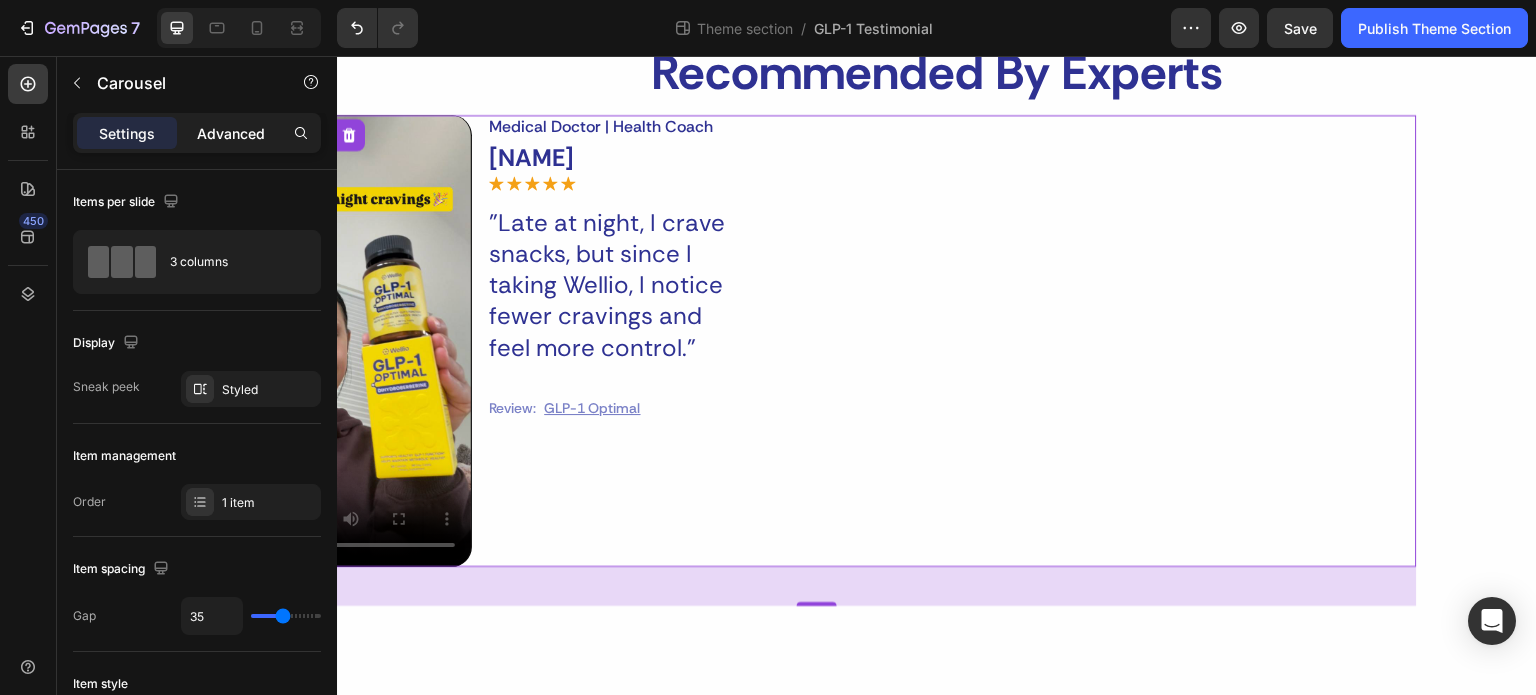 click on "Advanced" at bounding box center [231, 133] 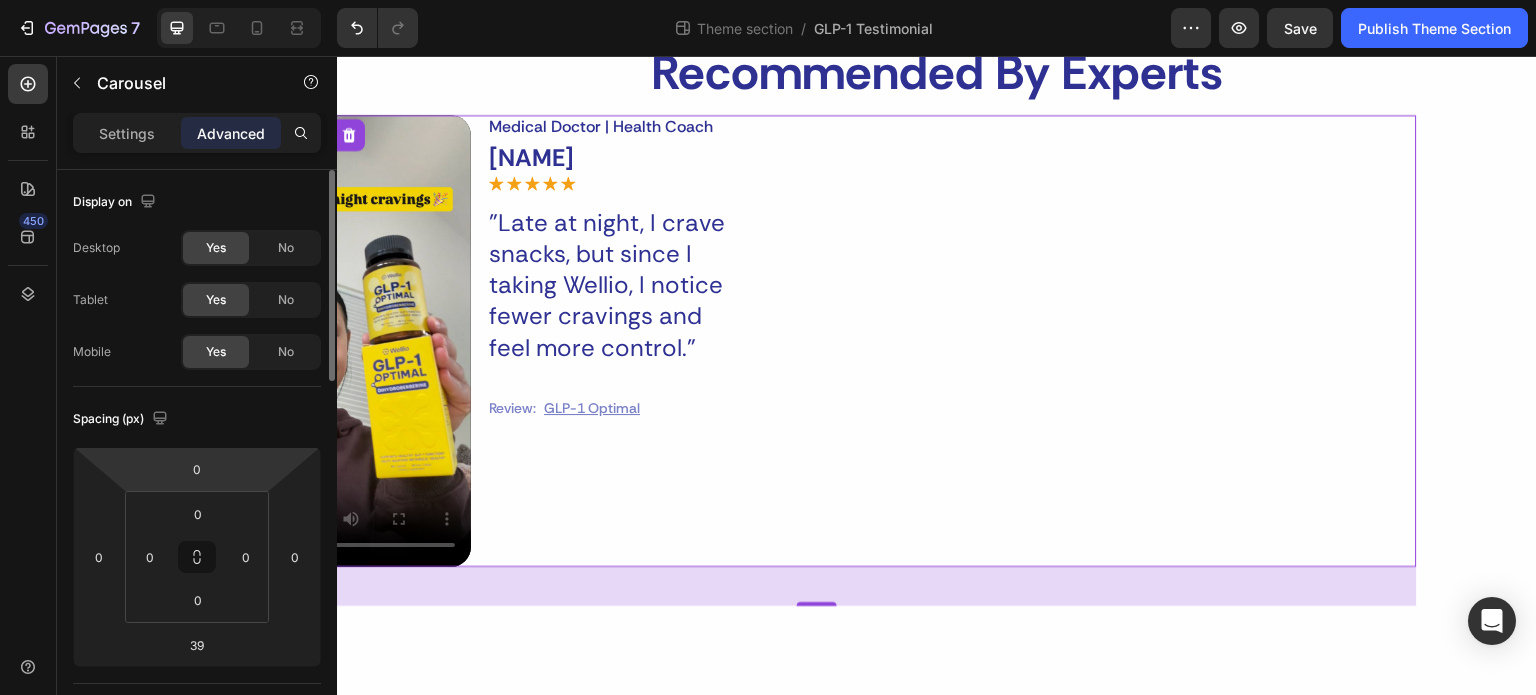 scroll, scrollTop: 200, scrollLeft: 0, axis: vertical 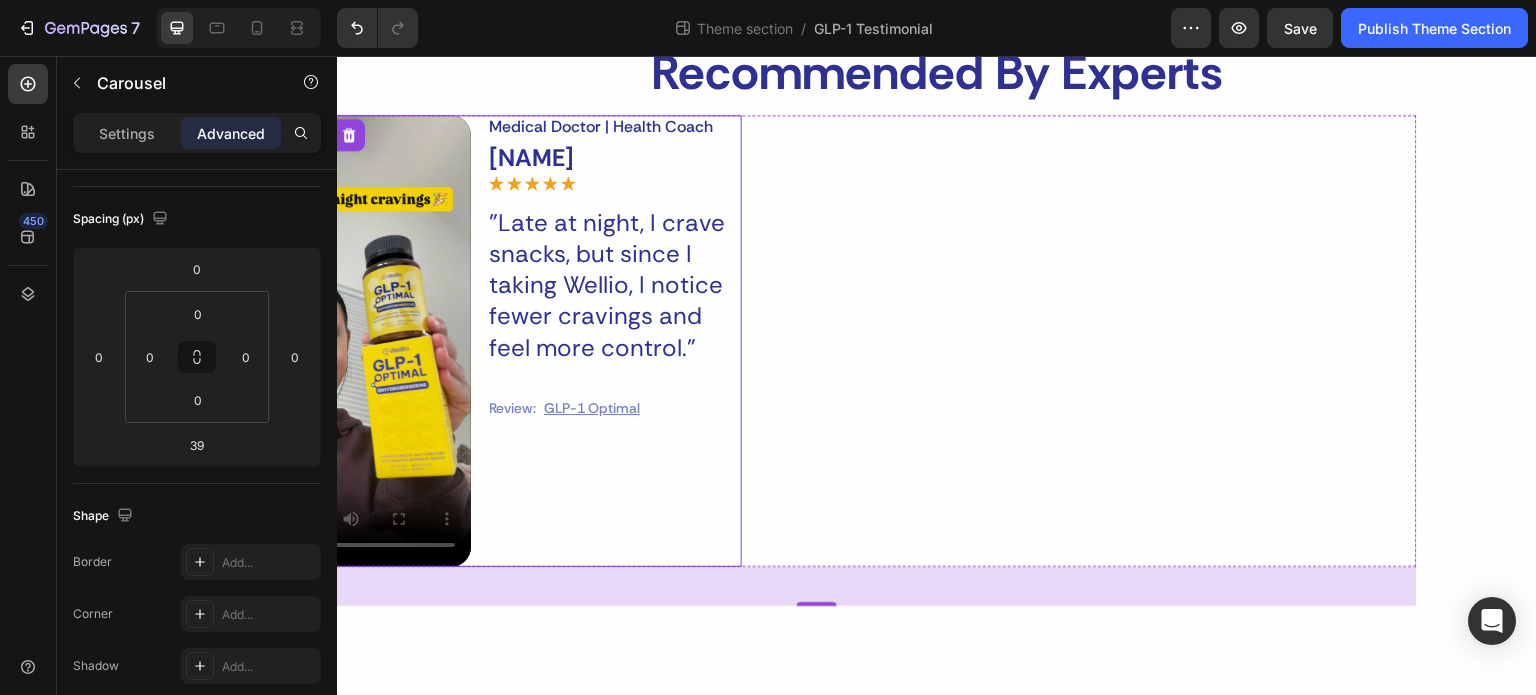 click on "Medical Doctor | Health Coach Text Block Bryan J Treacy Text Block
Icon
Icon
Icon
Icon
Icon Icon List "Late at night, I crave snacks, but since I taking Wellio, I notice fewer cravings and feel more control." Text Block Review: Text Block GLP-1 Optimal Text Block Row Row" at bounding box center [614, 341] 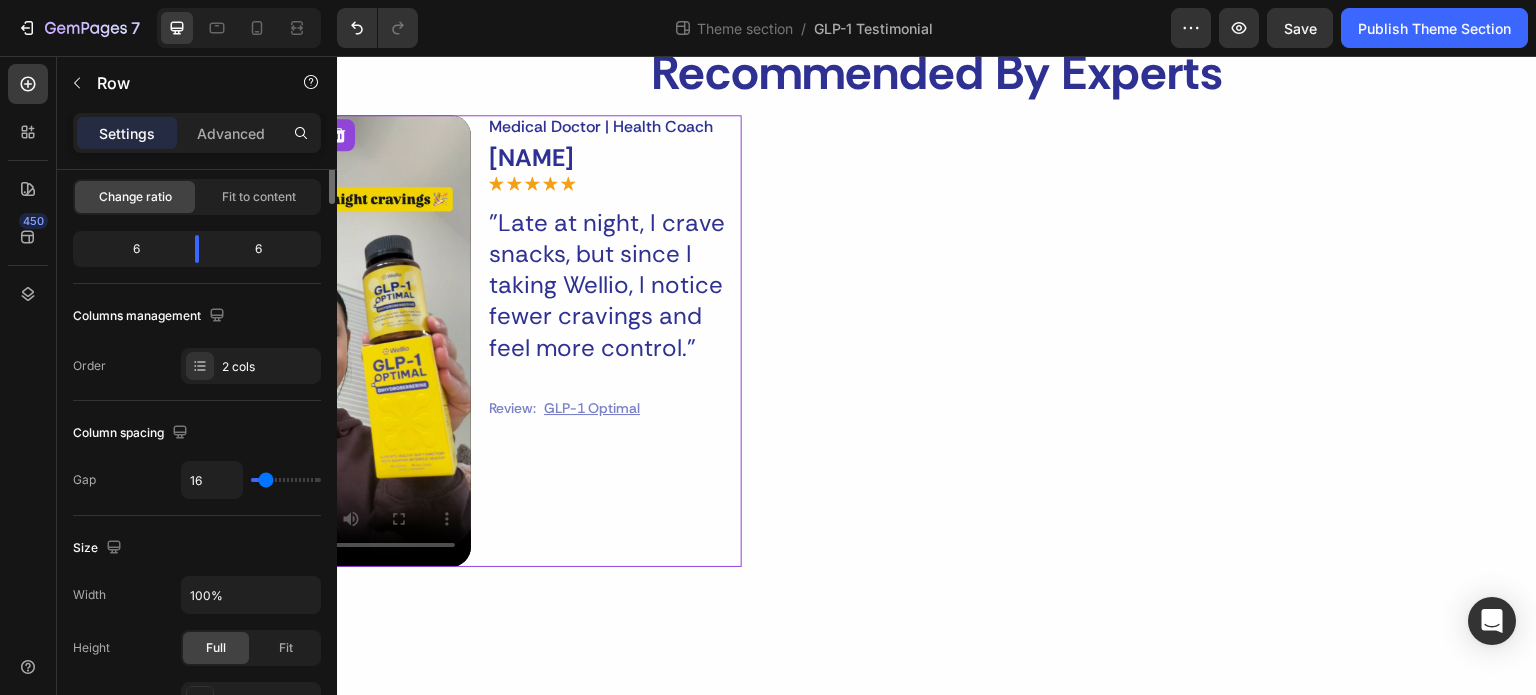 scroll, scrollTop: 0, scrollLeft: 0, axis: both 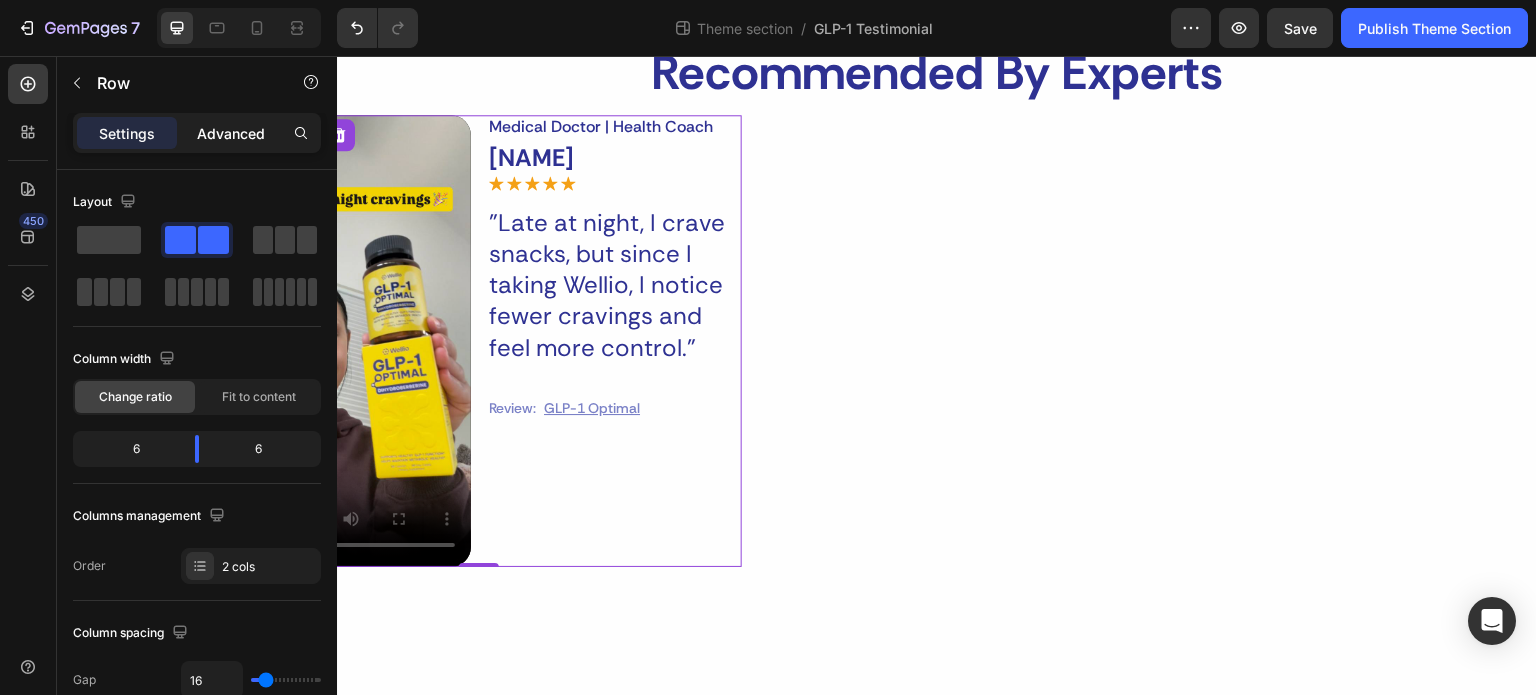click on "Advanced" at bounding box center (231, 133) 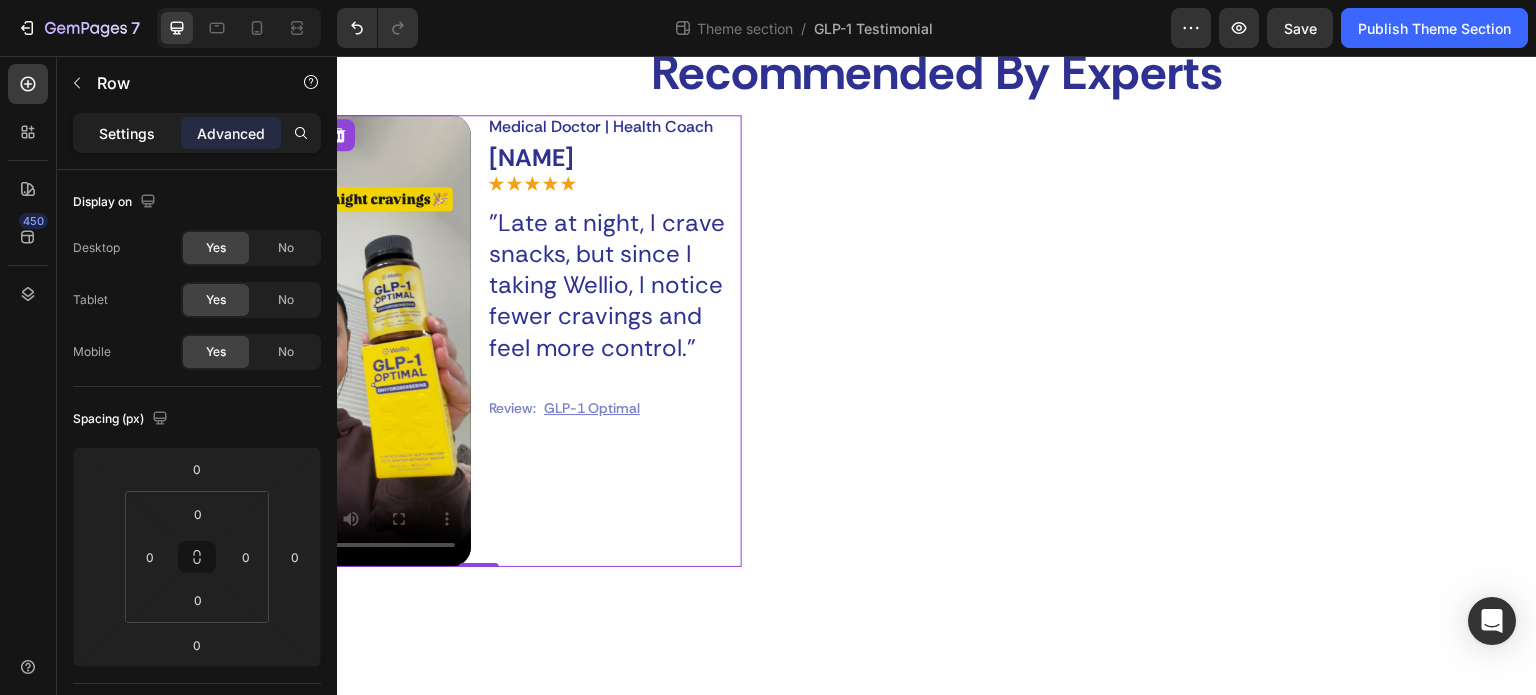 click on "Settings" at bounding box center [127, 133] 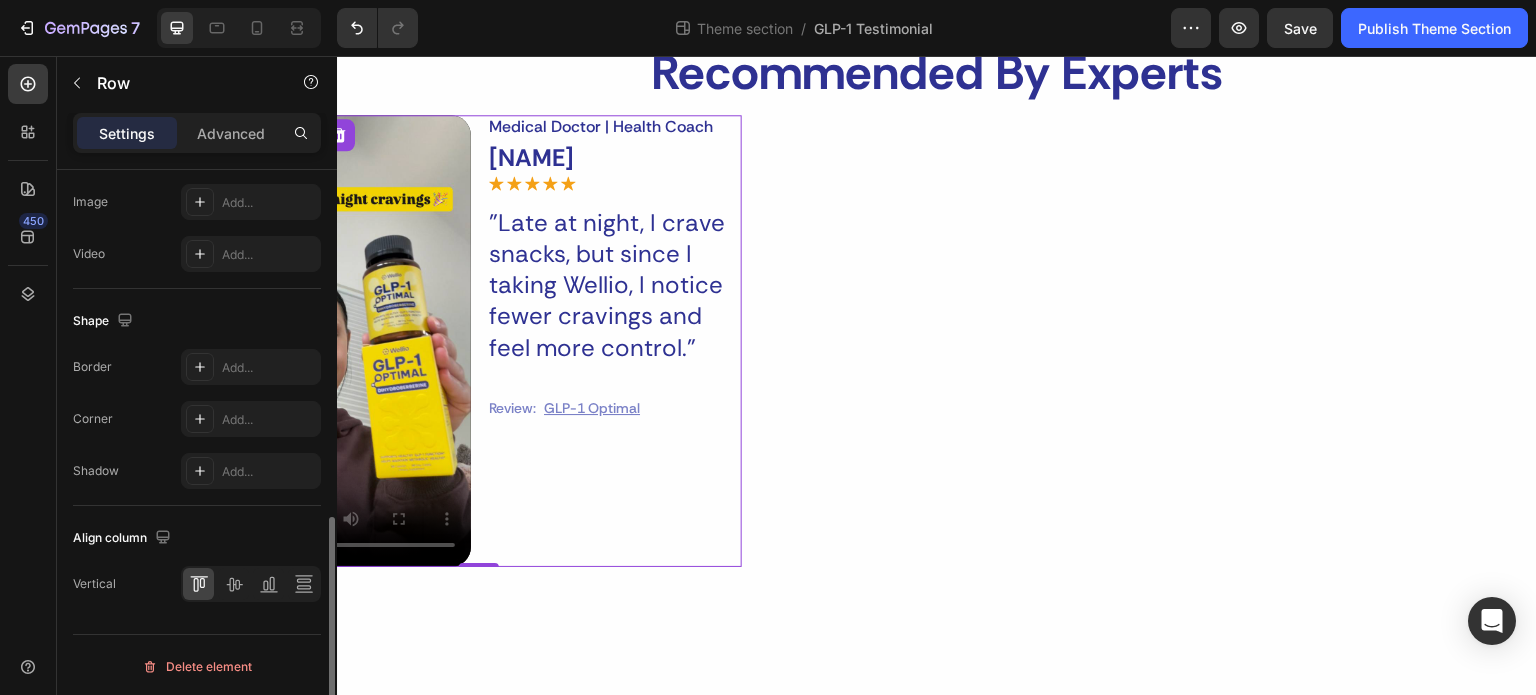 scroll, scrollTop: 0, scrollLeft: 0, axis: both 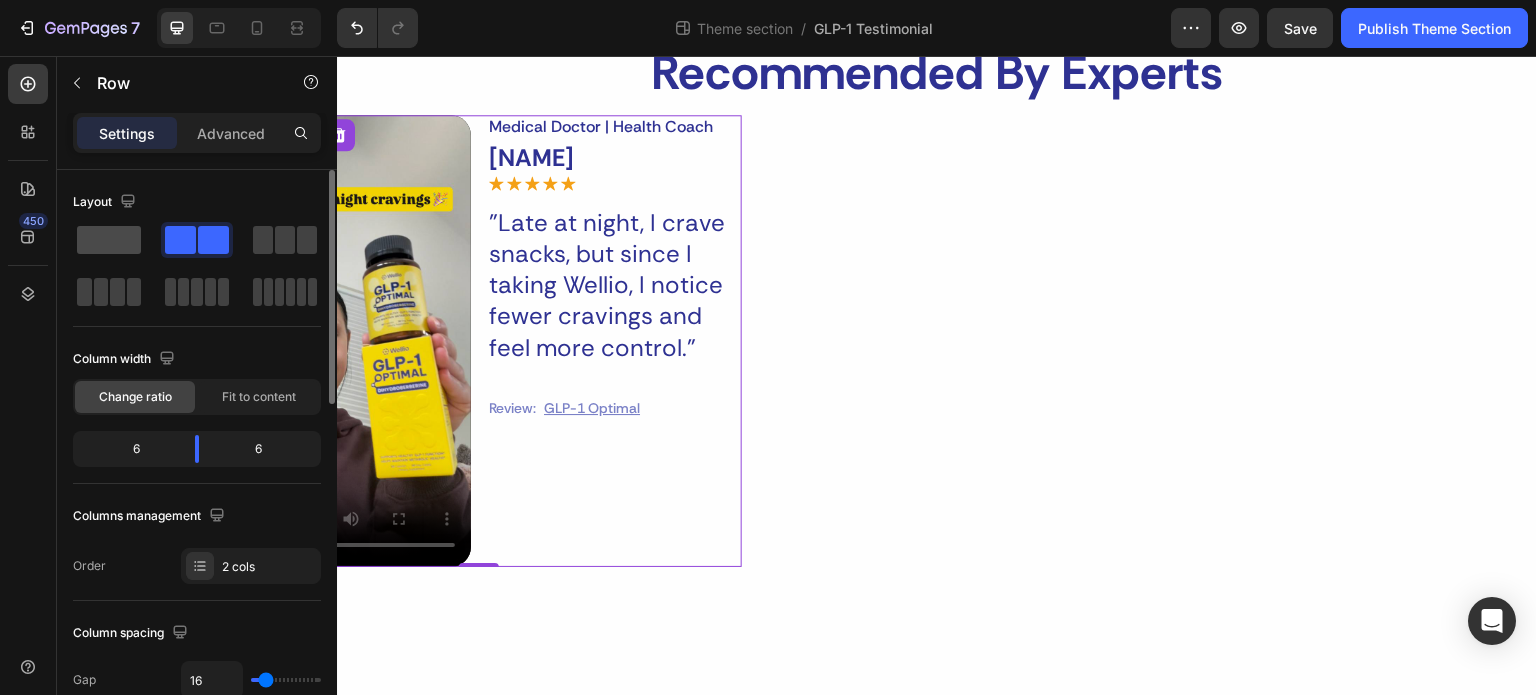 click 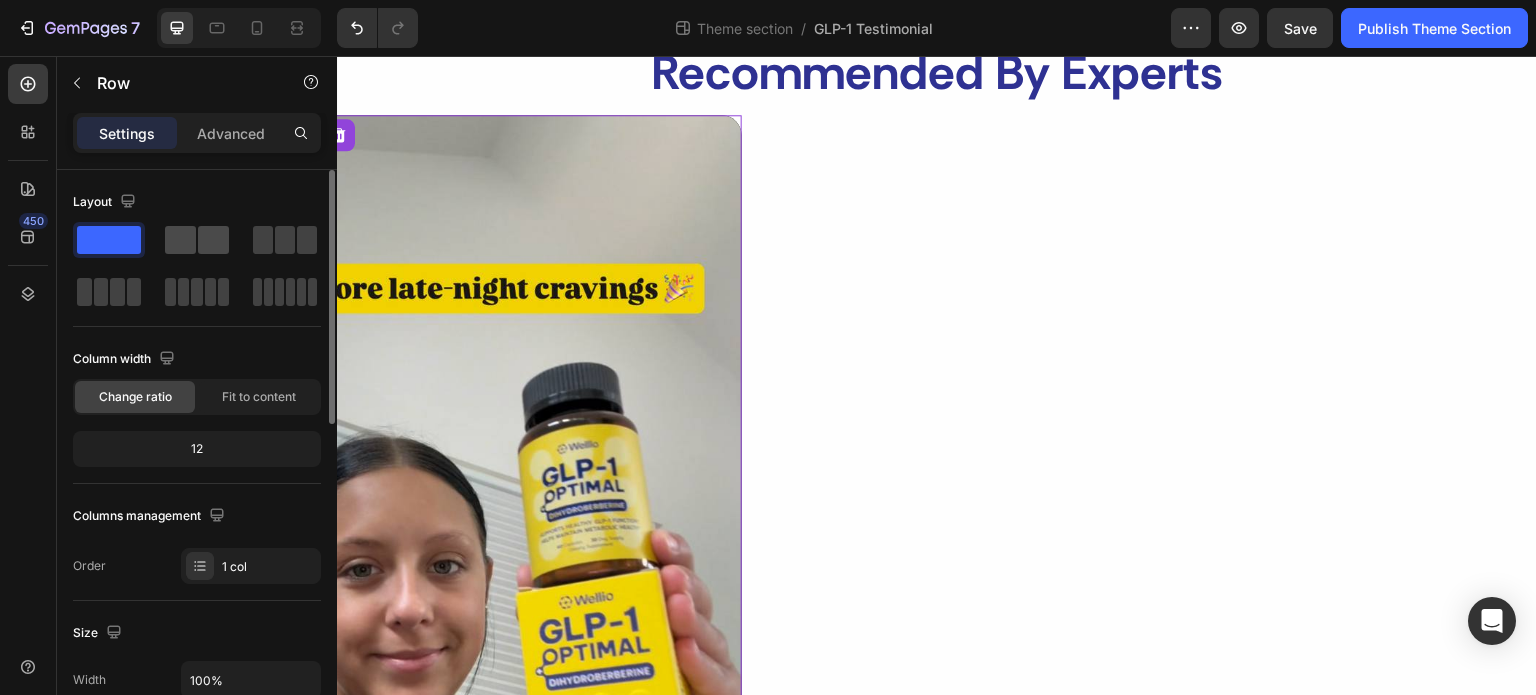click 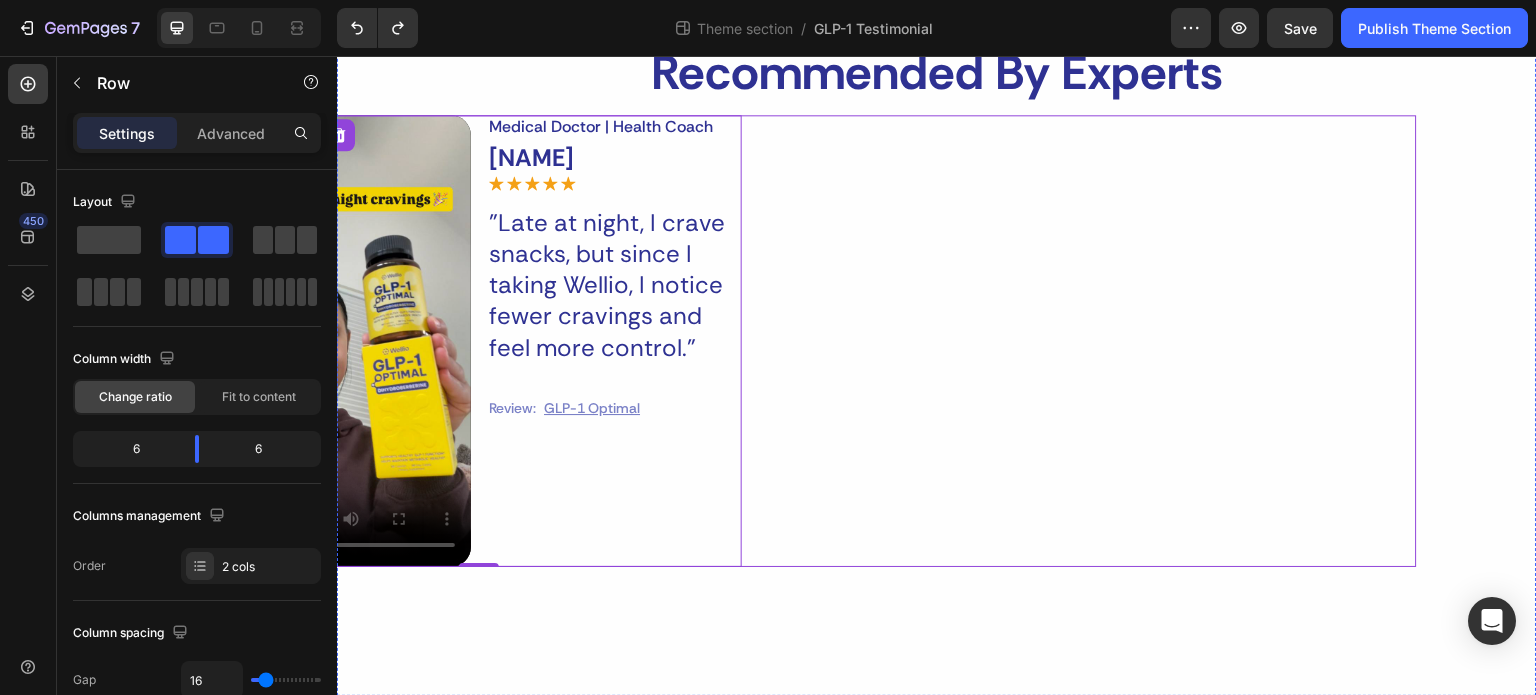 scroll, scrollTop: 792, scrollLeft: 0, axis: vertical 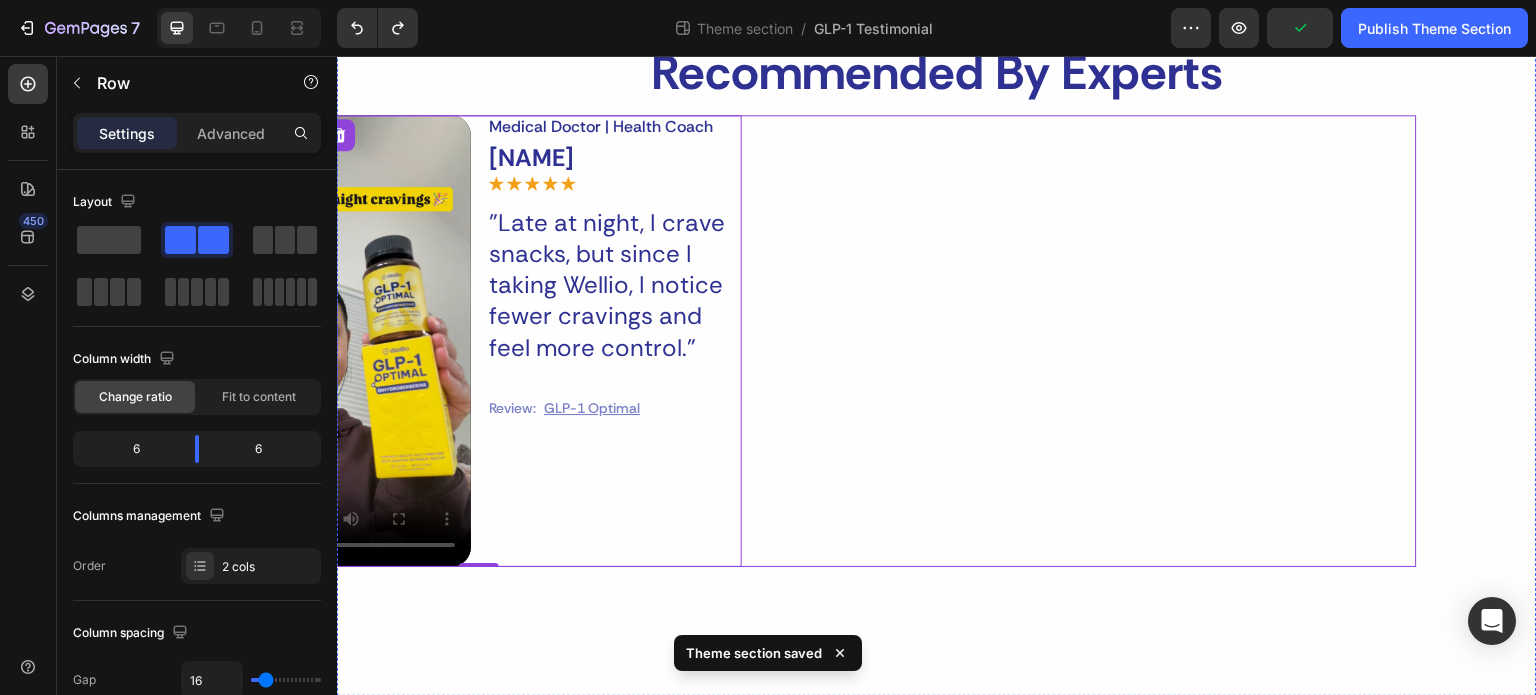 click on "Video Medical Doctor | Health Coach Text Block Bryan J Treacy Text Block
Icon
Icon
Icon
Icon
Icon Icon List "Late at night, I crave snacks, but since I taking Wellio, I notice fewer cravings and feel more control." Text Block Review: Text Block GLP-1 Optimal Text Block Row Row Row   0" at bounding box center (817, 341) 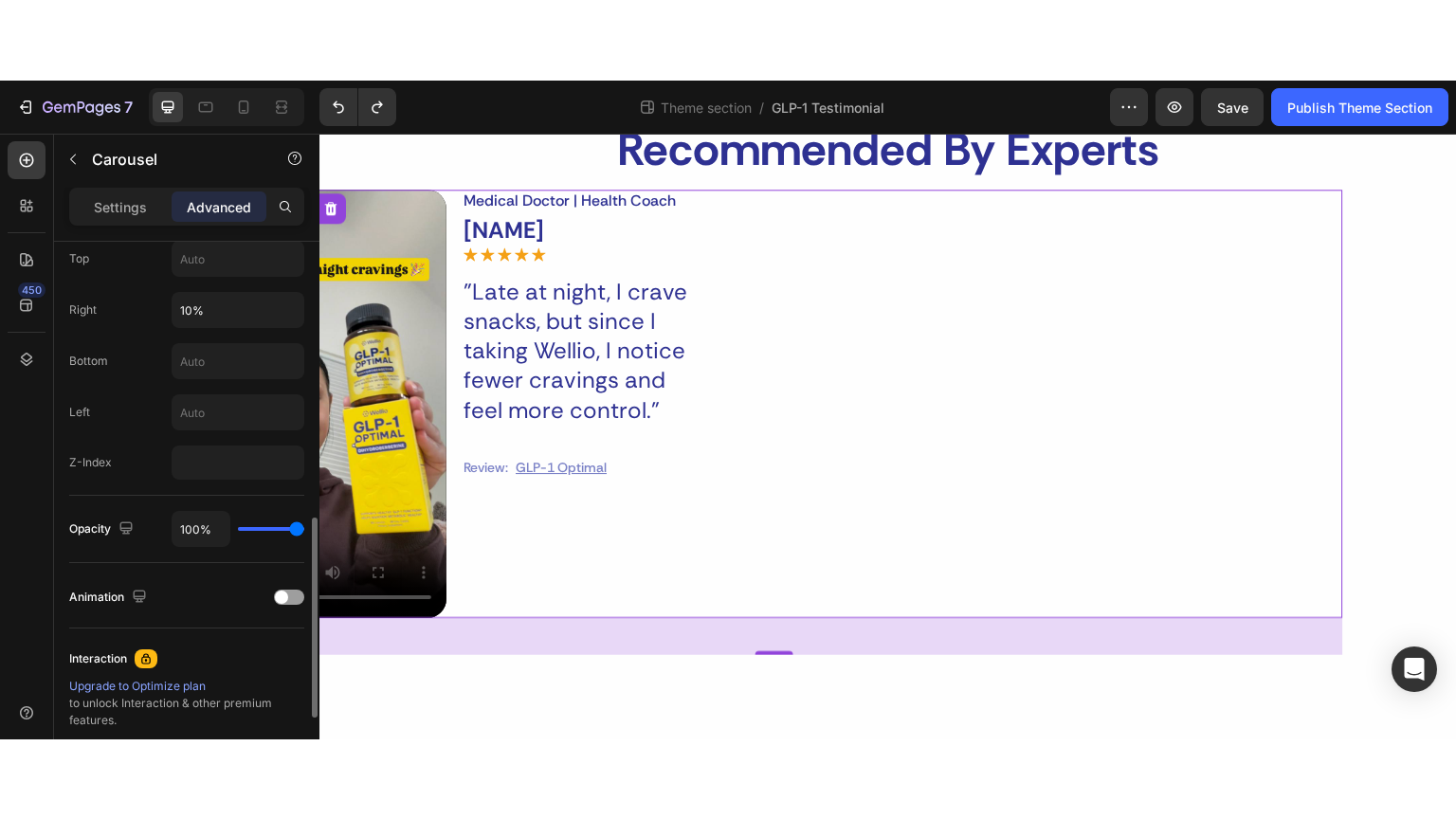 scroll, scrollTop: 569, scrollLeft: 0, axis: vertical 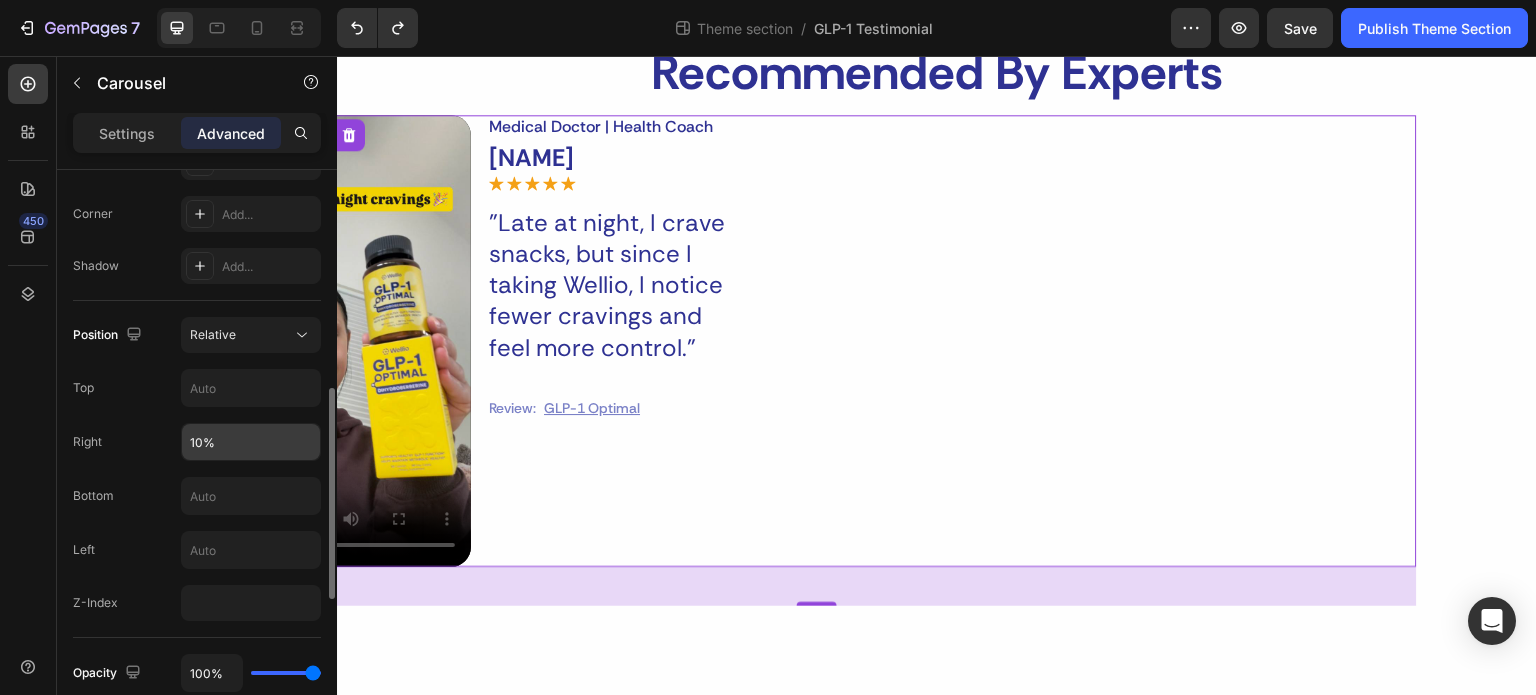 click on "10%" at bounding box center [251, 442] 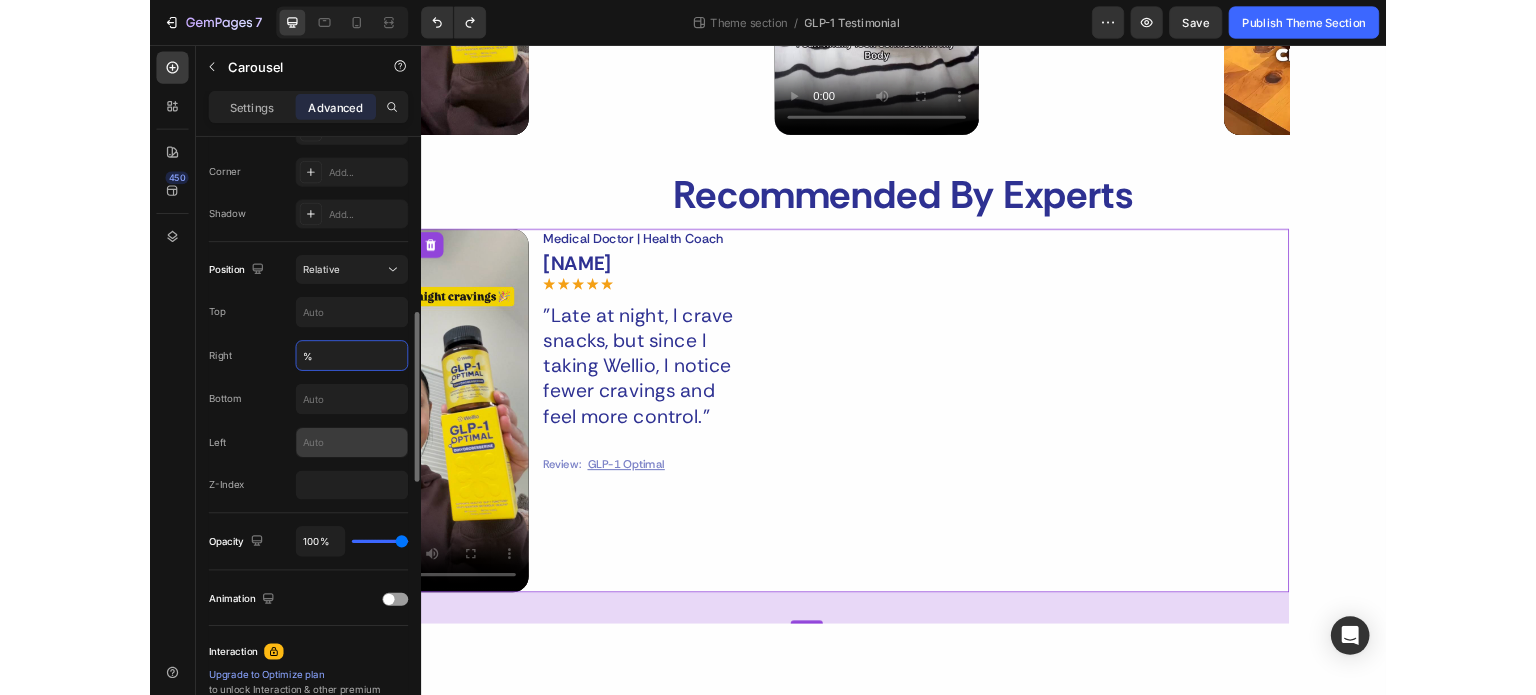 scroll, scrollTop: 623, scrollLeft: 0, axis: vertical 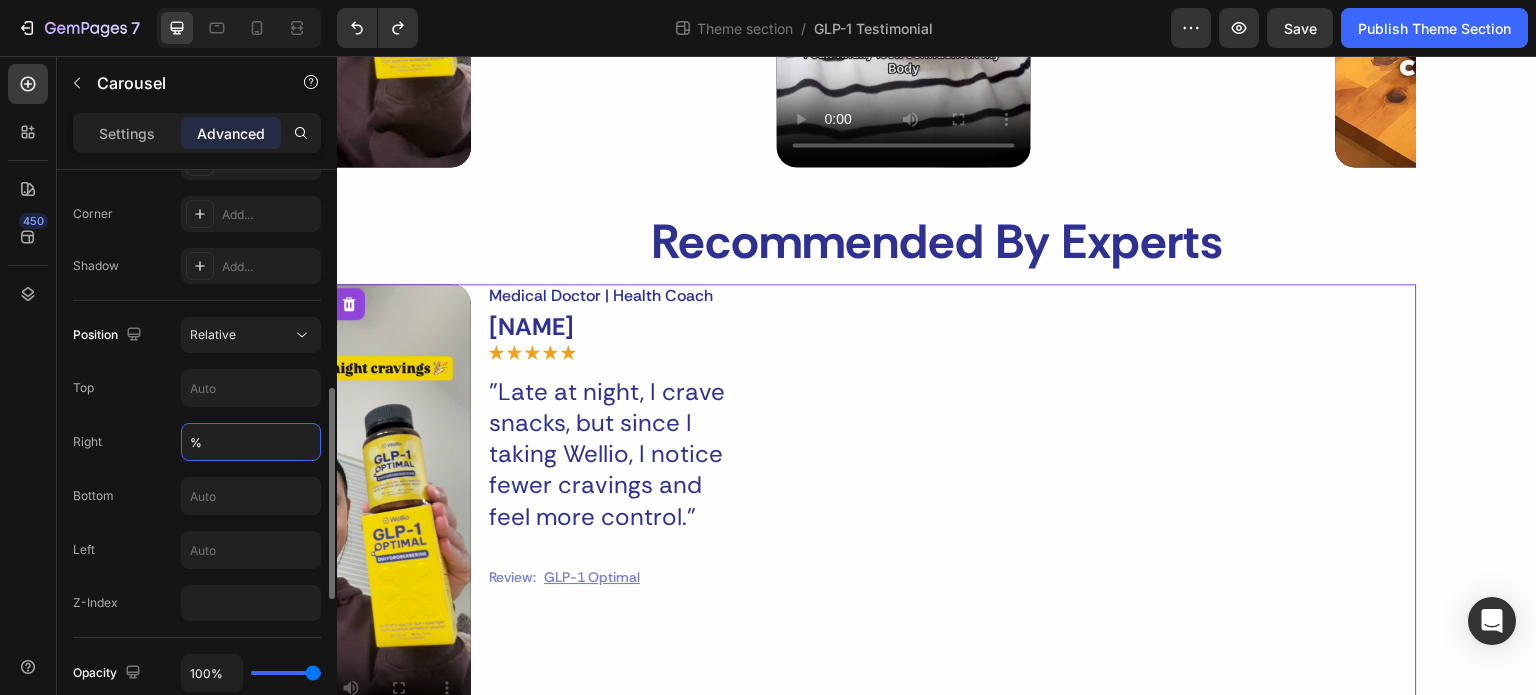 click on "Right %" at bounding box center (197, 442) 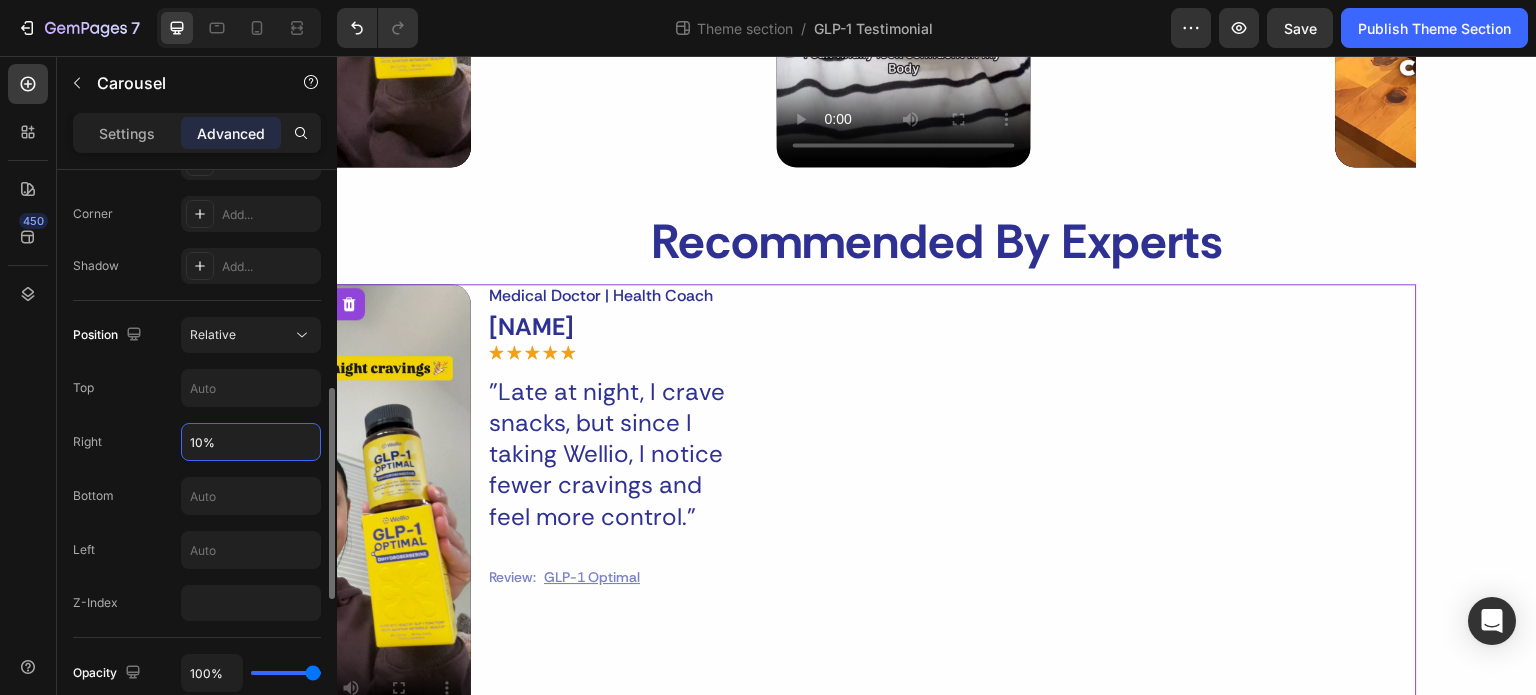 click on "10%" at bounding box center (251, 442) 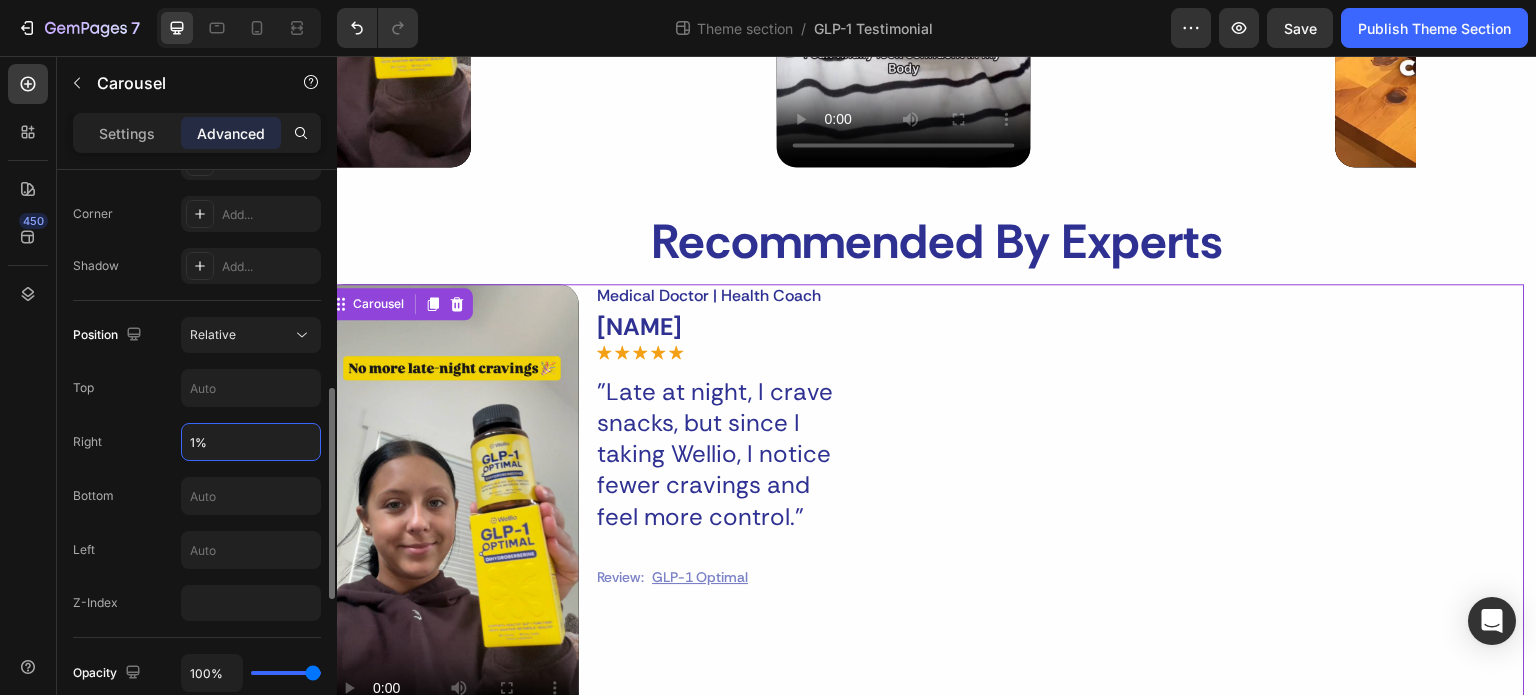 type on "1" 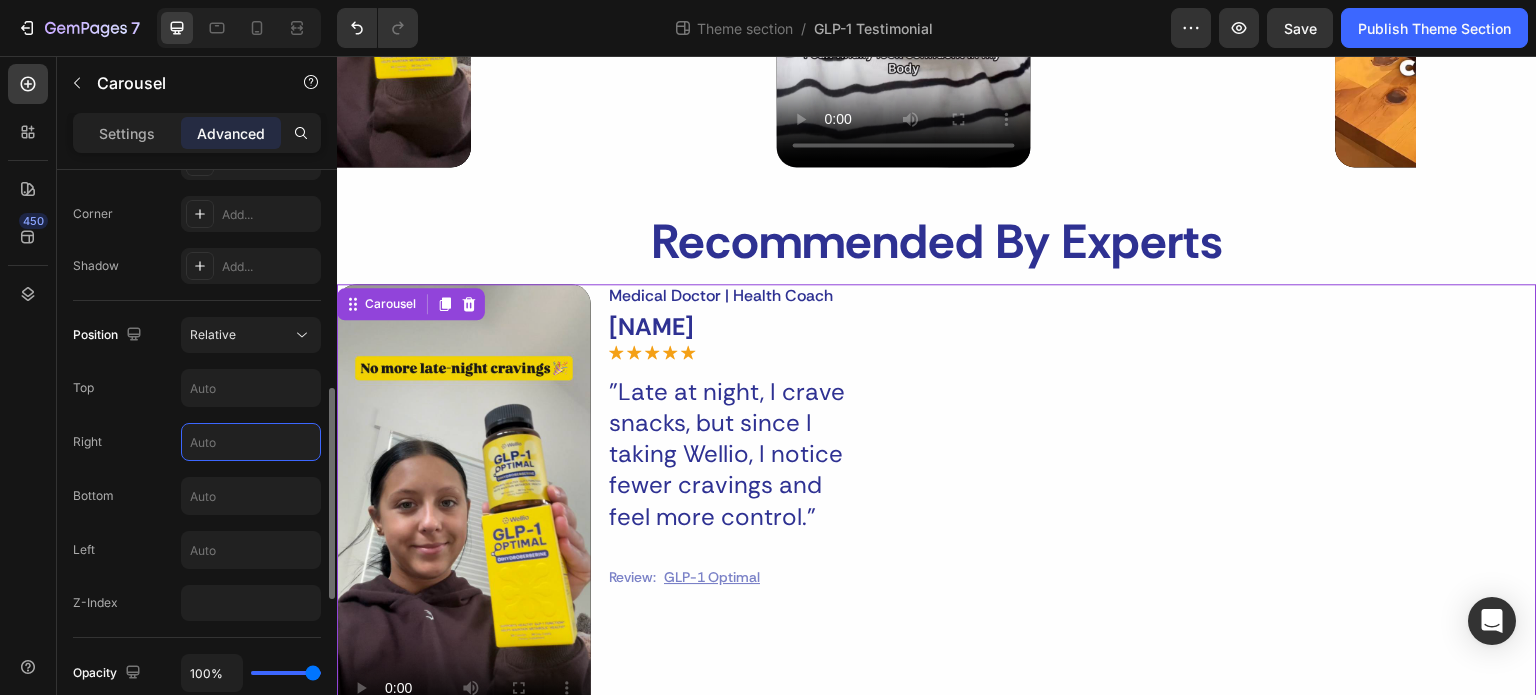 type 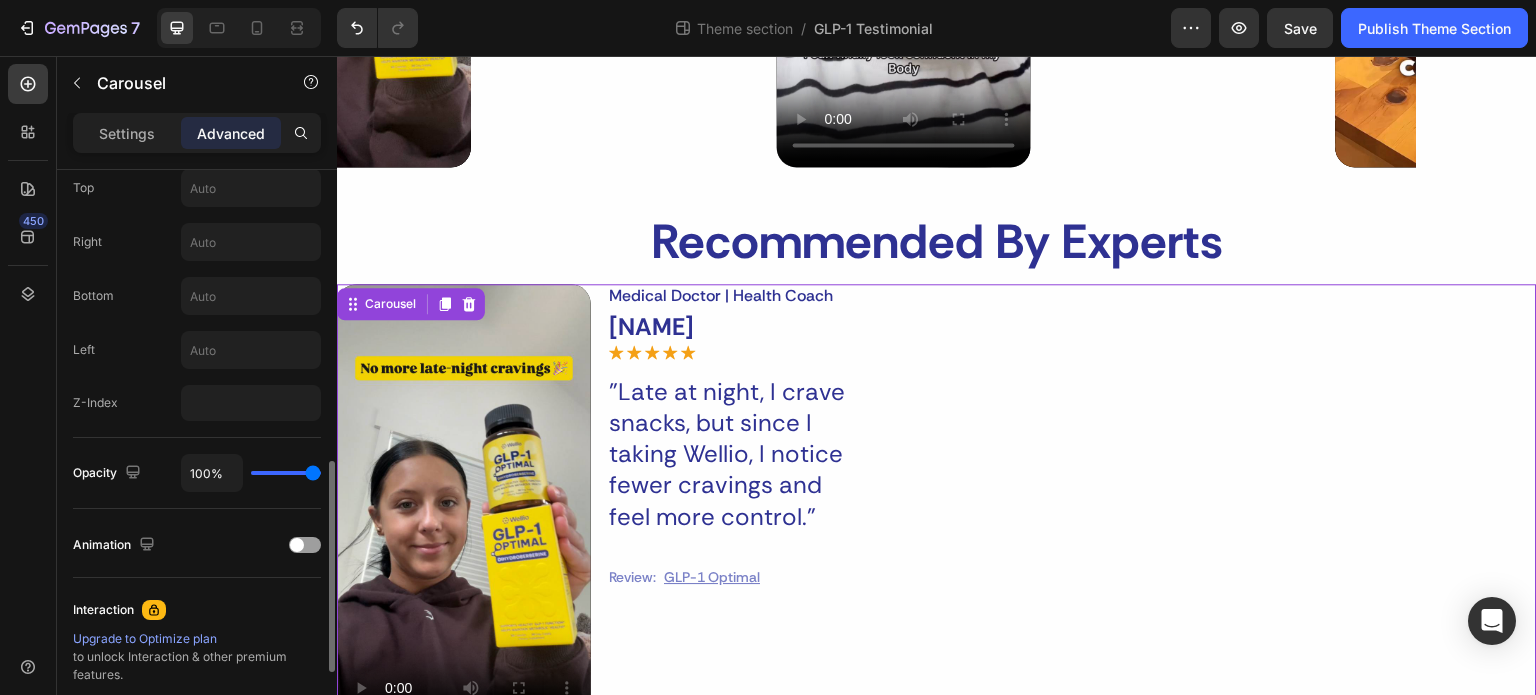 scroll, scrollTop: 1000, scrollLeft: 0, axis: vertical 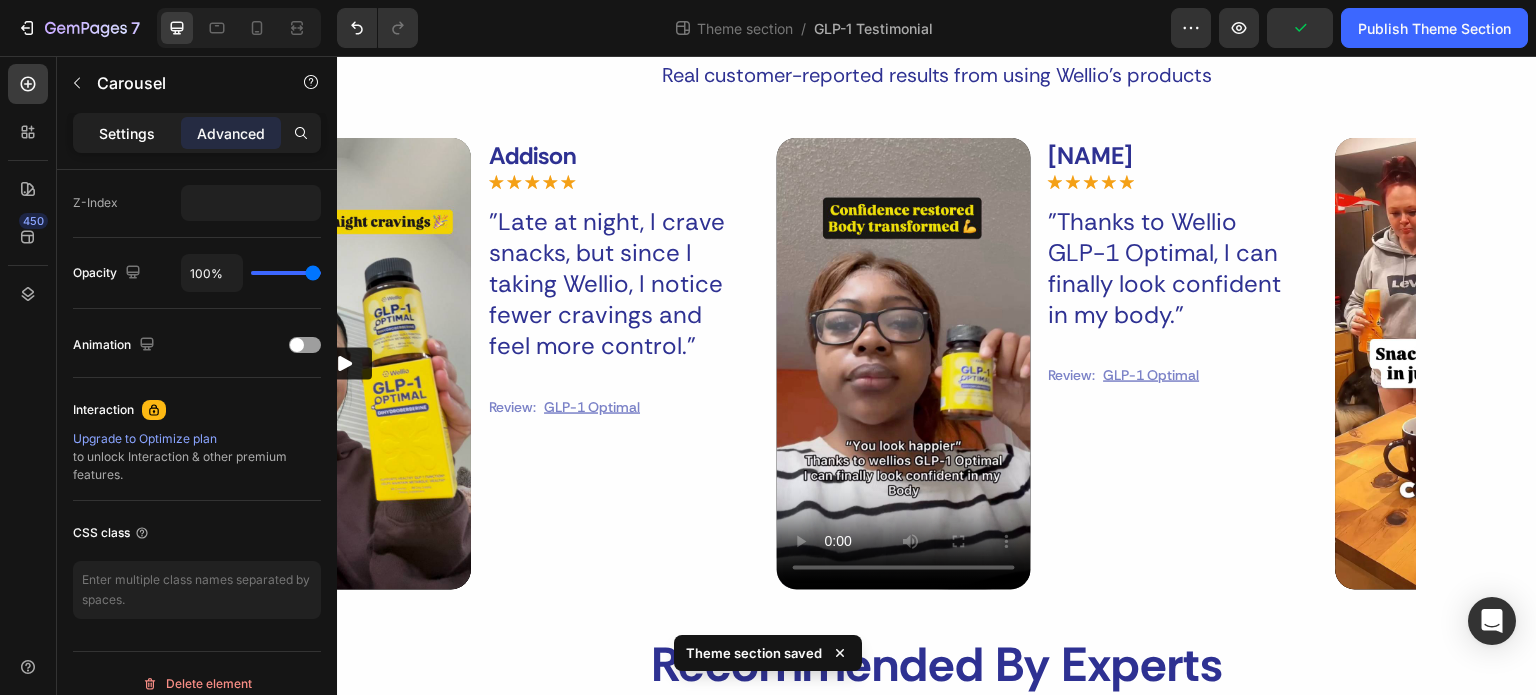 click on "Settings" 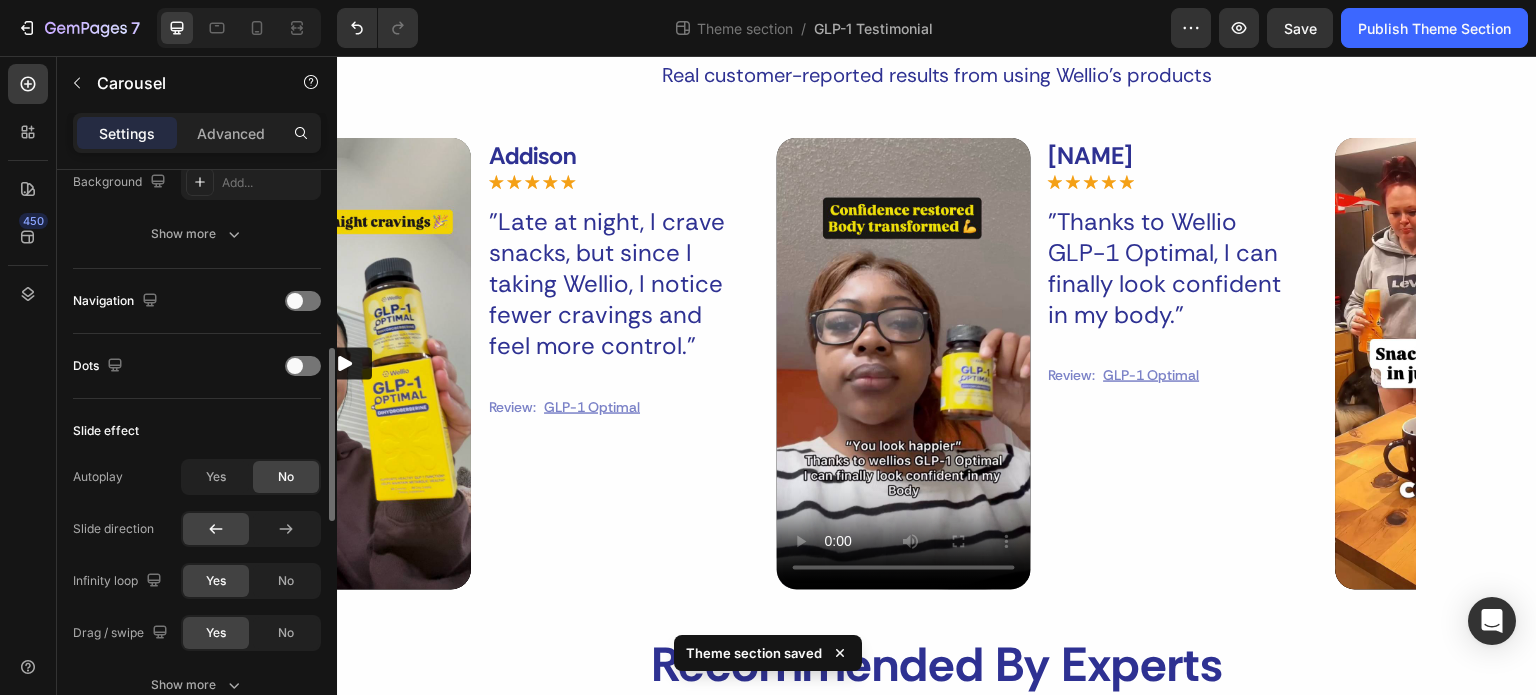 scroll, scrollTop: 0, scrollLeft: 0, axis: both 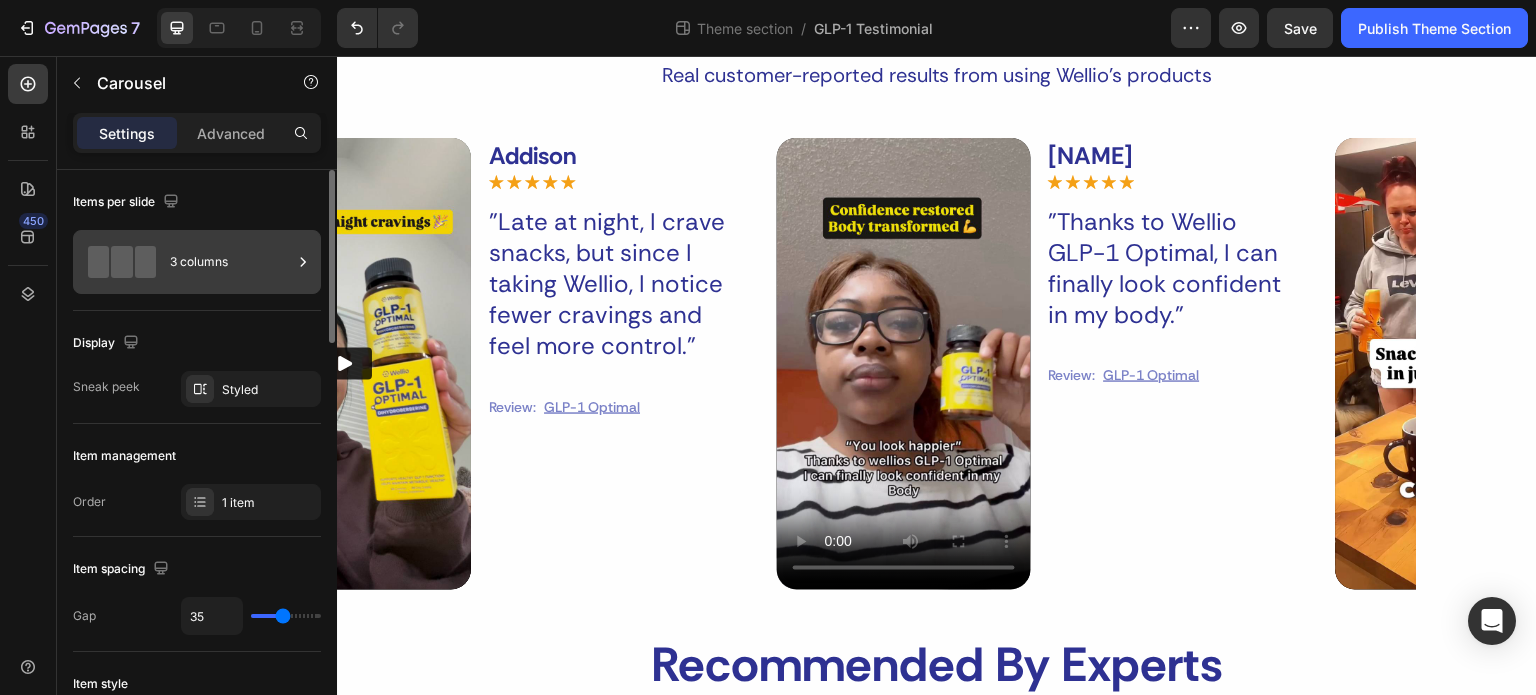 click on "3 columns" at bounding box center [231, 262] 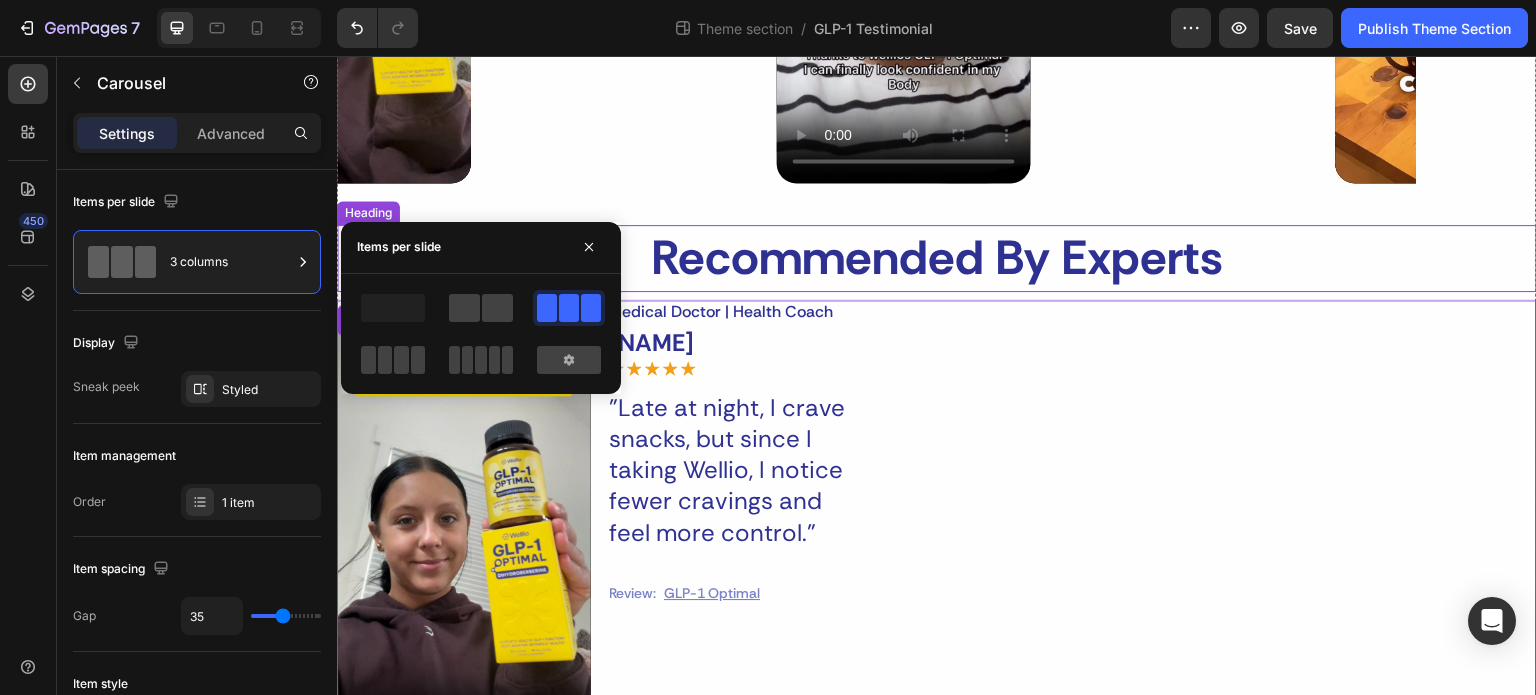 scroll, scrollTop: 792, scrollLeft: 0, axis: vertical 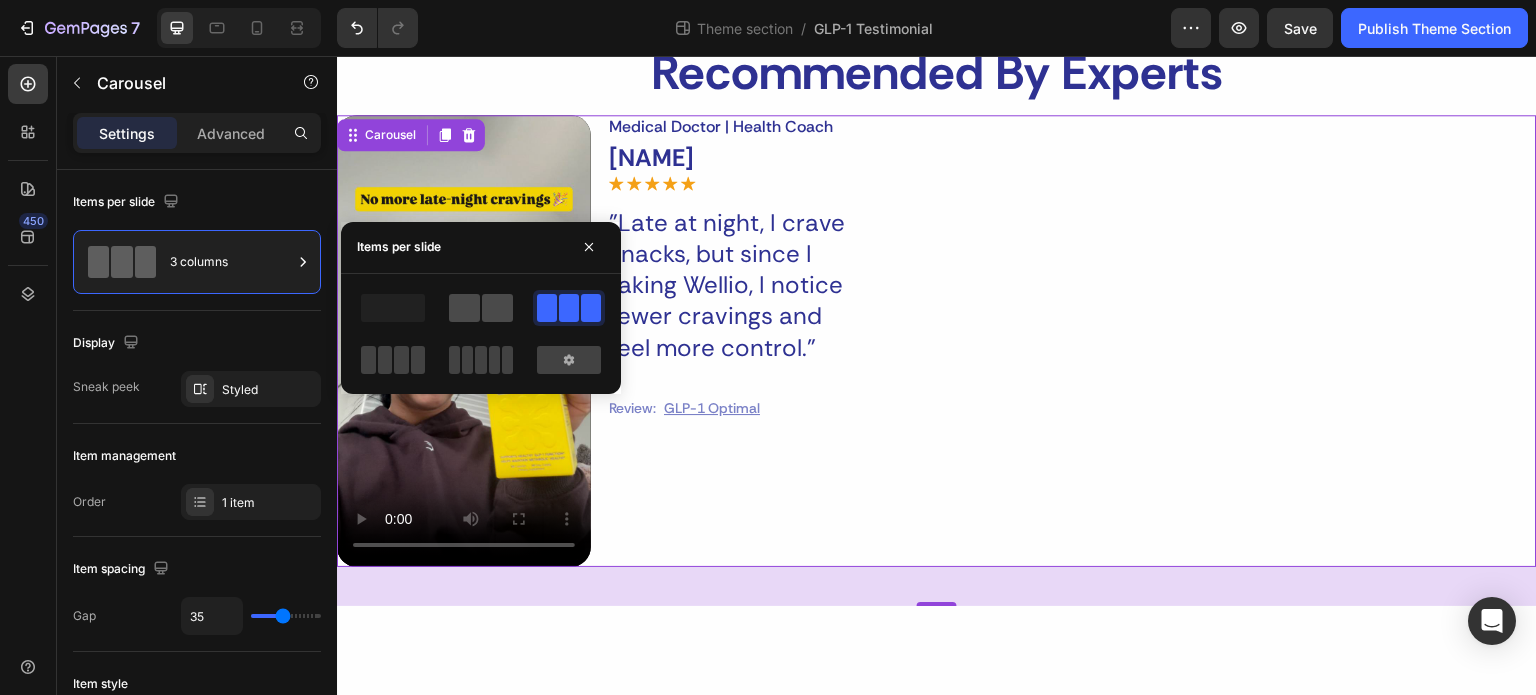 click 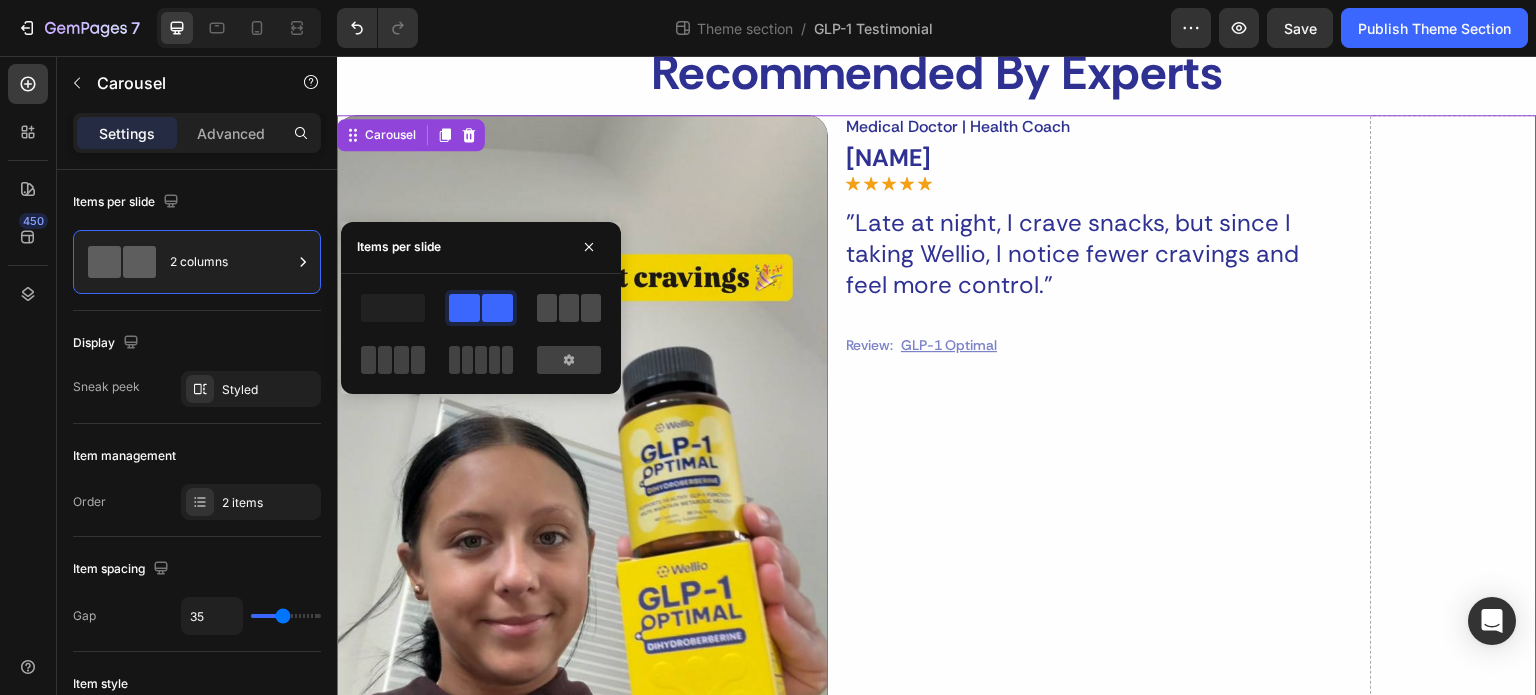 click 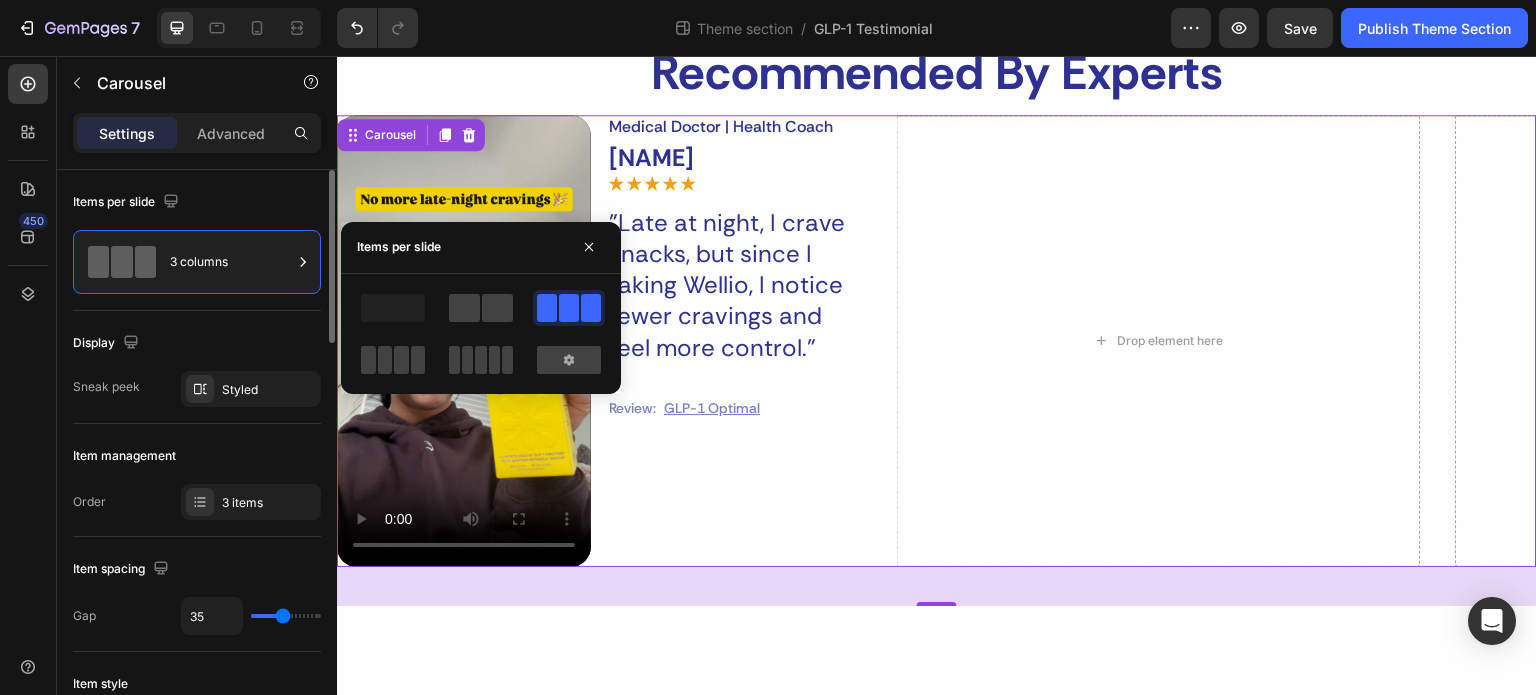 click on "Display" at bounding box center (197, 343) 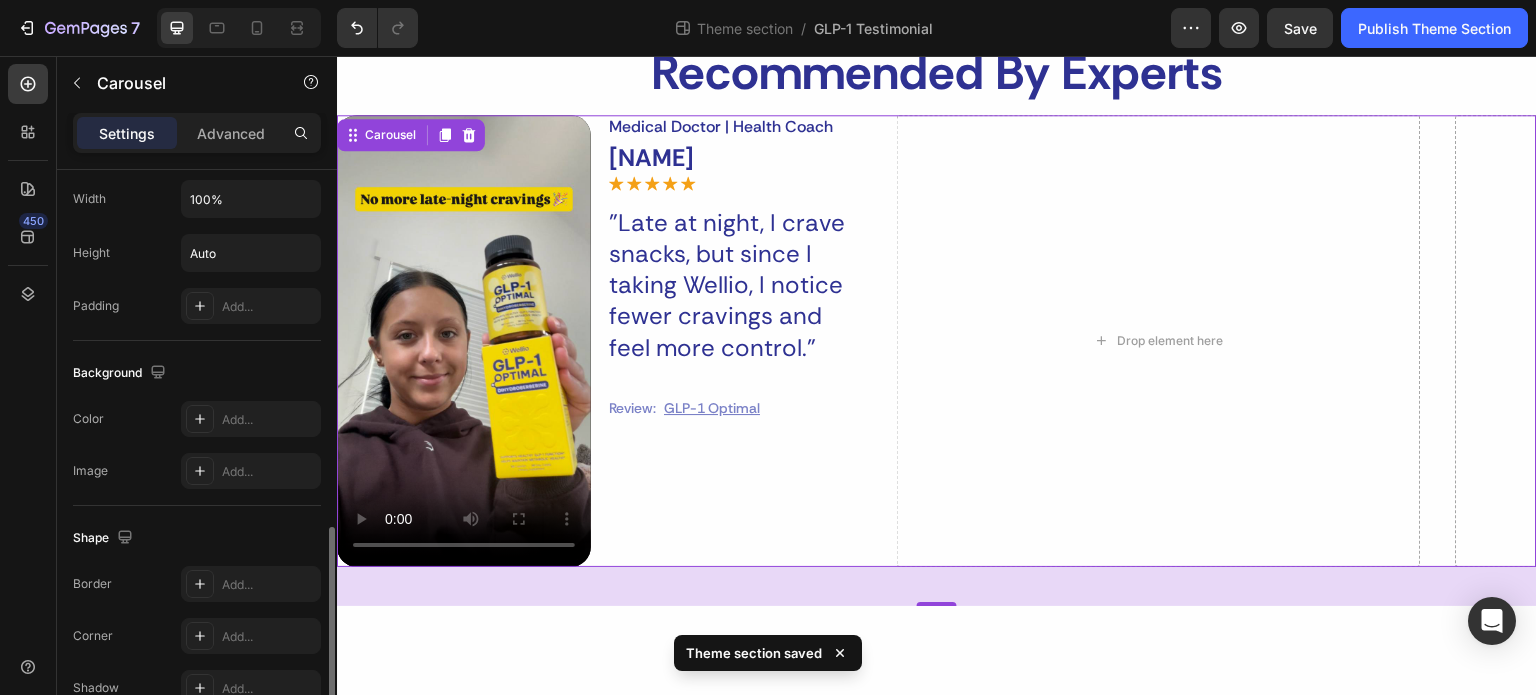 scroll, scrollTop: 1372, scrollLeft: 0, axis: vertical 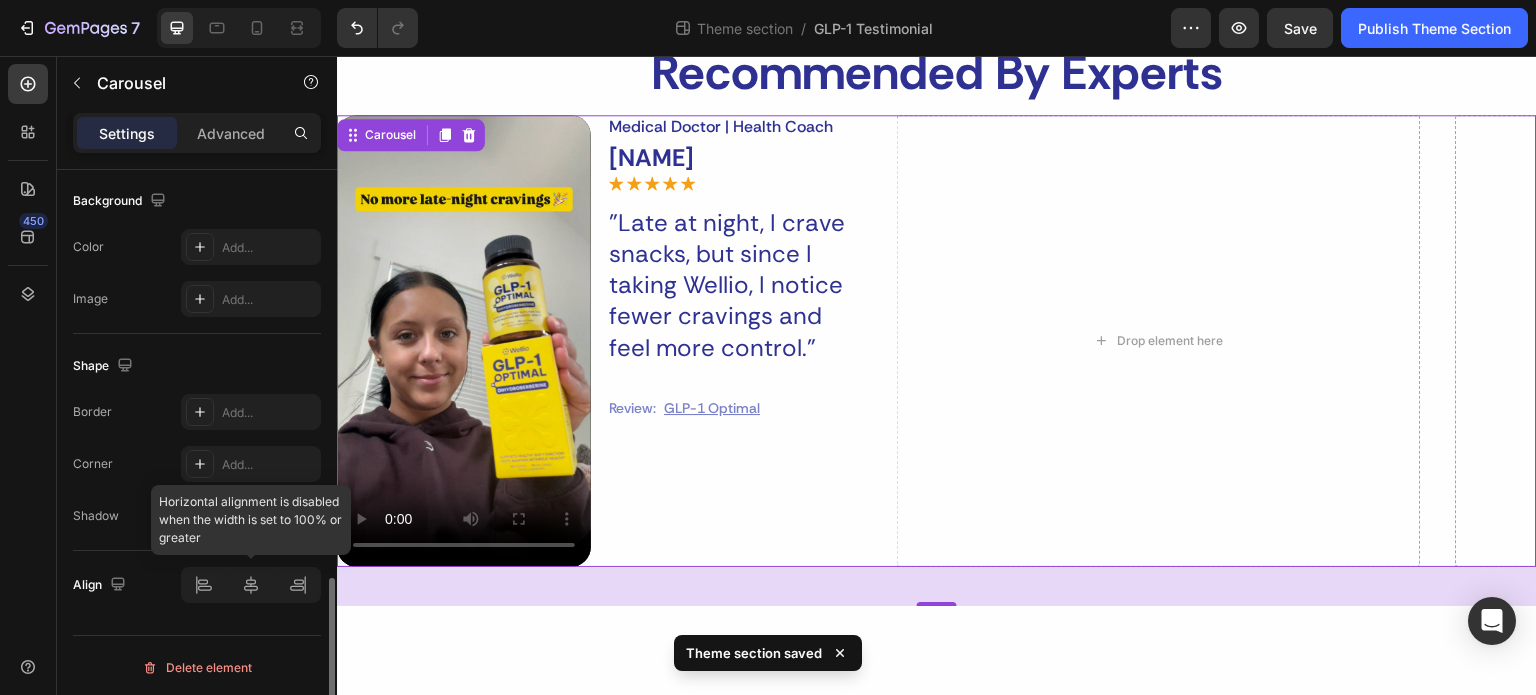 click 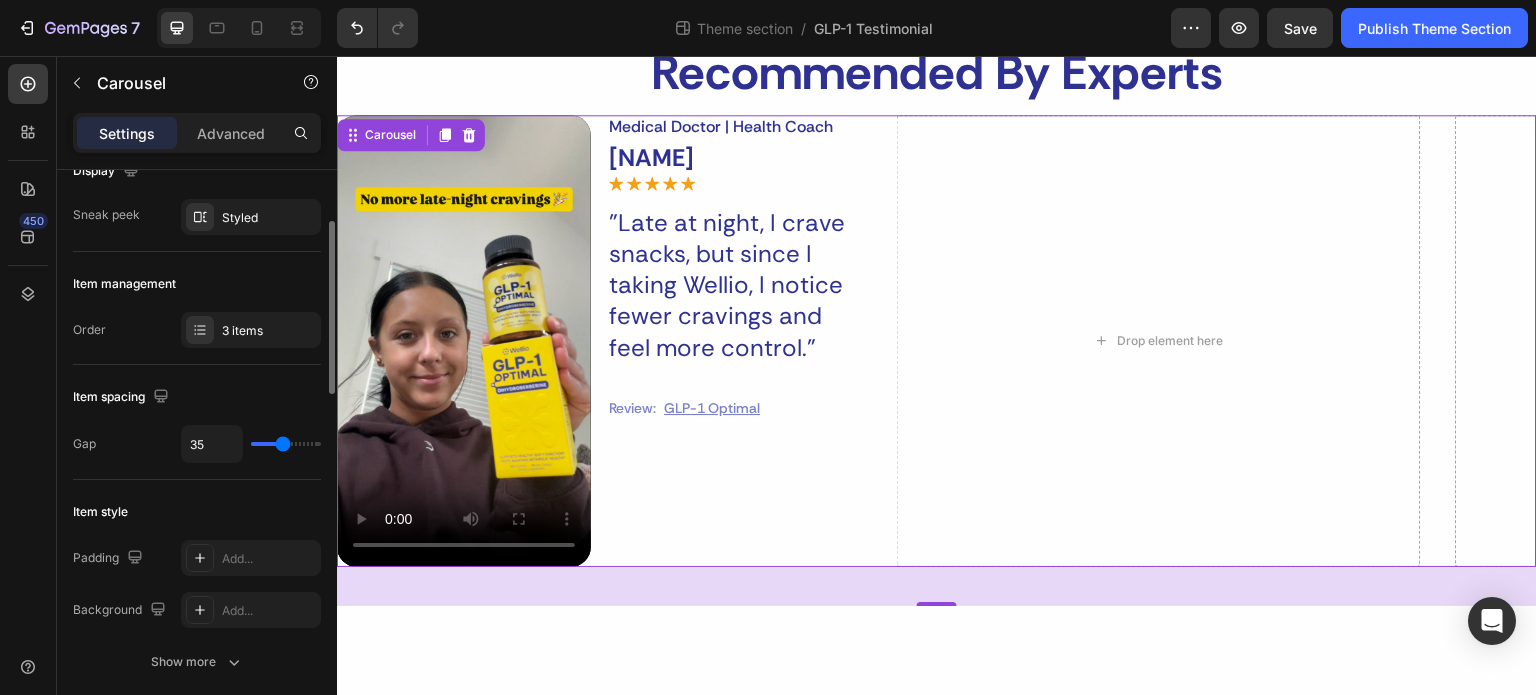 scroll, scrollTop: 0, scrollLeft: 0, axis: both 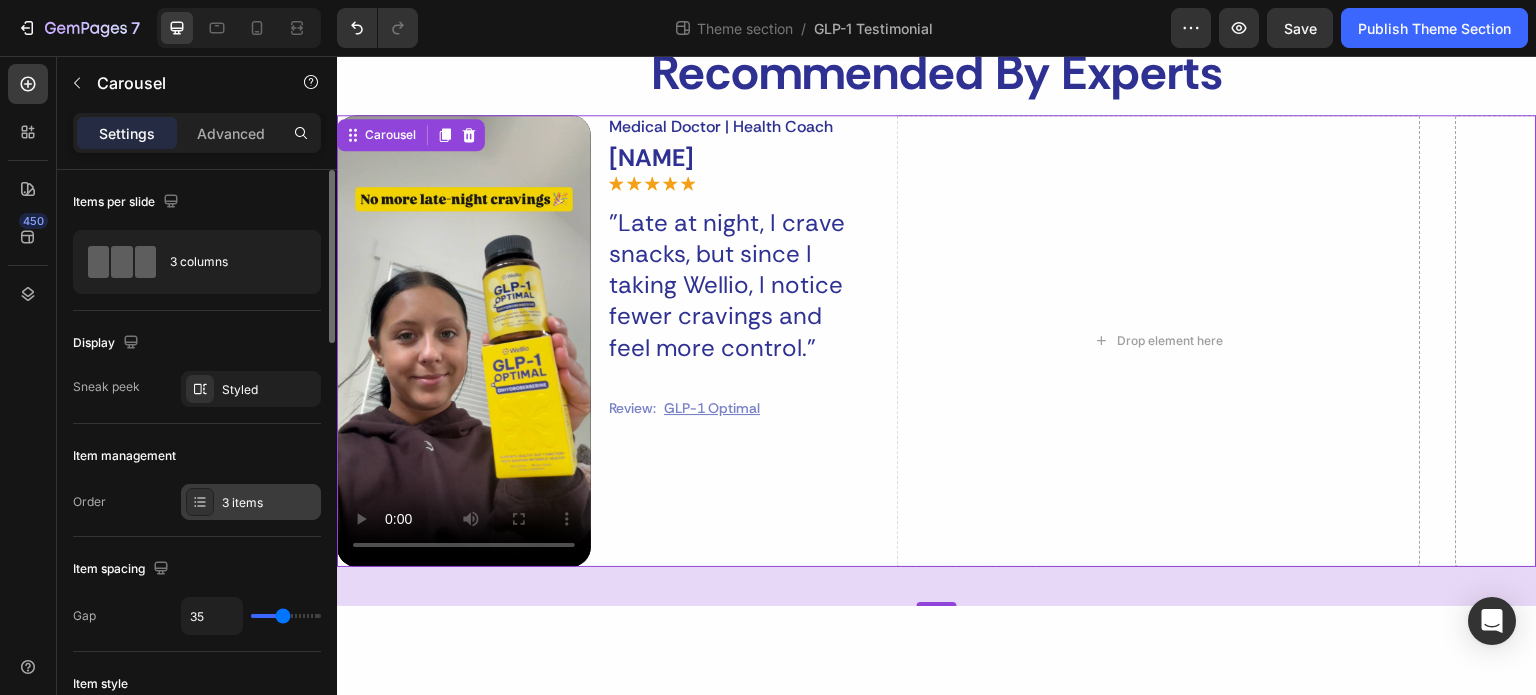click on "3 items" at bounding box center (269, 503) 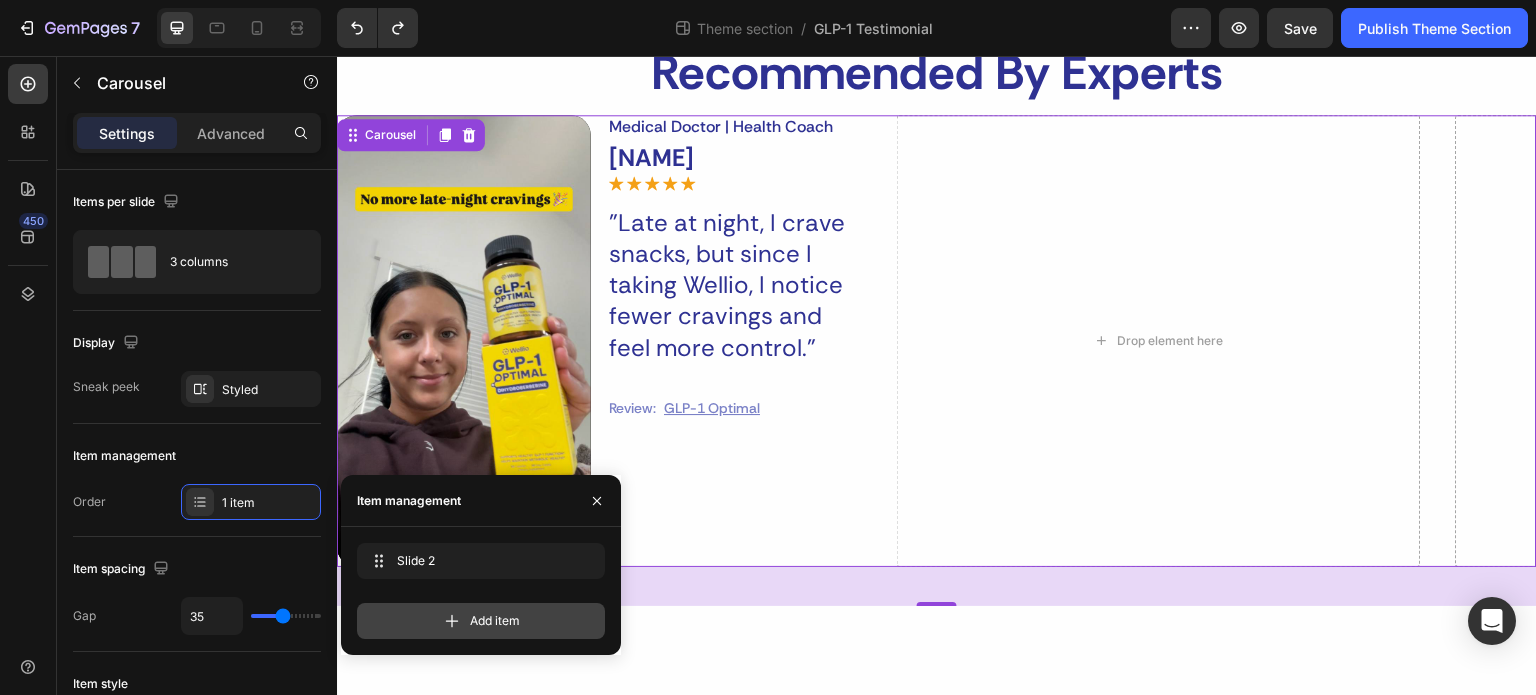 click on "Add item" at bounding box center (481, 621) 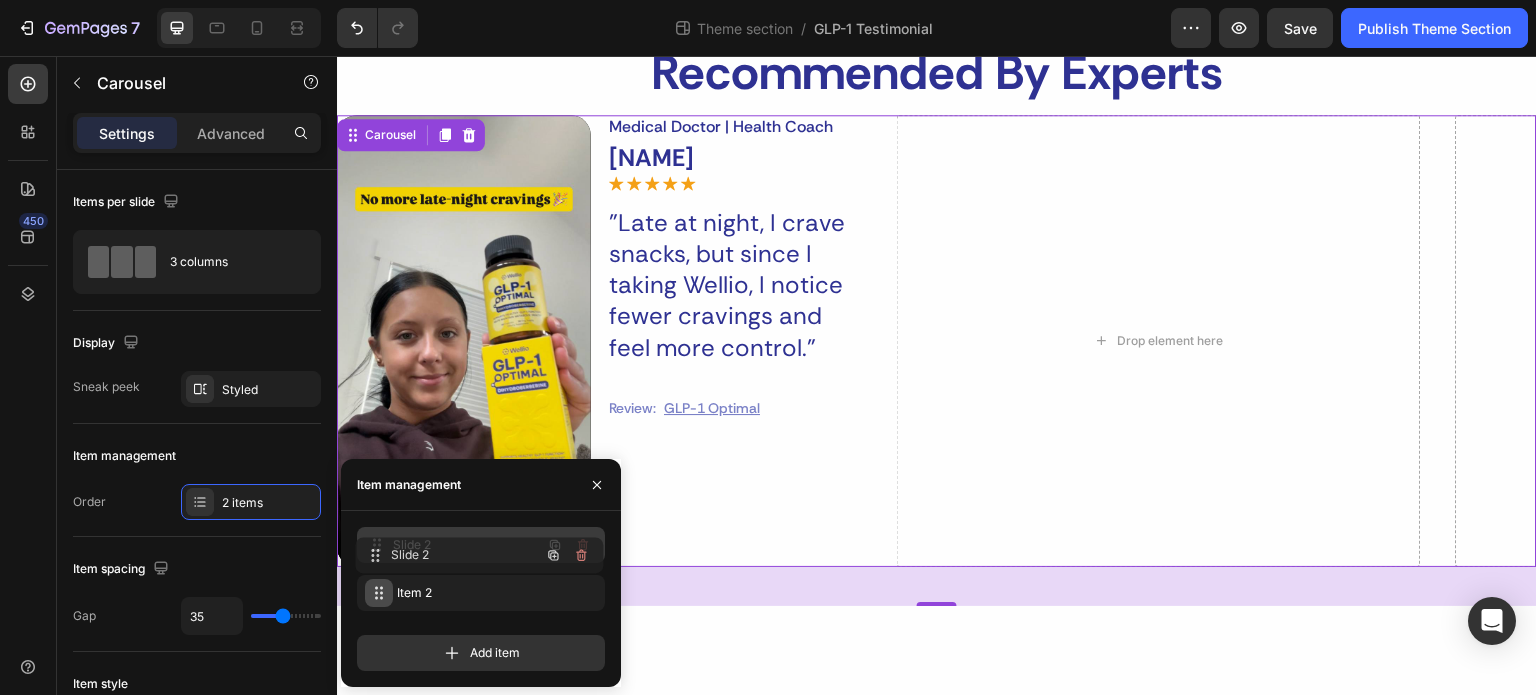 type 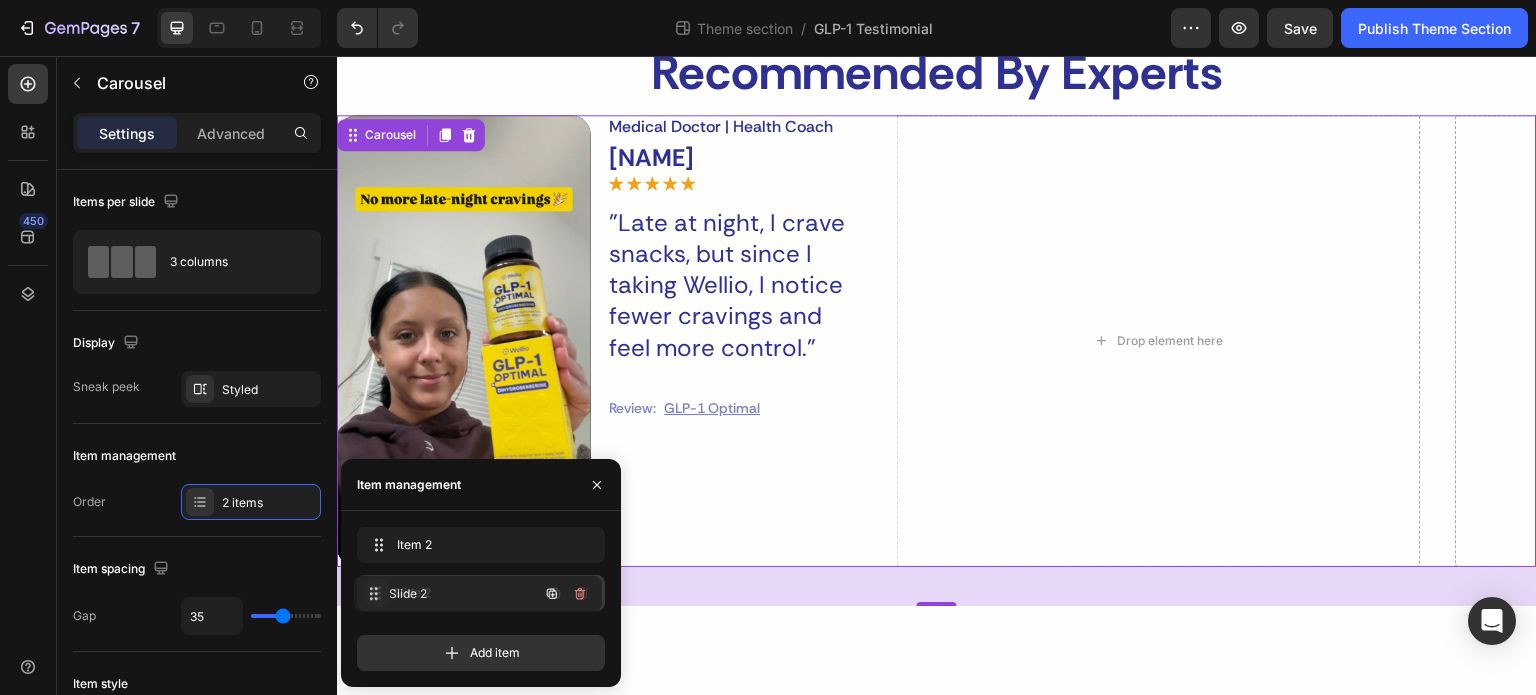 drag, startPoint x: 378, startPoint y: 546, endPoint x: 375, endPoint y: 599, distance: 53.08484 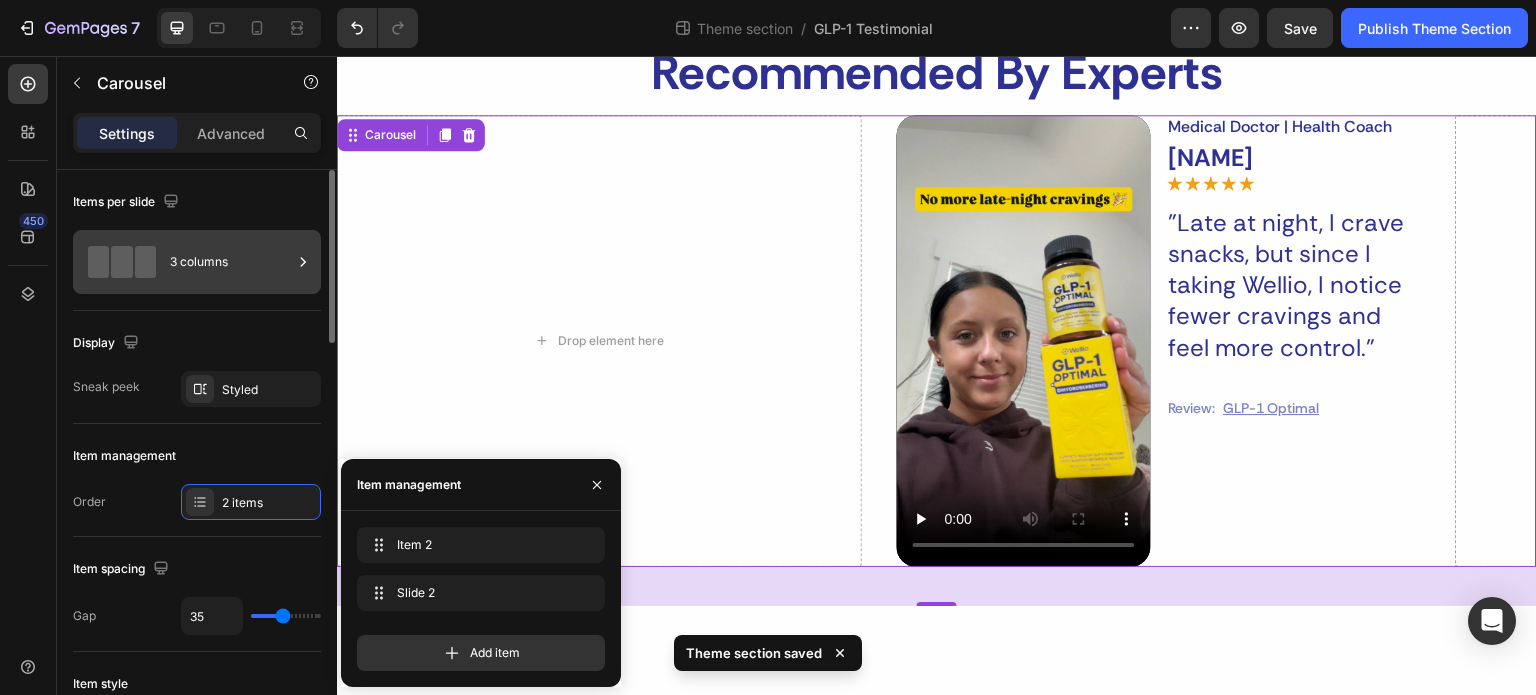 click on "3 columns" at bounding box center [231, 262] 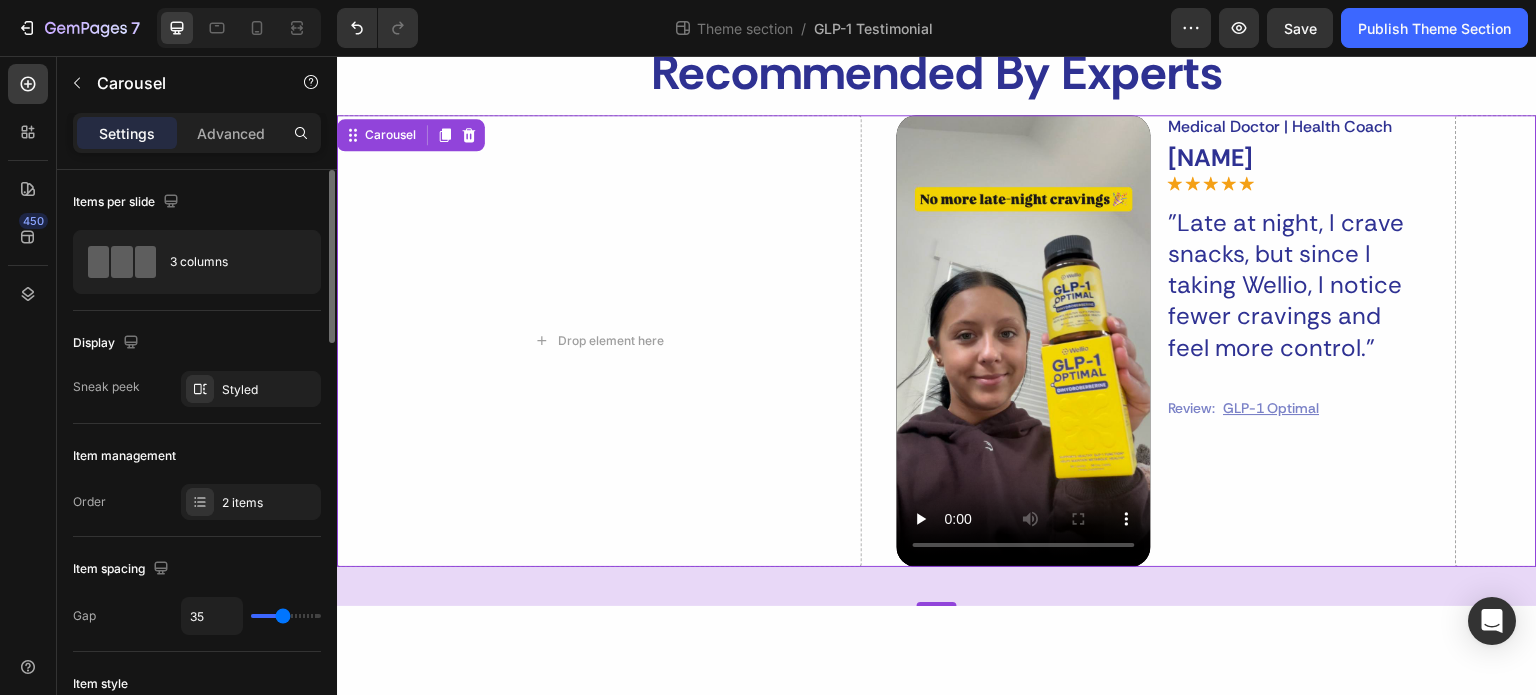 click on "Items per slide 3 columns" 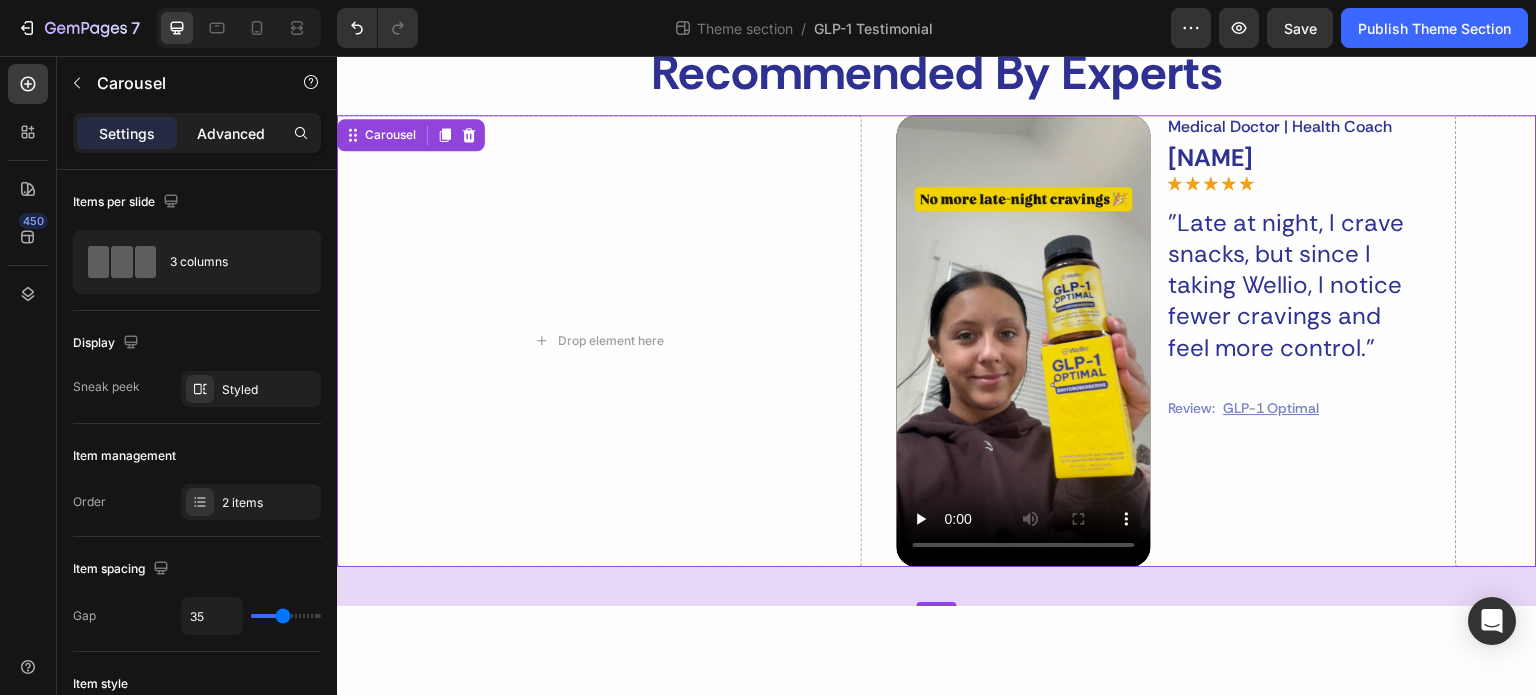 click on "Advanced" at bounding box center (231, 133) 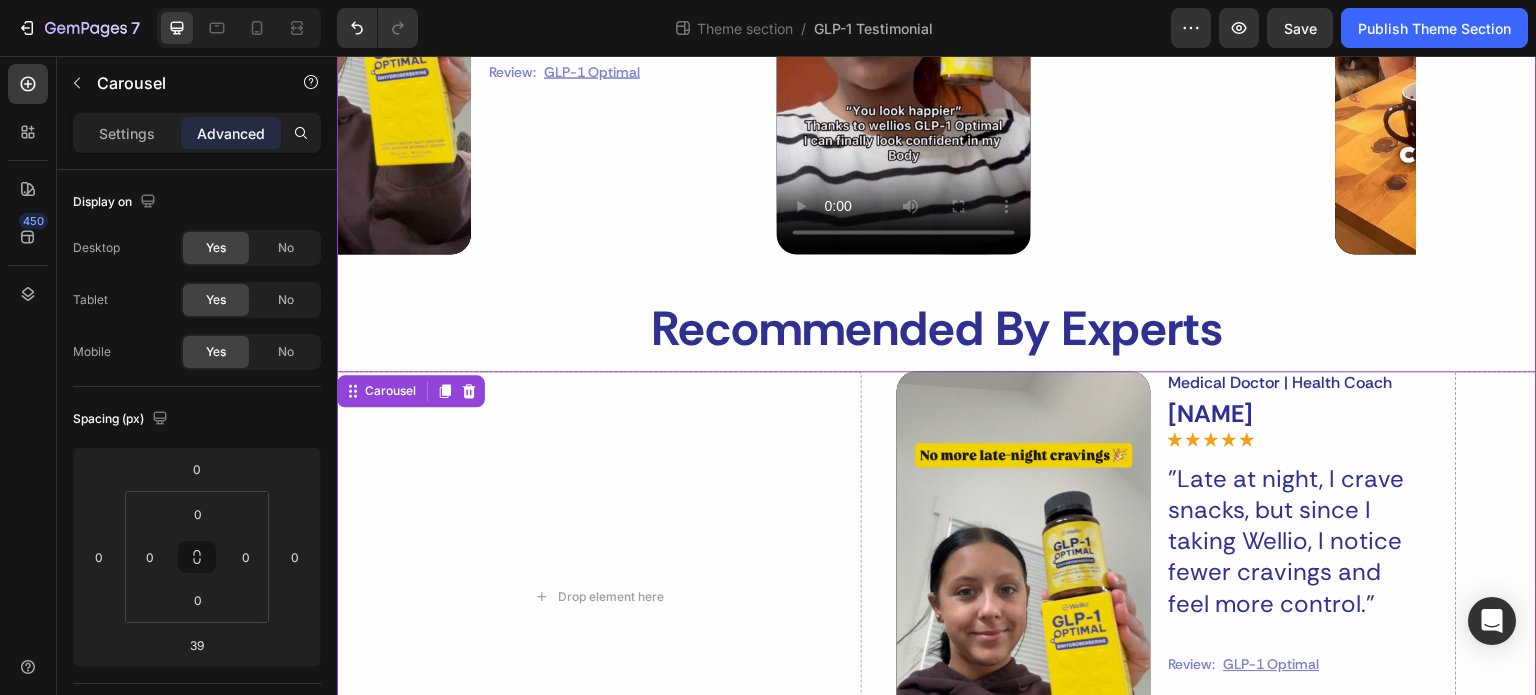 scroll, scrollTop: 792, scrollLeft: 0, axis: vertical 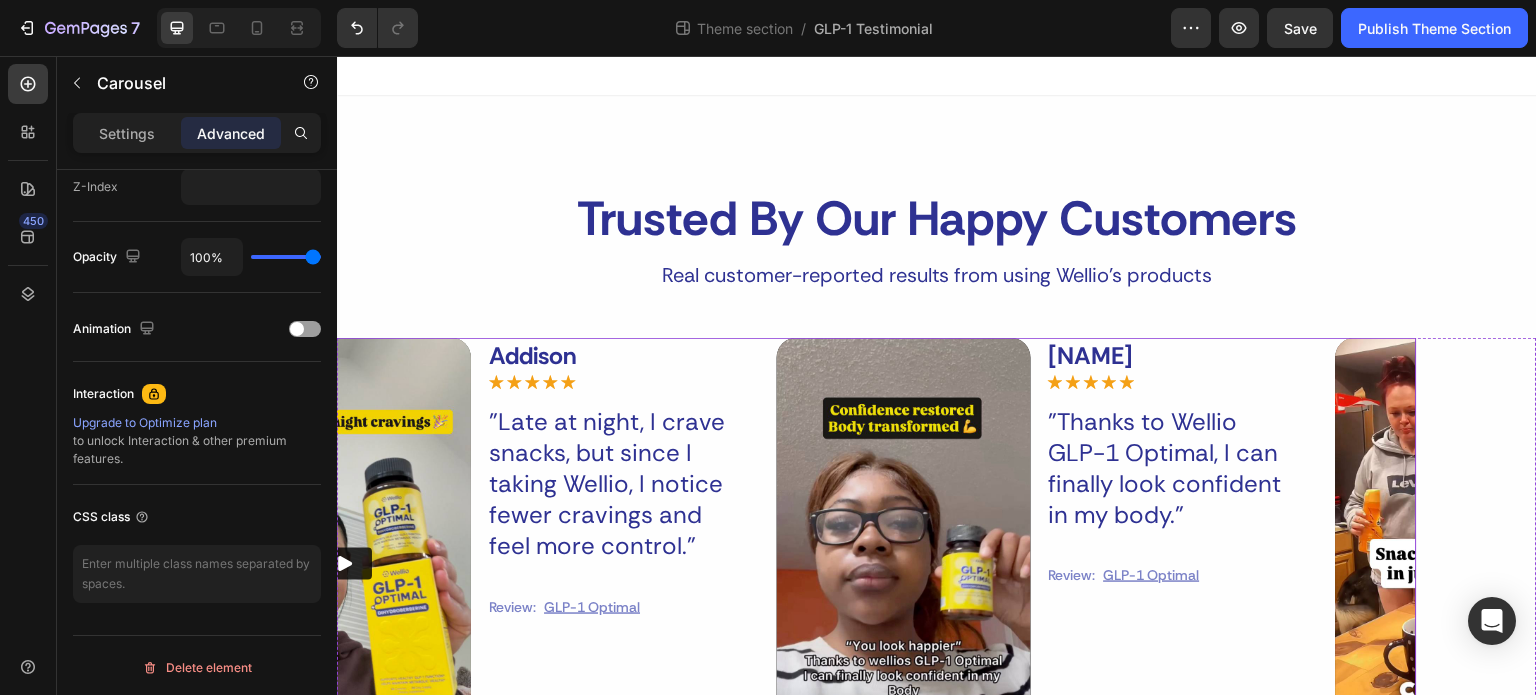 click on "Video Addison Text Block
Icon
Icon
Icon
Icon
Icon Icon List "Late at night, I crave snacks, but since I taking Wellio, I notice fewer cravings and feel more control." Text Block Review: Text Block GLP-1 Optimal Text Block Row Row Row Video Jada Text Block
Icon
Icon
Icon
Icon
Icon Icon List "Thanks to Wellio GLP-1 Optimal, I can finally look confident in my body." Text Block Review: Text Block GLP-1 Optimal Text Block Row Row Row Video Destine Text Block
Icon
Icon
Icon
Icon
Icon Icon List  "After just a few days, I notice my usual snack cravings way less intense." Text Block Review: Text Block GLP-1 Optimal Text Block Row Row Row Video Raelii Text Block
Icon
Icon
Icon
Icon
Icon Icon List "This supplement has helped me in ways that I didn't think it could." Text Block Review: Text Block GLP-1 Optimal Text Block Row Row Row" at bounding box center (817, 564) 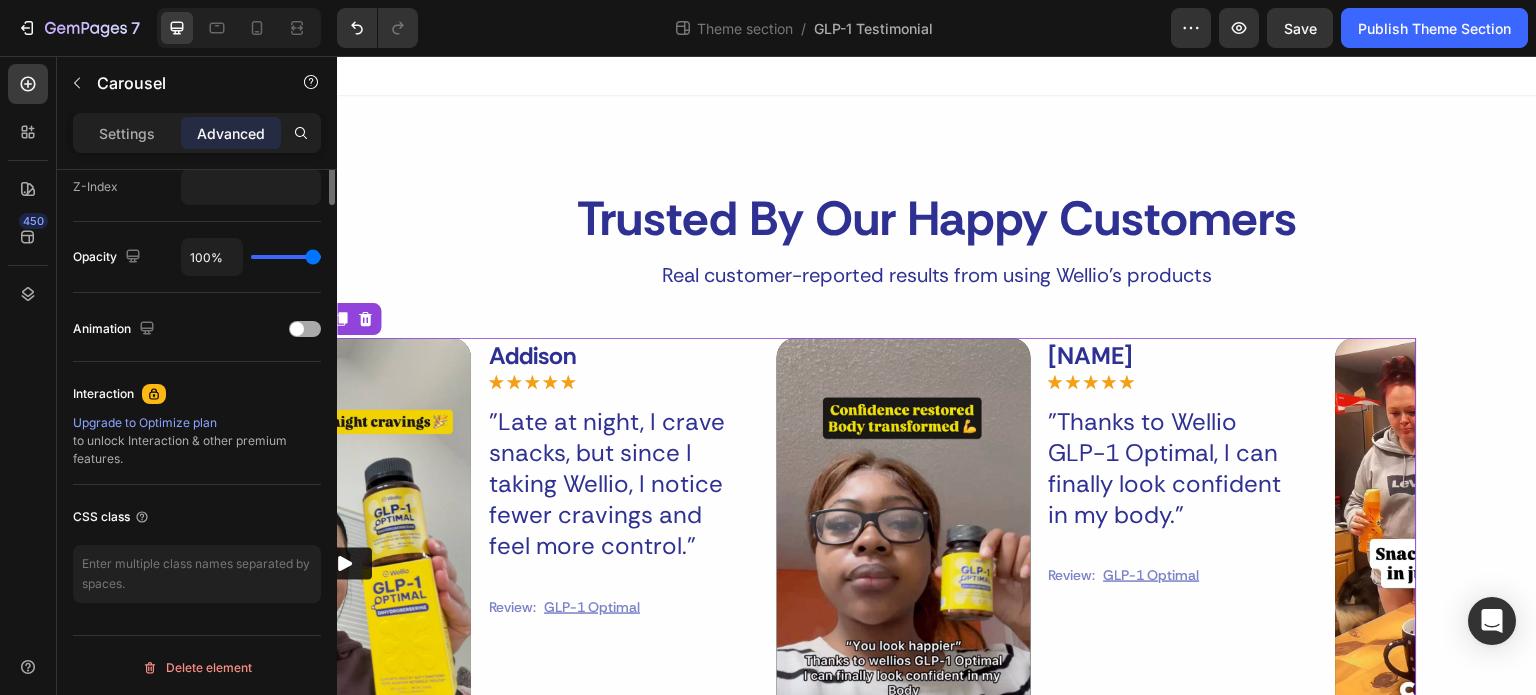 scroll, scrollTop: 616, scrollLeft: 0, axis: vertical 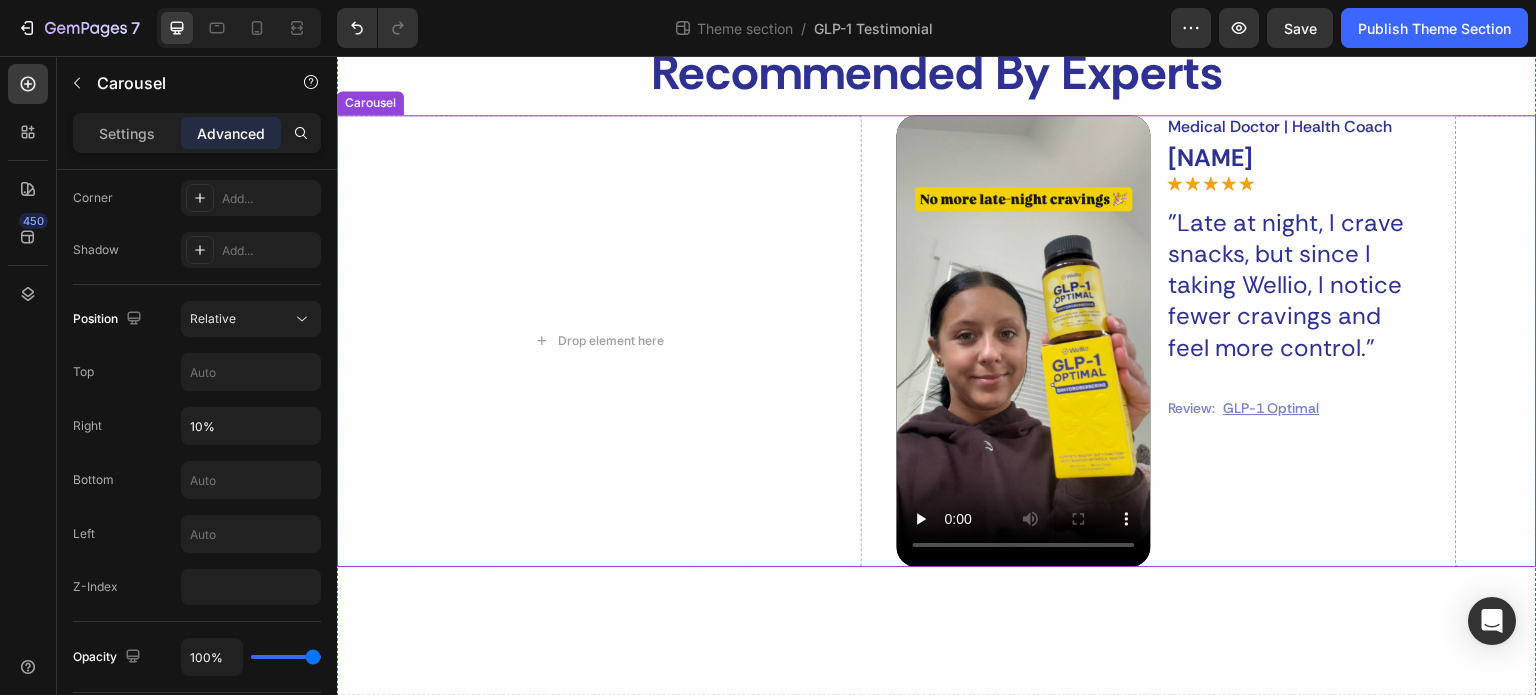click on "Drop element here Video Medical Doctor | Health Coach Text Block Bryan J Treacy Text Block
Icon
Icon
Icon
Icon
Icon Icon List "Late at night, I crave snacks, but since I taking Wellio, I notice fewer cravings and feel more control." Text Block Review: Text Block GLP-1 Optimal Text Block Row Row Row
Drop element here
Drop element here" at bounding box center [937, 341] 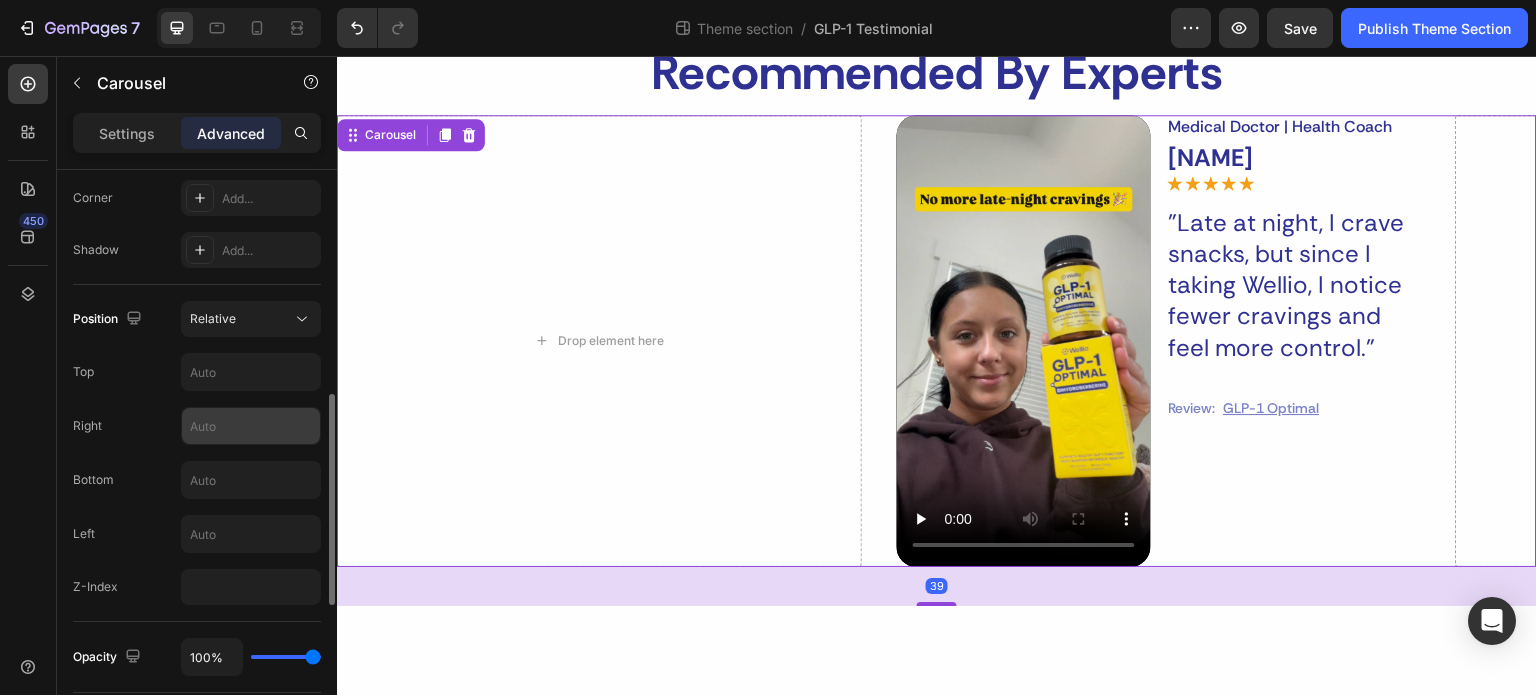 click at bounding box center [251, 426] 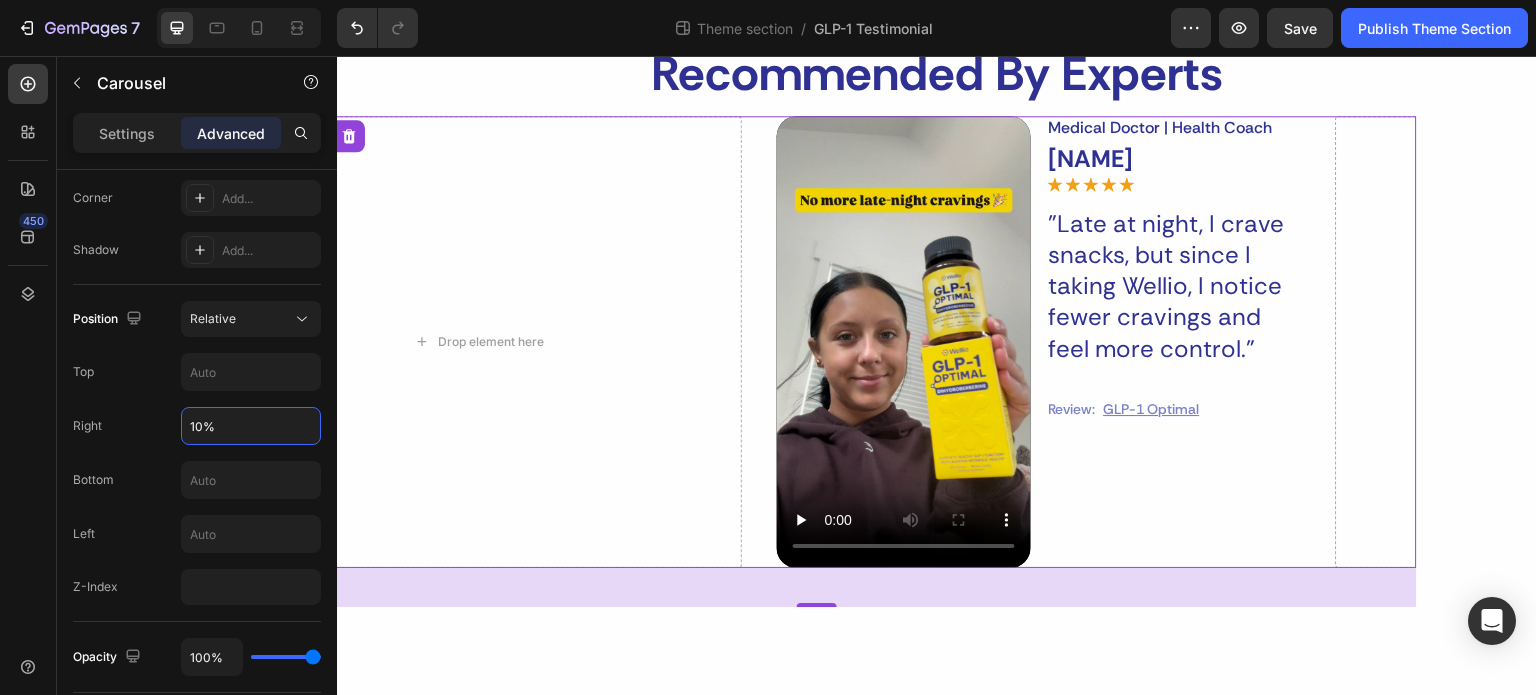 scroll, scrollTop: 792, scrollLeft: 0, axis: vertical 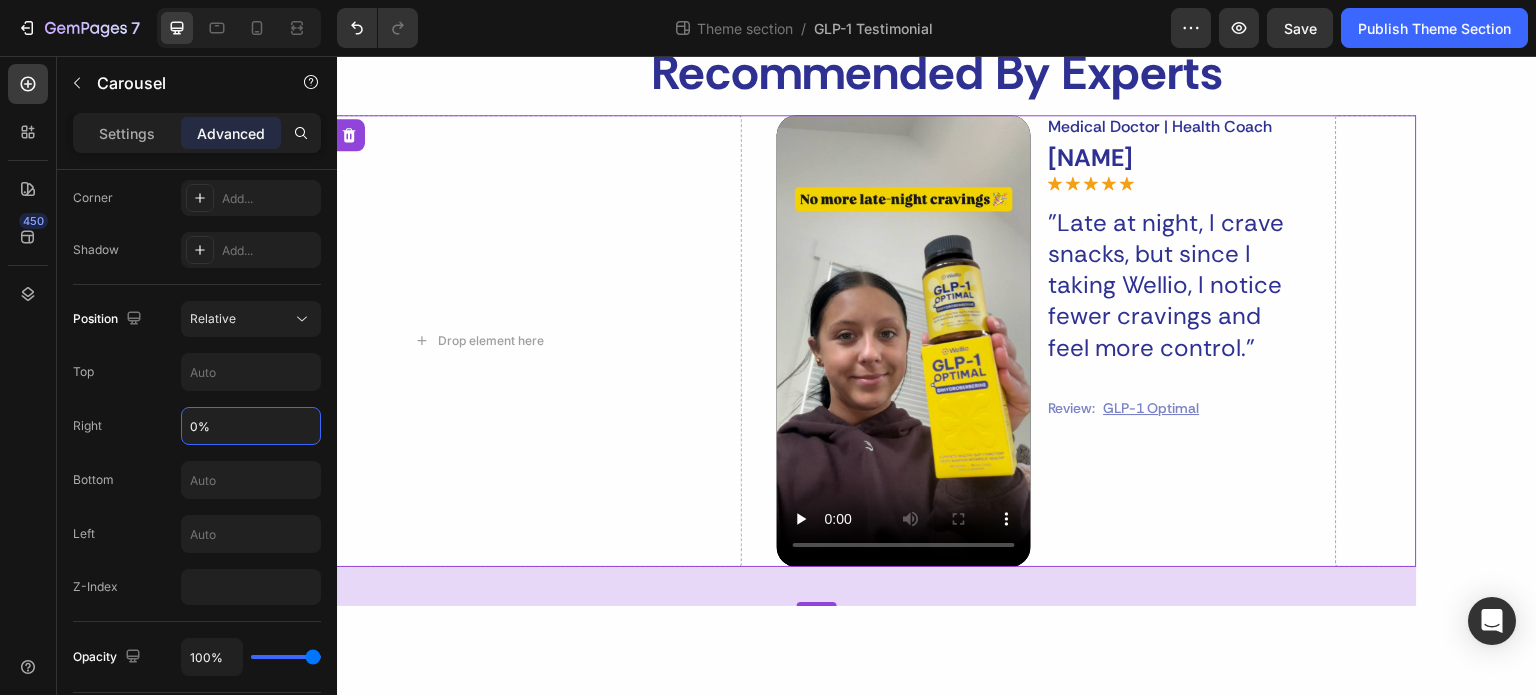 type on "20%" 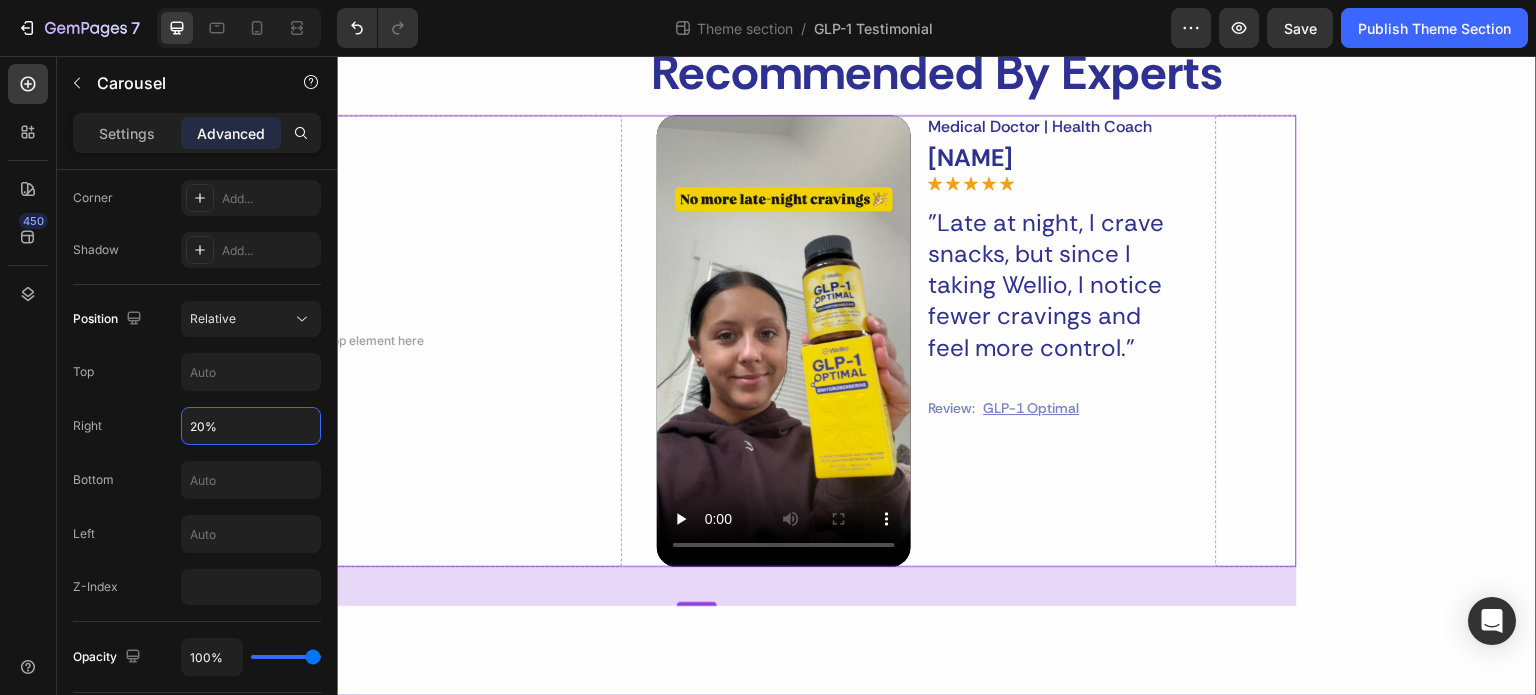 click on "Drop element here Video Medical Doctor | Health Coach Text Block Bryan J Treacy Text Block
Icon
Icon
Icon
Icon
Icon Icon List "Late at night, I crave snacks, but since I taking Wellio, I notice fewer cravings and feel more control." Text Block Review: Text Block GLP-1 Optimal Text Block Row Row Row
Drop element here
Drop element here Carousel   39" at bounding box center [937, 360] 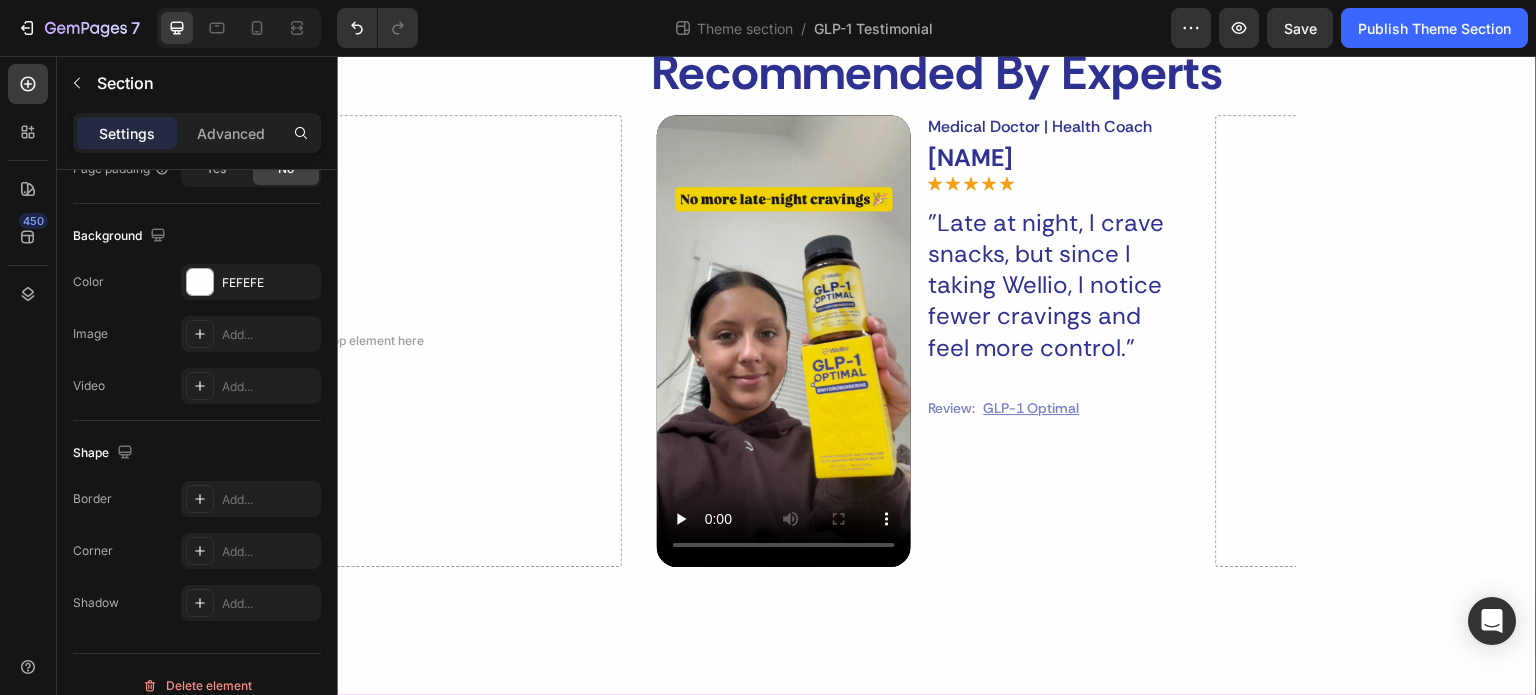 scroll, scrollTop: 0, scrollLeft: 0, axis: both 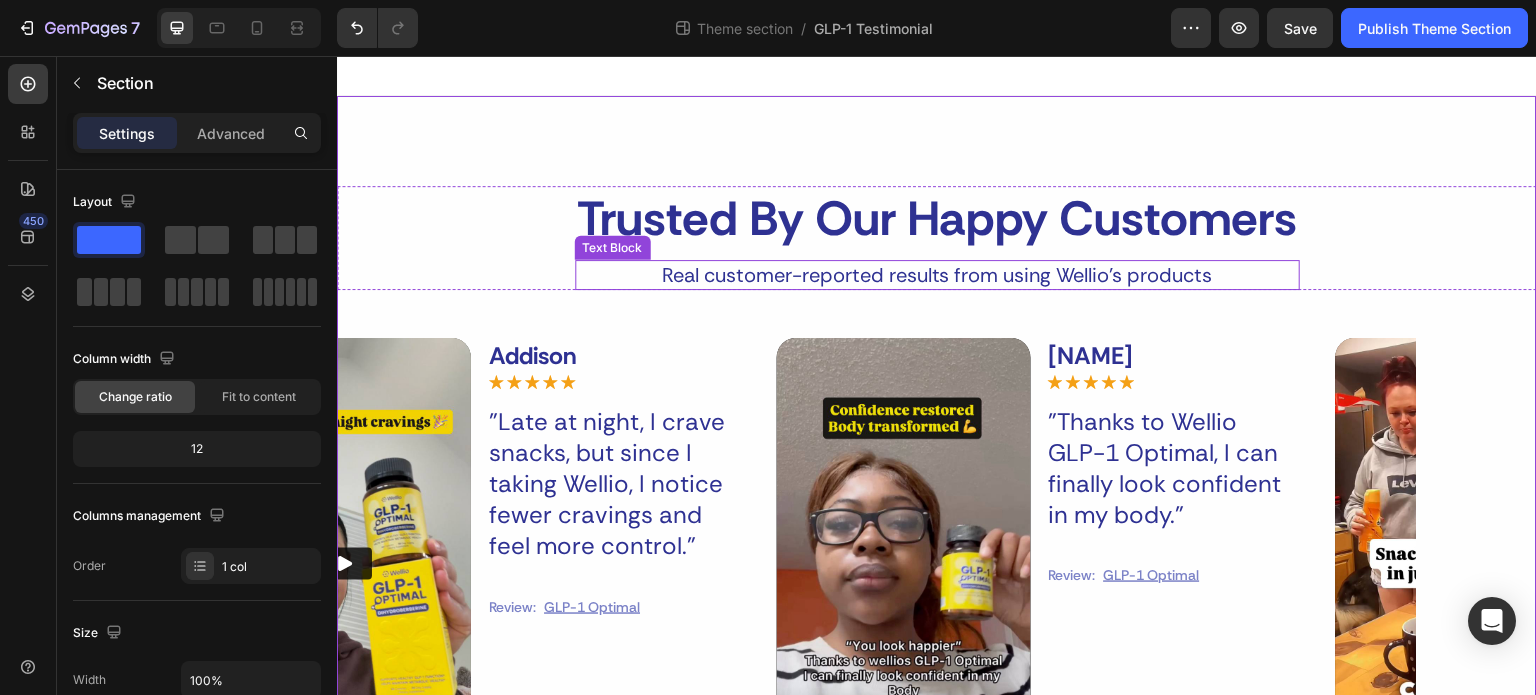 click on "Real customer-reported results from using Wellio’s products" at bounding box center [937, 275] 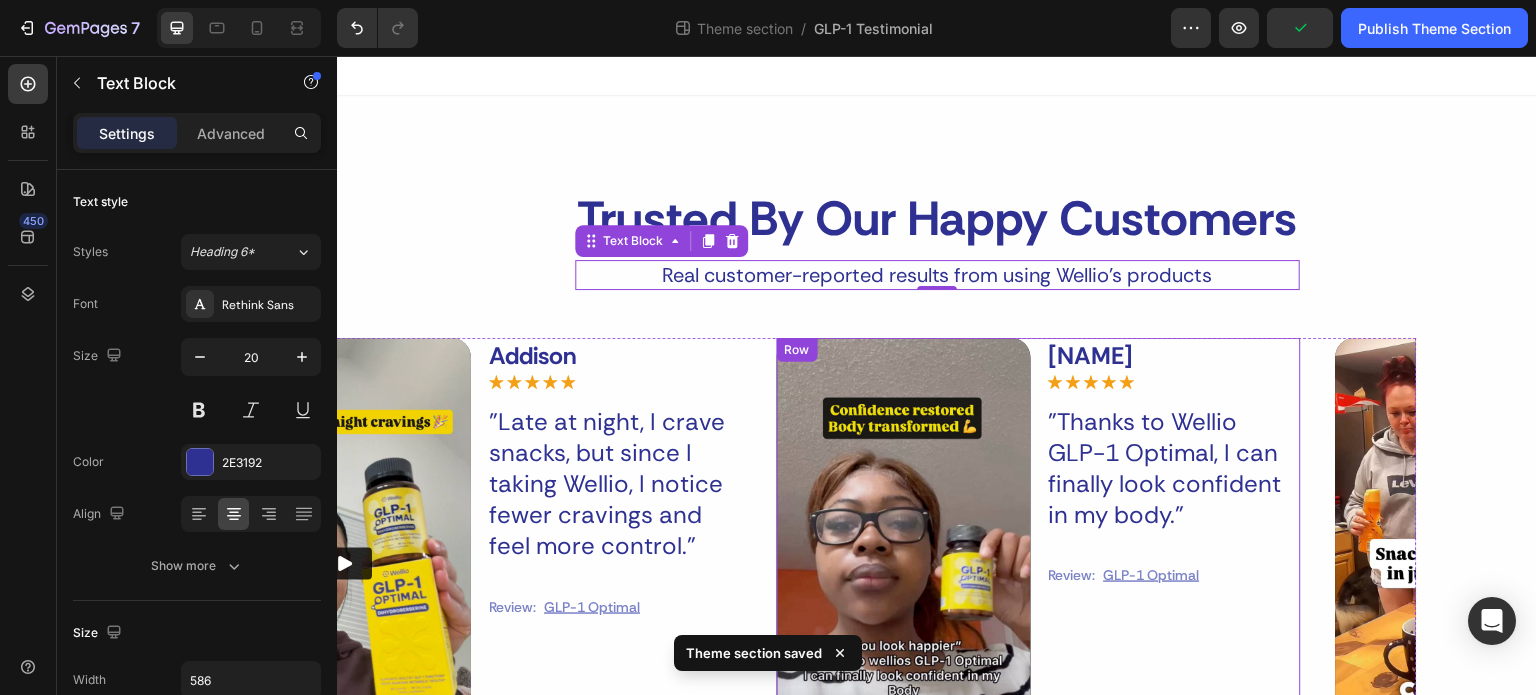 click on "Video Jada Text Block
Icon
Icon
Icon
Icon
Icon Icon List "Thanks to Wellio GLP-1 Optimal, I can finally look confident in my body." Text Block Review: Text Block GLP-1 Optimal Text Block Row Row Row" at bounding box center [1039, 564] 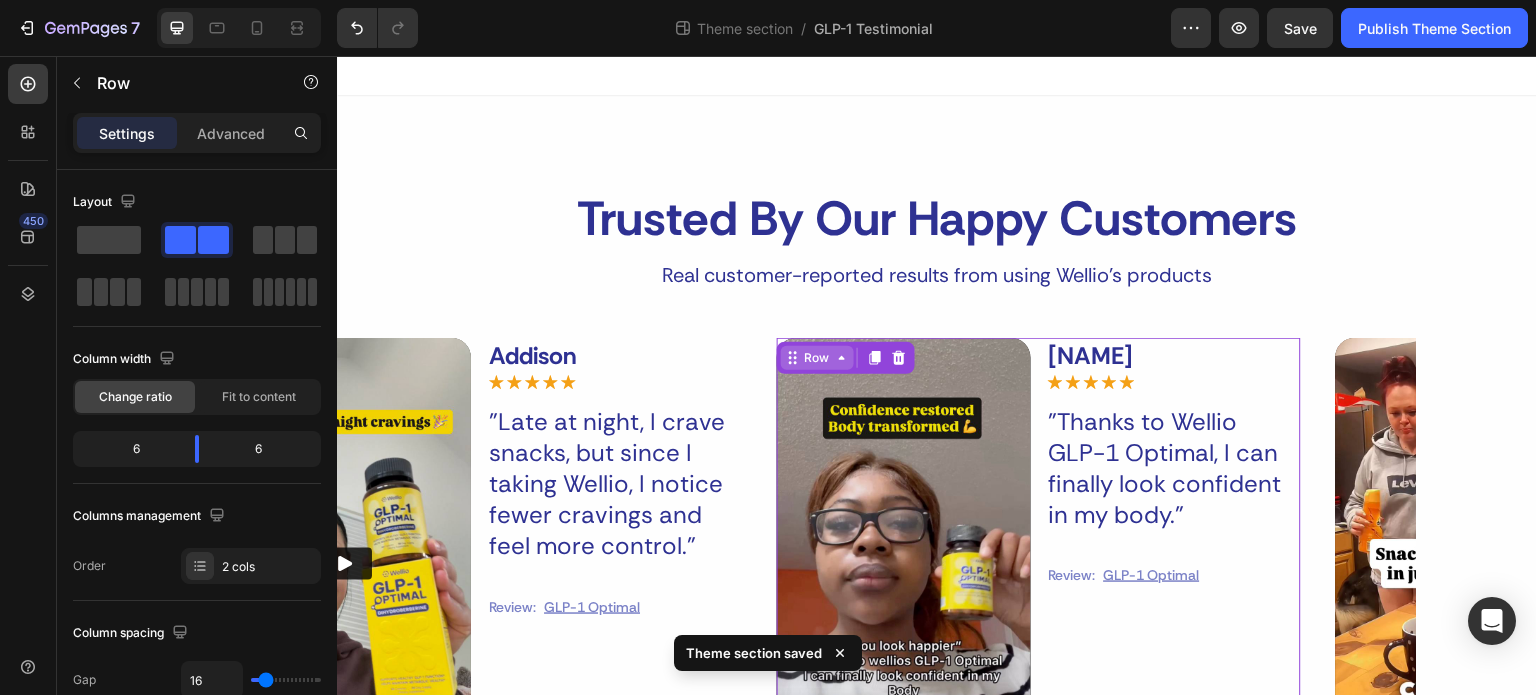 click 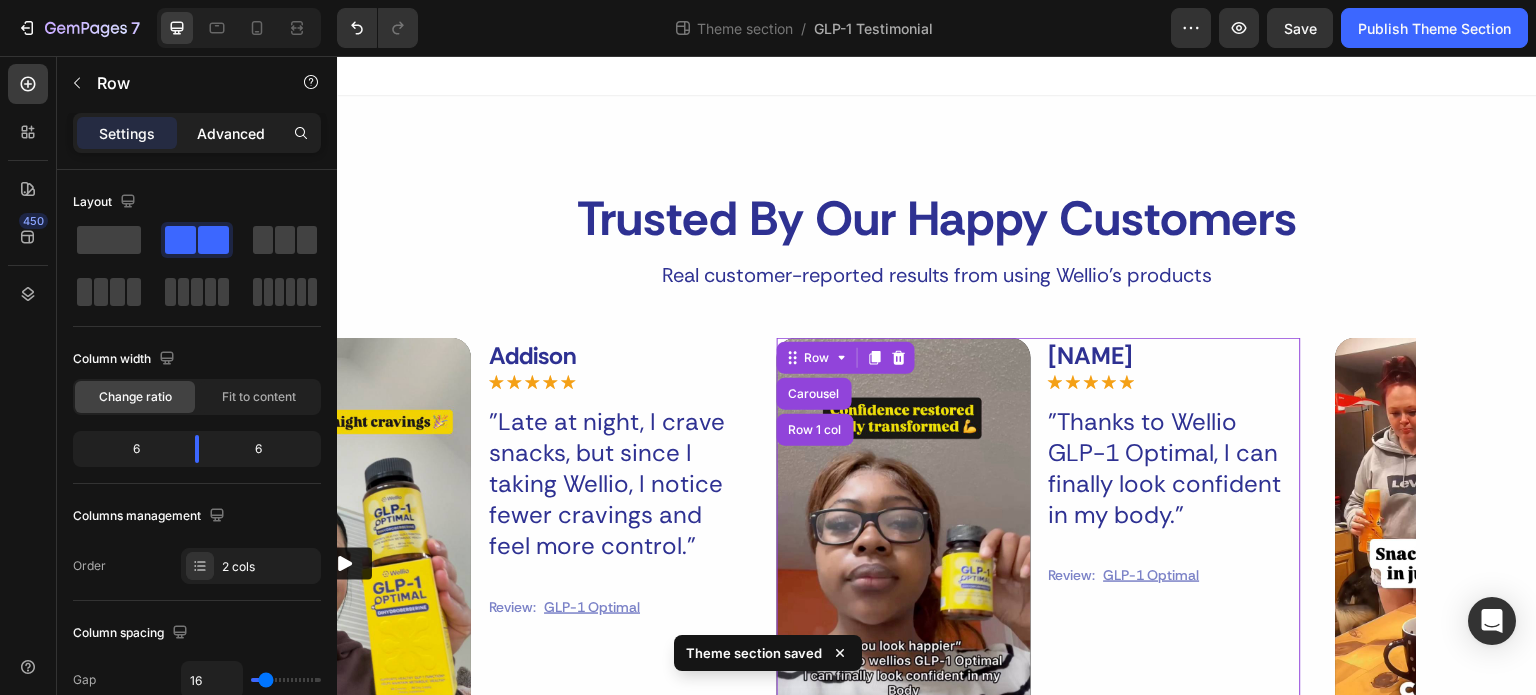click on "Advanced" at bounding box center (231, 133) 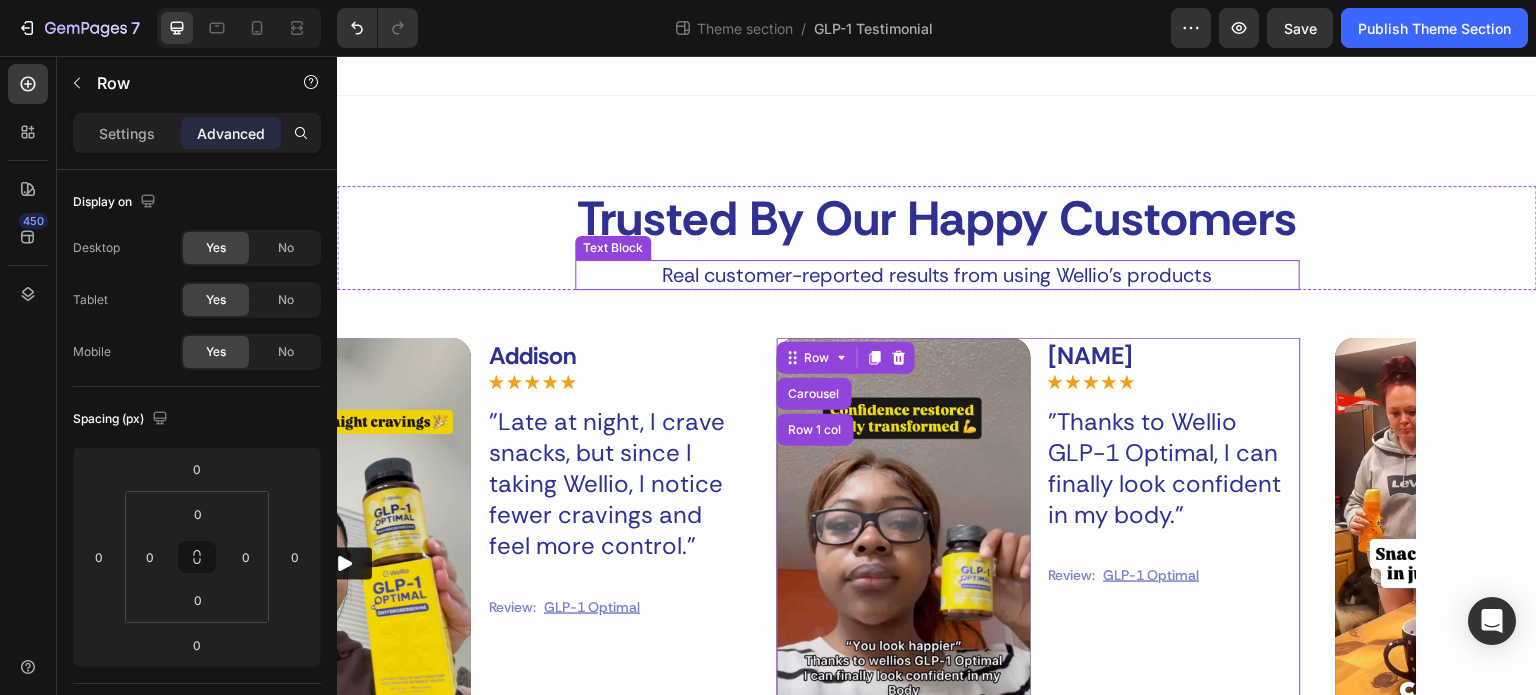 click on "Real customer-reported results from using Wellio’s products" at bounding box center (937, 275) 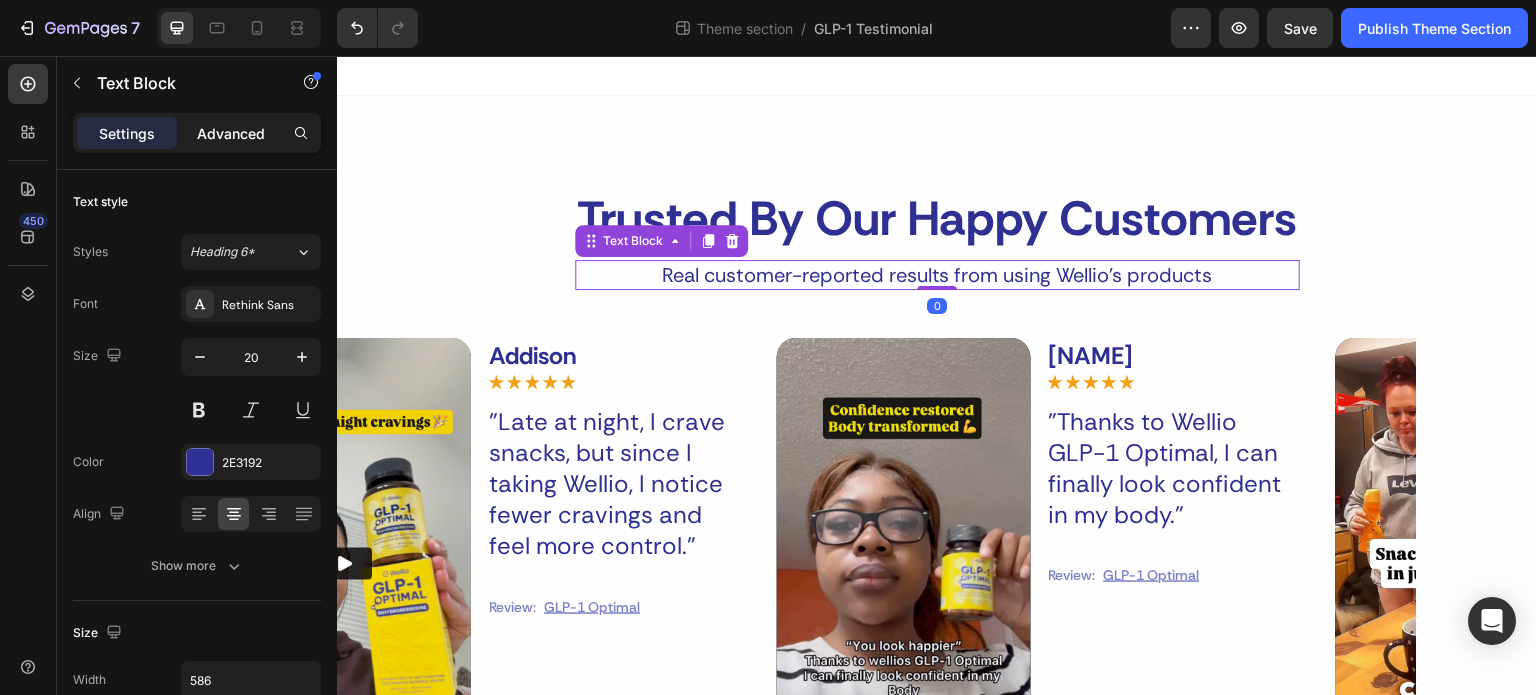 click on "Advanced" 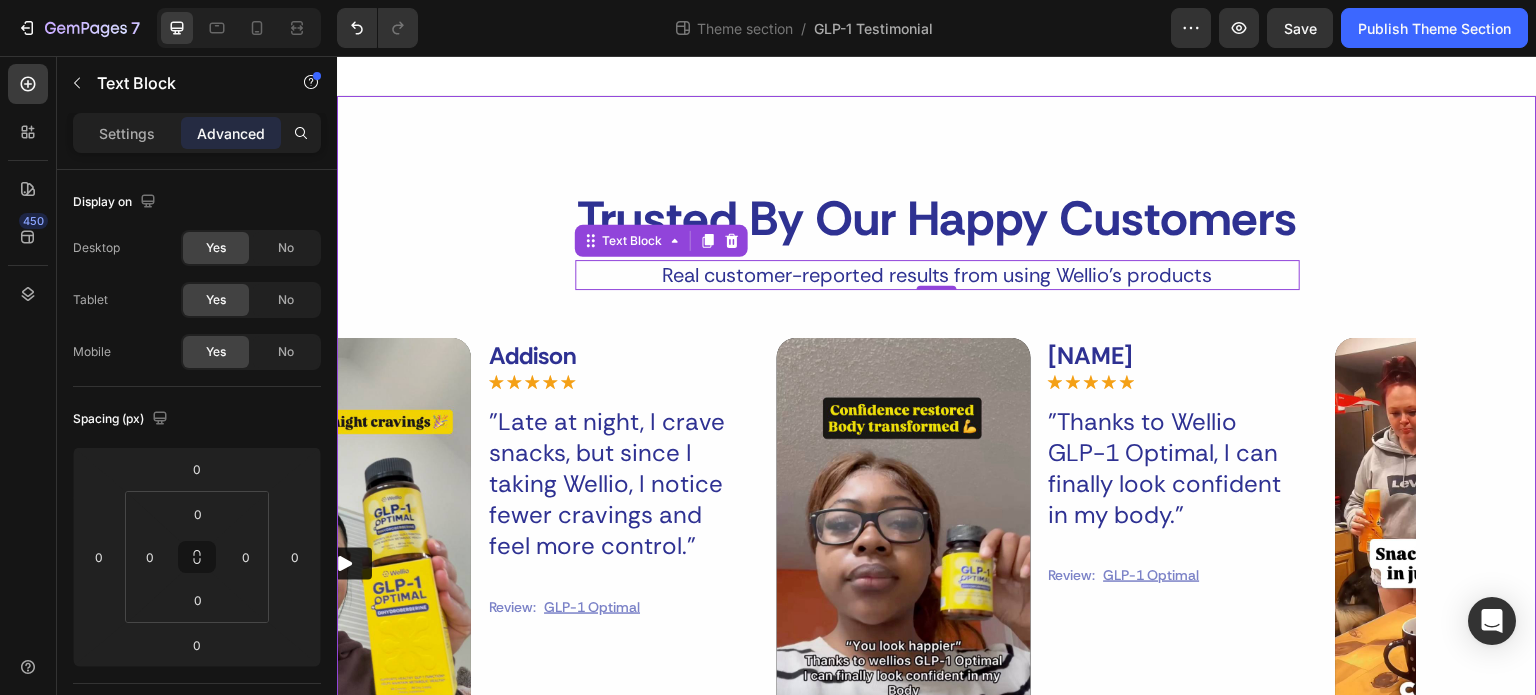 click on "Trusted By Our Happy Customers Heading Real customer-reported results from using Wellio’s products Text Block   0 Row Video Addison Text Block
Icon
Icon
Icon
Icon
Icon Icon List "Late at night, I crave snacks, but since I taking Wellio, I notice fewer cravings and feel more control." Text Block Review: Text Block GLP-1 Optimal Text Block Row Row Row Video Jada Text Block
Icon
Icon
Icon
Icon
Icon Icon List "Thanks to Wellio GLP-1 Optimal, I can finally look confident in my body." Text Block Review: Text Block GLP-1 Optimal Text Block Row Row Row Video Destine Text Block
Icon
Icon
Icon
Icon
Icon Icon List  "After just a few days, I notice my usual snack cravings way less intense." Text Block Review: Text Block GLP-1 Optimal Text Block Row Row Row Video Raelii Text Block
Icon
Icon
Icon
Icon
Icon Icon List "This supplement has helped me in ways that I didn't think it could." Text Block Review: Text Block GLP-1 Optimal Text Block" at bounding box center [937, 792] 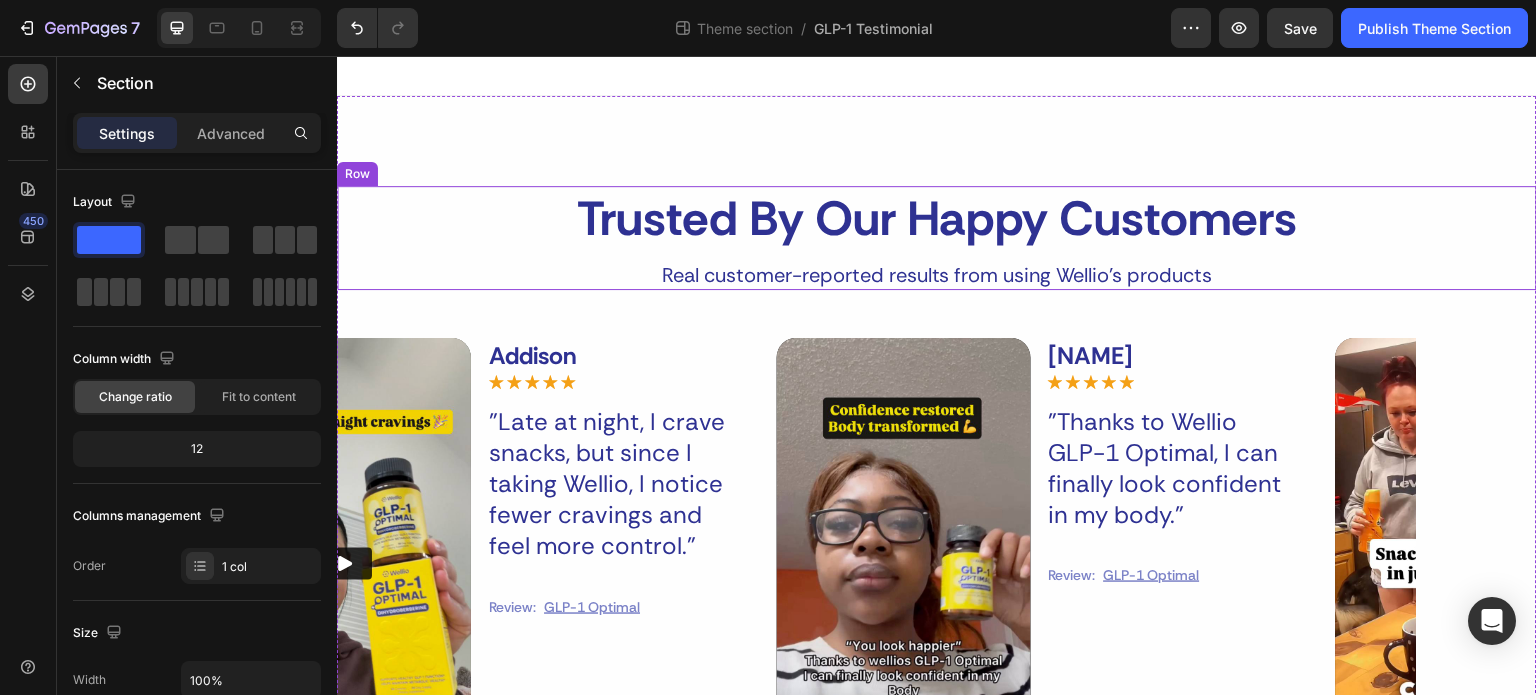 click on "Trusted By Our Happy Customers Heading Real customer-reported results from using Wellio’s products Text Block Row" at bounding box center (937, 238) 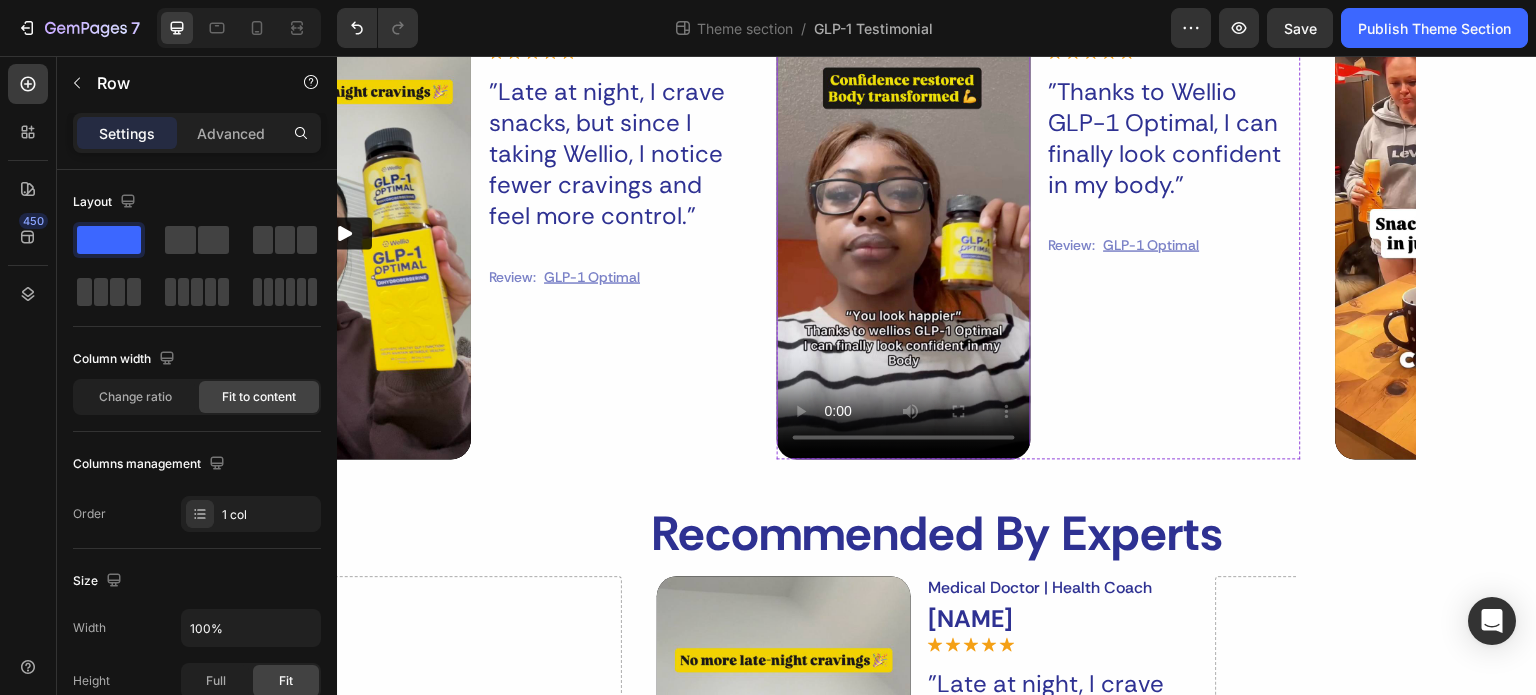scroll, scrollTop: 592, scrollLeft: 0, axis: vertical 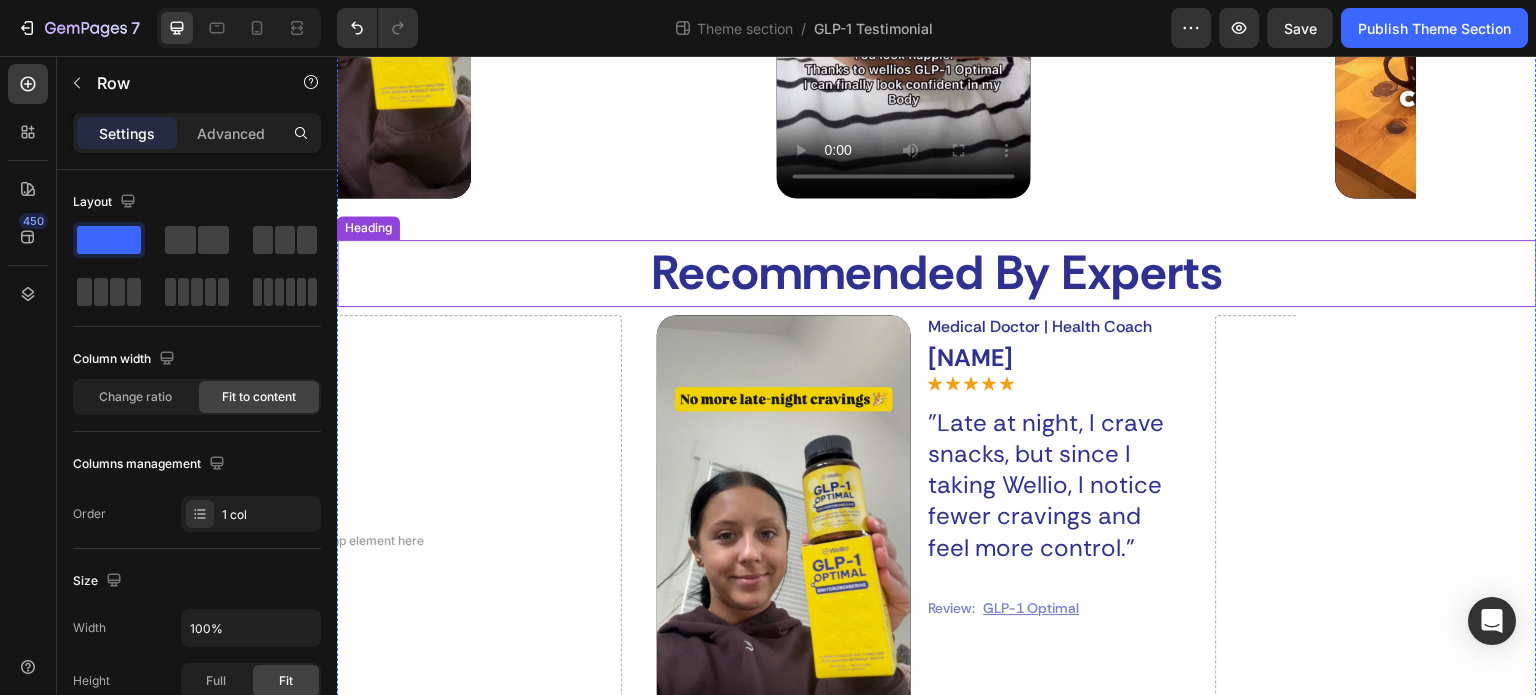 click on "Recommended By Experts" at bounding box center [937, 273] 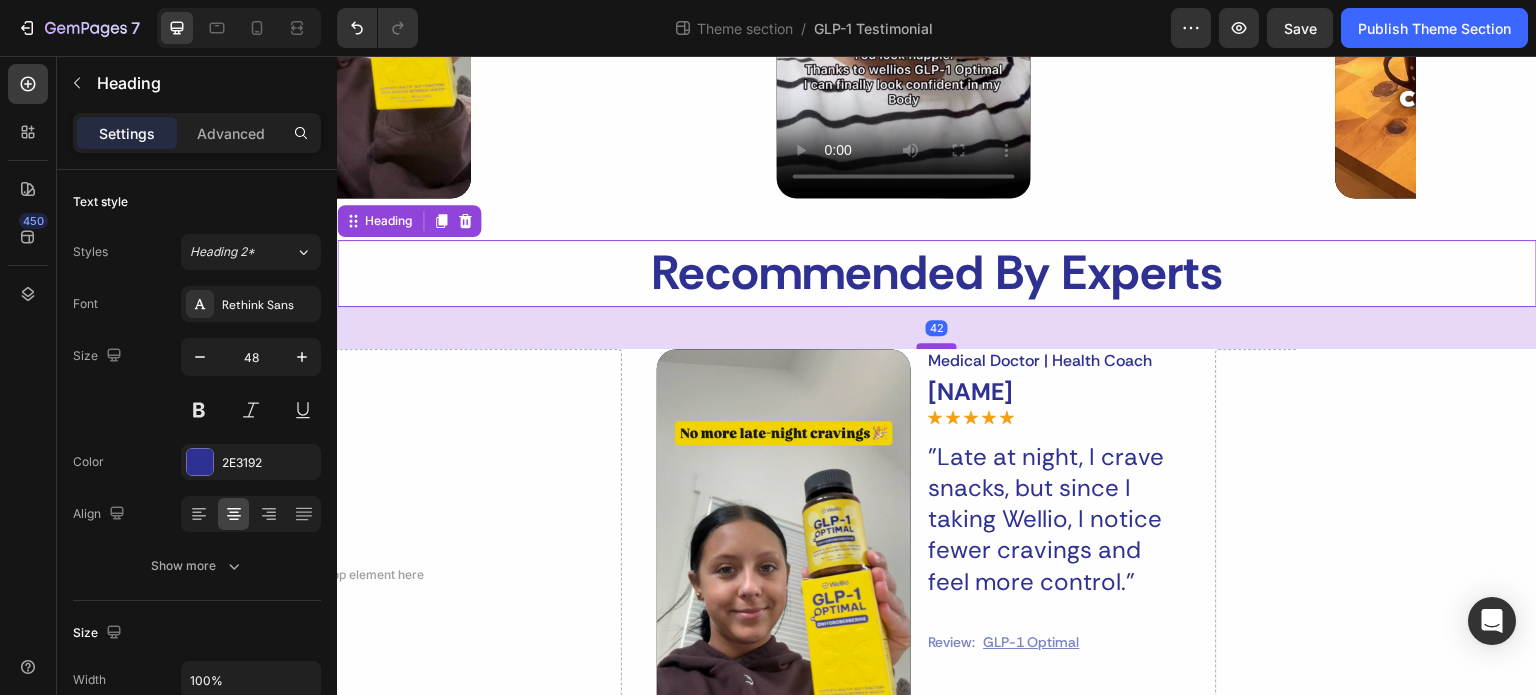 drag, startPoint x: 936, startPoint y: 312, endPoint x: 936, endPoint y: 345, distance: 33 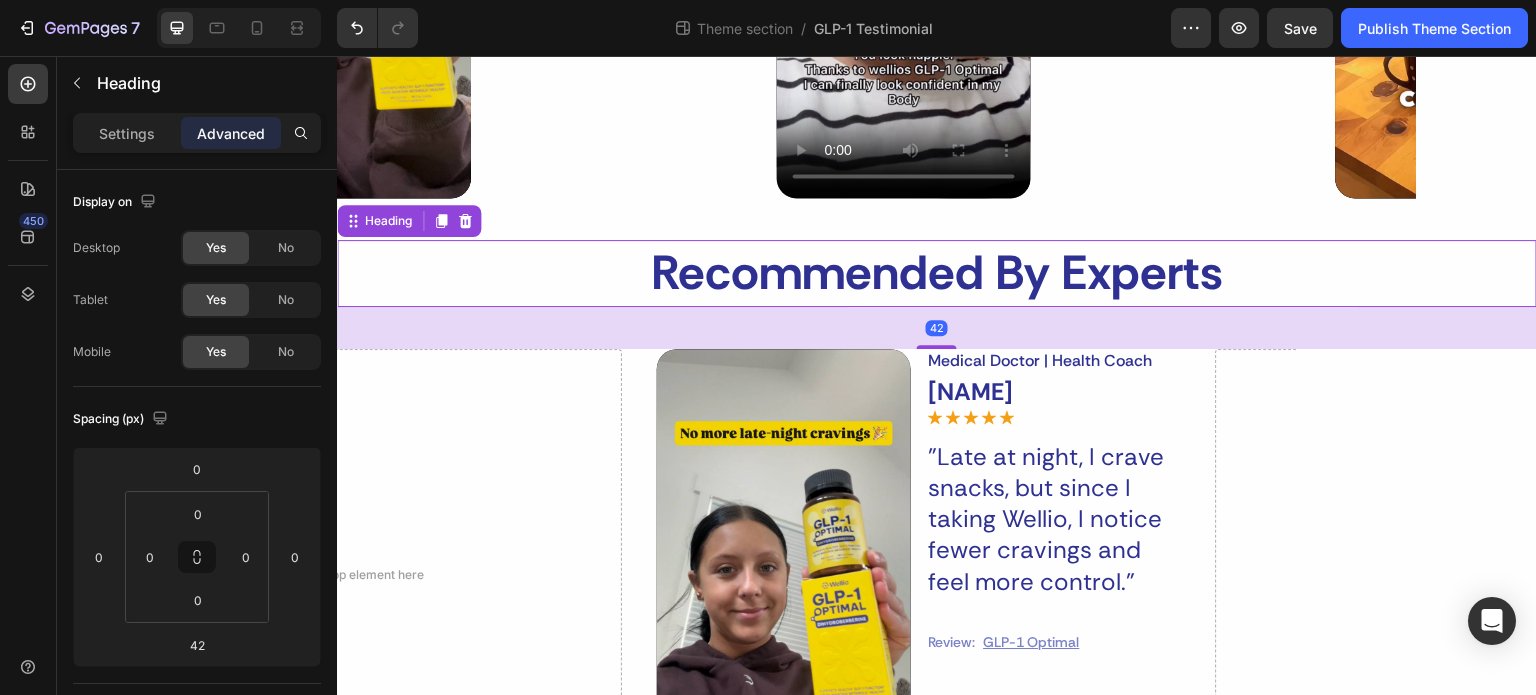 click on "Trusted By Our Happy Customers Heading Real customer-reported results from using Wellio’s products Text Block Row Video Addison Text Block
Icon
Icon
Icon
Icon
Icon Icon List "Late at night, I crave snacks, but since I taking Wellio, I notice fewer cravings and feel more control." Text Block Review: Text Block GLP-1 Optimal Text Block Row Row Row Video Jada Text Block
Icon
Icon
Icon
Icon
Icon Icon List "Thanks to Wellio GLP-1 Optimal, I can finally look confident in my body." Text Block Review: Text Block GLP-1 Optimal Text Block Row Row Row Video Destine Text Block
Icon
Icon
Icon
Icon
Icon Icon List  "After just a few days, I notice my usual snack cravings way less intense." Text Block Review: Text Block GLP-1 Optimal Text Block Row Row Row Video Raelii Text Block
Icon
Icon
Icon
Icon
Icon Icon List "This supplement has helped me in ways that I didn't think it could." Text Block Review: Text Block GLP-1 Optimal Text Block Row" at bounding box center (937, 217) 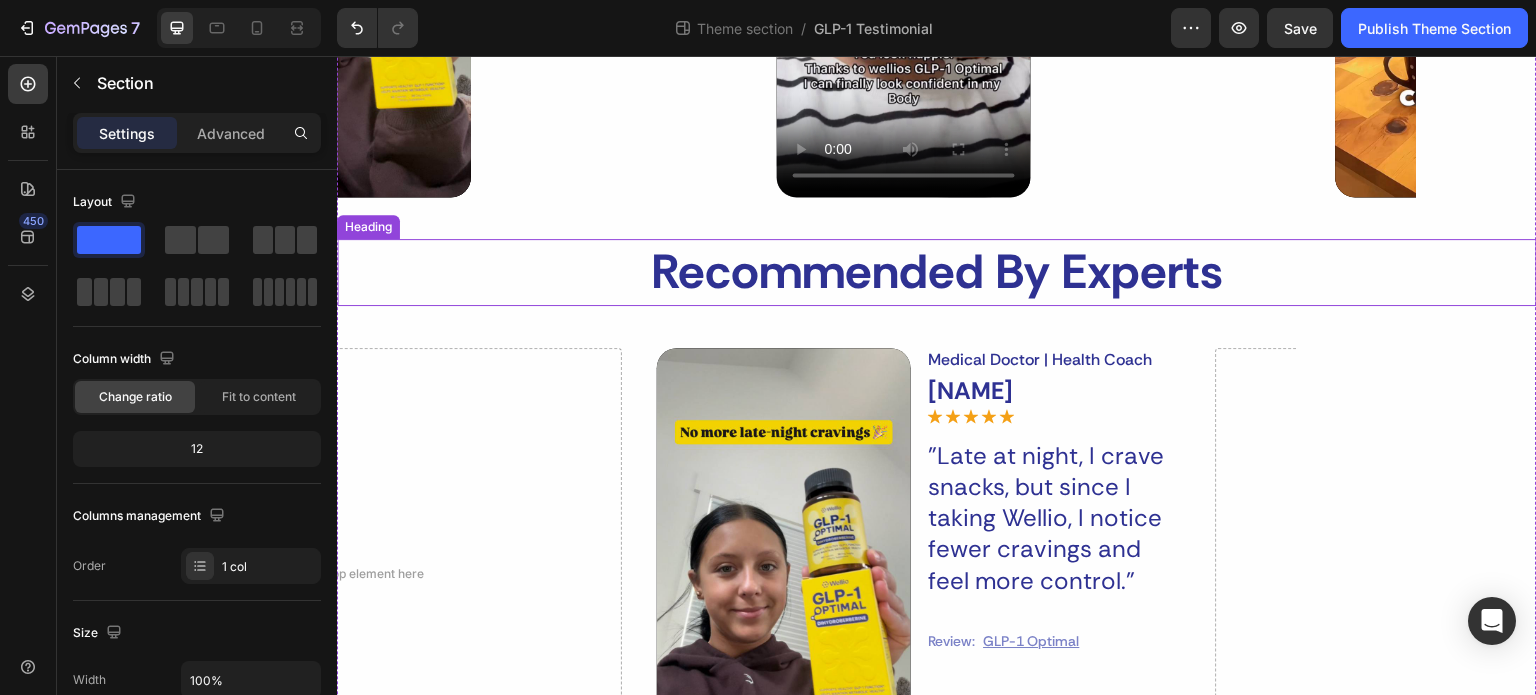 scroll, scrollTop: 592, scrollLeft: 0, axis: vertical 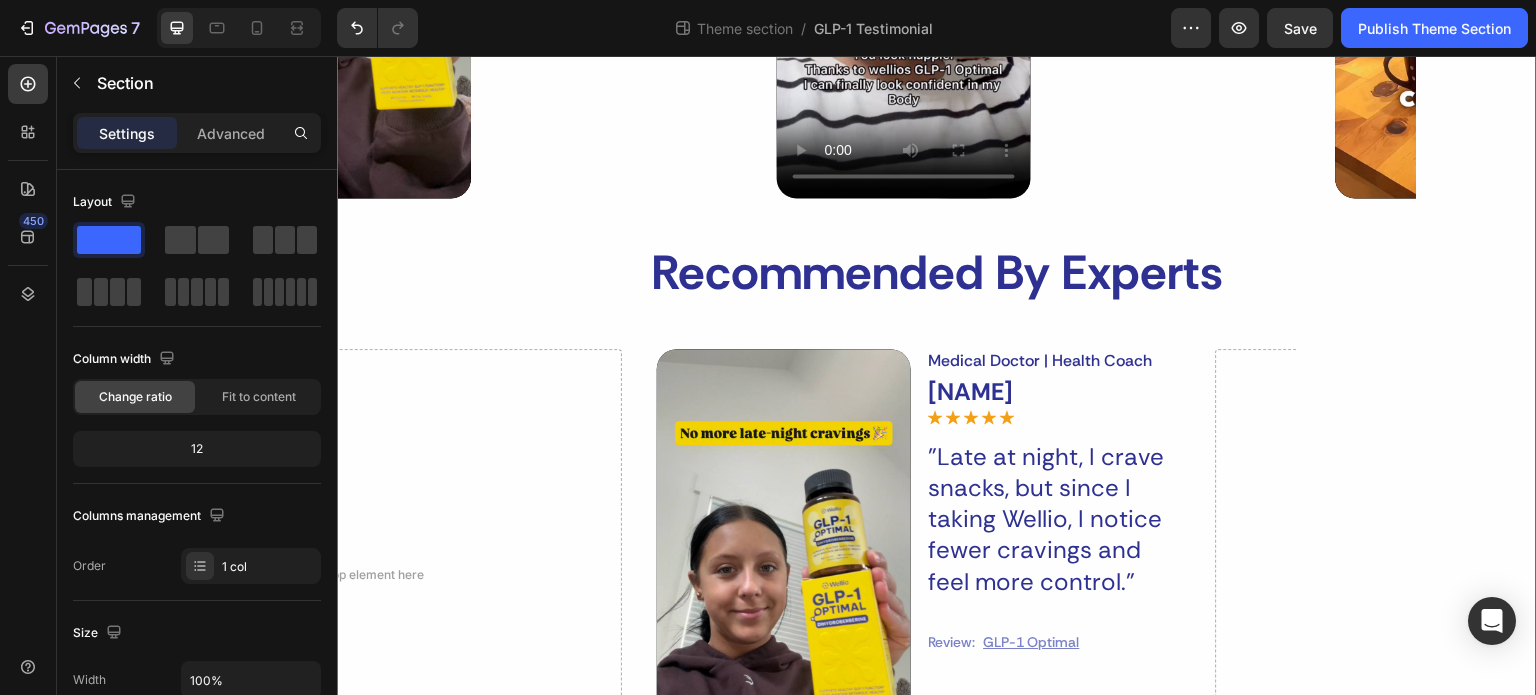 click on "Trusted By Our Happy Customers Heading Real customer-reported results from using Wellio’s products Text Block Row Video Addison Text Block
Icon
Icon
Icon
Icon
Icon Icon List "Late at night, I crave snacks, but since I taking Wellio, I notice fewer cravings and feel more control." Text Block Review: Text Block GLP-1 Optimal Text Block Row Row Row Video Jada Text Block
Icon
Icon
Icon
Icon
Icon Icon List "Thanks to Wellio GLP-1 Optimal, I can finally look confident in my body." Text Block Review: Text Block GLP-1 Optimal Text Block Row Row Row Video Destine Text Block
Icon
Icon
Icon
Icon
Icon Icon List  "After just a few days, I notice my usual snack cravings way less intense." Text Block Review: Text Block GLP-1 Optimal Text Block Row Row Row Video Raelii Text Block
Icon
Icon
Icon
Icon
Icon Icon List "This supplement has helped me in ways that I didn't think it could." Text Block Review: Text Block GLP-1 Optimal Text Block Row" at bounding box center (937, 217) 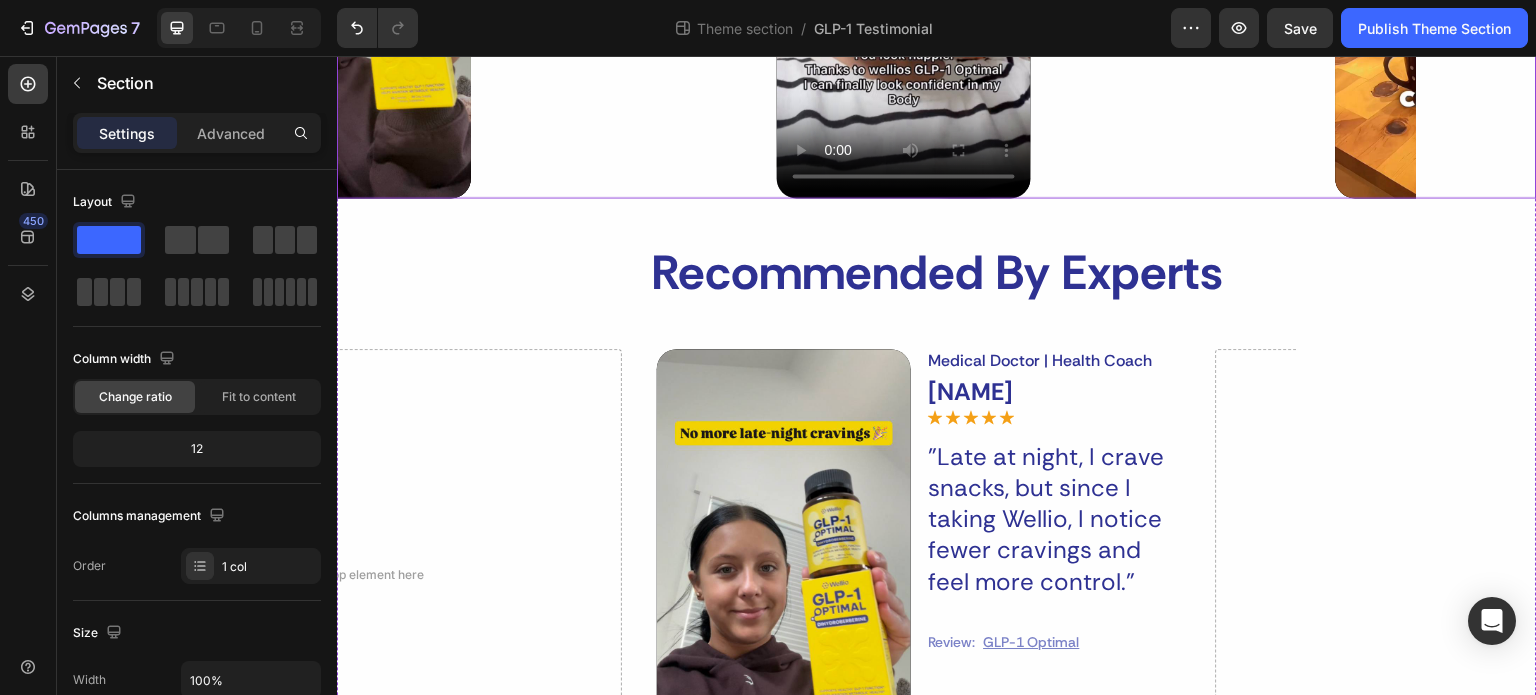 click on "Video Addison Text Block
Icon
Icon
Icon
Icon
Icon Icon List "Late at night, I crave snacks, but since I taking Wellio, I notice fewer cravings and feel more control." Text Block Review: Text Block GLP-1 Optimal Text Block Row Row Row Video Jada Text Block
Icon
Icon
Icon
Icon
Icon Icon List "Thanks to Wellio GLP-1 Optimal, I can finally look confident in my body." Text Block Review: Text Block GLP-1 Optimal Text Block Row Row Row Video Destine Text Block
Icon
Icon
Icon
Icon
Icon Icon List  "After just a few days, I notice my usual snack cravings way less intense." Text Block Review: Text Block GLP-1 Optimal Text Block Row Row Row Video Raelii Text Block
Icon
Icon
Icon
Icon
Icon Icon List "This supplement has helped me in ways that I didn't think it could." Text Block Review: Text Block GLP-1 Optimal Text Block Row Row Row Carousel" at bounding box center (937, -28) 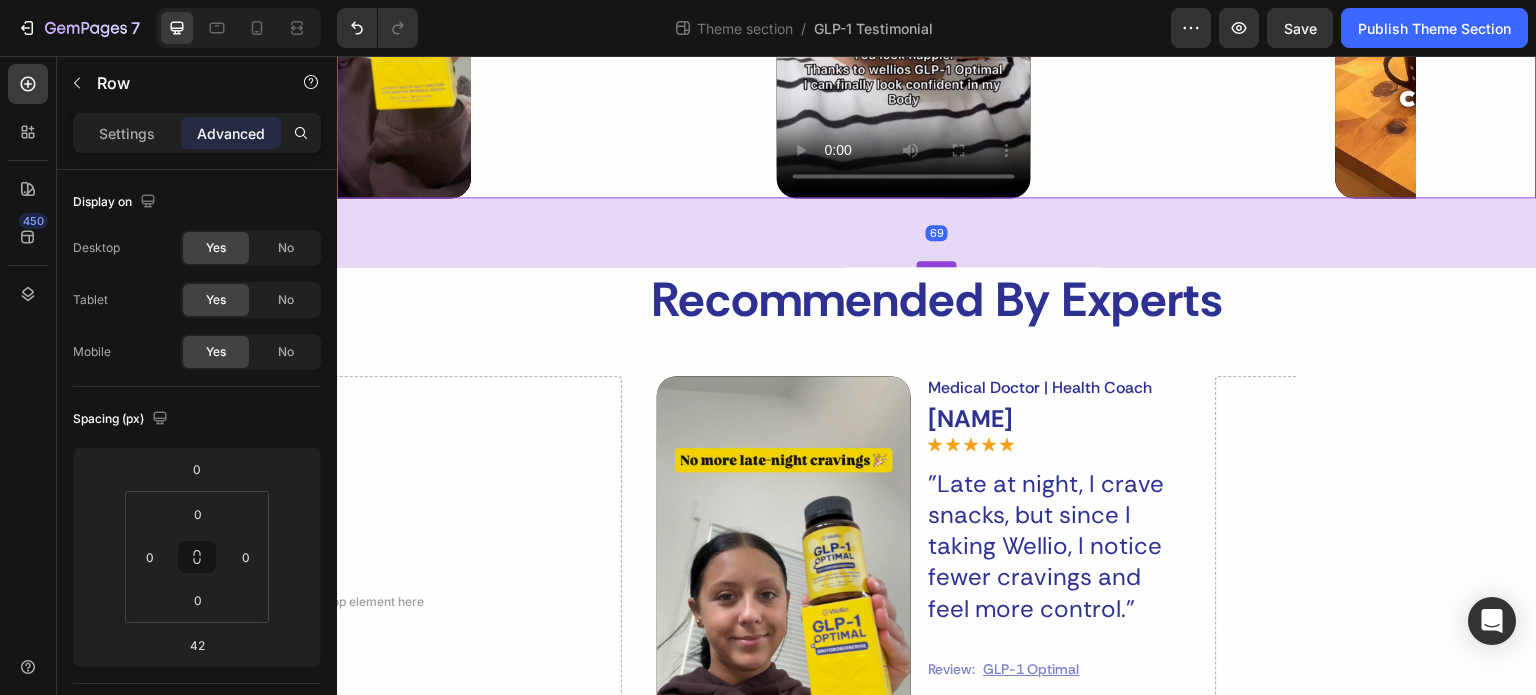 drag, startPoint x: 930, startPoint y: 236, endPoint x: 926, endPoint y: 263, distance: 27.294687 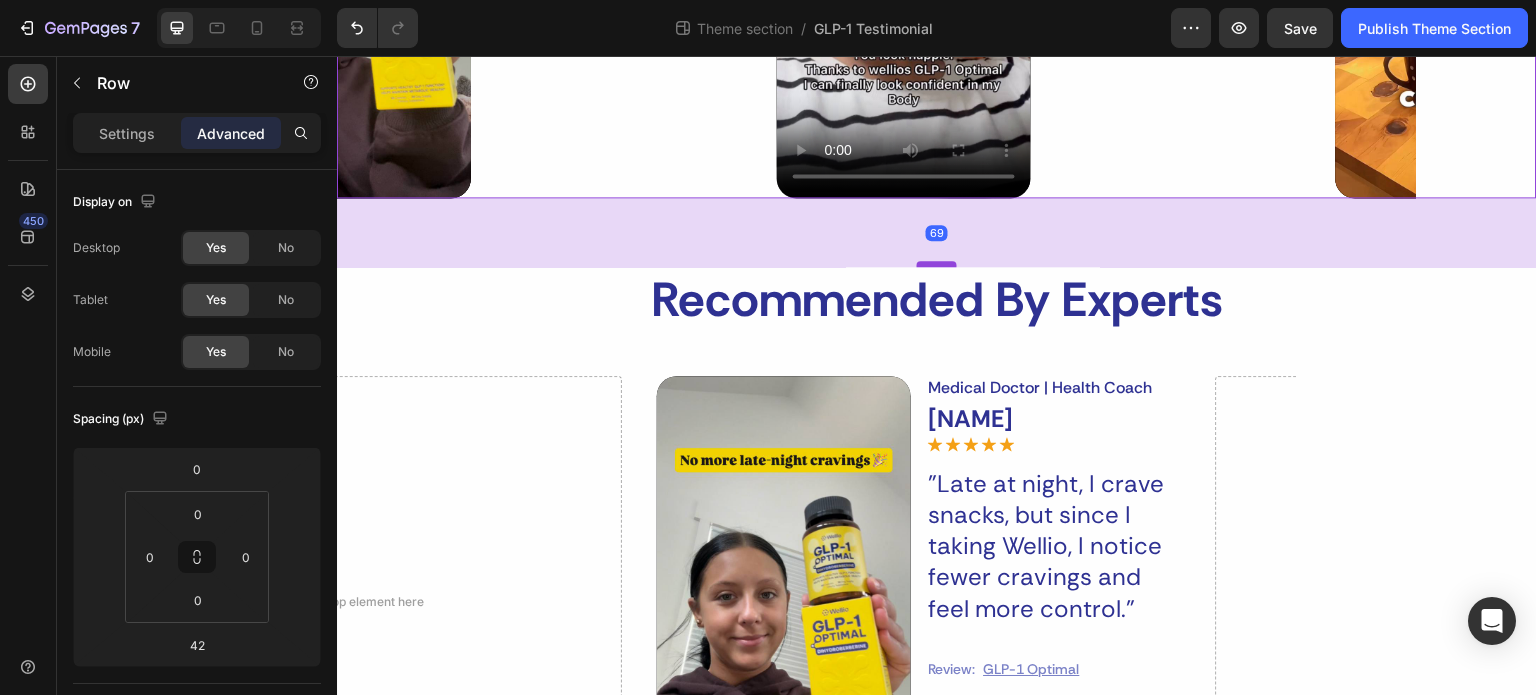 click at bounding box center (937, 264) 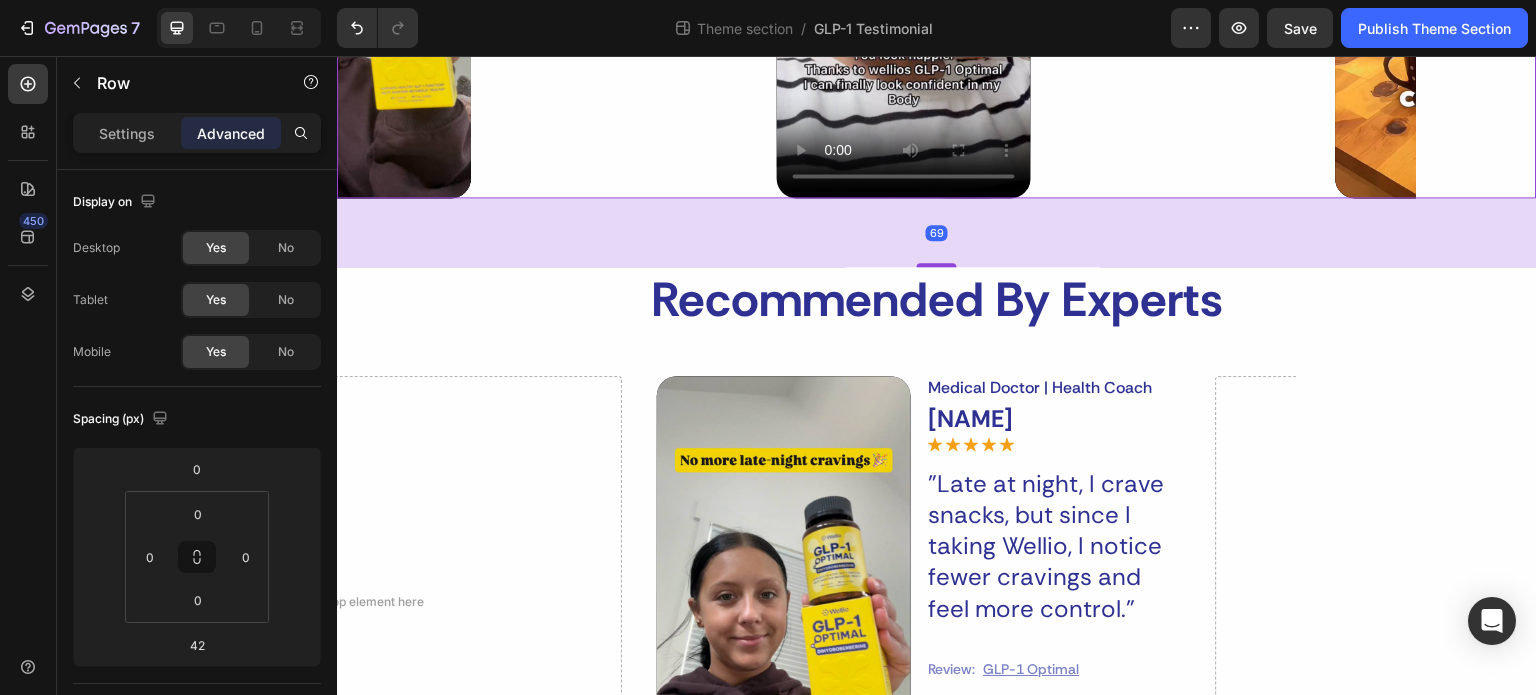 type on "69" 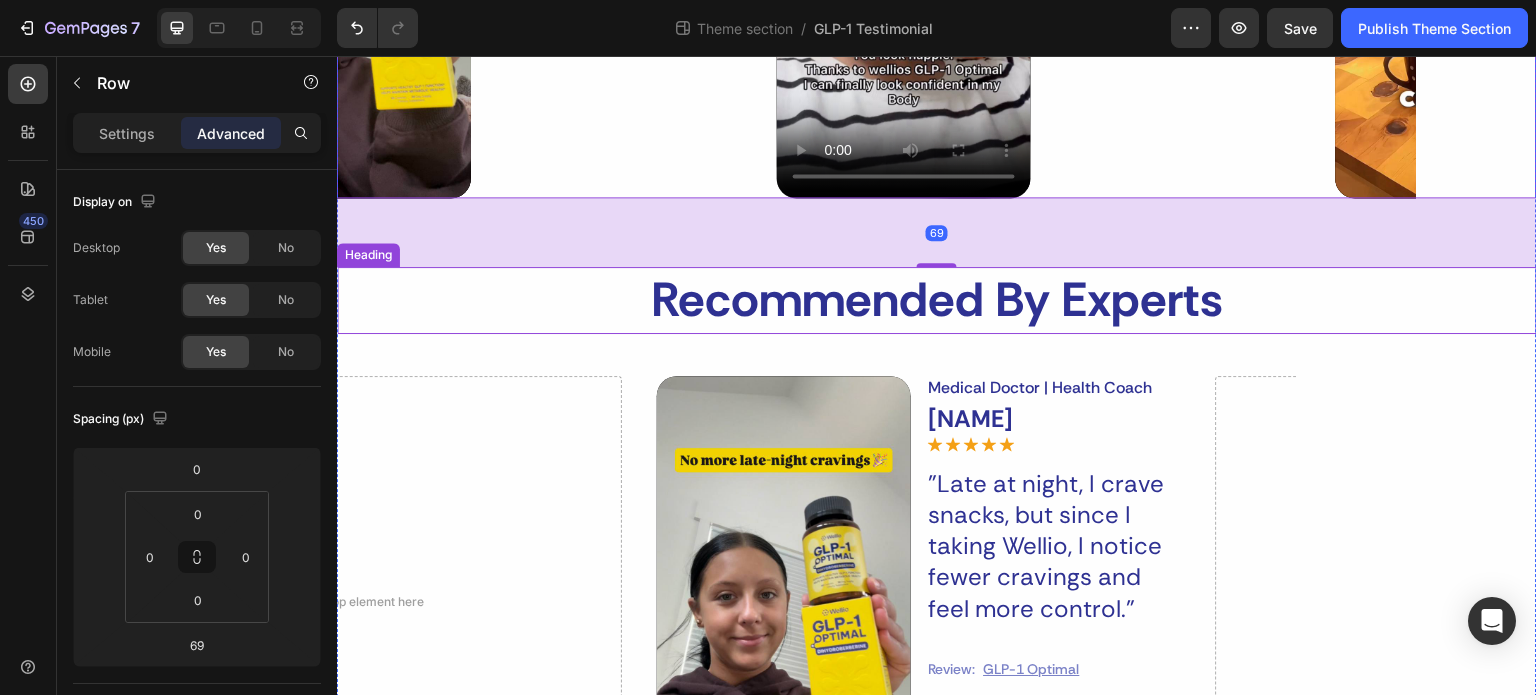 click on "Recommended By Experts" at bounding box center [937, 300] 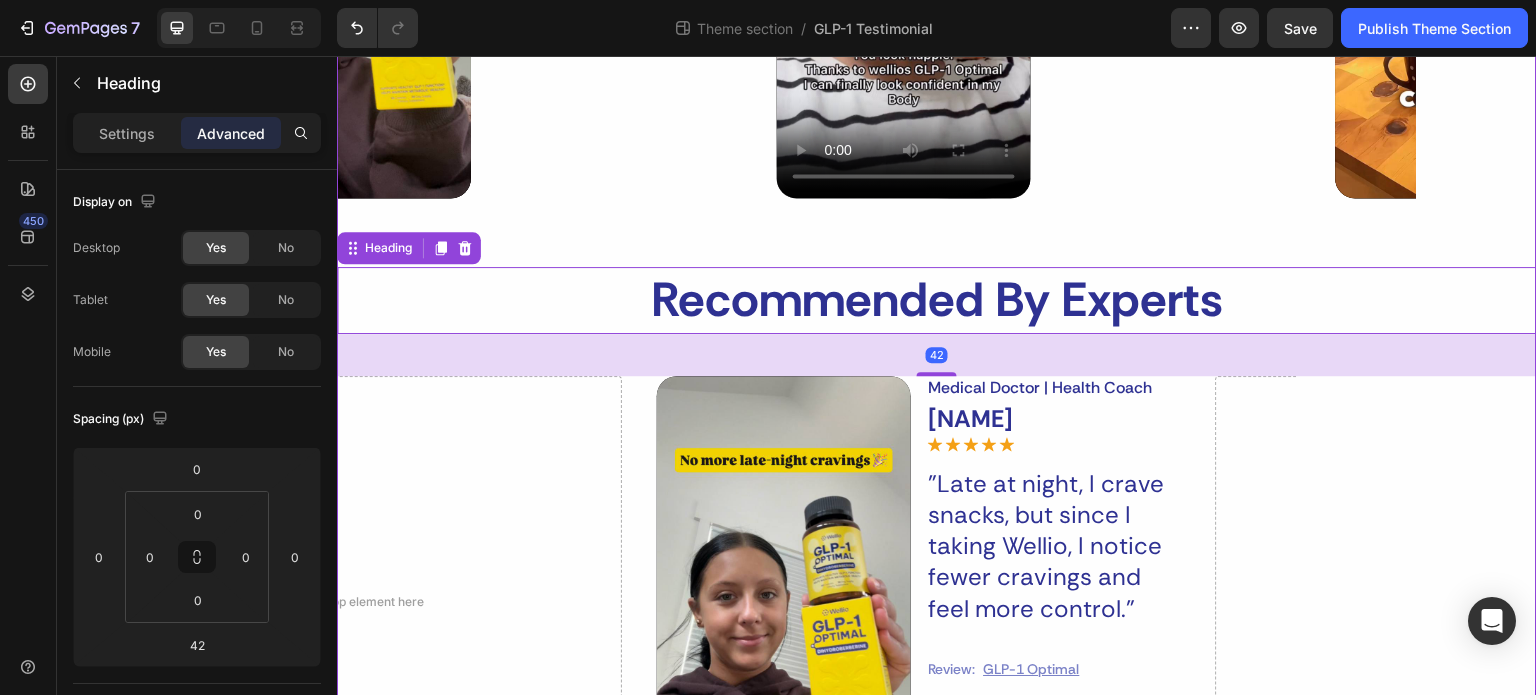 click on "Trusted By Our Happy Customers Heading Real customer-reported results from using Wellio’s products Text Block Row Video Addison Text Block
Icon
Icon
Icon
Icon
Icon Icon List "Late at night, I crave snacks, but since I taking Wellio, I notice fewer cravings and feel more control." Text Block Review: Text Block GLP-1 Optimal Text Block Row Row Row Video Jada Text Block
Icon
Icon
Icon
Icon
Icon Icon List "Thanks to Wellio GLP-1 Optimal, I can finally look confident in my body." Text Block Review: Text Block GLP-1 Optimal Text Block Row Row Row Video Destine Text Block
Icon
Icon
Icon
Icon
Icon Icon List  "After just a few days, I notice my usual snack cravings way less intense." Text Block Review: Text Block GLP-1 Optimal Text Block Row Row Row Video Raelii Text Block
Icon
Icon
Icon
Icon
Icon Icon List "This supplement has helped me in ways that I didn't think it could." Text Block Review: Text Block GLP-1 Optimal Text Block Row" at bounding box center [937, 230] 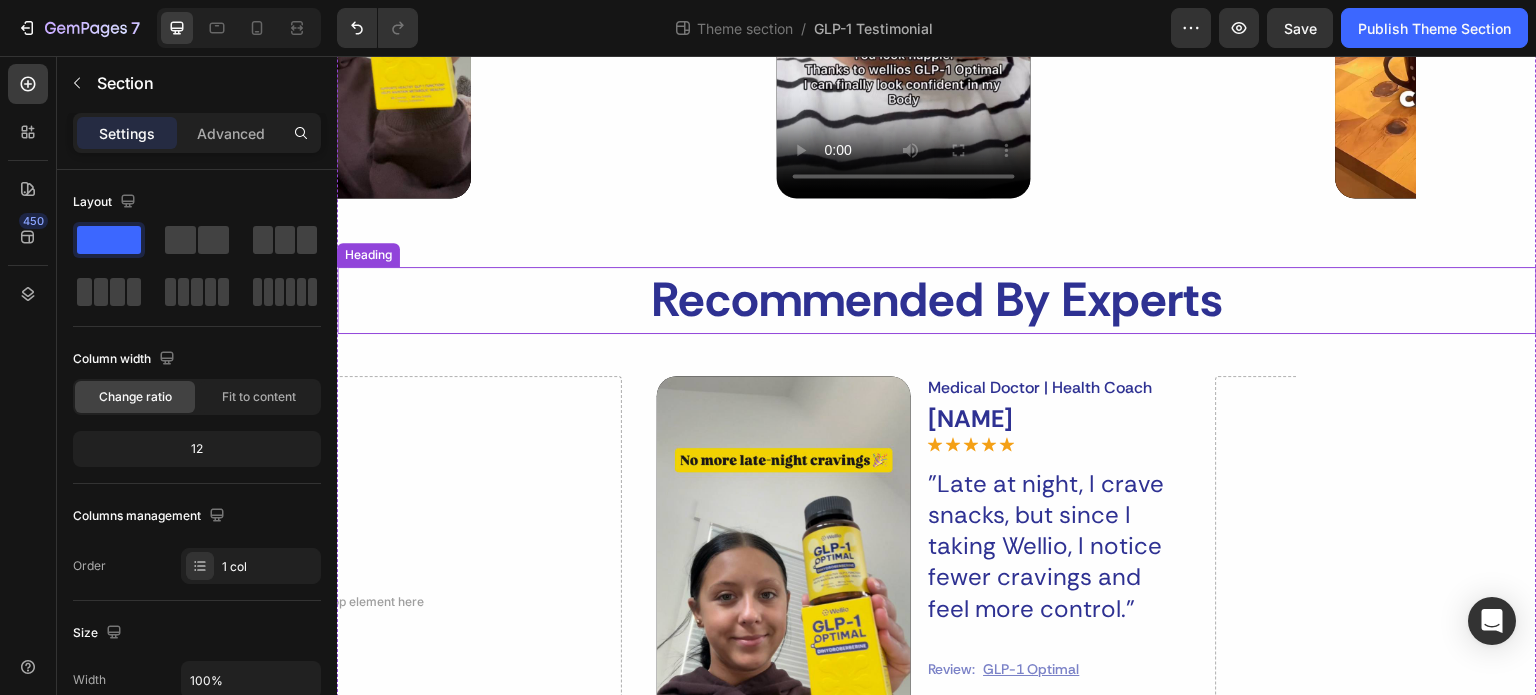 click on "Recommended By Experts" at bounding box center [937, 300] 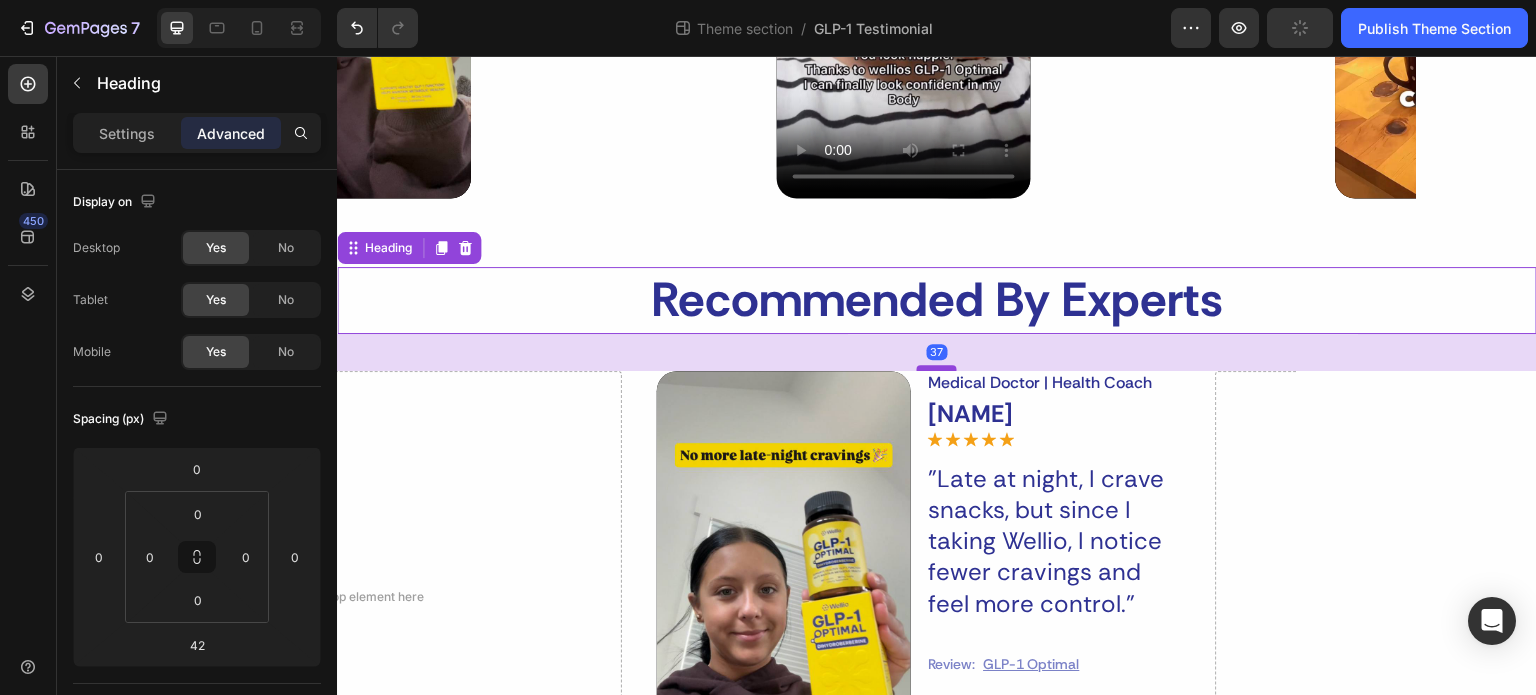 click at bounding box center (937, 368) 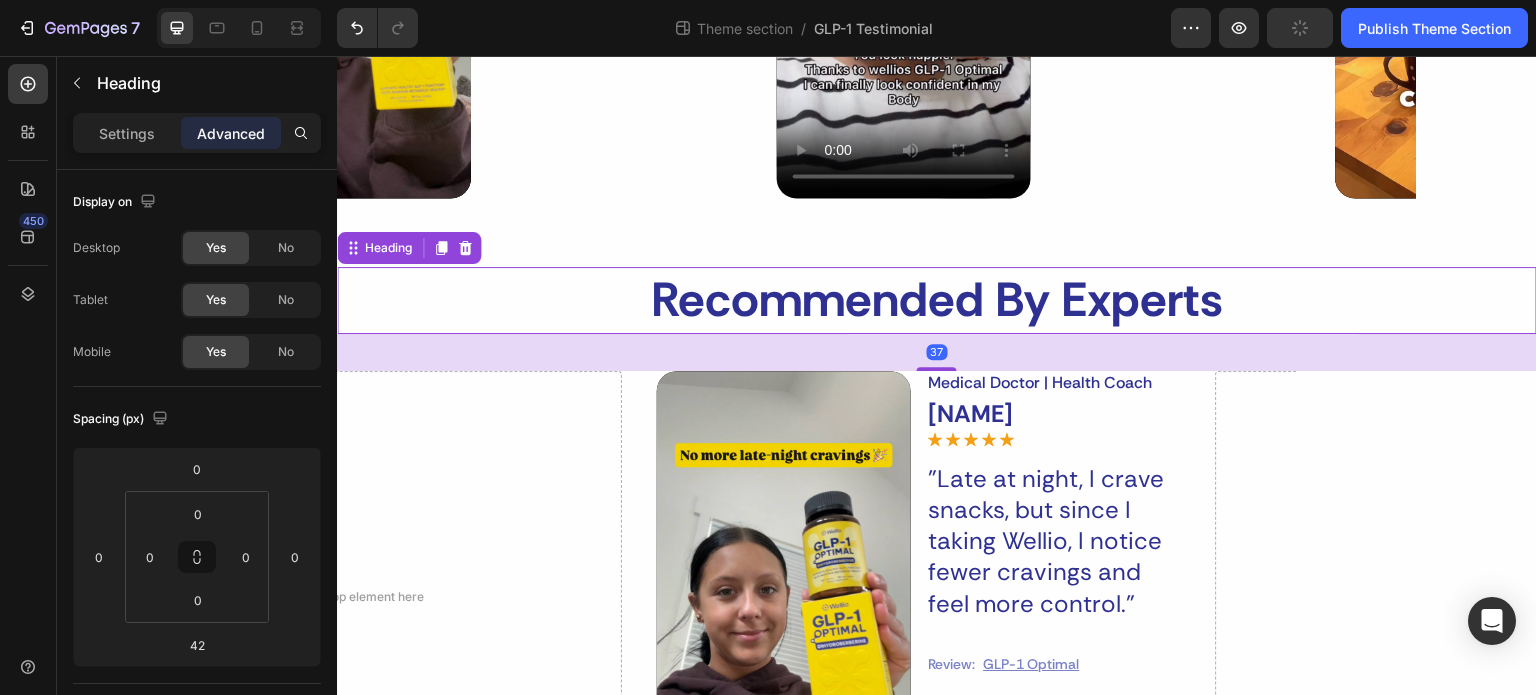 type on "33" 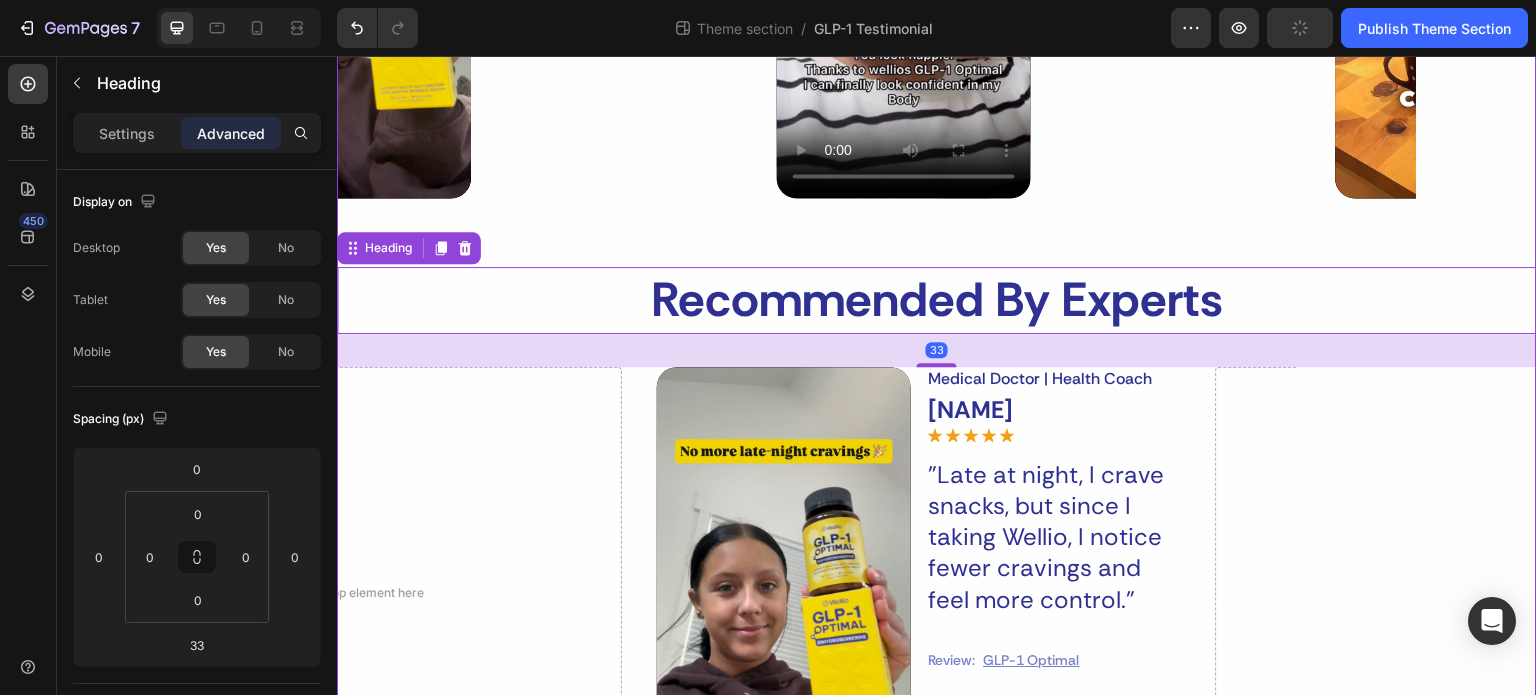 click on "Trusted By Our Happy Customers Heading Real customer-reported results from using Wellio’s products Text Block Row Video Addison Text Block
Icon
Icon
Icon
Icon
Icon Icon List "Late at night, I crave snacks, but since I taking Wellio, I notice fewer cravings and feel more control." Text Block Review: Text Block GLP-1 Optimal Text Block Row Row Row Video Jada Text Block
Icon
Icon
Icon
Icon
Icon Icon List "Thanks to Wellio GLP-1 Optimal, I can finally look confident in my body." Text Block Review: Text Block GLP-1 Optimal Text Block Row Row Row Video Destine Text Block
Icon
Icon
Icon
Icon
Icon Icon List  "After just a few days, I notice my usual snack cravings way less intense." Text Block Review: Text Block GLP-1 Optimal Text Block Row Row Row Video Raelii Text Block
Icon
Icon
Icon
Icon
Icon Icon List "This supplement has helped me in ways that I didn't think it could." Text Block Review: Text Block GLP-1 Optimal Text Block Row" at bounding box center (937, 226) 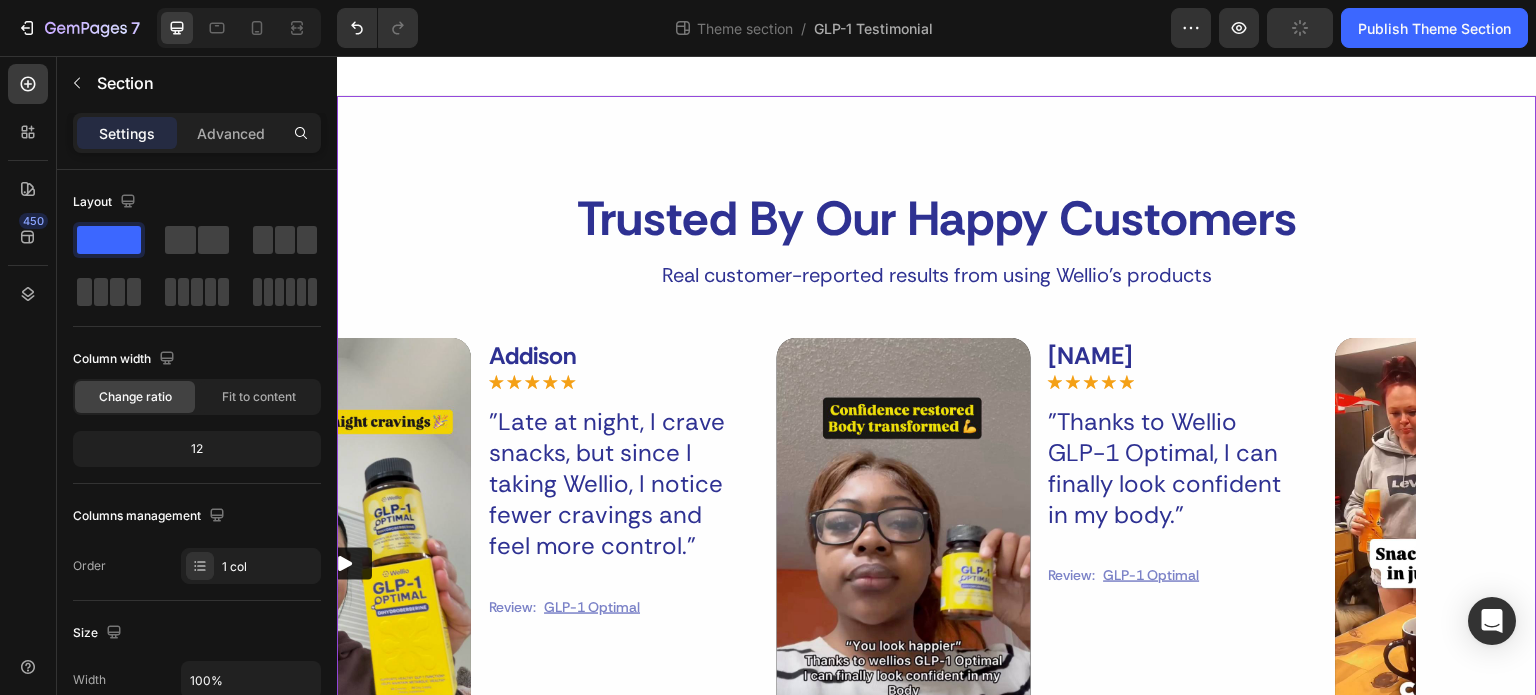 scroll, scrollTop: 0, scrollLeft: 0, axis: both 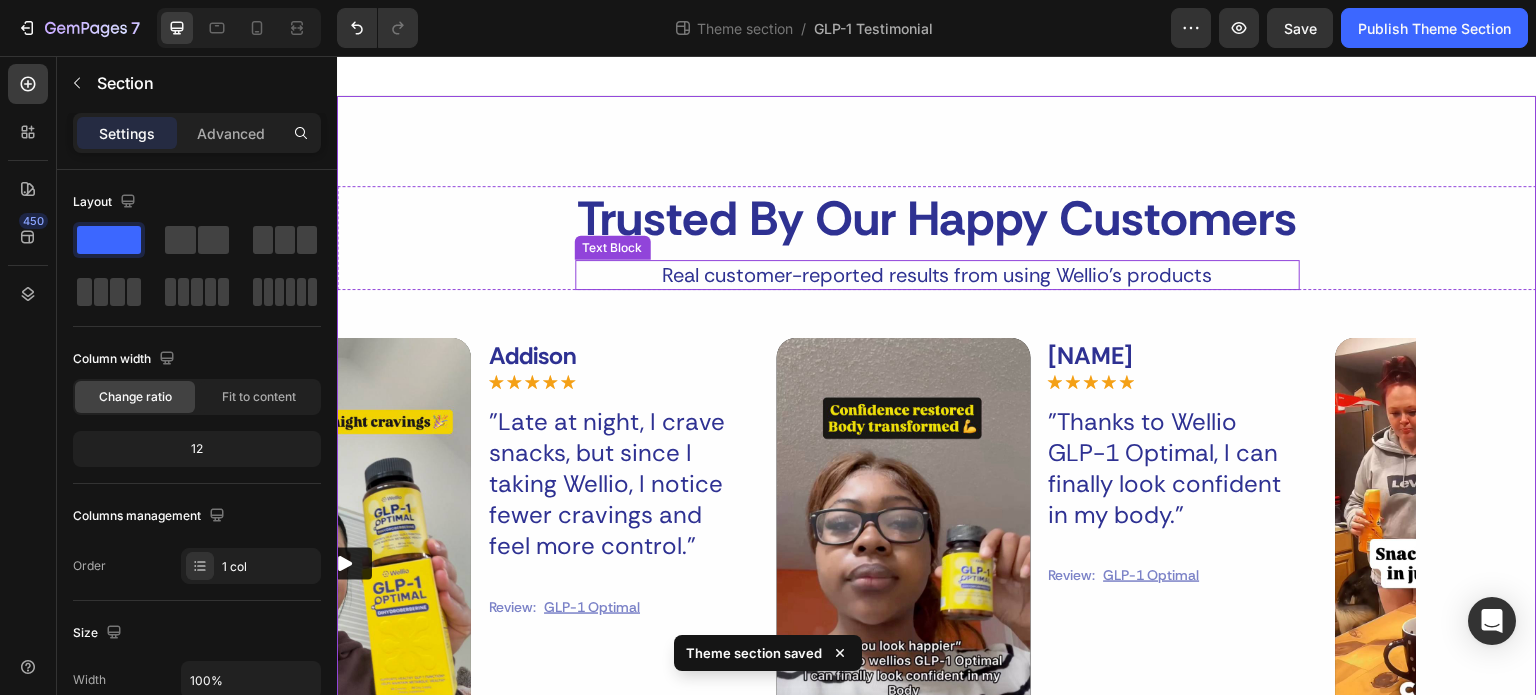 click on "Real customer-reported results from using Wellio’s products" at bounding box center [937, 275] 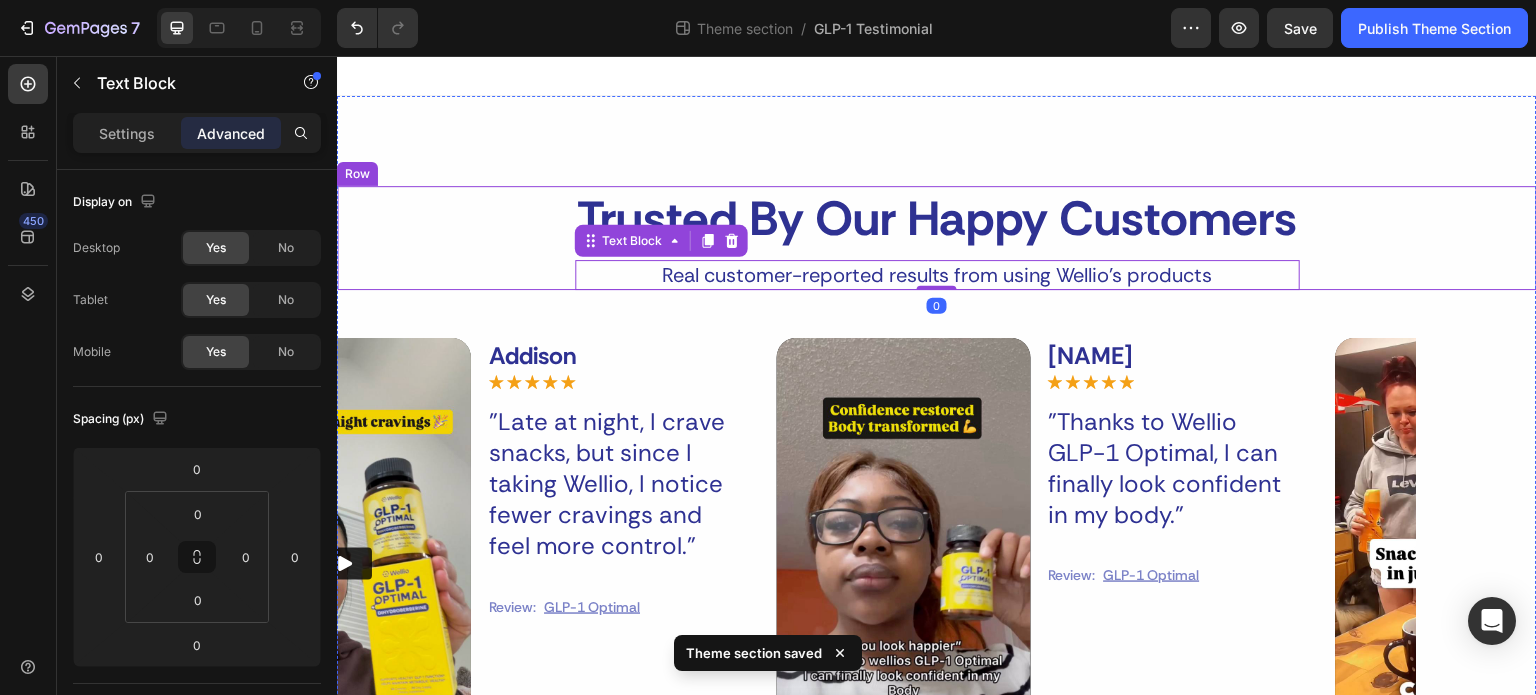 click on "Trusted By Our Happy Customers Heading Real customer-reported results from using Wellio’s products Text Block   0 Row" at bounding box center [937, 238] 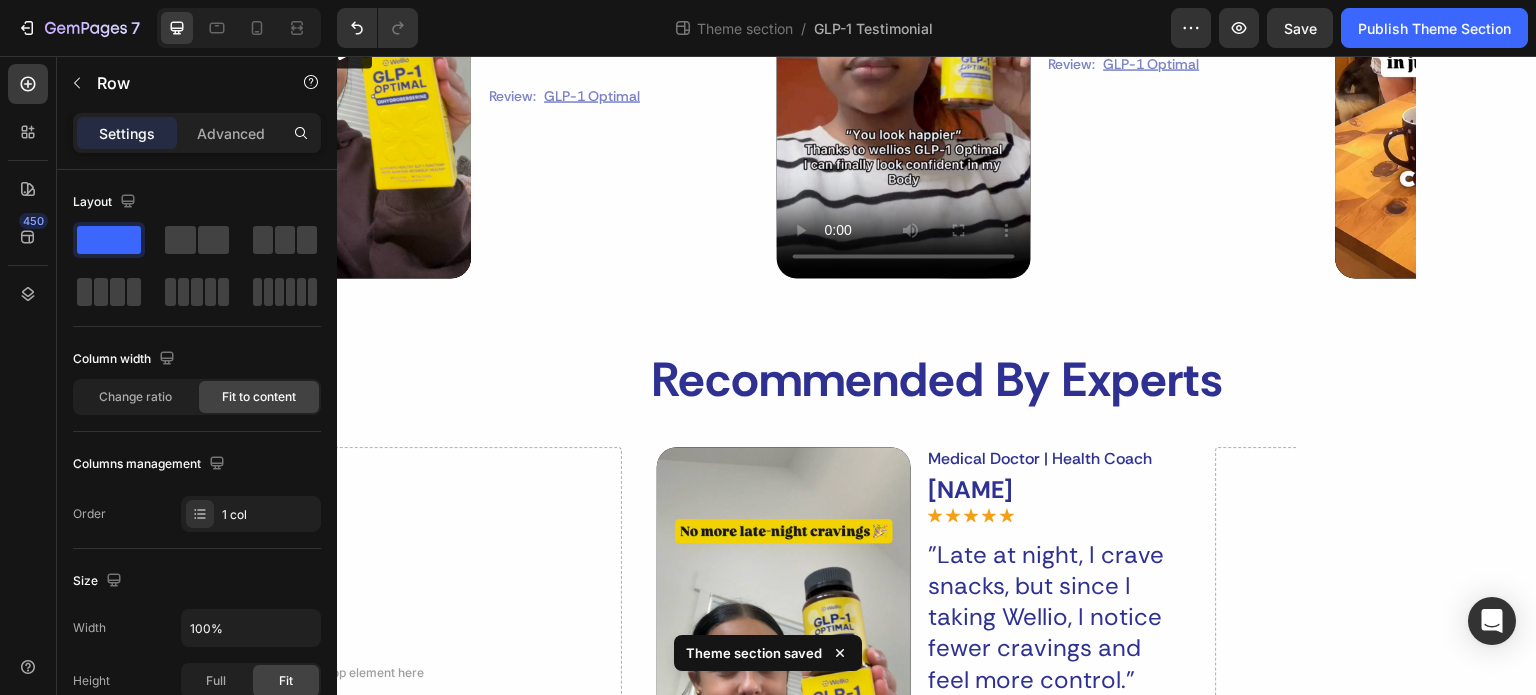 scroll, scrollTop: 600, scrollLeft: 0, axis: vertical 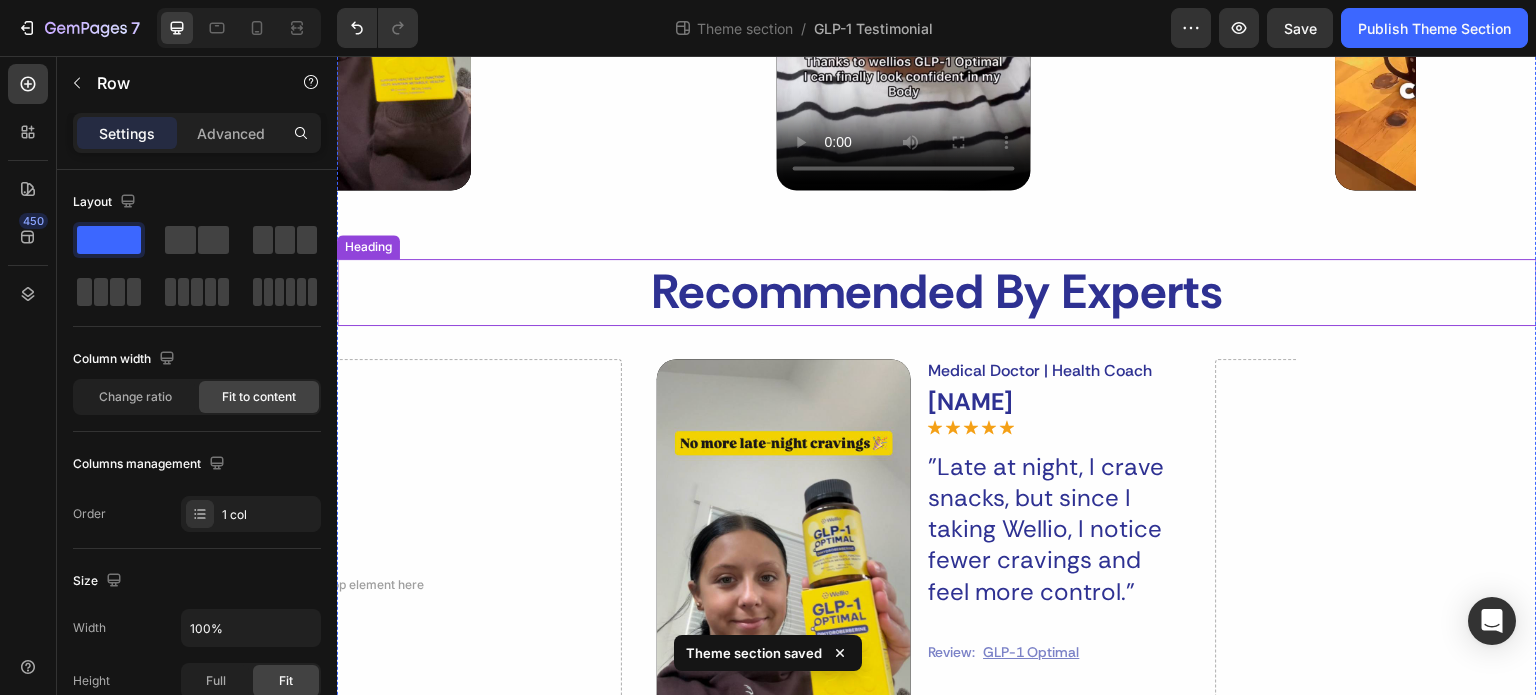 drag, startPoint x: 1117, startPoint y: 303, endPoint x: 1079, endPoint y: 310, distance: 38.63936 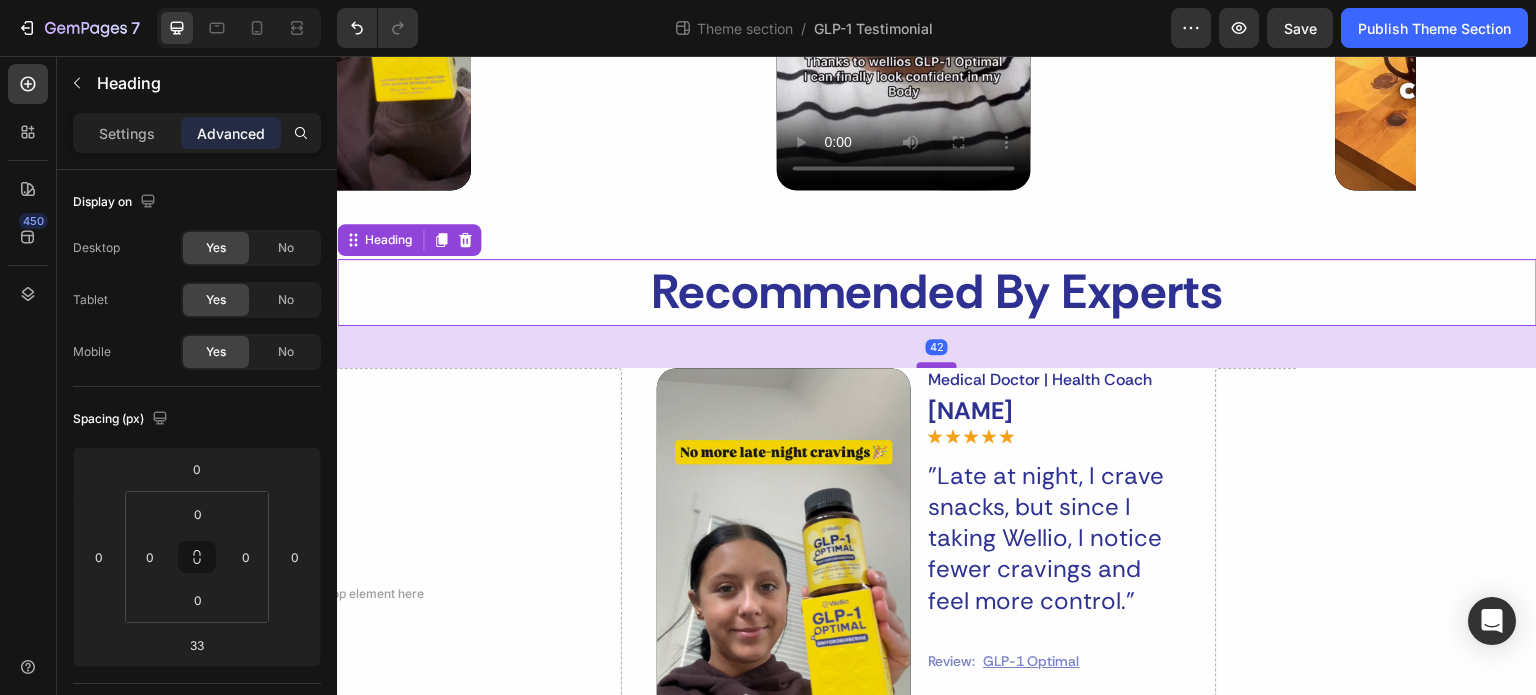 click at bounding box center [937, 365] 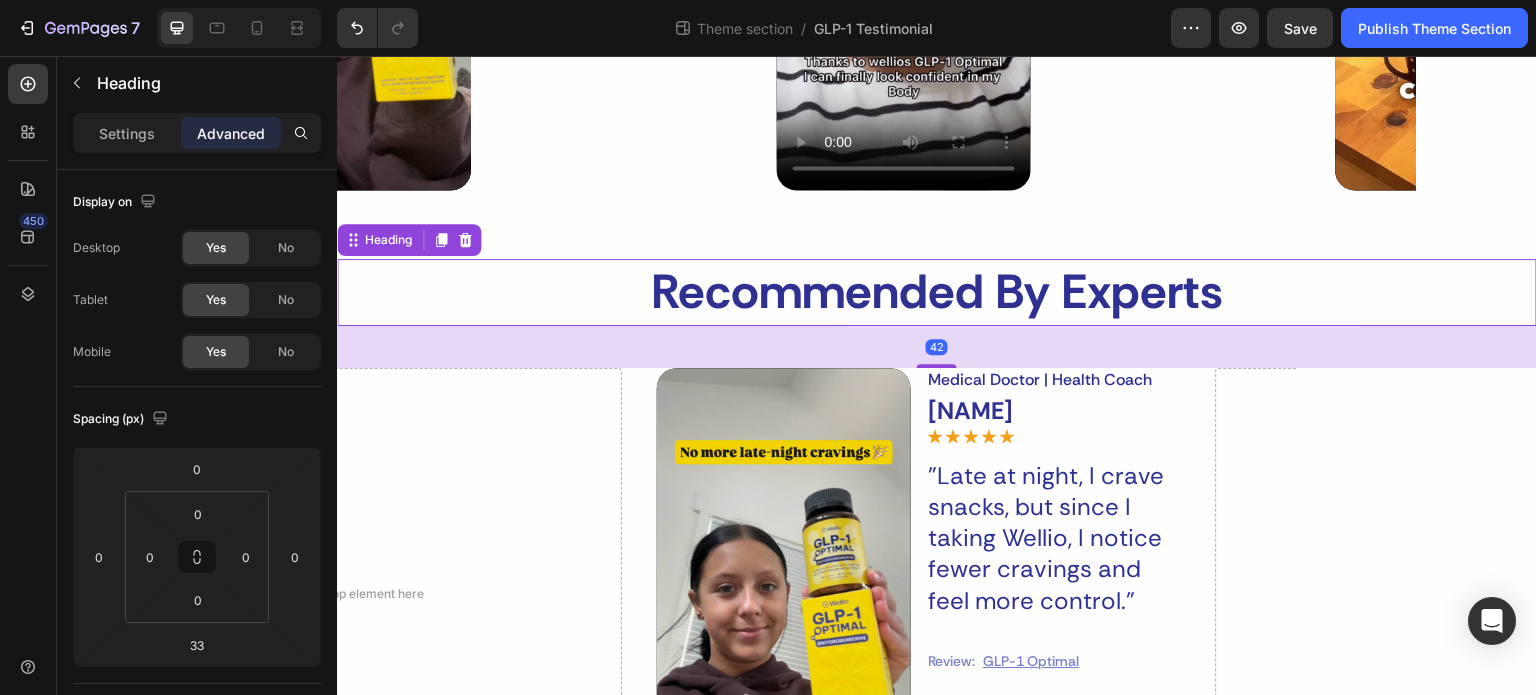 type on "42" 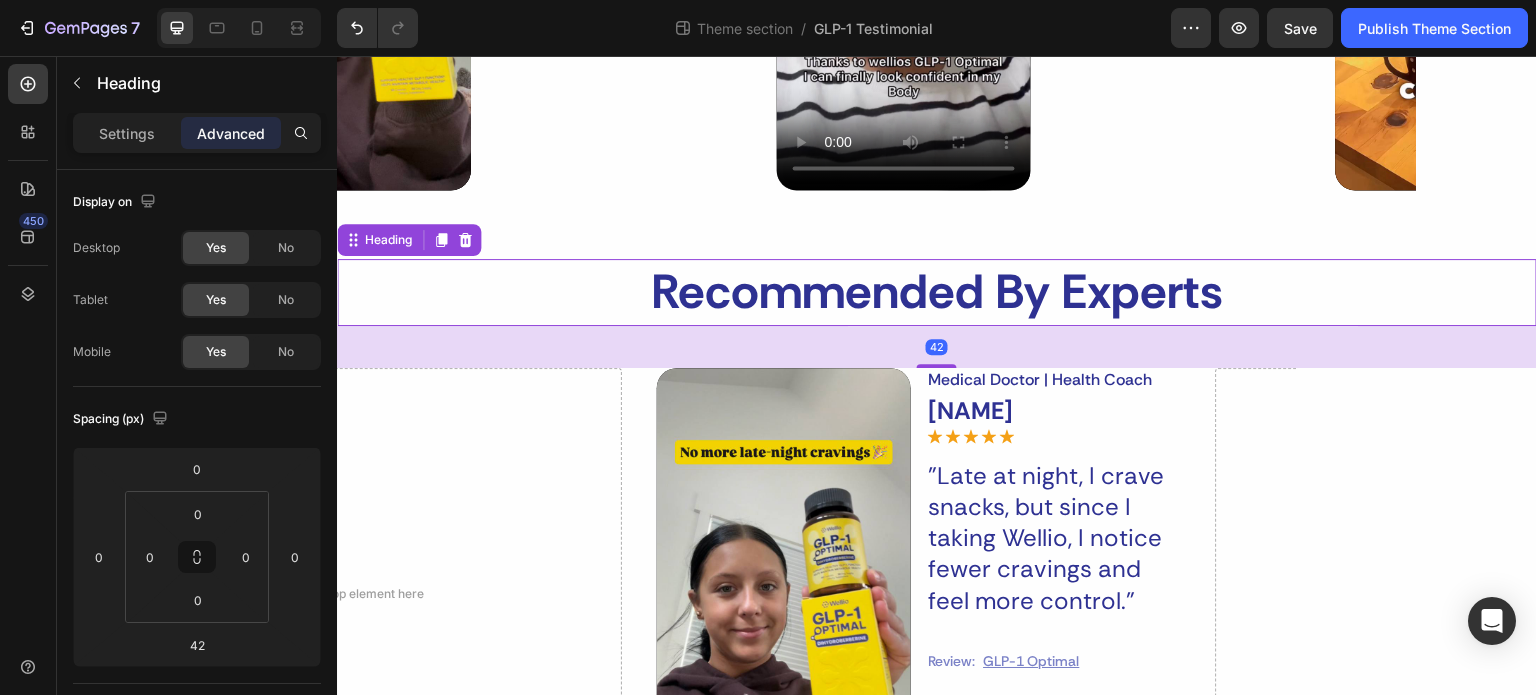 click on "Trusted By Our Happy Customers Heading Real customer-reported results from using Wellio’s products Text Block Row Video Addison Text Block
Icon
Icon
Icon
Icon
Icon Icon List "Late at night, I crave snacks, but since I taking Wellio, I notice fewer cravings and feel more control." Text Block Review: Text Block GLP-1 Optimal Text Block Row Row Row Video Jada Text Block
Icon
Icon
Icon
Icon
Icon Icon List "Thanks to Wellio GLP-1 Optimal, I can finally look confident in my body." Text Block Review: Text Block GLP-1 Optimal Text Block Row Row Row Video Destine Text Block
Icon
Icon
Icon
Icon
Icon Icon List  "After just a few days, I notice my usual snack cravings way less intense." Text Block Review: Text Block GLP-1 Optimal Text Block Row Row Row Video Raelii Text Block
Icon
Icon
Icon
Icon
Icon Icon List "This supplement has helped me in ways that I didn't think it could." Text Block Review: Text Block GLP-1 Optimal Text Block Row" at bounding box center [937, 222] 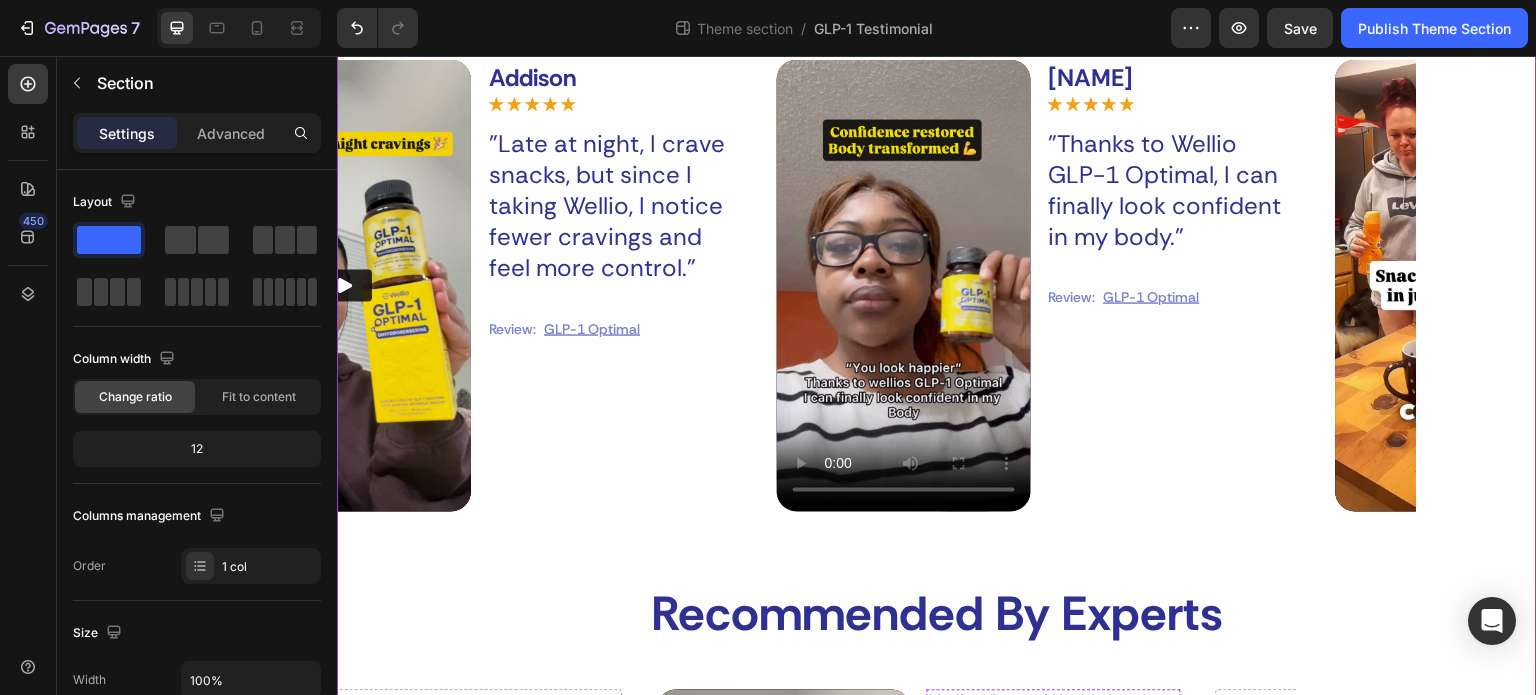 scroll, scrollTop: 200, scrollLeft: 0, axis: vertical 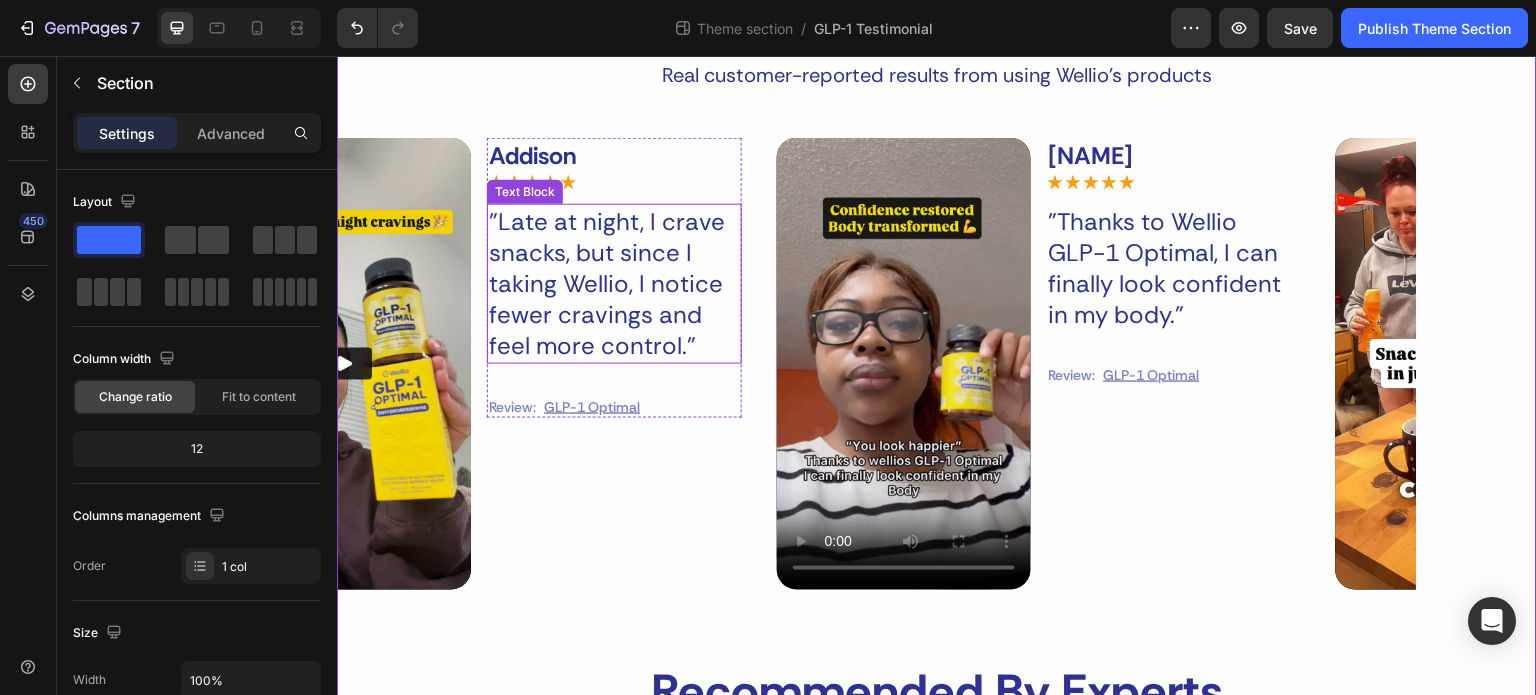click on ""Late at night, I crave snacks, but since I taking Wellio, I notice fewer cravings and feel more control."" at bounding box center (614, 284) 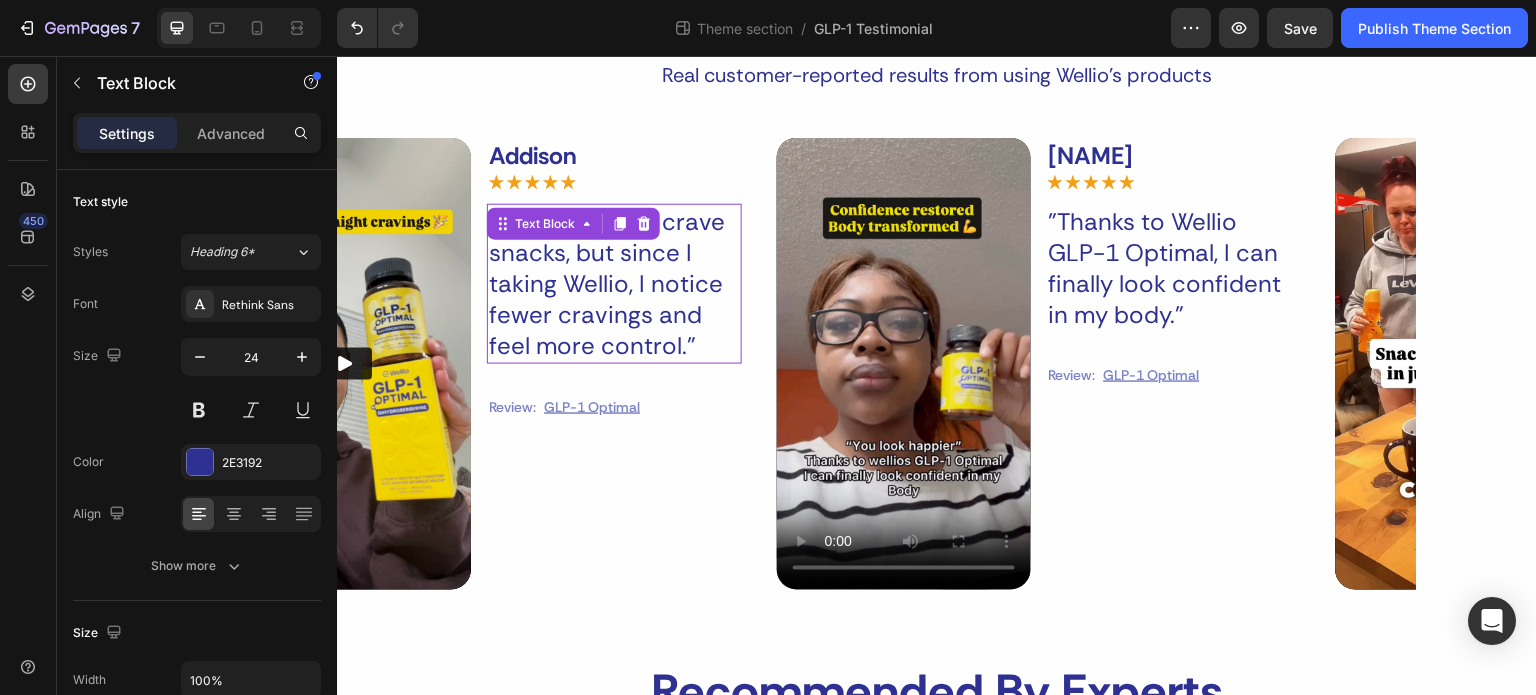 click on ""Late at night, I crave snacks, but since I taking Wellio, I notice fewer cravings and feel more control."" at bounding box center [614, 284] 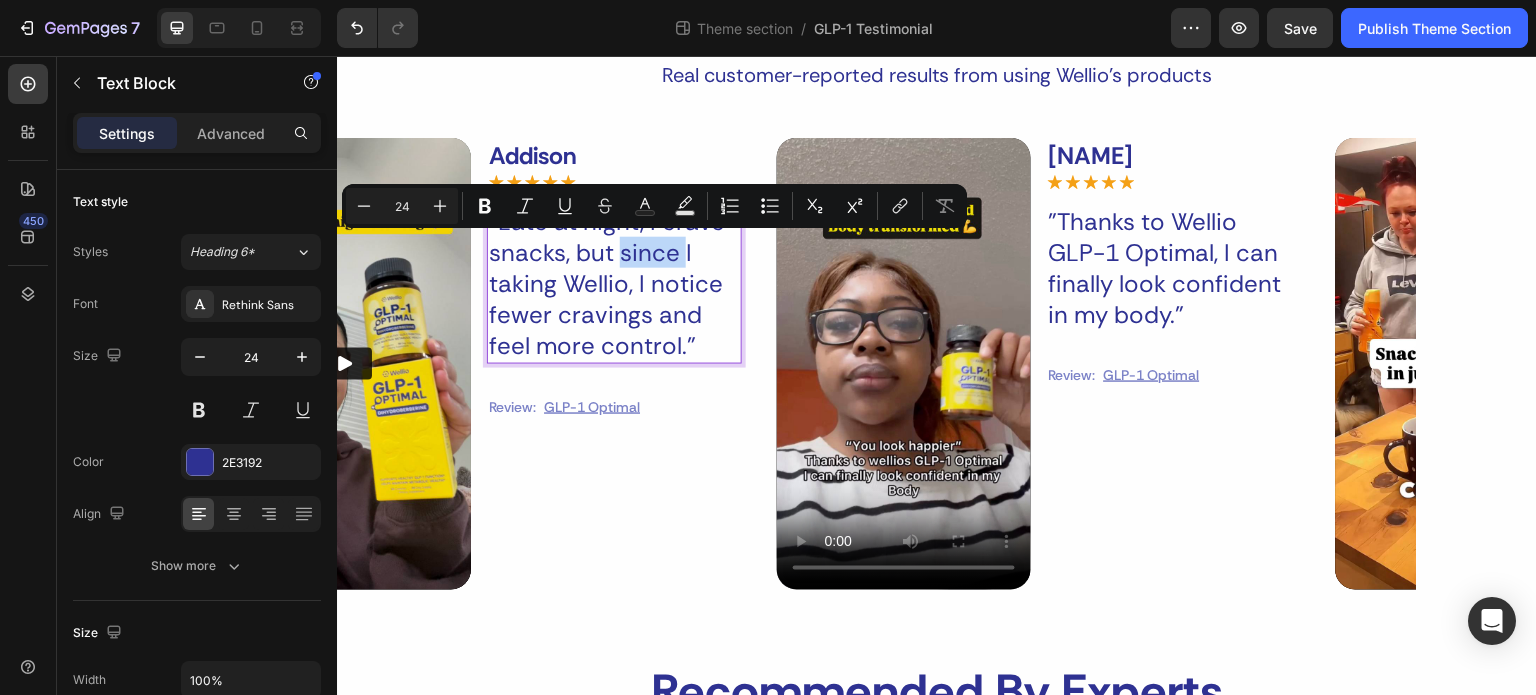 click on ""Late at night, I crave snacks, but since I taking Wellio, I notice fewer cravings and feel more control."" at bounding box center (614, 284) 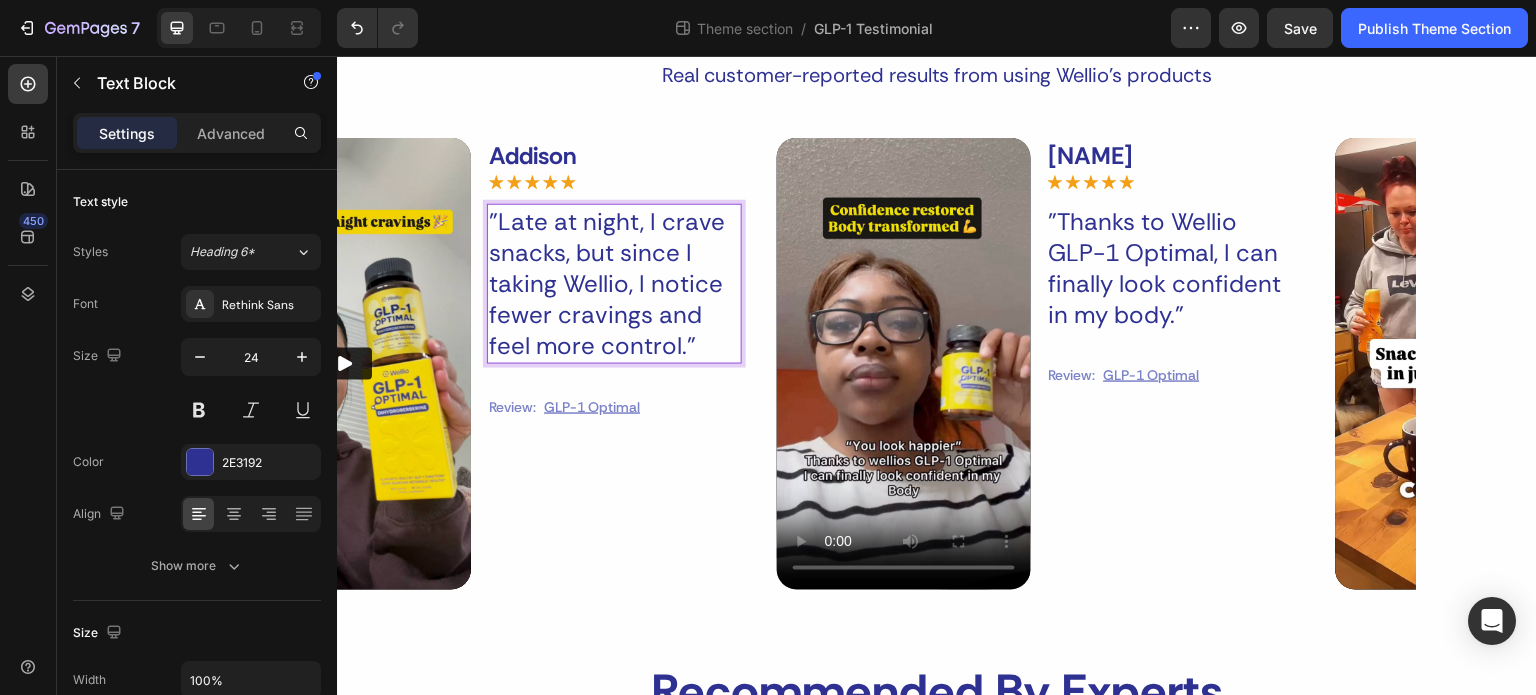 click on ""Late at night, I crave snacks, but since I taking Wellio, I notice fewer cravings and feel more control."" at bounding box center (614, 284) 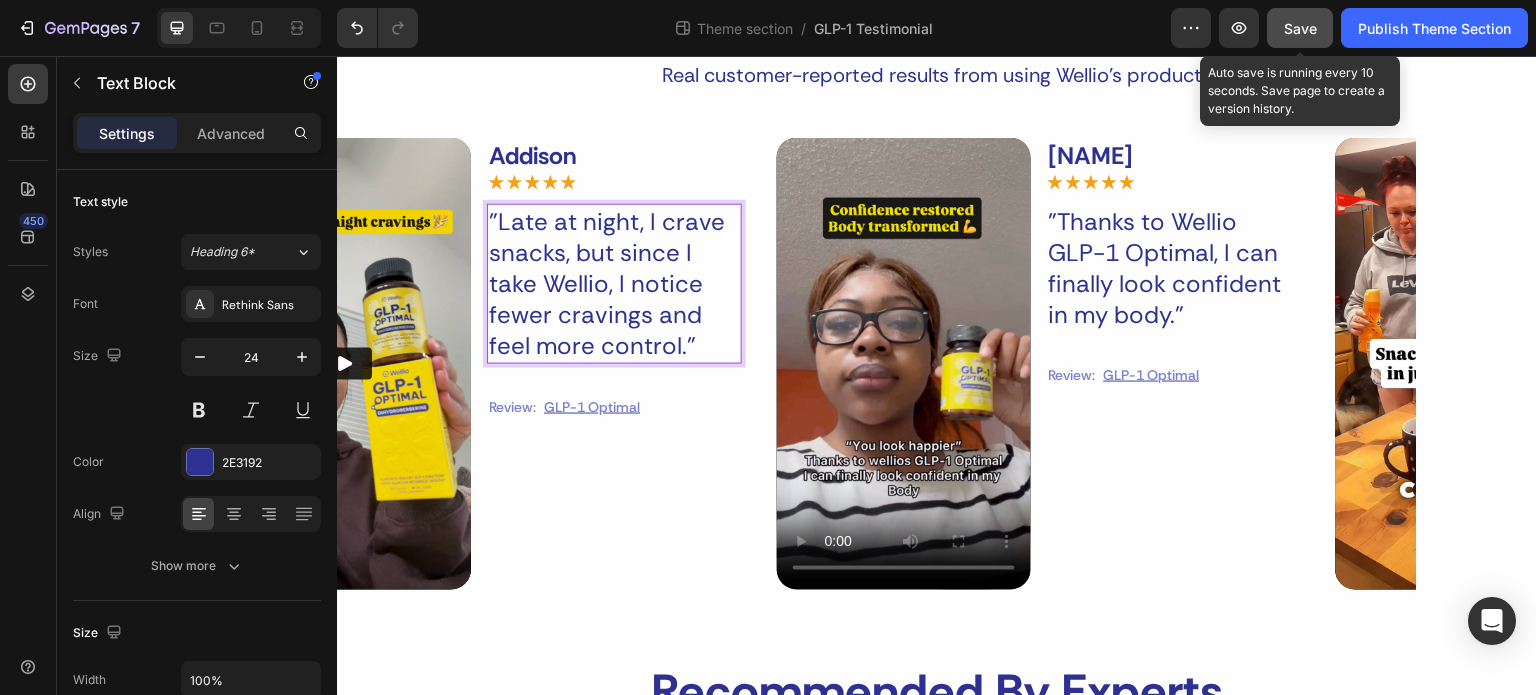 click on "Save" 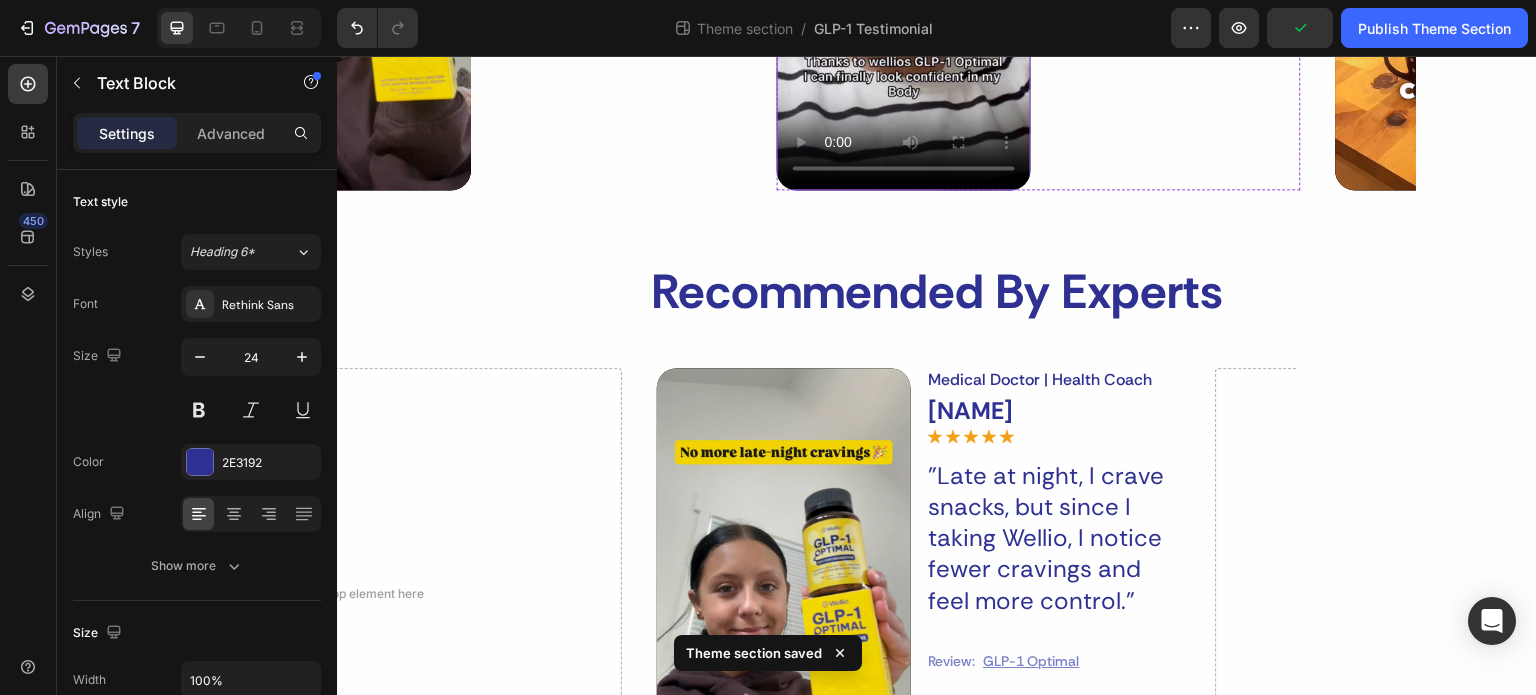 scroll, scrollTop: 800, scrollLeft: 0, axis: vertical 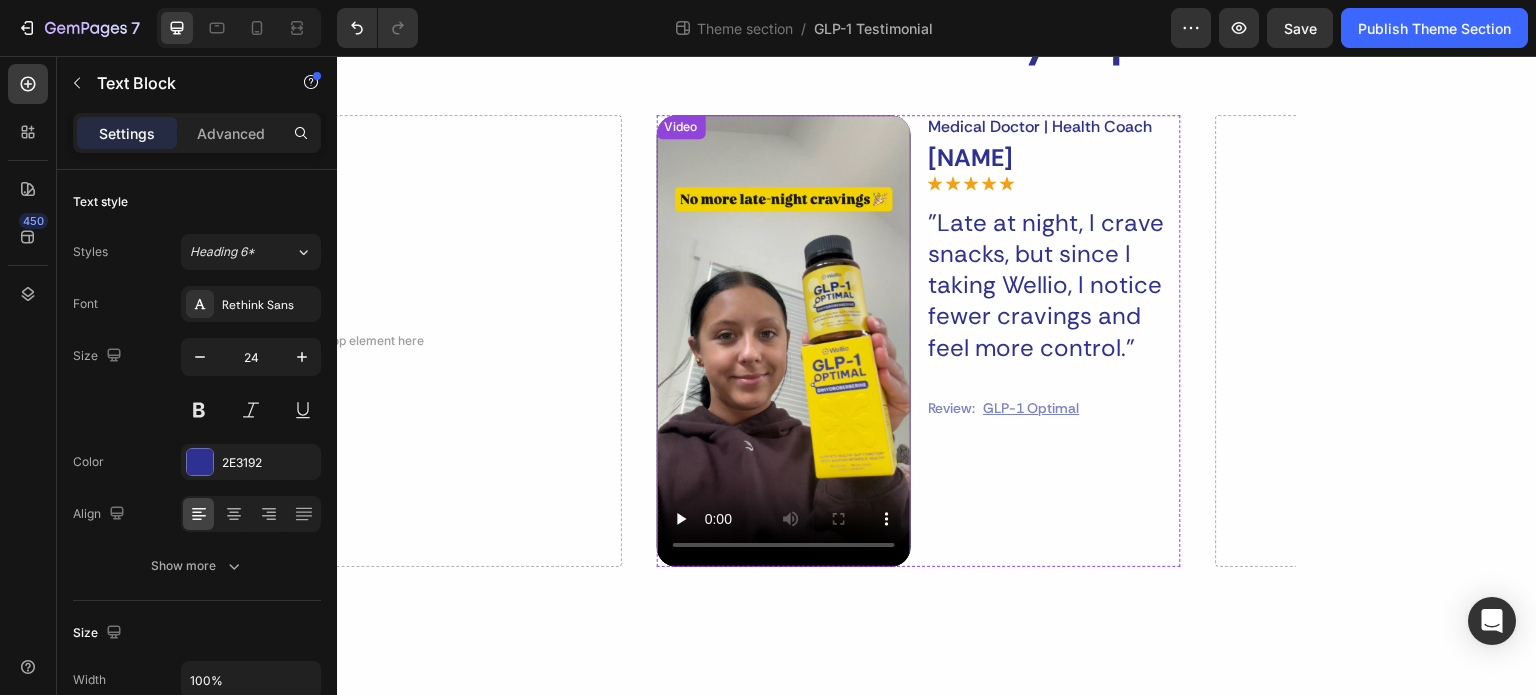 click at bounding box center (784, 341) 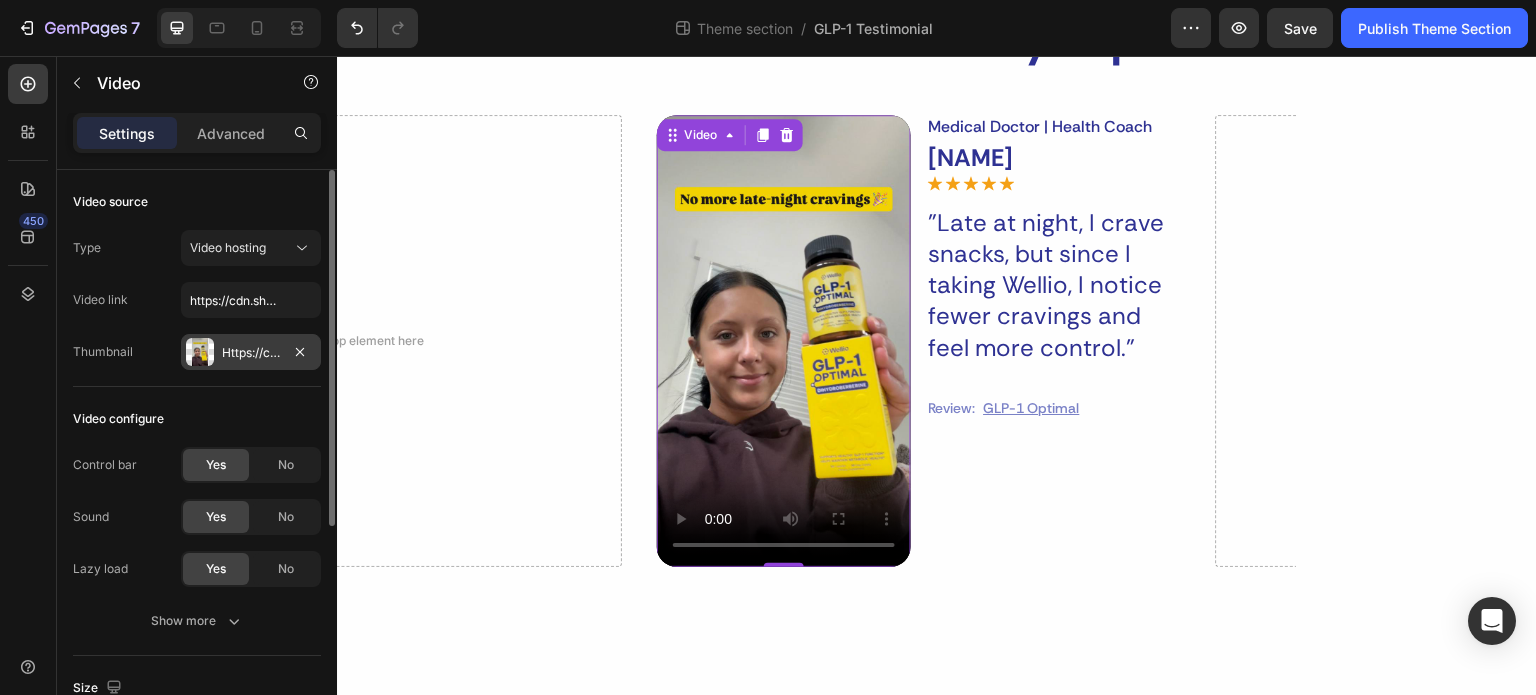 click on "Https://cdn.Shopify.Com/s/files/1/0623/7126/6621/files/gempages_567547626338124881-4611cd9b-930a-41c5-8337-5e23a80cce27.Jpg" at bounding box center [251, 353] 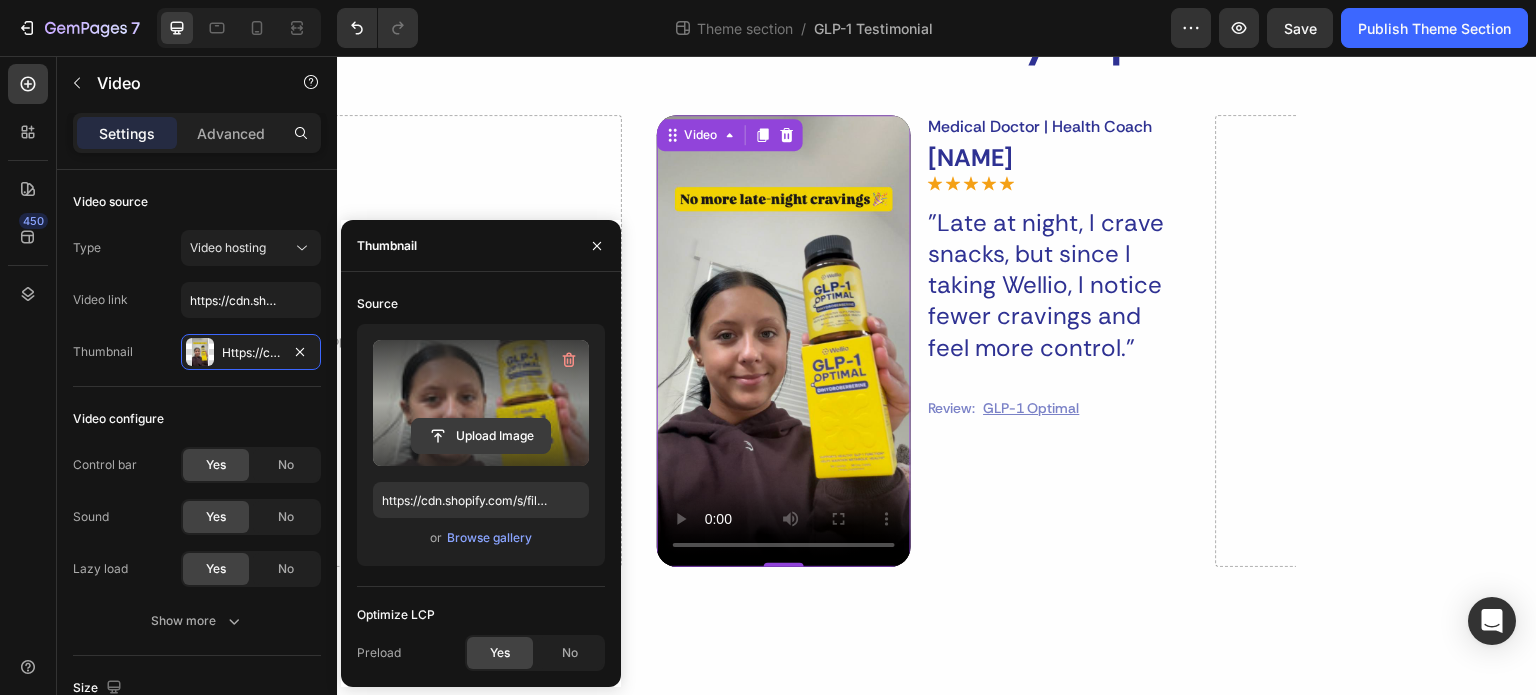 click 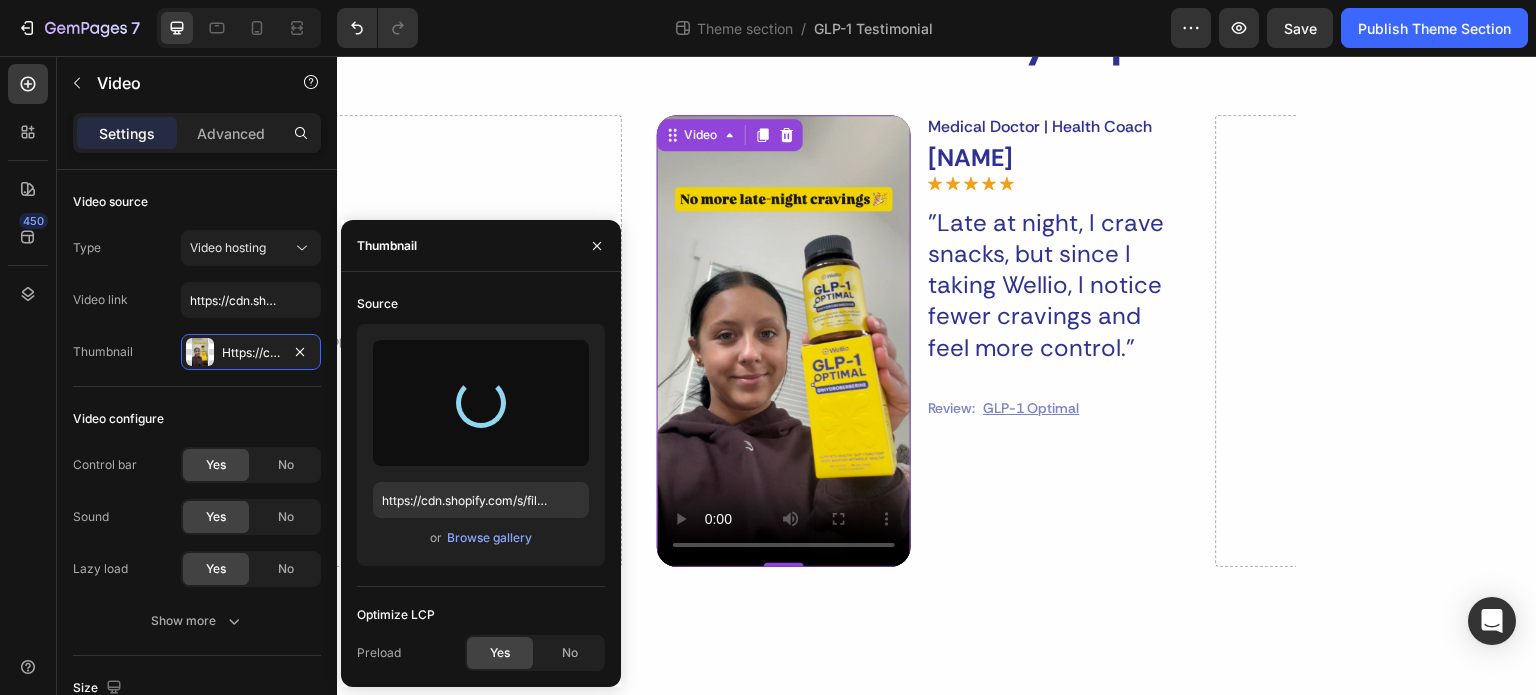 type on "https://cdn.shopify.com/s/files/1/0623/7126/6621/files/gempages_567547626338124881-a1570039-817a-46e3-875a-6ae7ef9b7374.jpg" 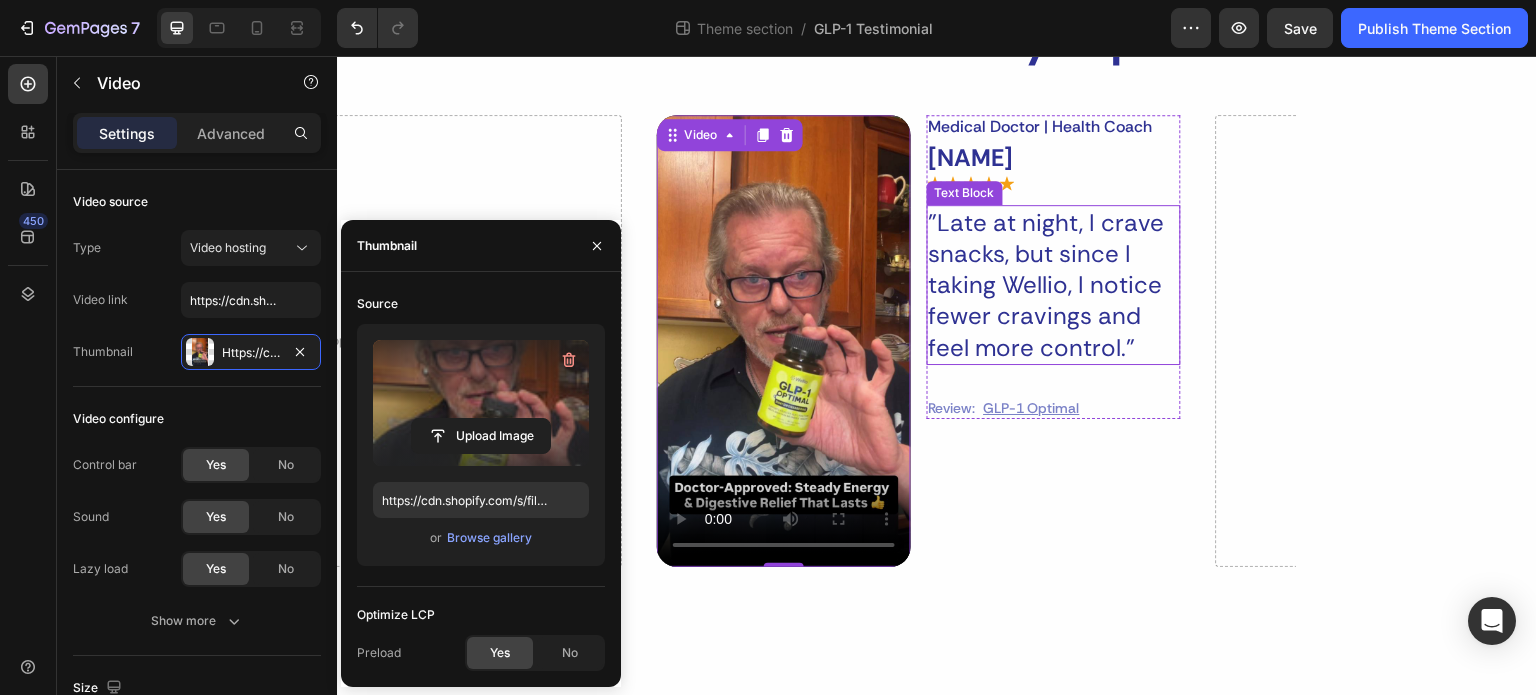 click on ""Late at night, I crave snacks, but since I taking Wellio, I notice fewer cravings and feel more control."" at bounding box center [1054, 285] 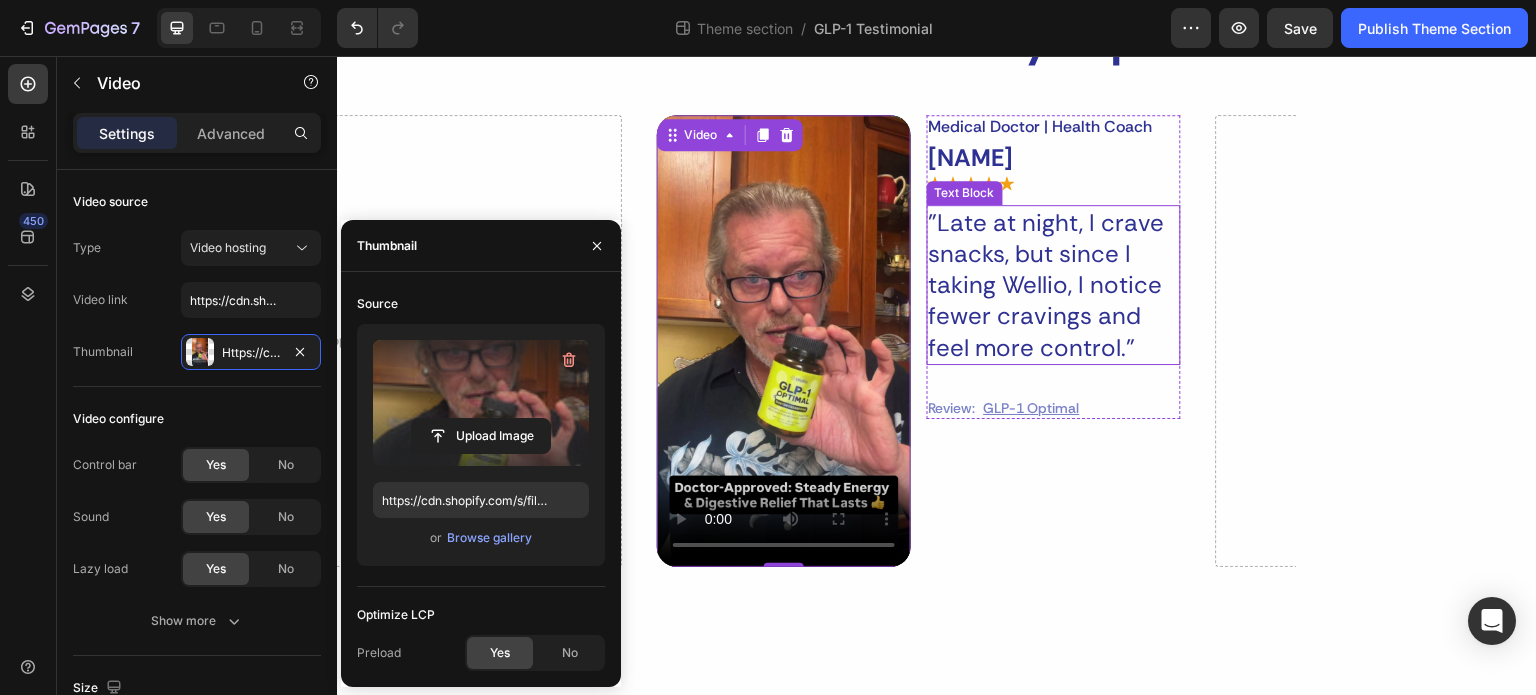 click on ""Late at night, I crave snacks, but since I taking Wellio, I notice fewer cravings and feel more control."" at bounding box center [1054, 285] 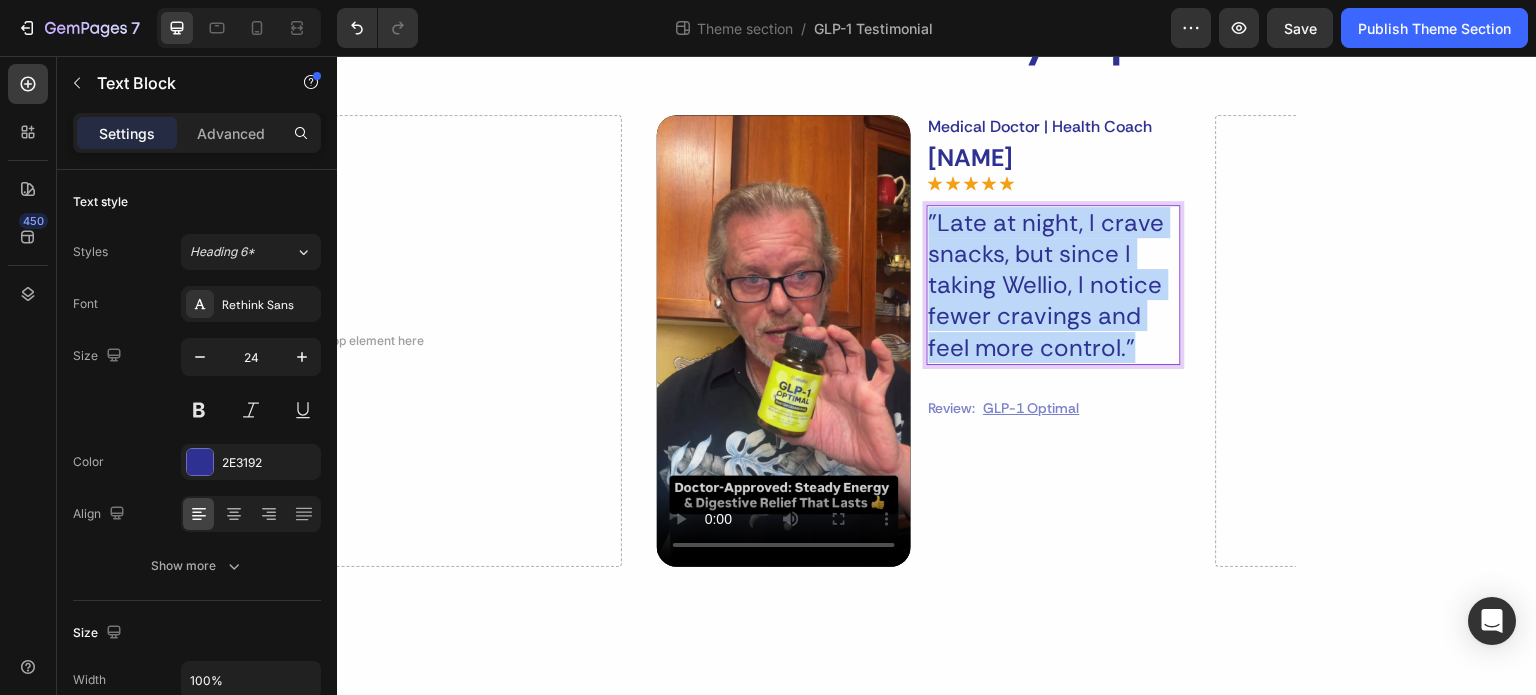 click on ""Late at night, I crave snacks, but since I taking Wellio, I notice fewer cravings and feel more control."" at bounding box center (1054, 285) 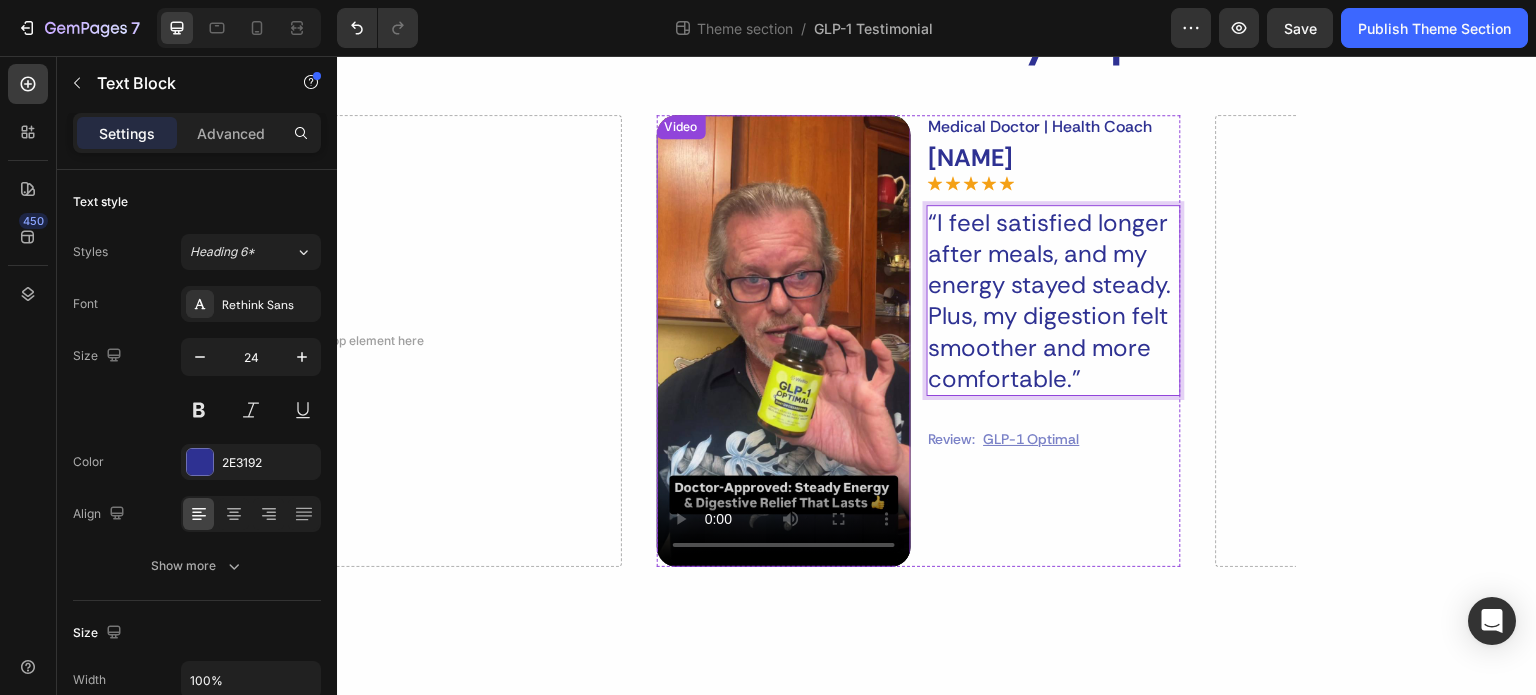 click at bounding box center [784, 341] 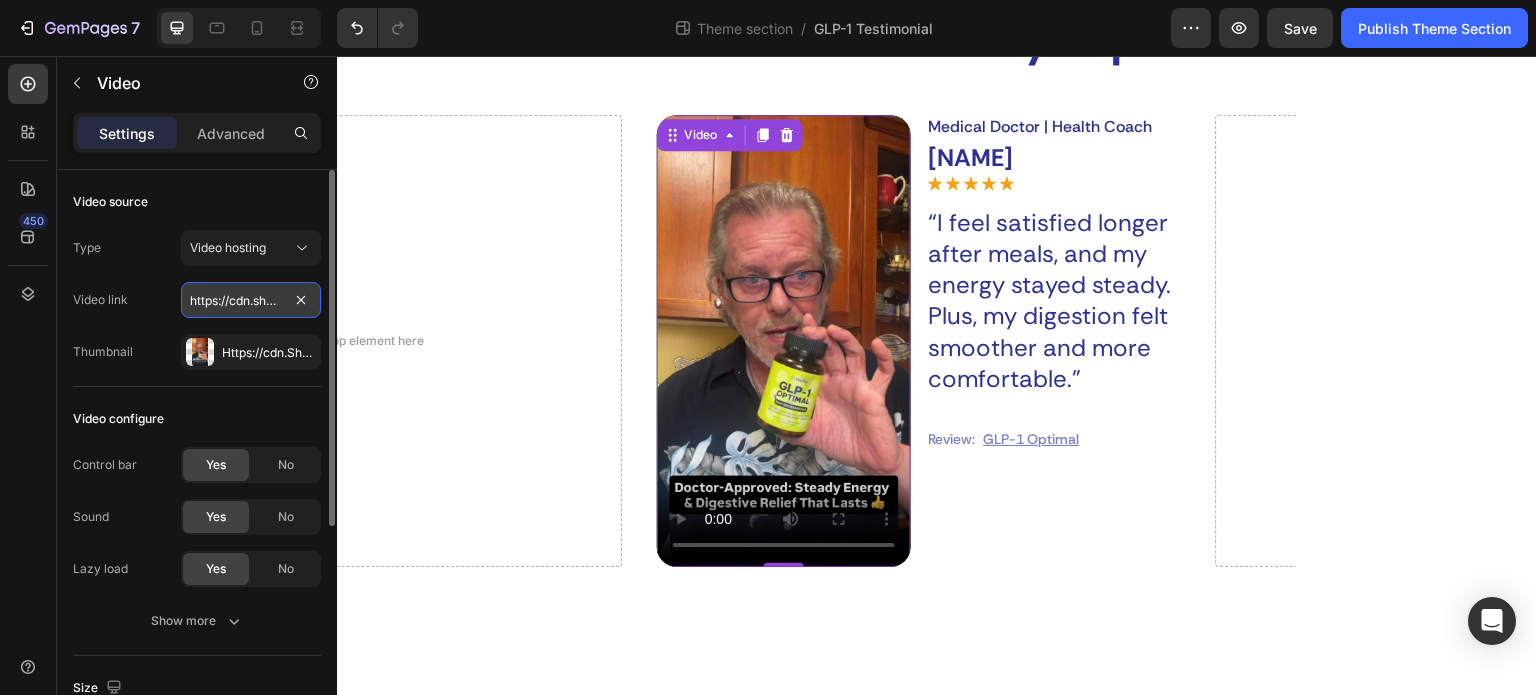 click on "https://cdn.shopify.com/videos/c/o/v/27e1518bf65e4b0886f00a0e14e09fda.mov" at bounding box center (251, 300) 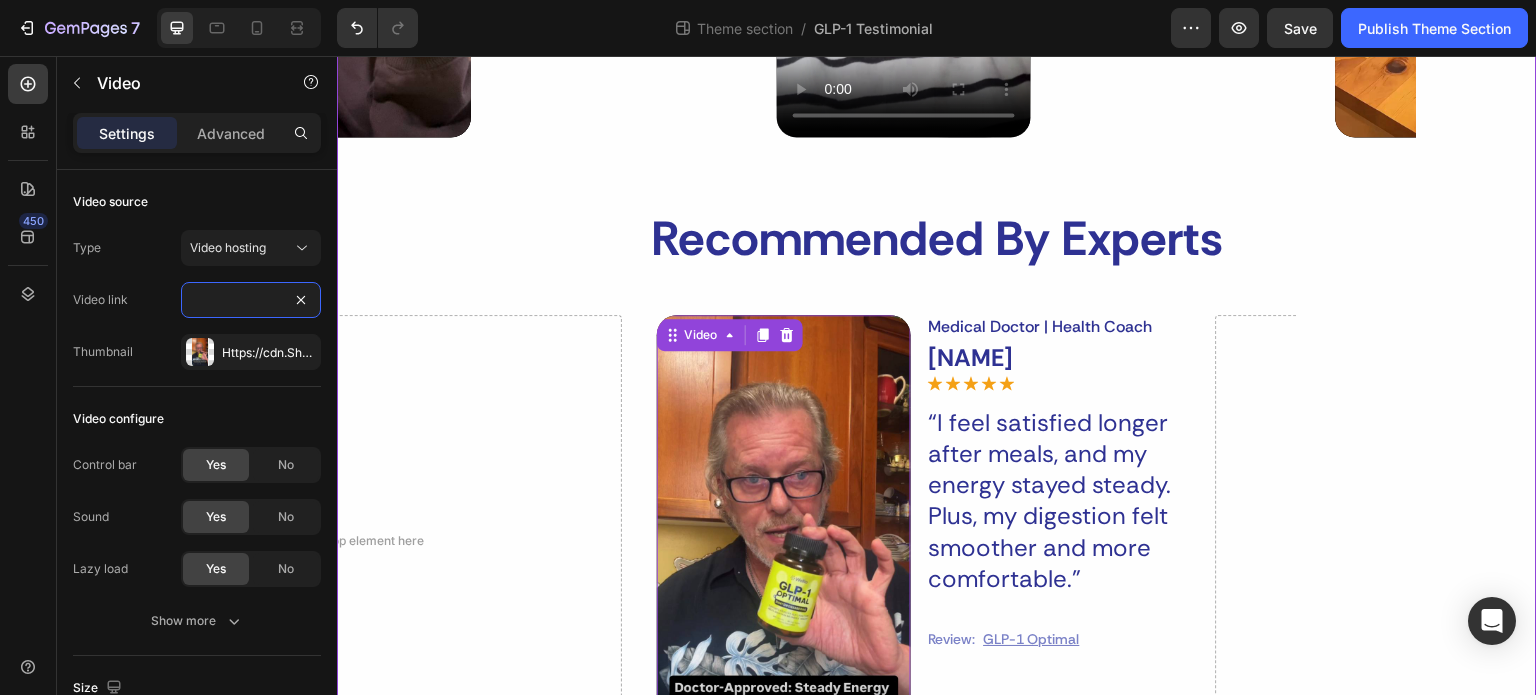scroll, scrollTop: 853, scrollLeft: 0, axis: vertical 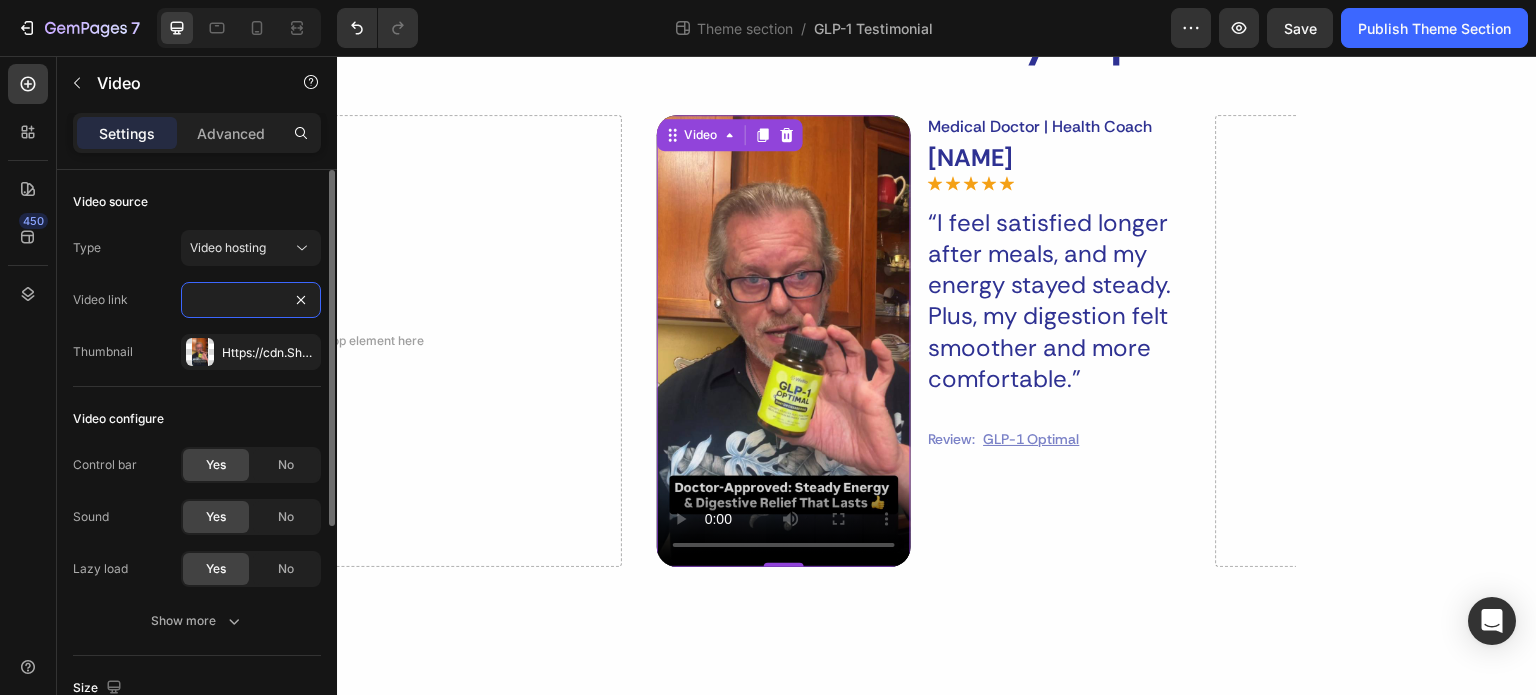 type on "https://cdn.shopify.com/videos/c/o/v/e72e8876d18846899c1301cb2b7ed289.mov" 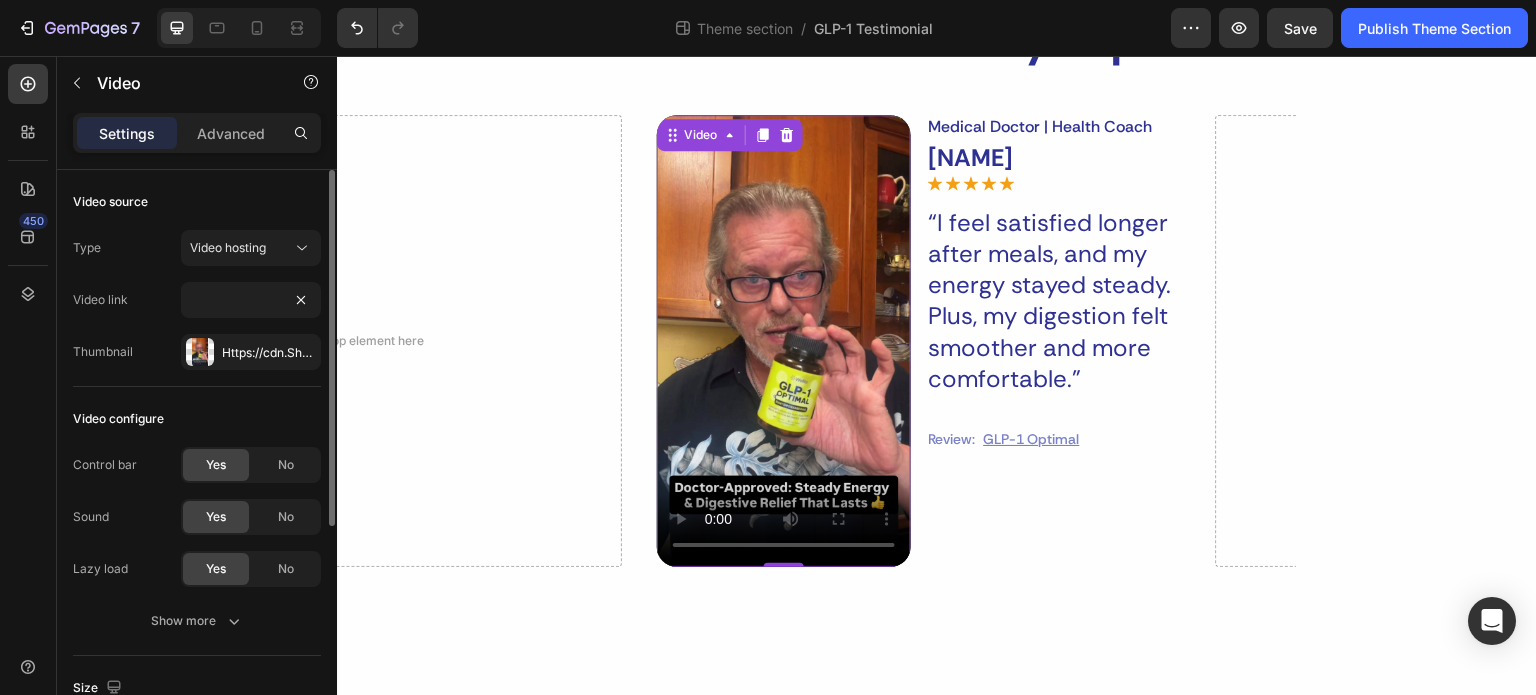 click on "Video source" at bounding box center [197, 202] 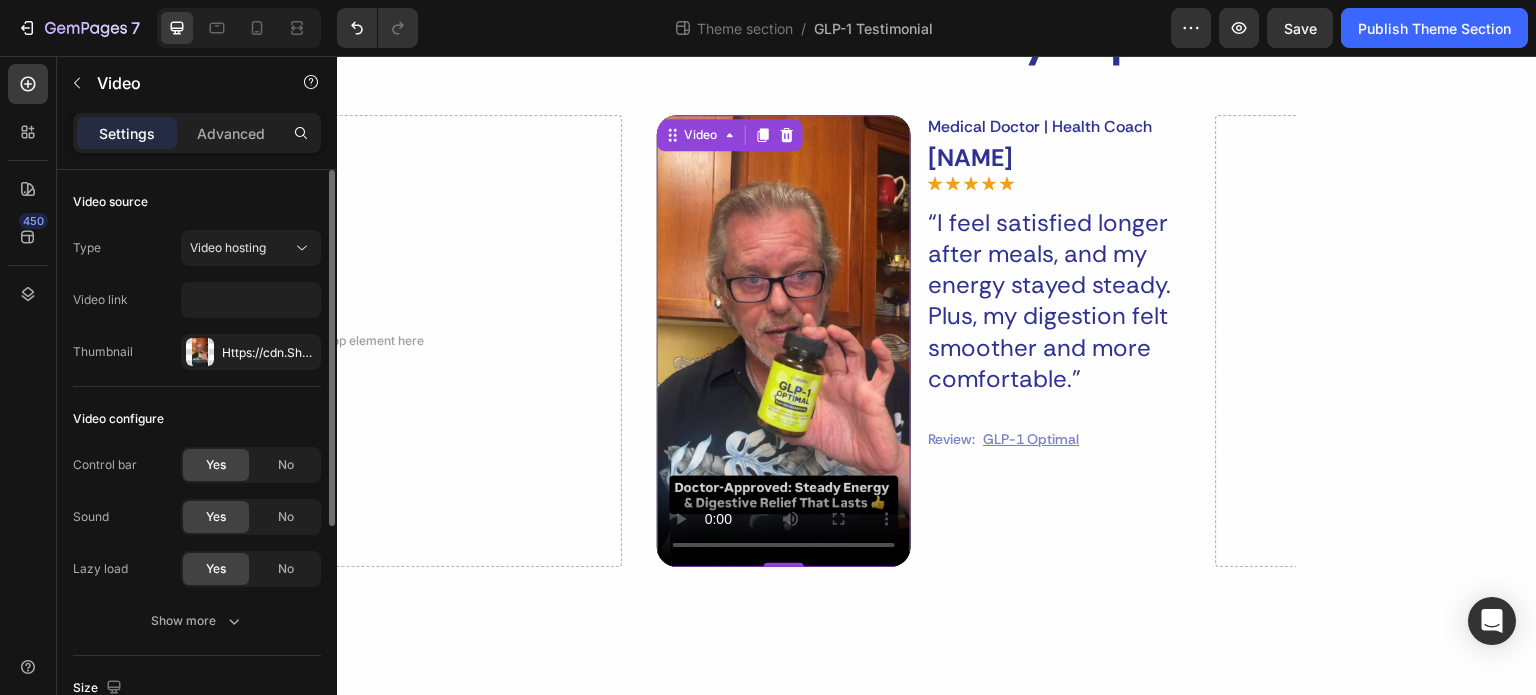 scroll, scrollTop: 0, scrollLeft: 0, axis: both 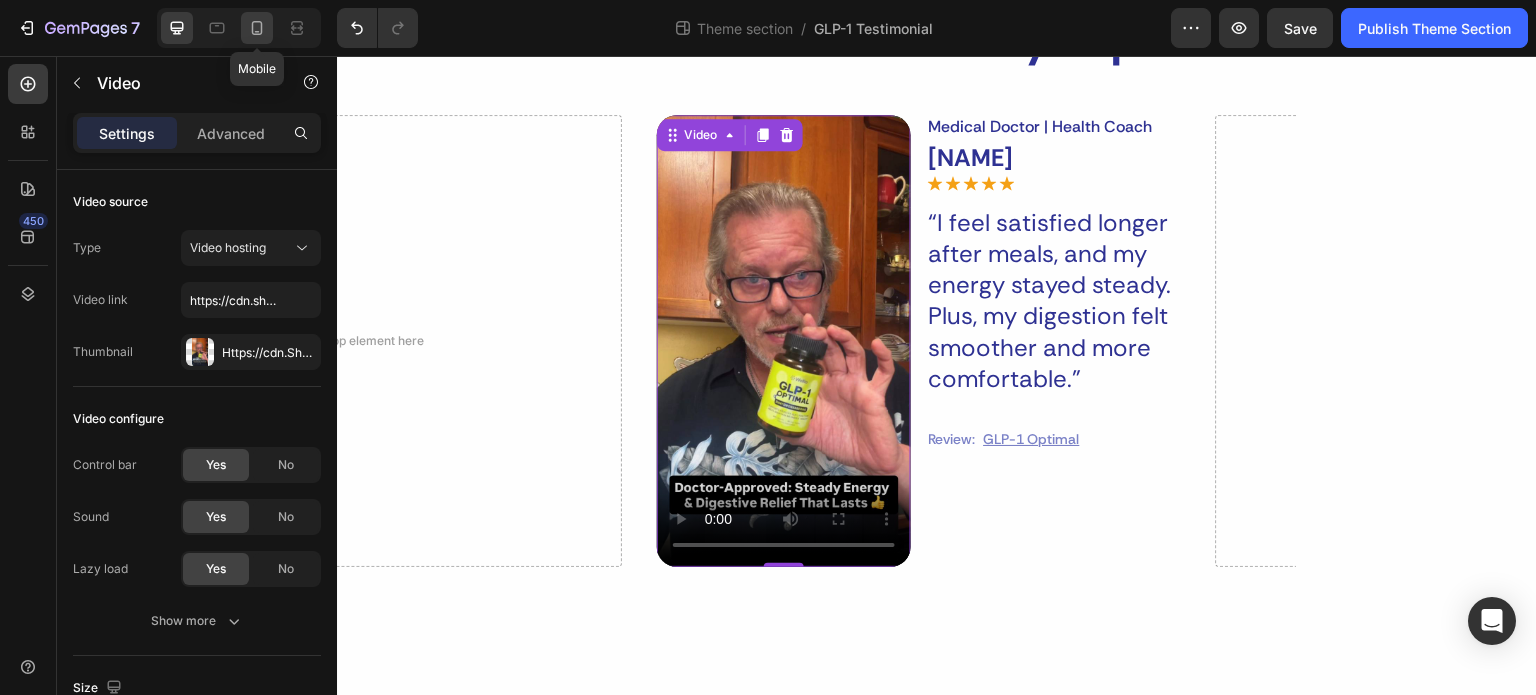 click 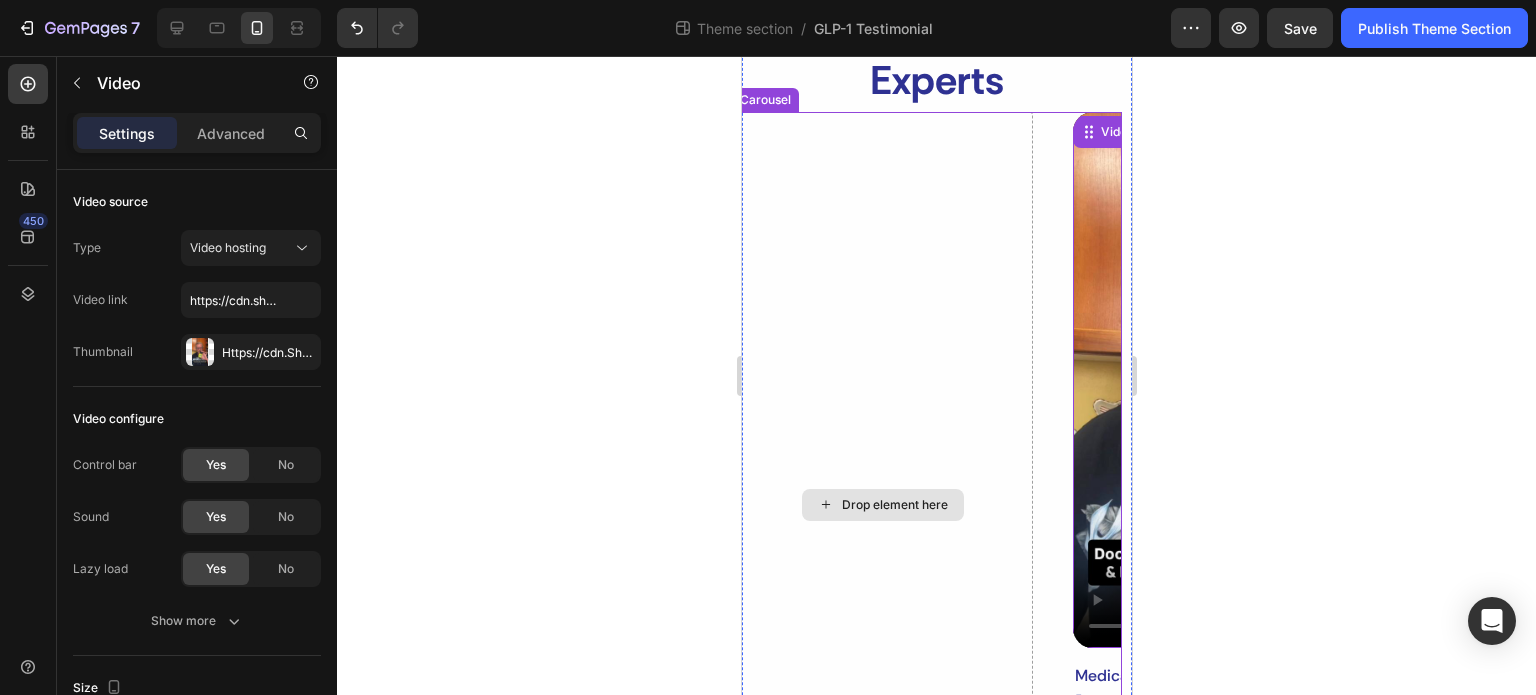 scroll, scrollTop: 1123, scrollLeft: 0, axis: vertical 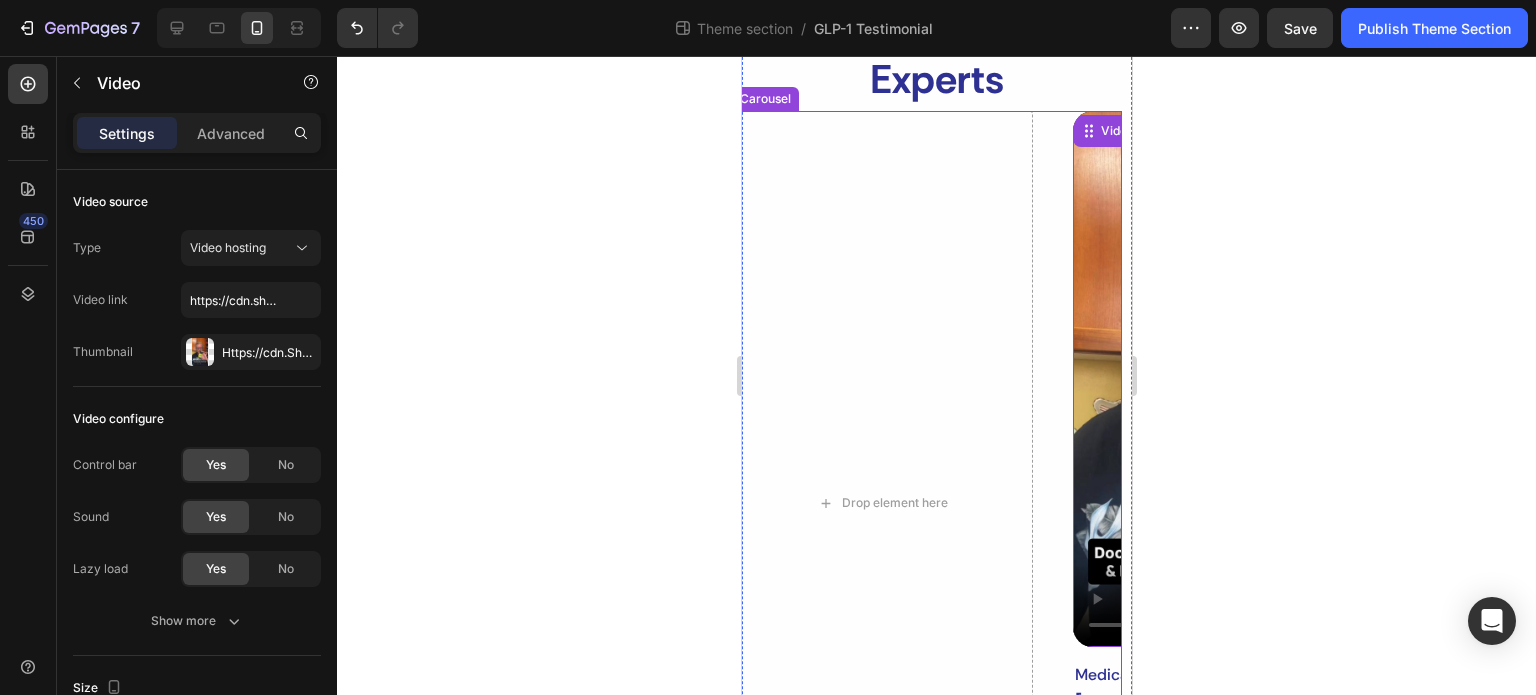 click on "Drop element here Video   0 Medical Doctor | Health Coach Text Block Bryan J Treacy Text Block
Icon
Icon
Icon
Icon
Icon Icon List “I feel satisfied longer after meals, and my energy stayed steady. Plus, my digestion felt smoother and more comfortable.” Text Block Review: Text Block GLP-1 Optimal Text Block Row Row Row
Drop element here
Drop element here" at bounding box center [926, 503] 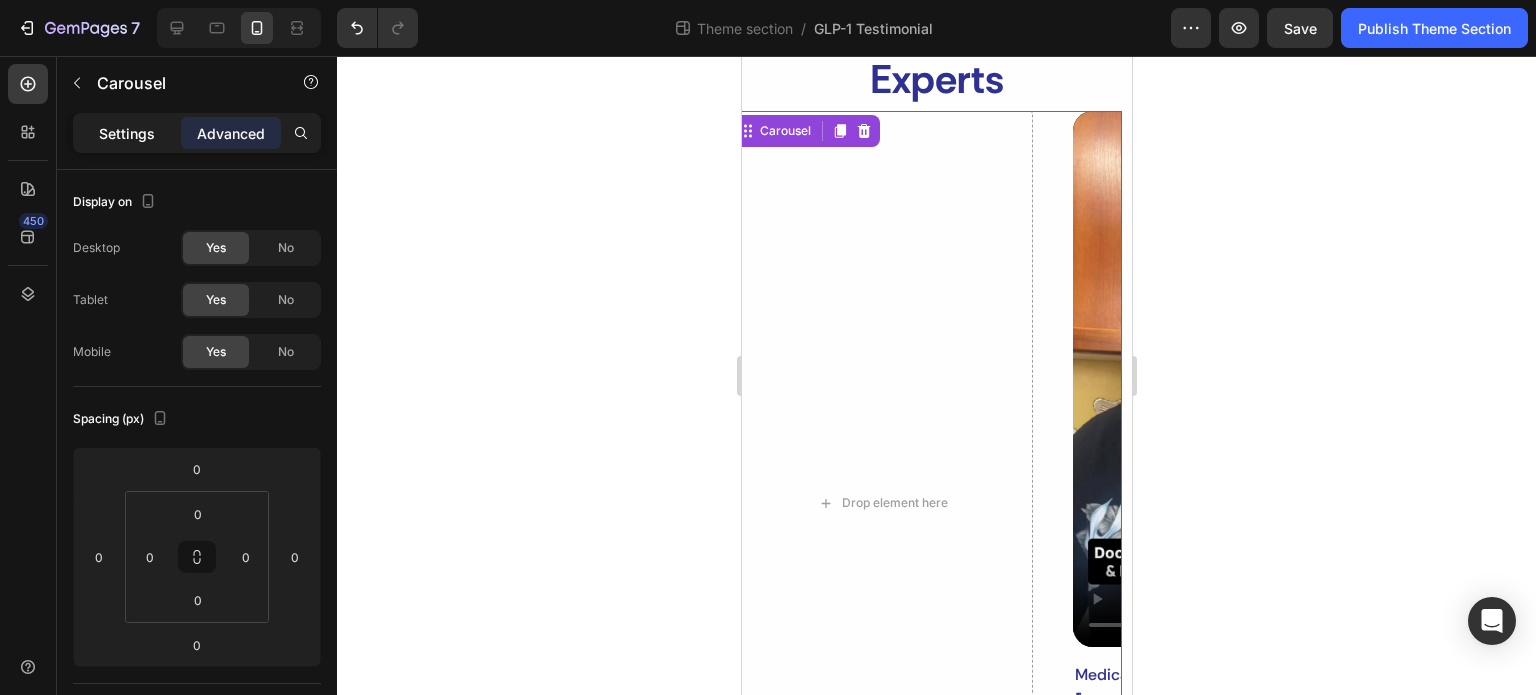 click on "Settings" 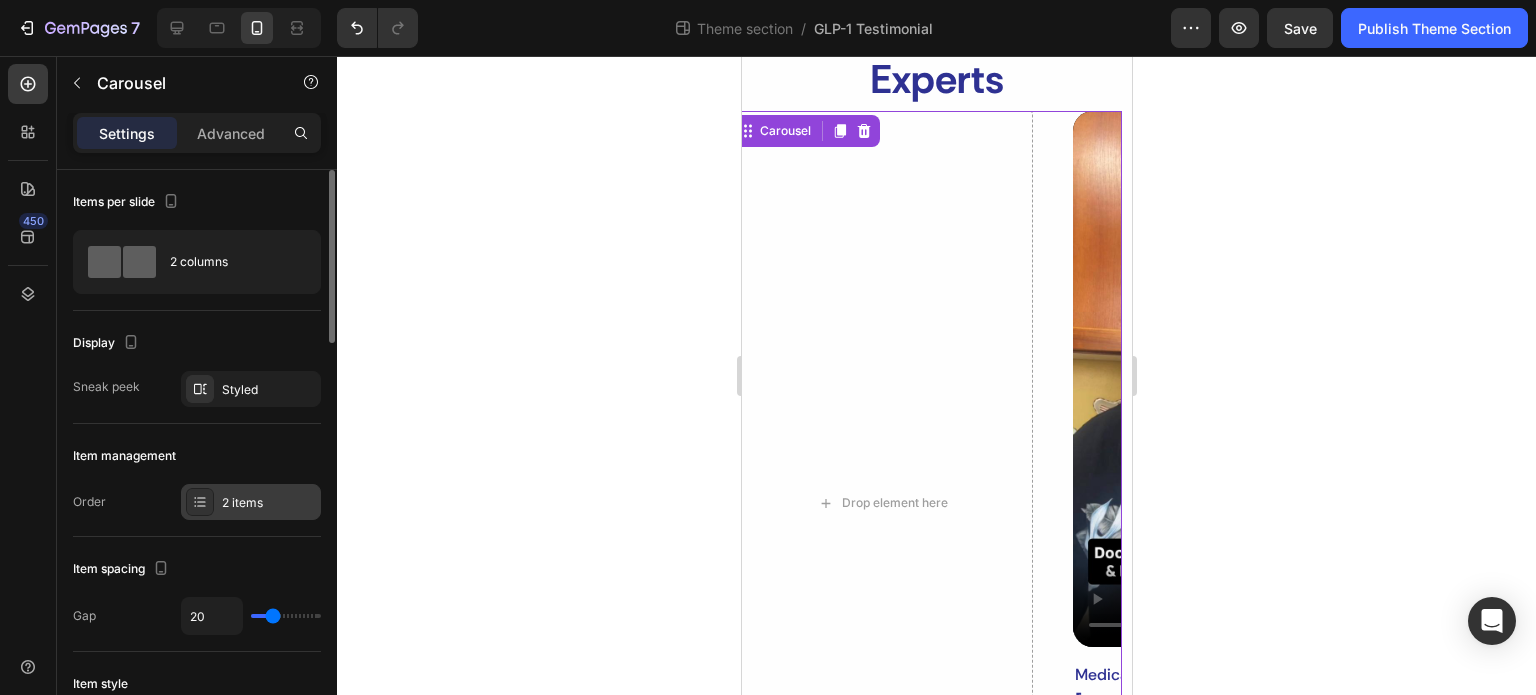 click 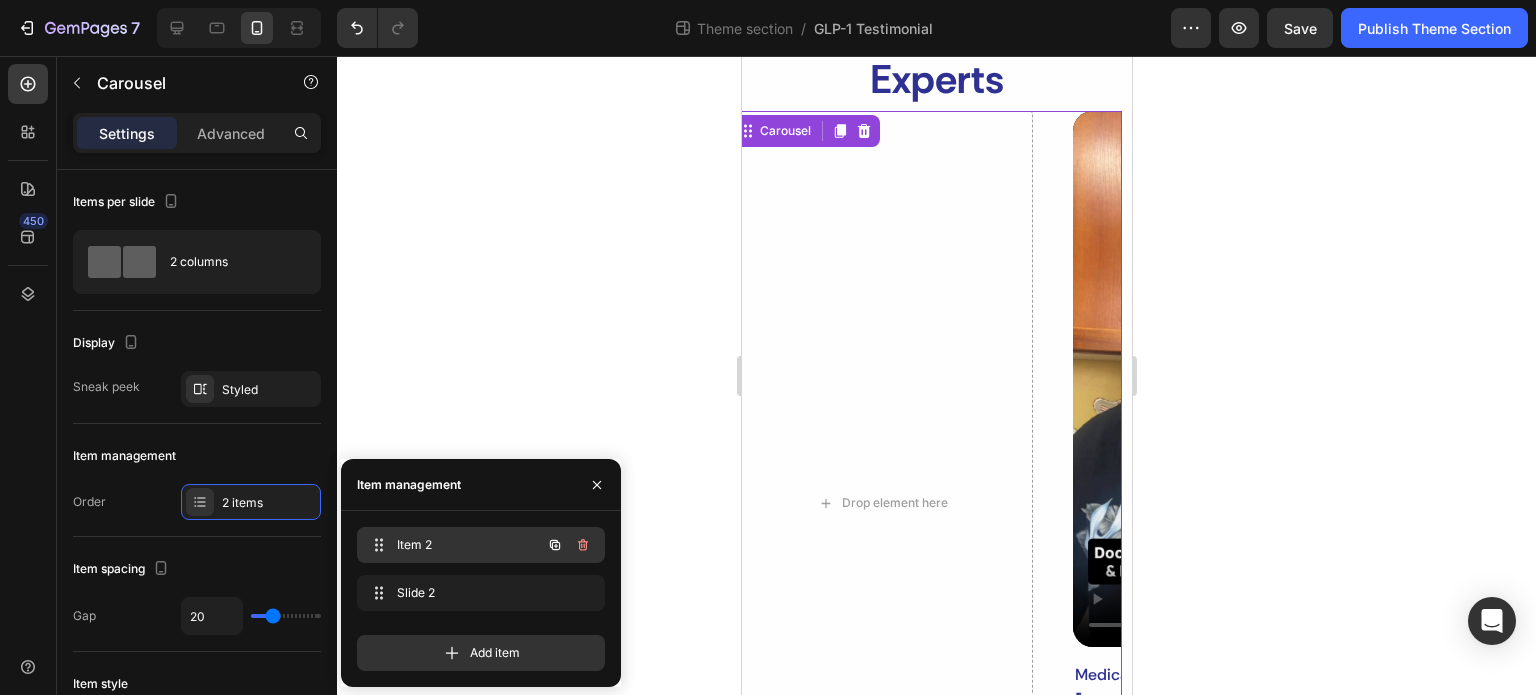 click on "Item 2 Item 2" at bounding box center [453, 545] 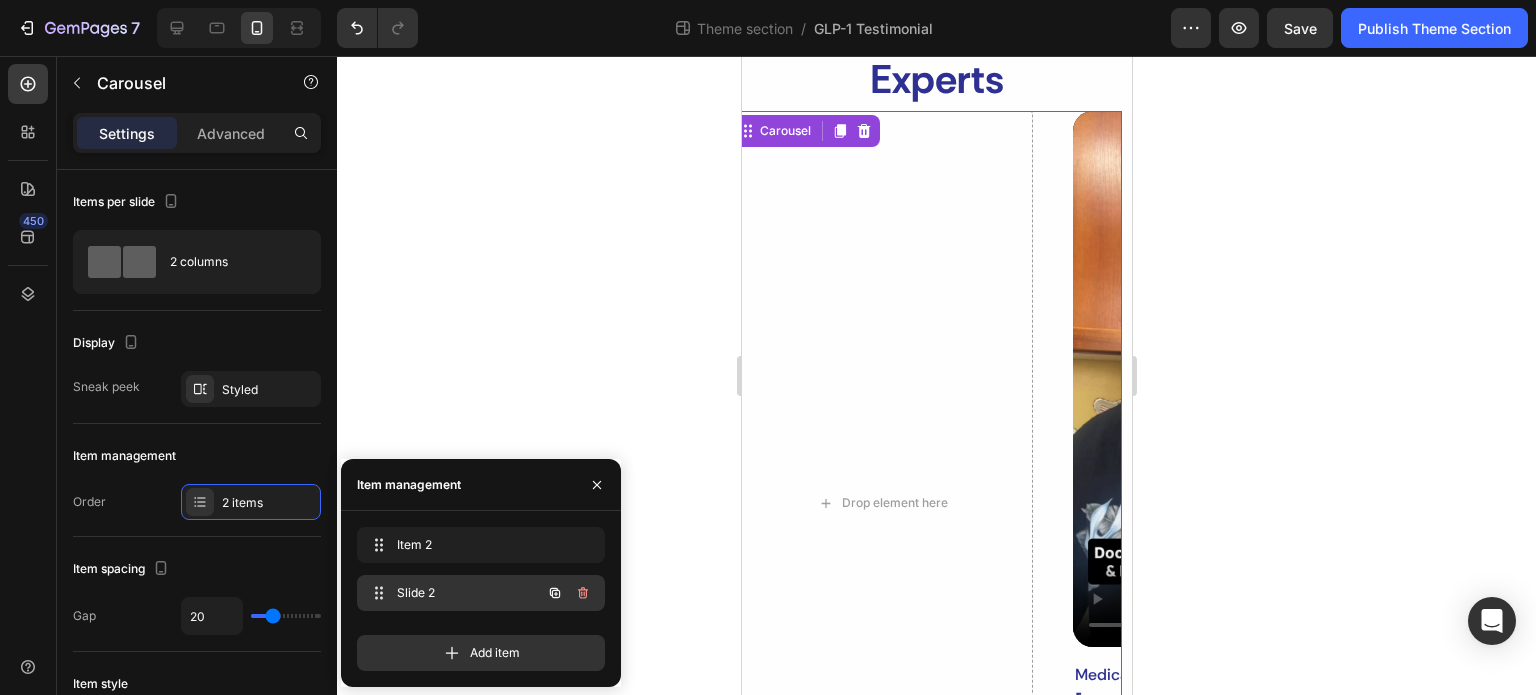 click on "Slide 2" at bounding box center [453, 593] 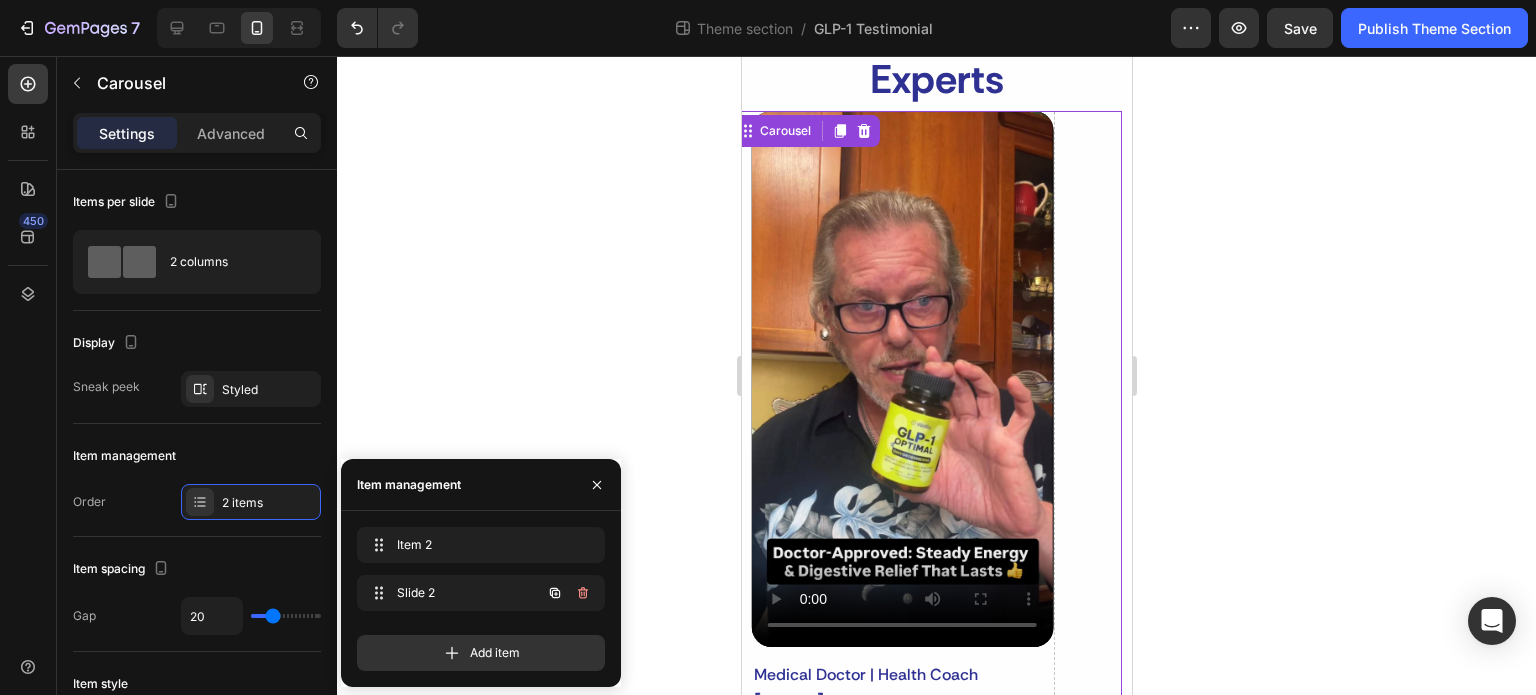 type 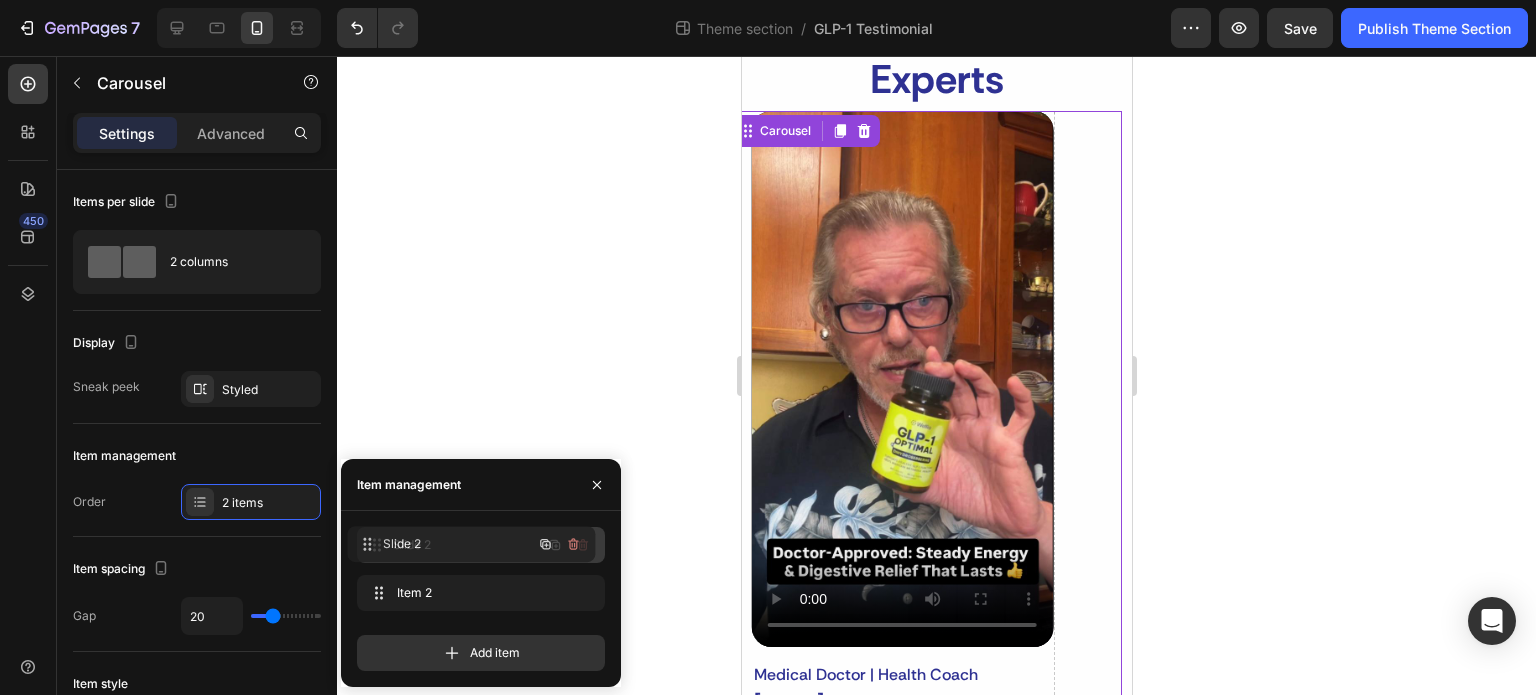 drag, startPoint x: 454, startPoint y: 599, endPoint x: 444, endPoint y: 550, distance: 50.01 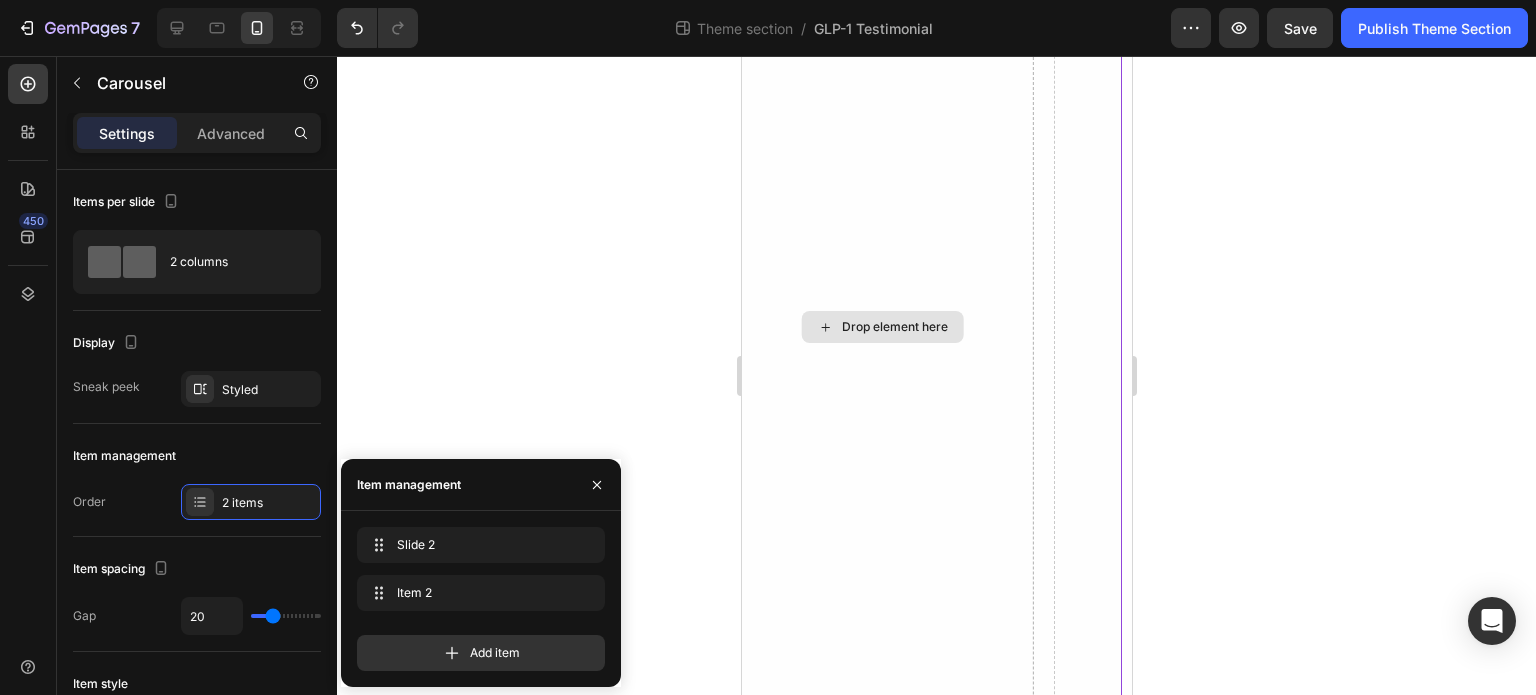 scroll, scrollTop: 972, scrollLeft: 0, axis: vertical 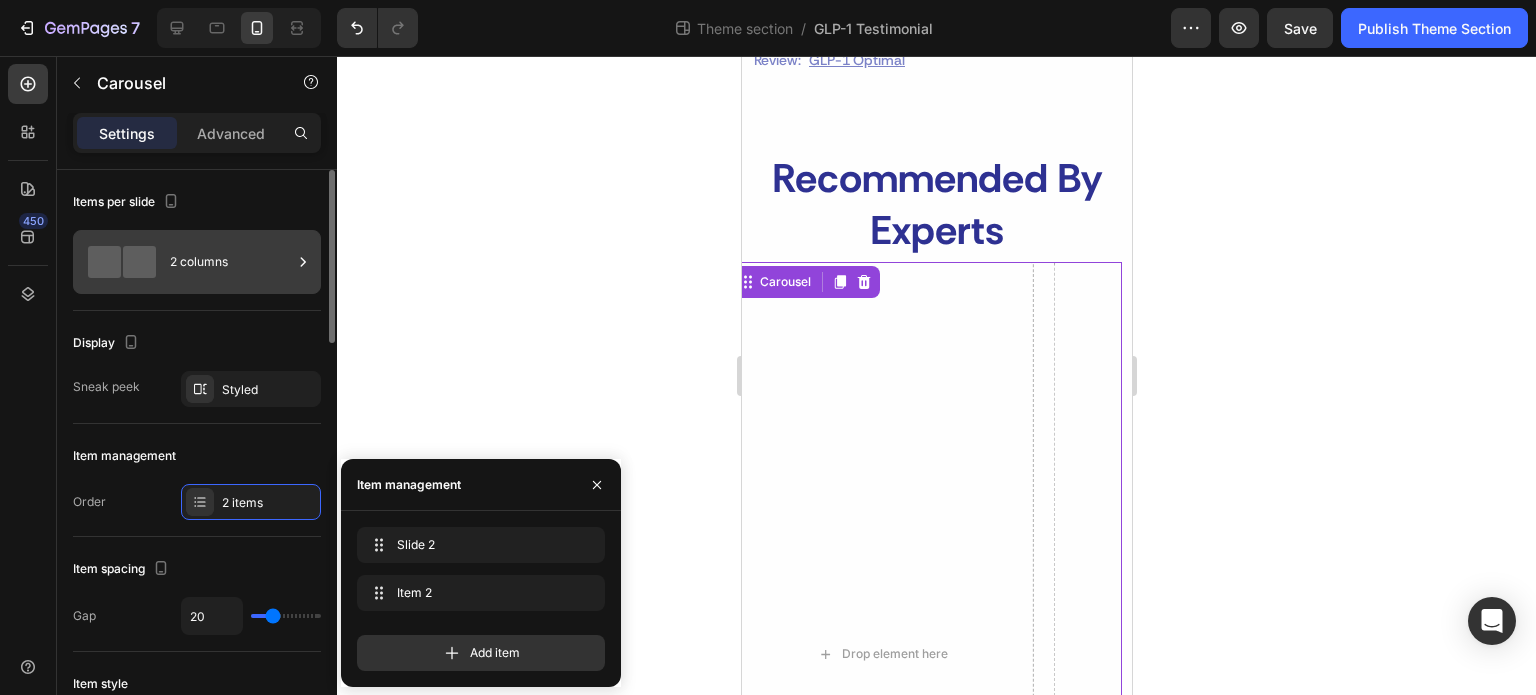 click on "2 columns" at bounding box center [231, 262] 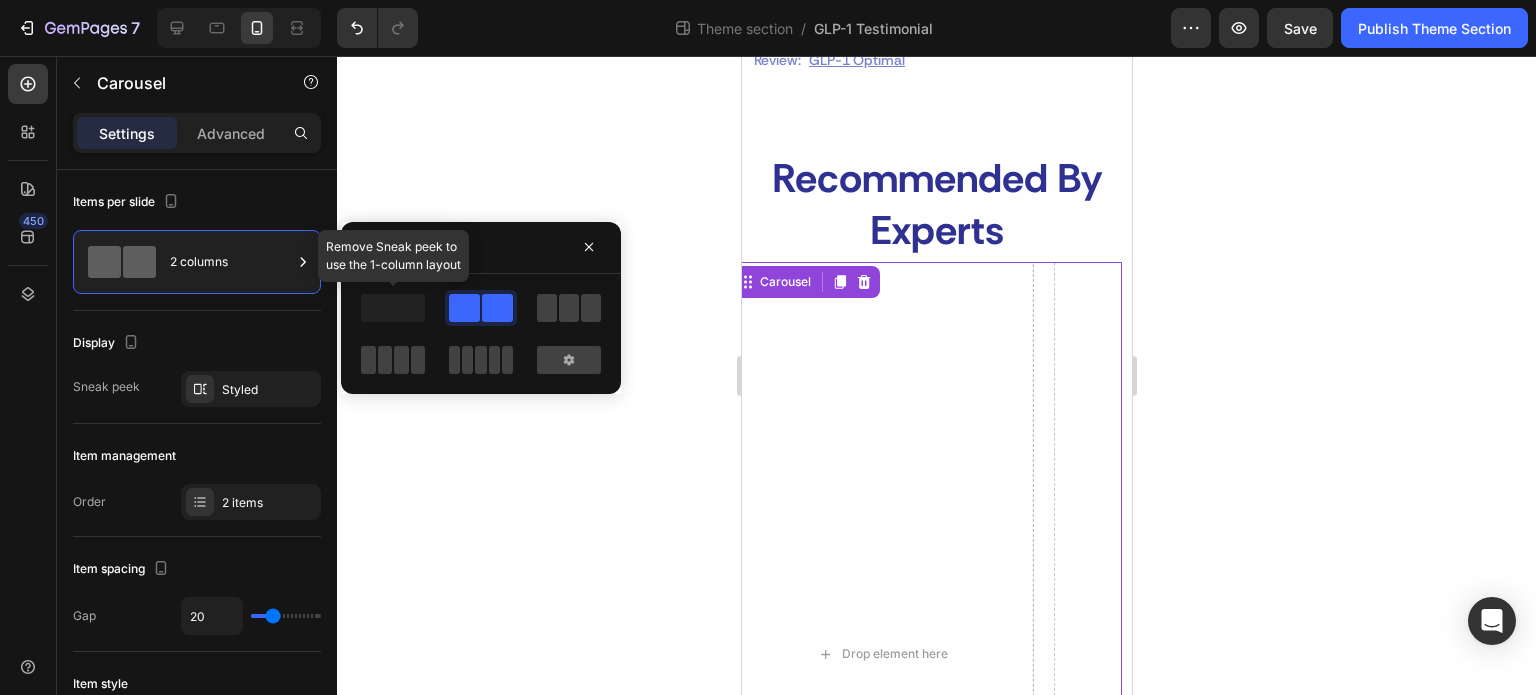 click 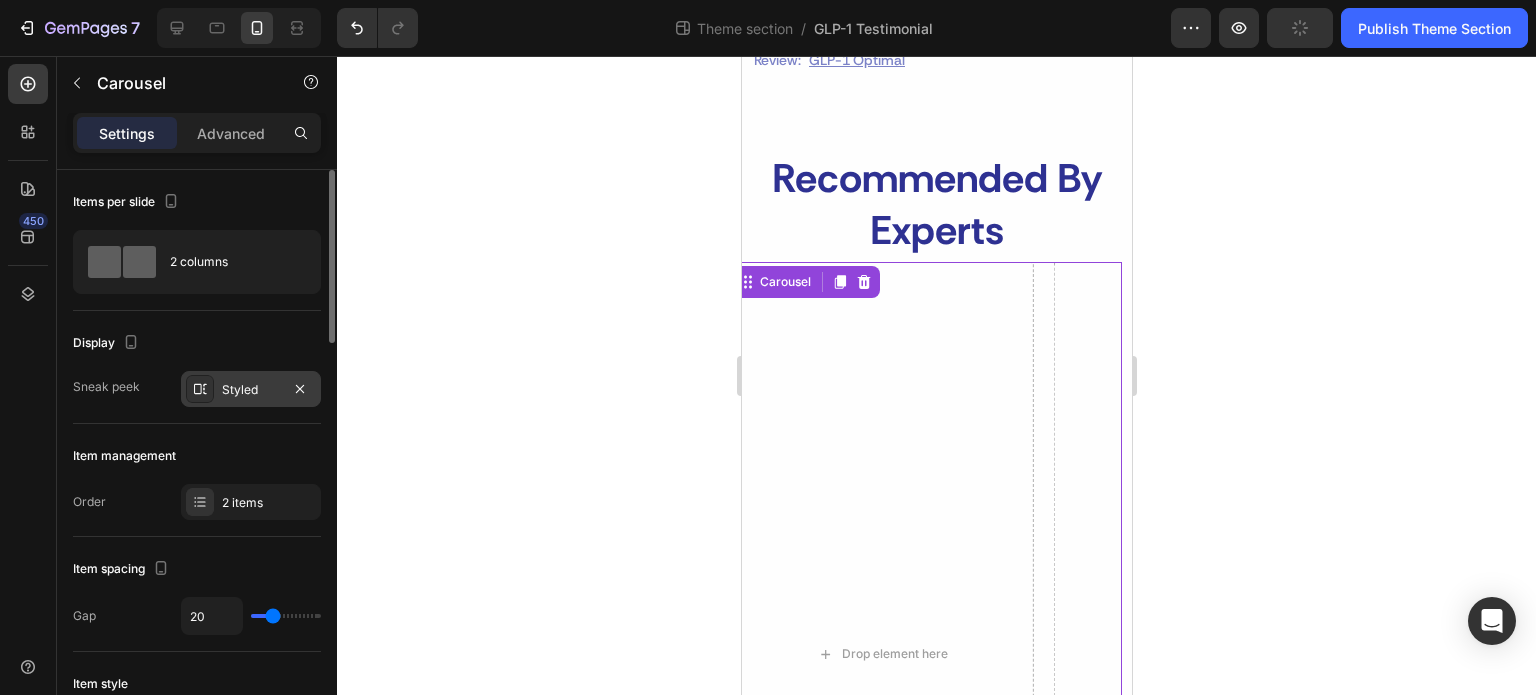 click on "Styled" at bounding box center (251, 390) 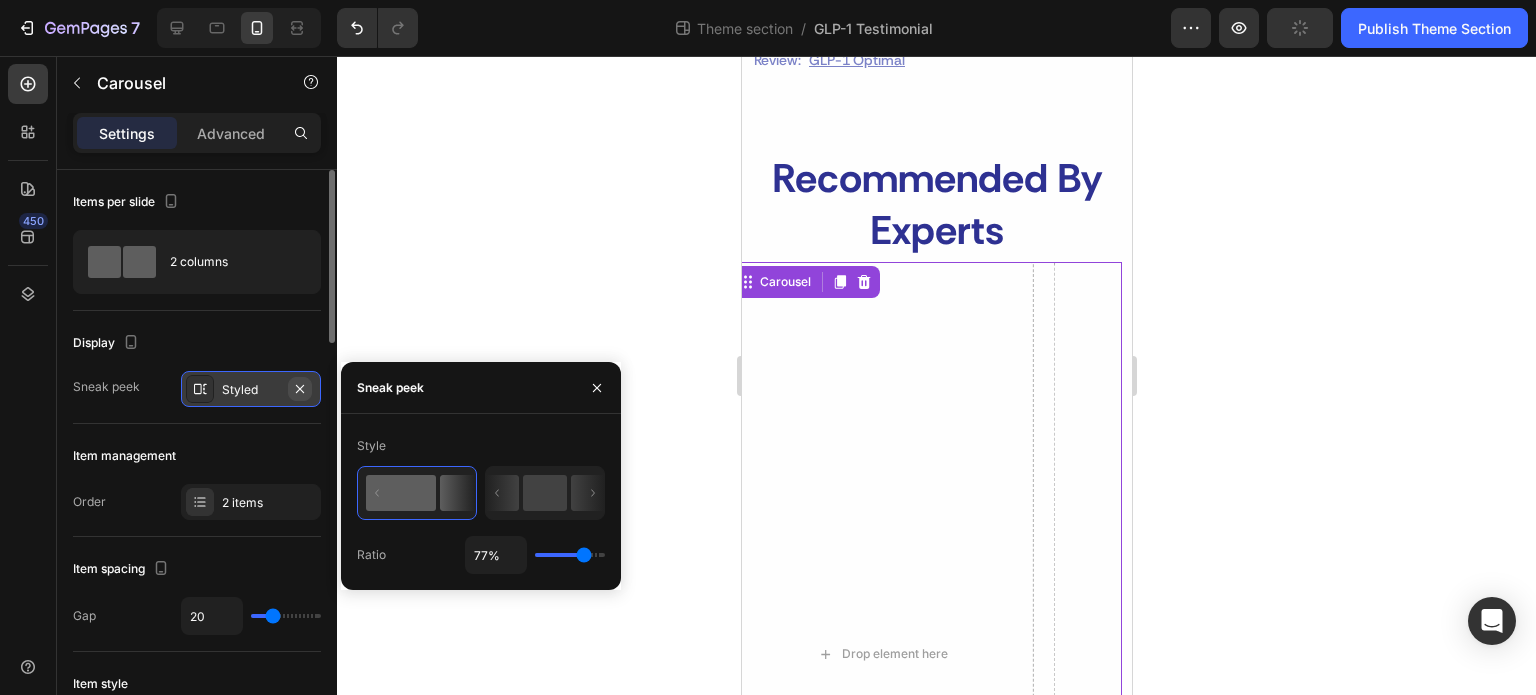 click 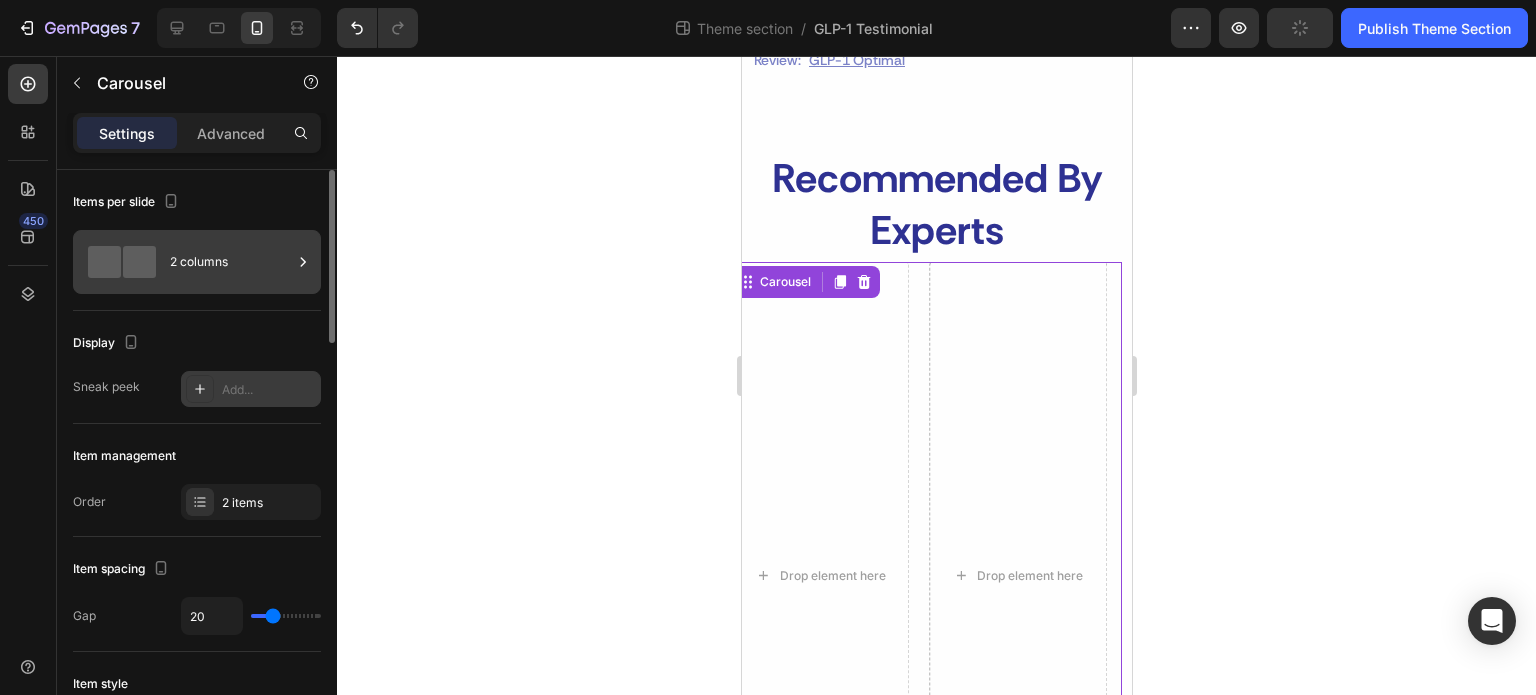 click on "2 columns" at bounding box center [197, 262] 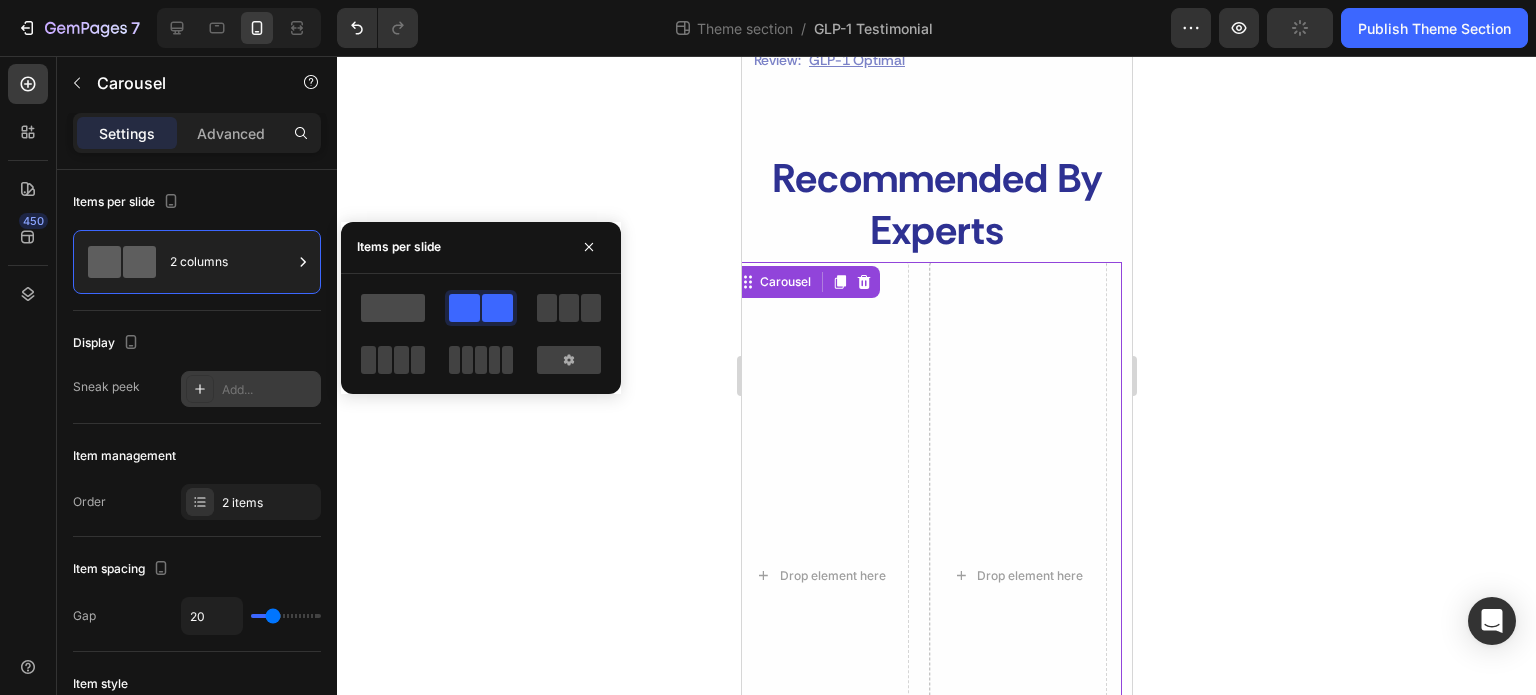 click 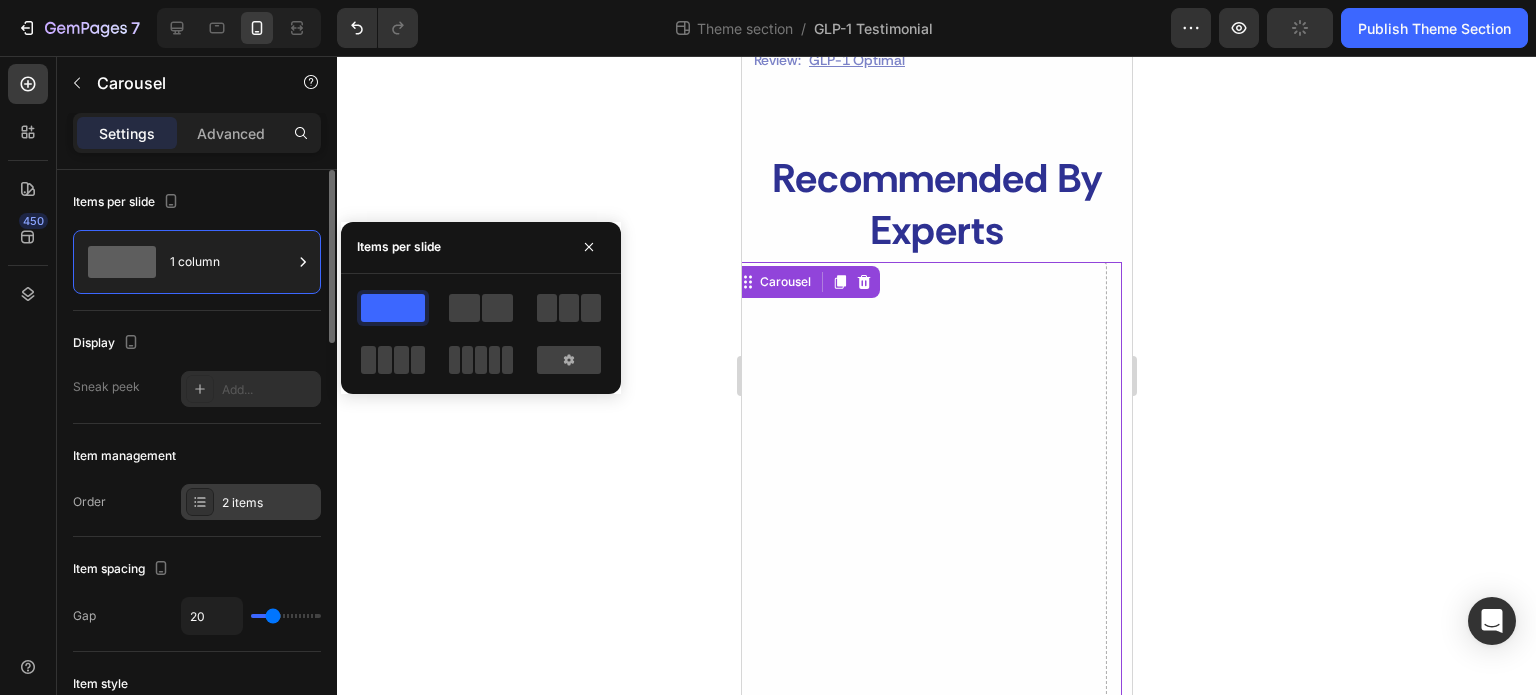 click on "2 items" at bounding box center (269, 503) 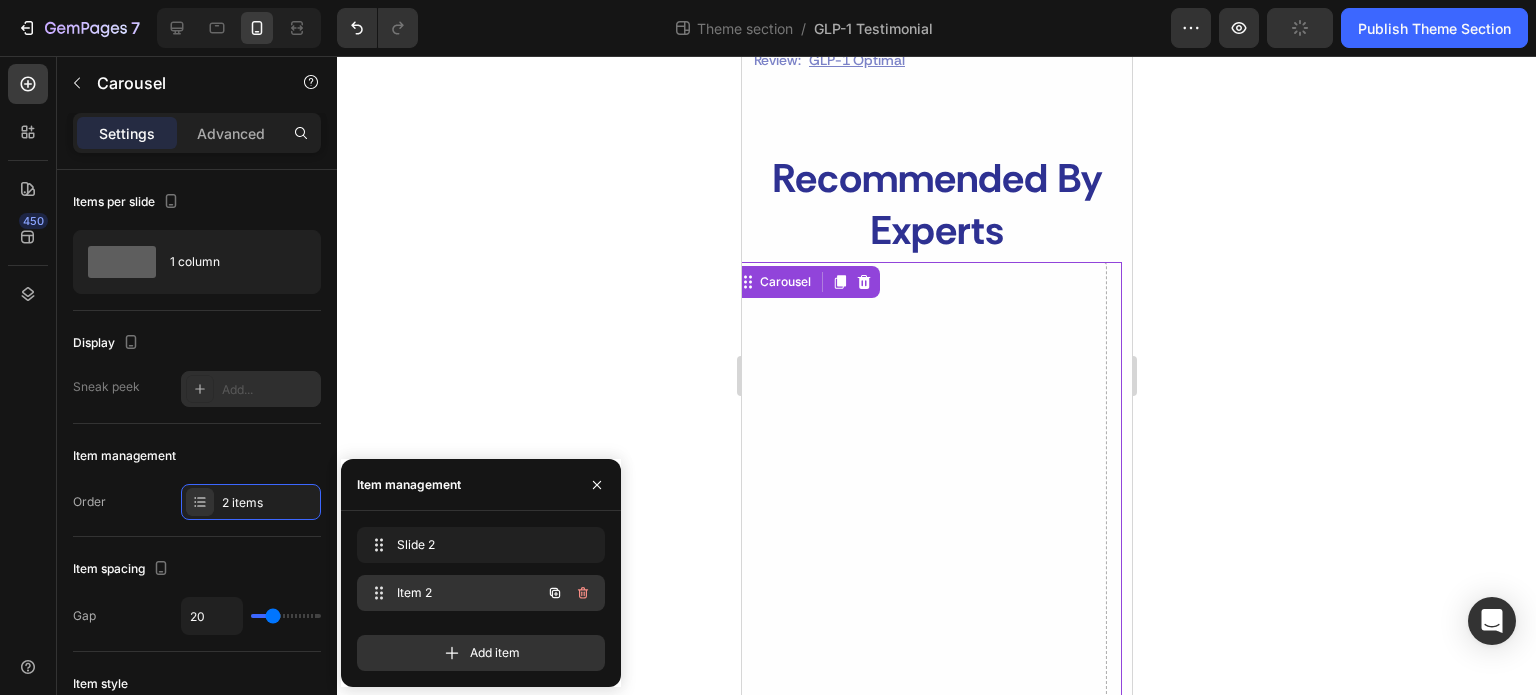 click on "Item 2 Item 2" at bounding box center (453, 593) 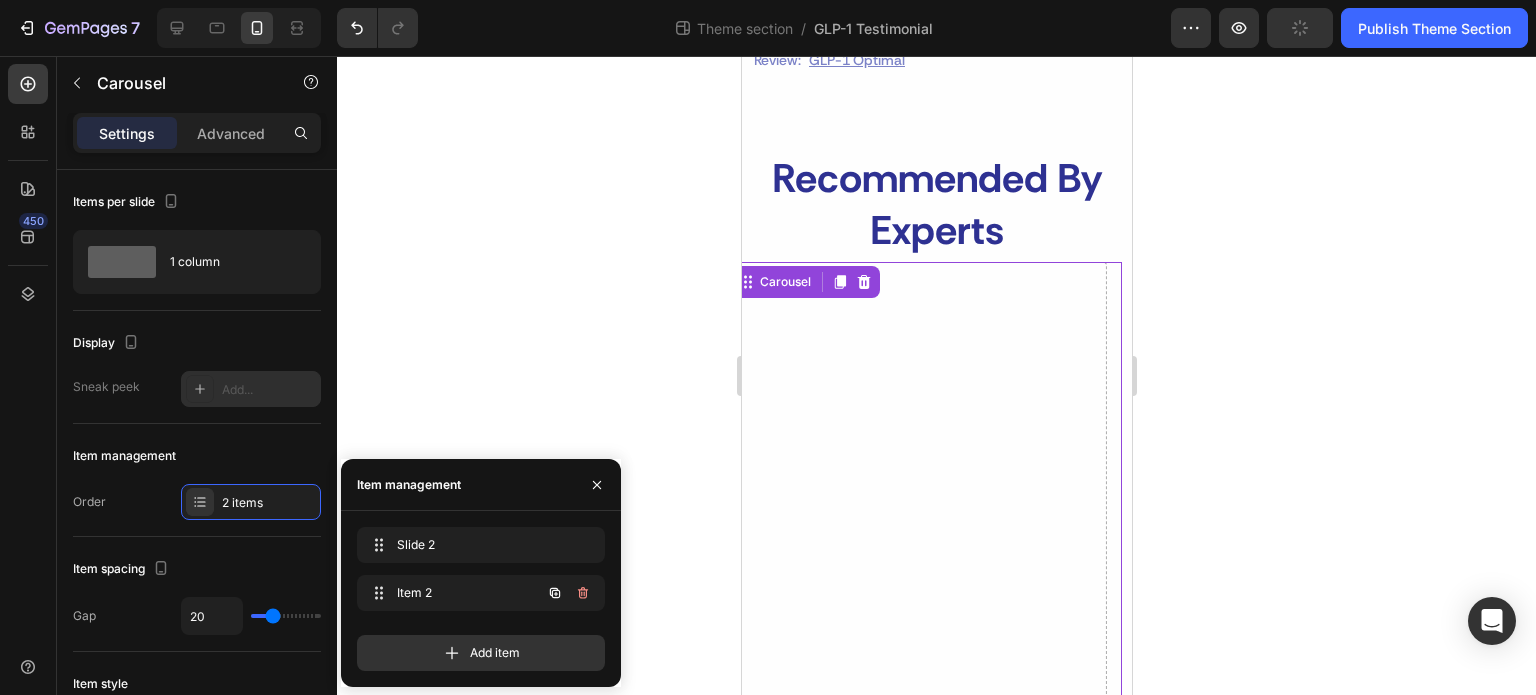 click on "Slide 2 Slide 2" 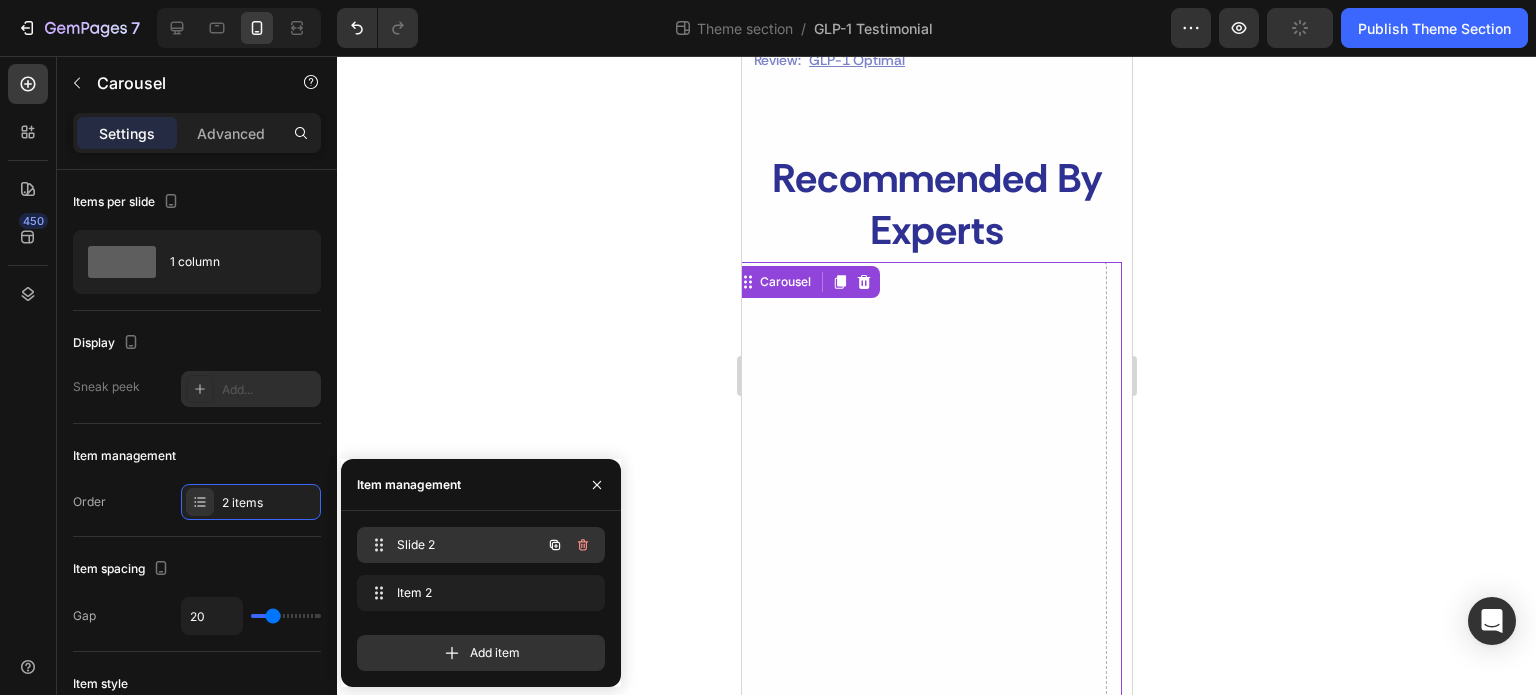 click on "Slide 2 Slide 2" at bounding box center [453, 545] 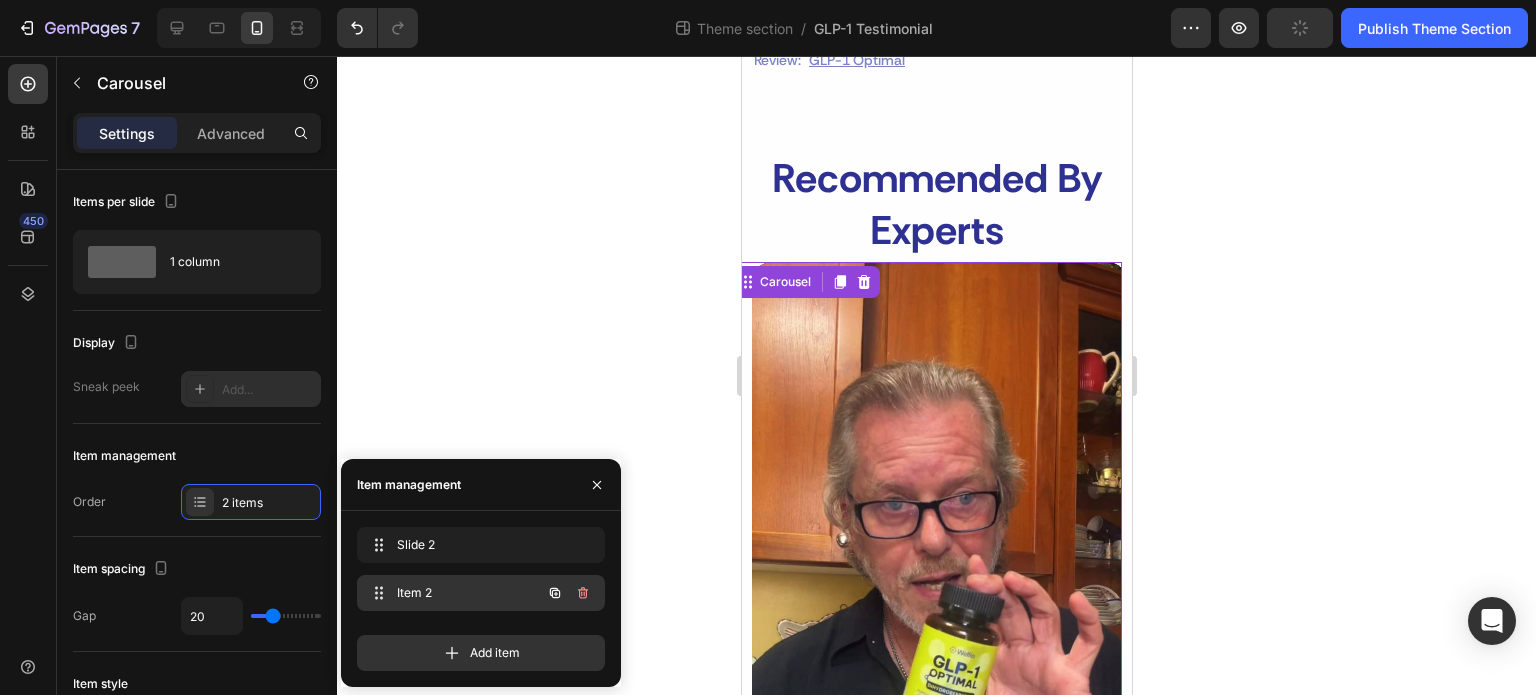 click on "Item 2" at bounding box center [453, 593] 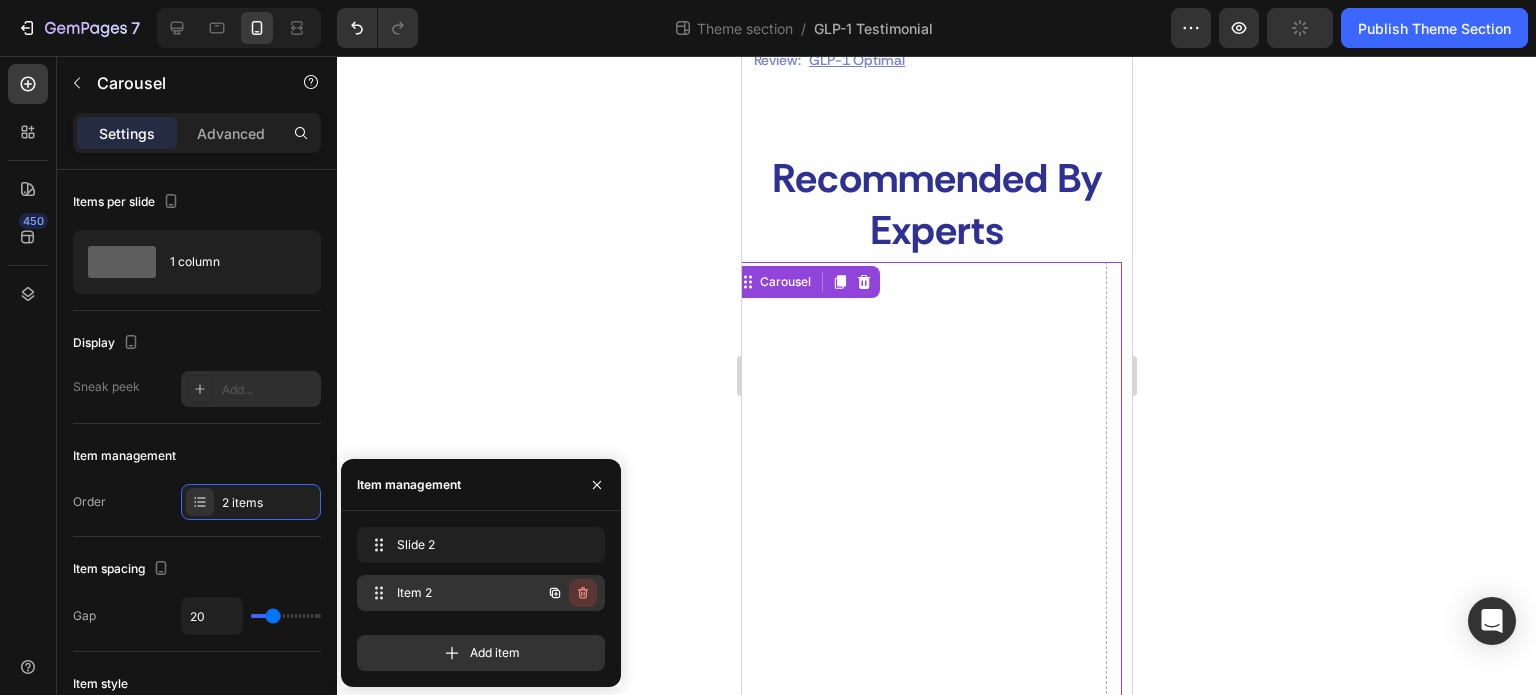 click 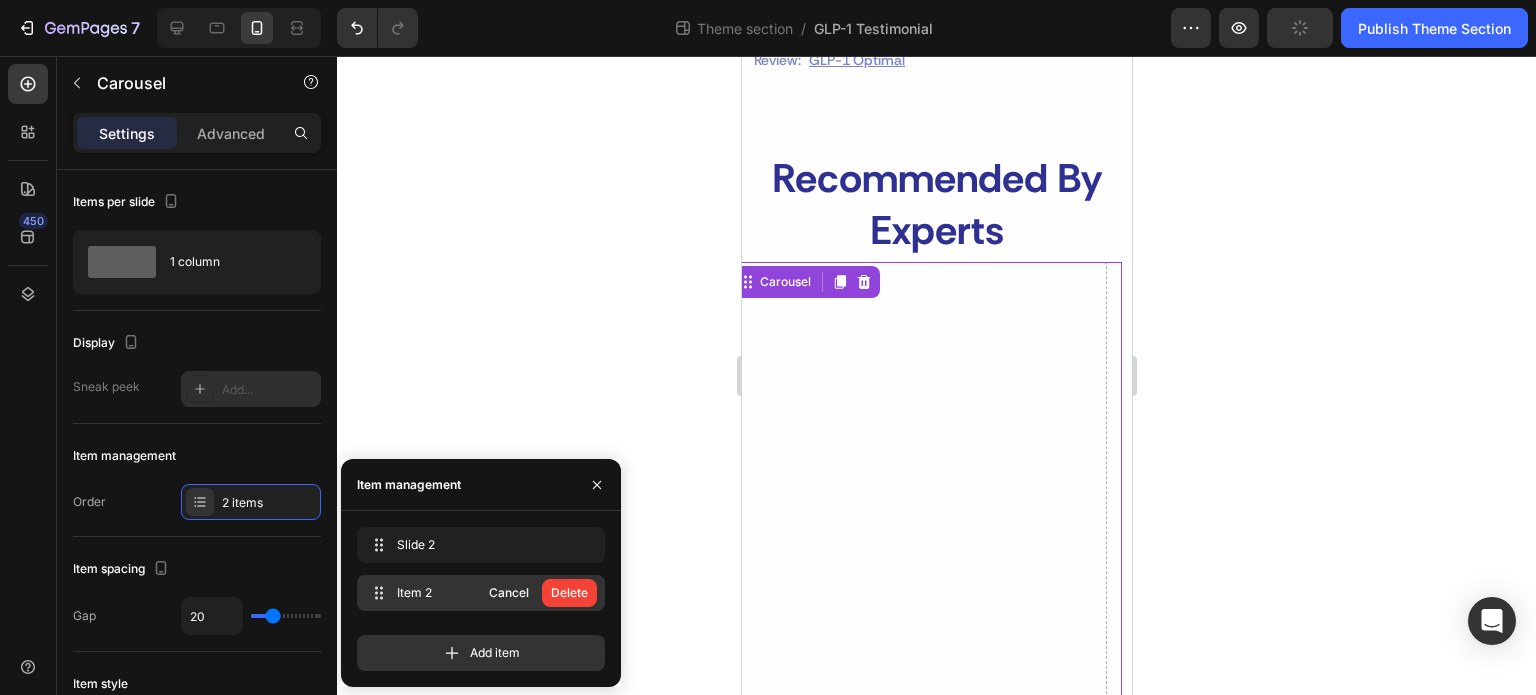 click on "Delete" at bounding box center [569, 593] 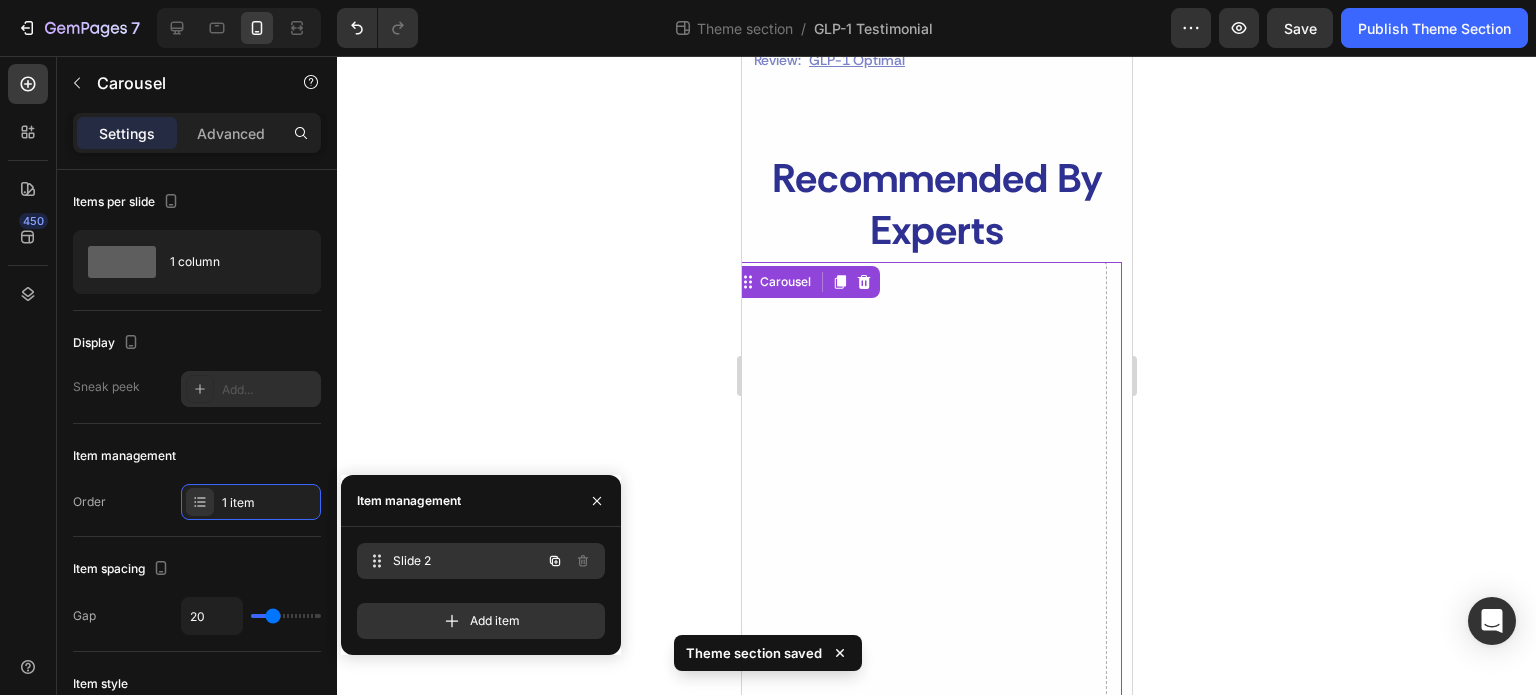 click on "Slide 2" at bounding box center [467, 561] 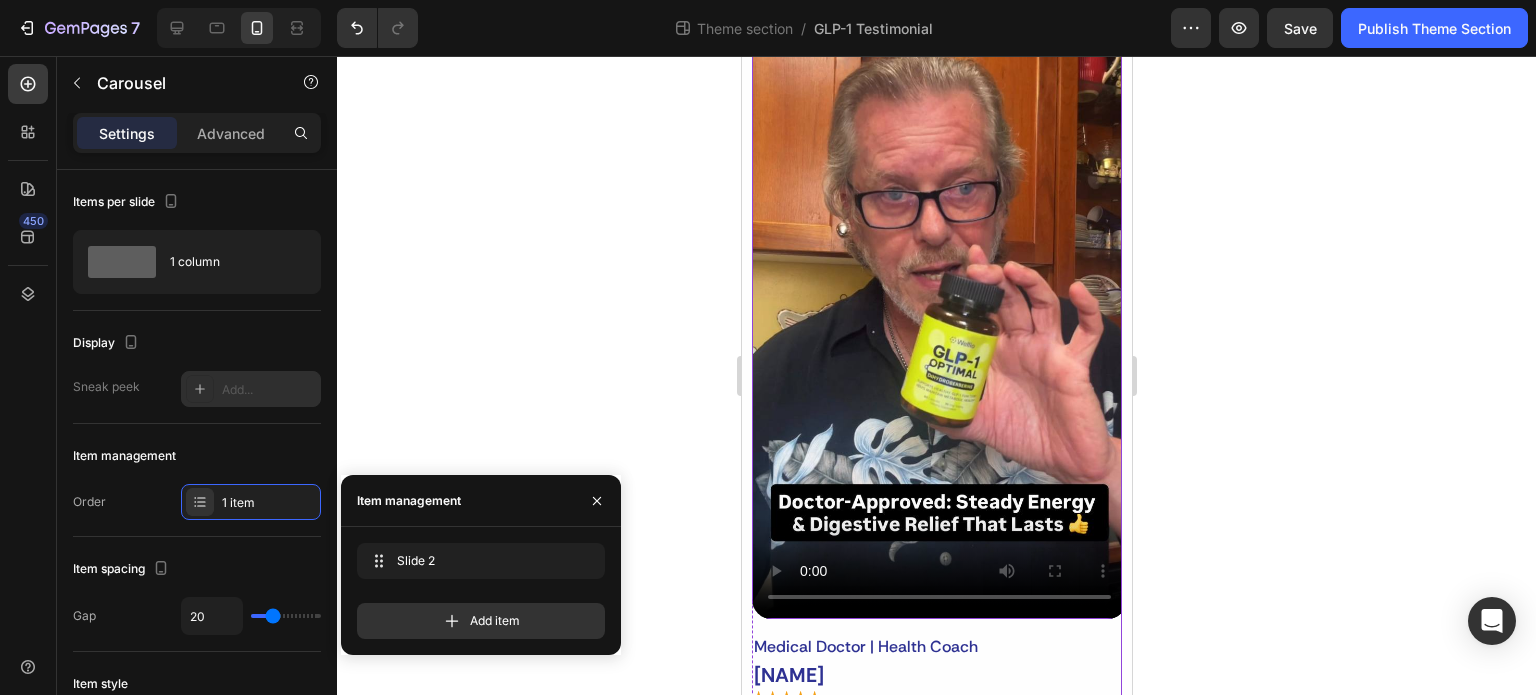 scroll, scrollTop: 1482, scrollLeft: 0, axis: vertical 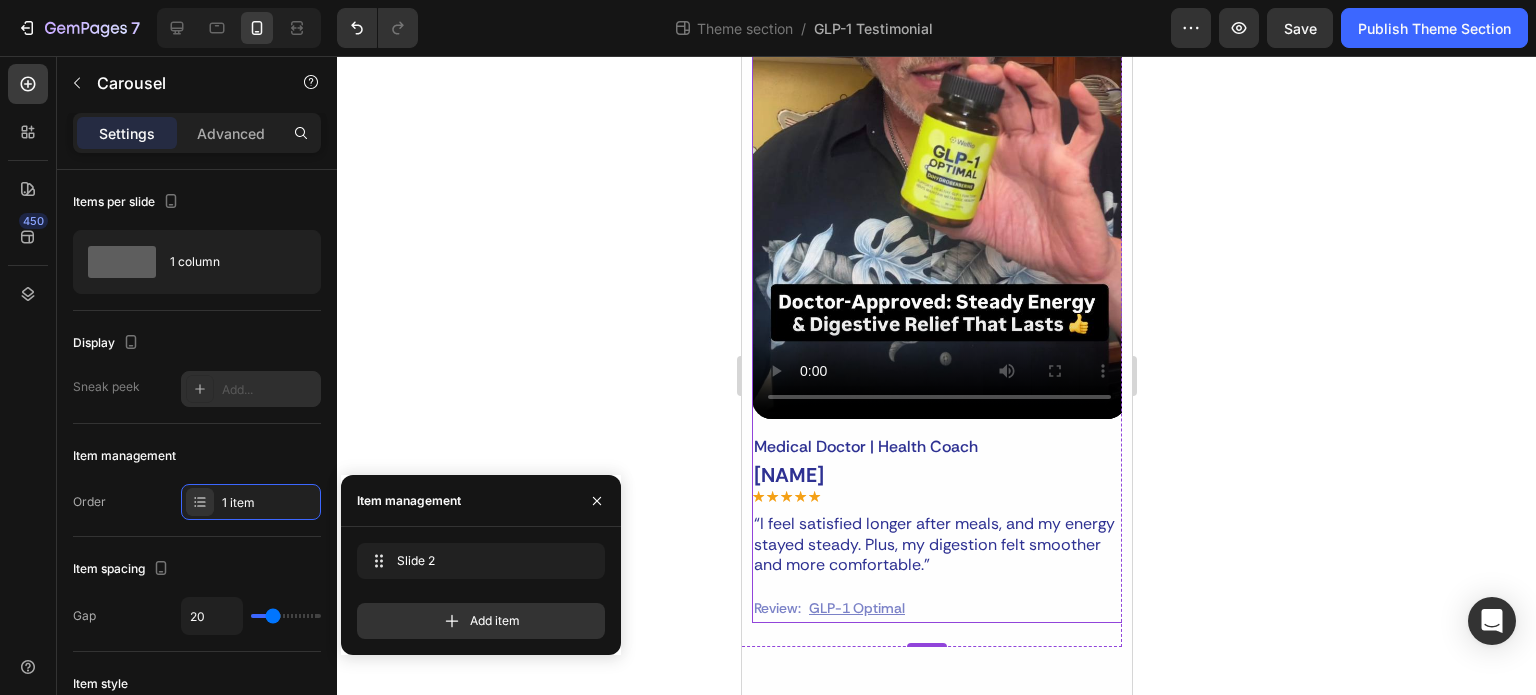 click on "Medical Doctor | Health Coach Text Block Bryan J Treacy Text Block
Icon
Icon
Icon
Icon
Icon Icon List “I feel satisfied longer after meals, and my energy stayed steady. Plus, my digestion felt smoother and more comfortable.” Text Block Review: Text Block GLP-1 Optimal Text Block Row Row" at bounding box center [938, 521] 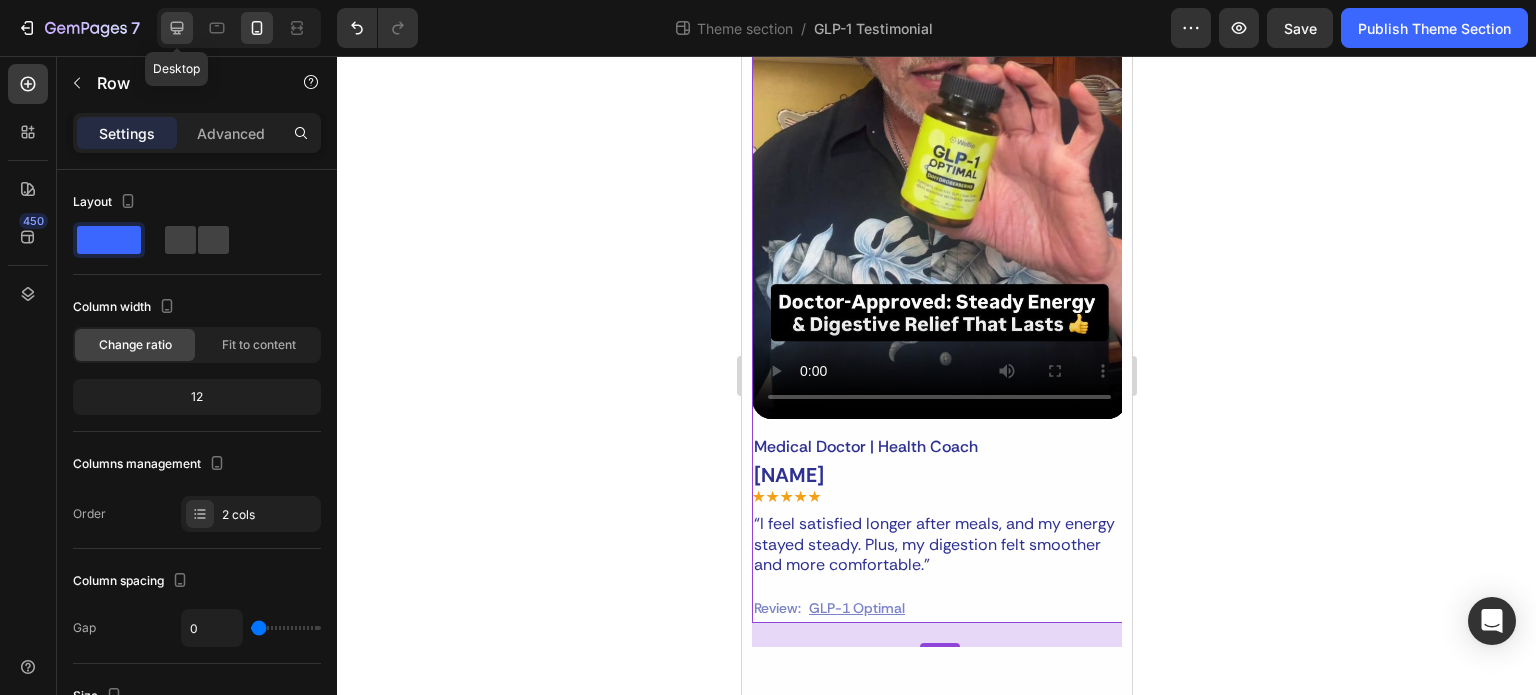 click 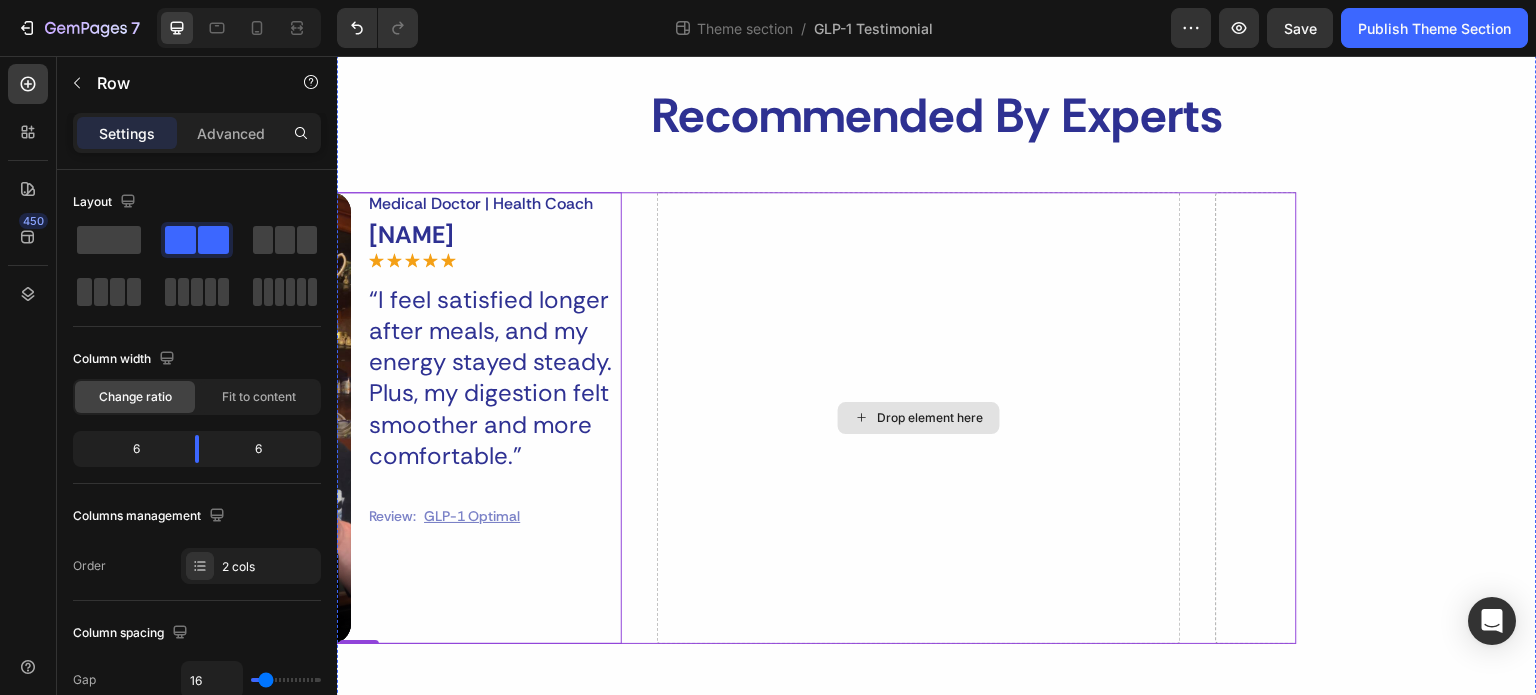 scroll, scrollTop: 841, scrollLeft: 0, axis: vertical 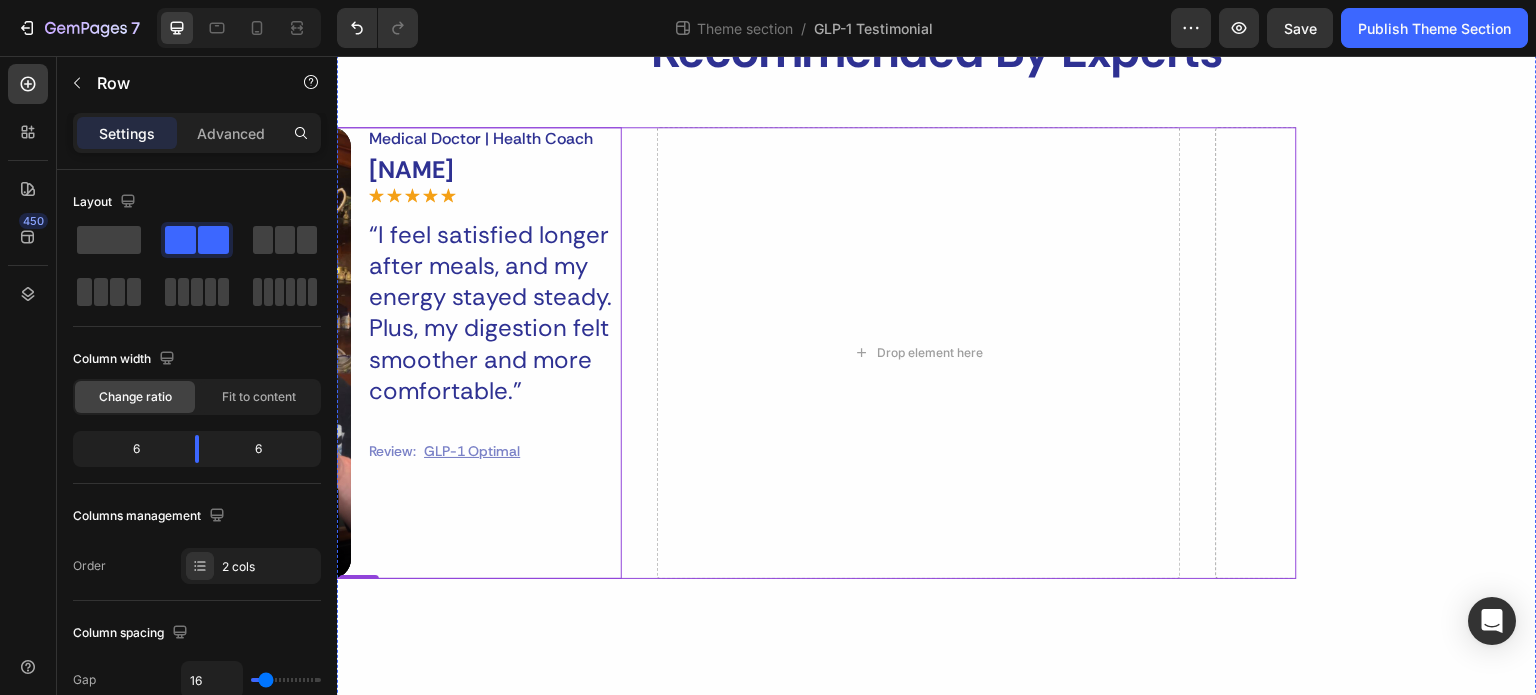 click on "Video Medical Doctor | Health Coach Text Block Bryan J Treacy Text Block
Icon
Icon
Icon
Icon
Icon Icon List “I feel satisfied longer after meals, and my energy stayed steady. Plus, my digestion felt smoother and more comfortable.” Text Block Review: Text Block GLP-1 Optimal Text Block Row Row Row   24
Drop element here
Drop element here" at bounding box center (697, 353) 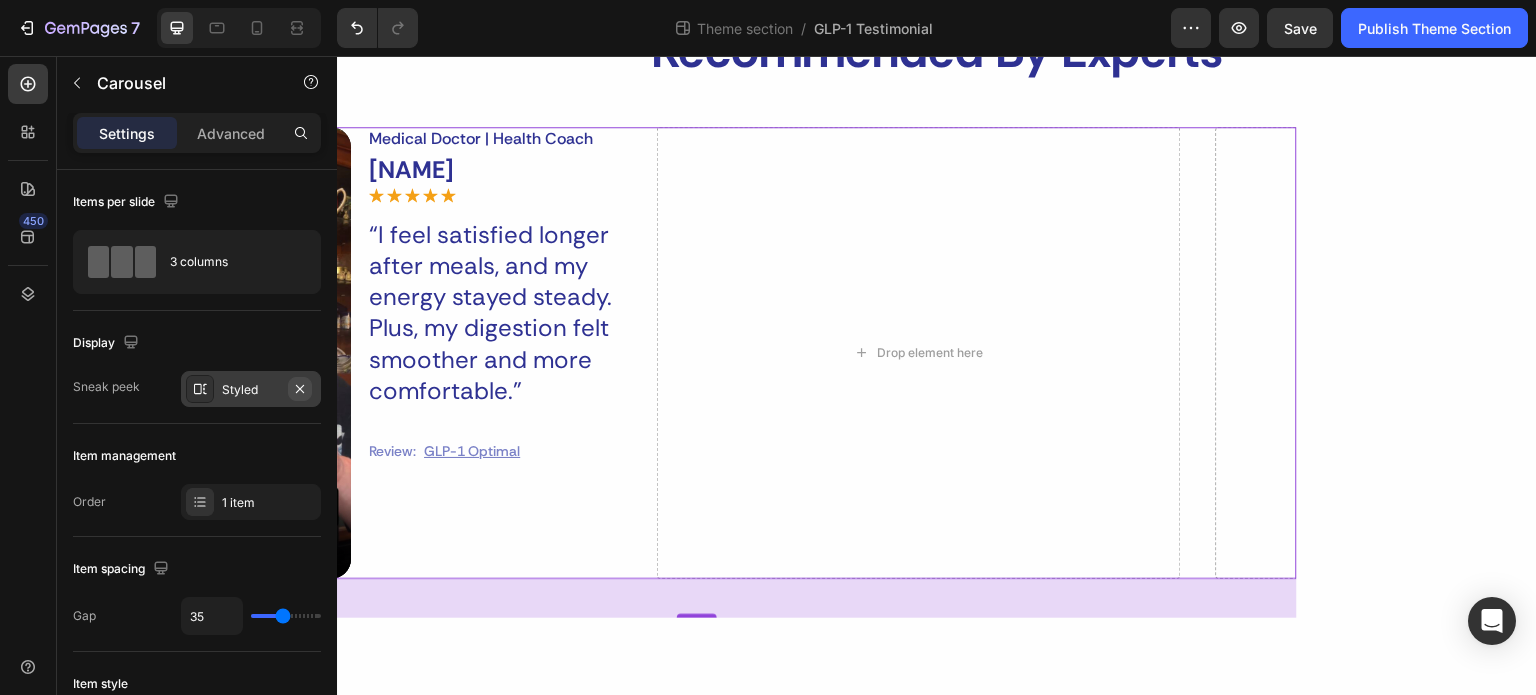 click 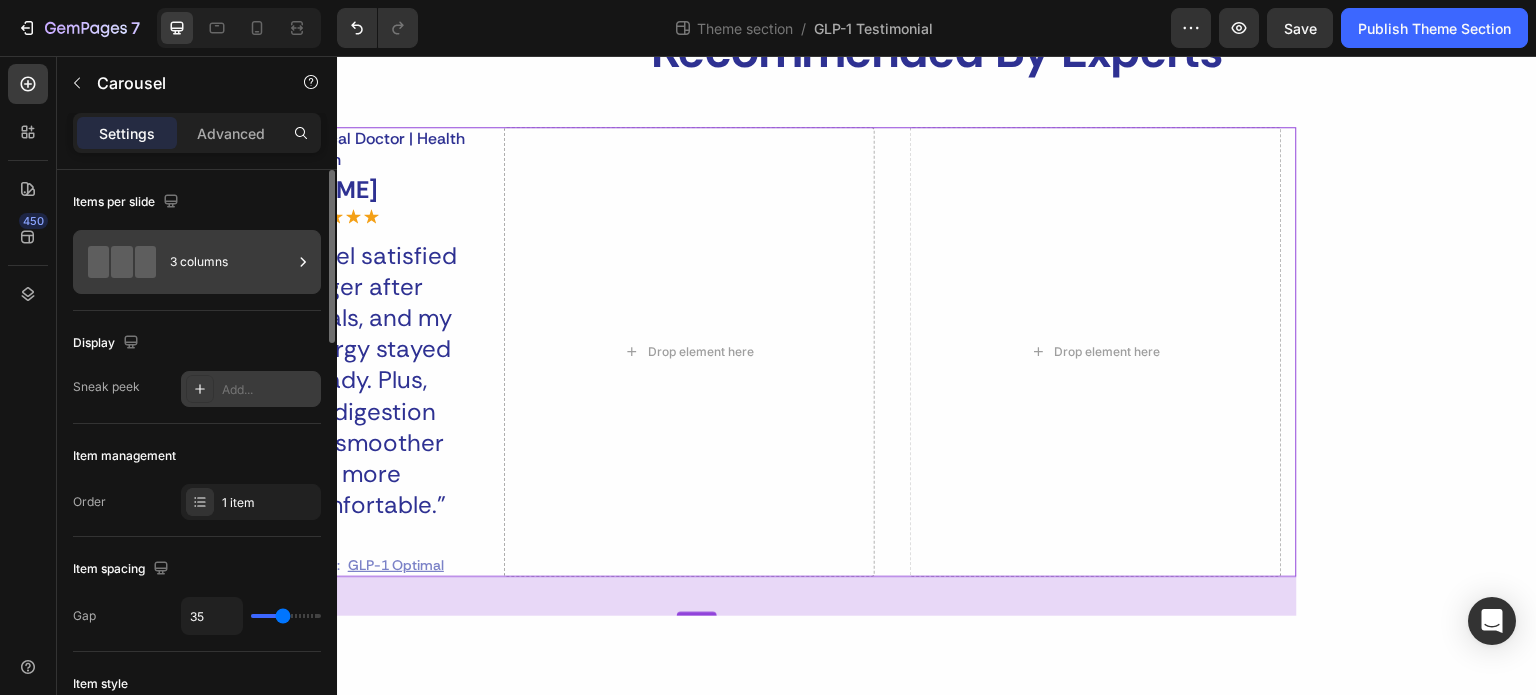 click on "3 columns" at bounding box center (231, 262) 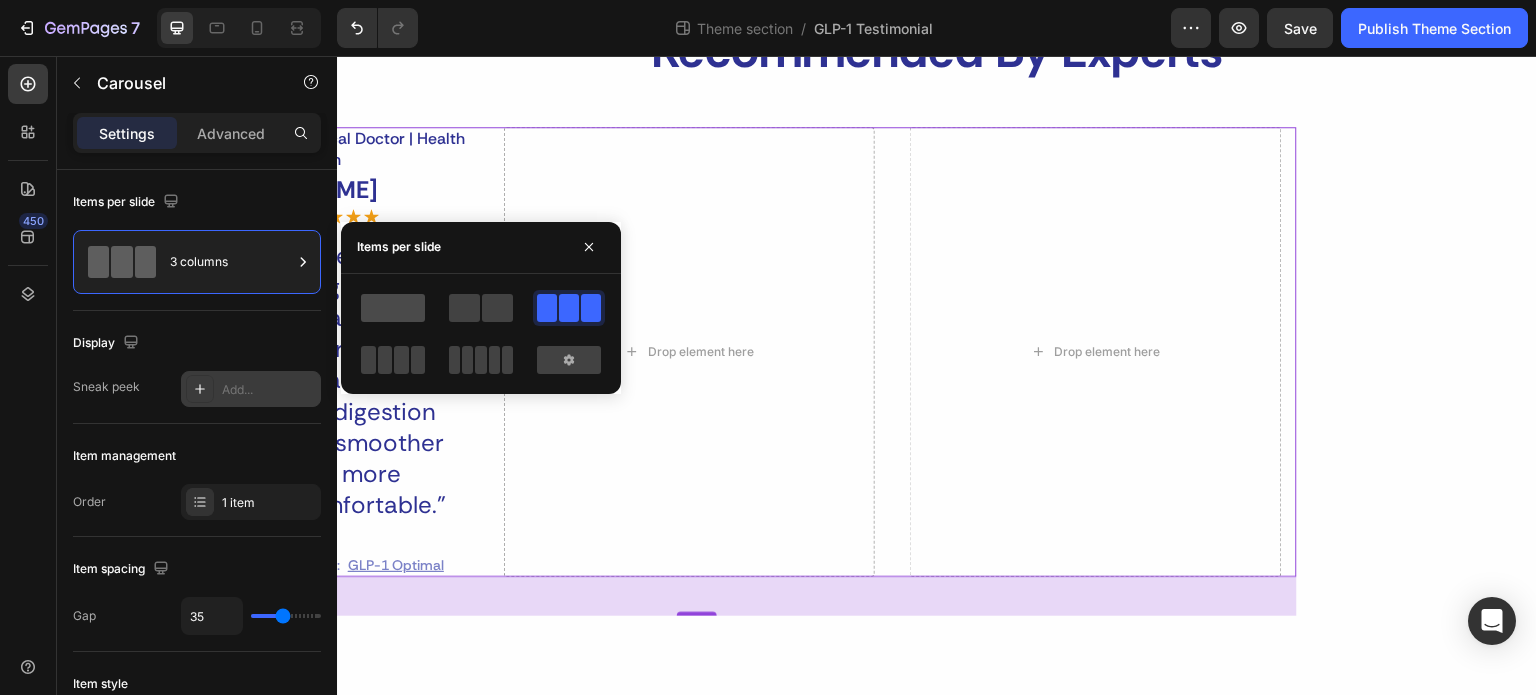 click 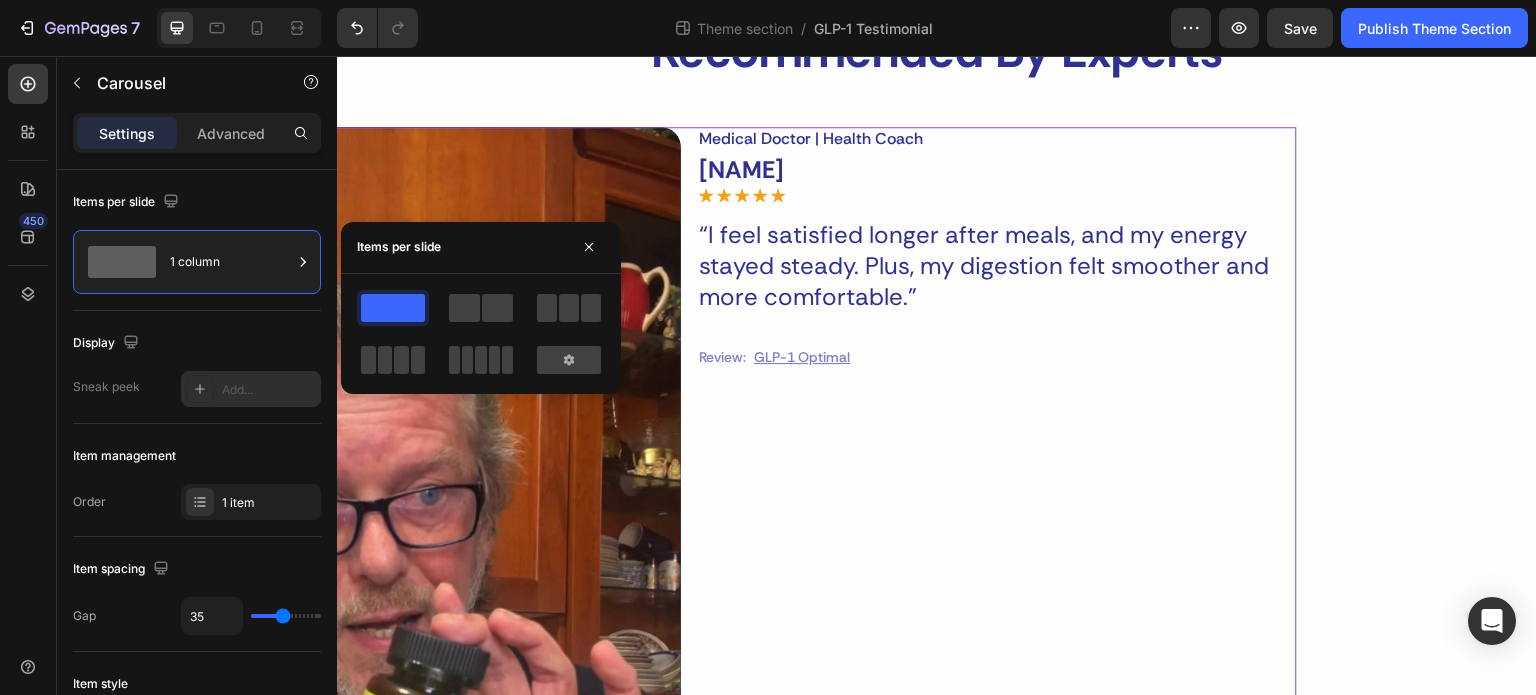 click on "Settings Advanced" at bounding box center (197, 141) 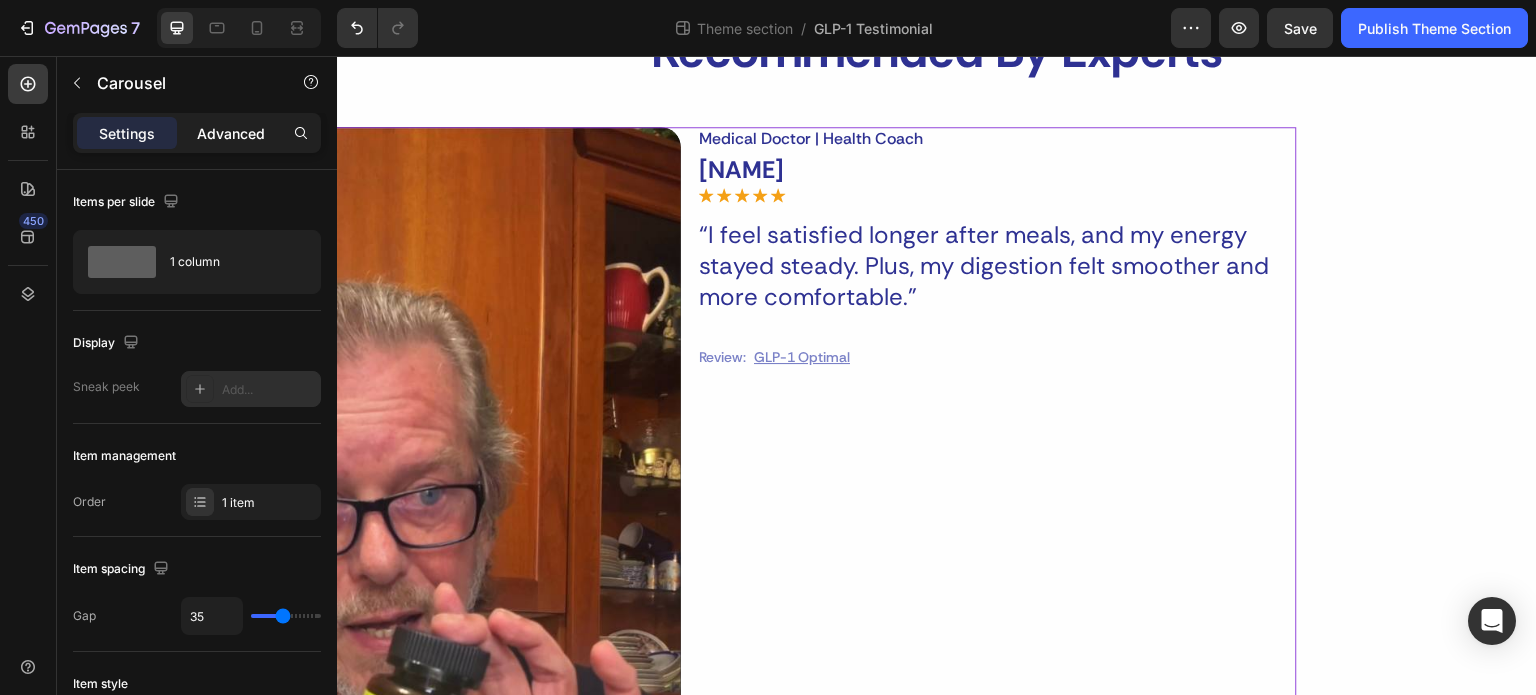 click on "Advanced" at bounding box center (231, 133) 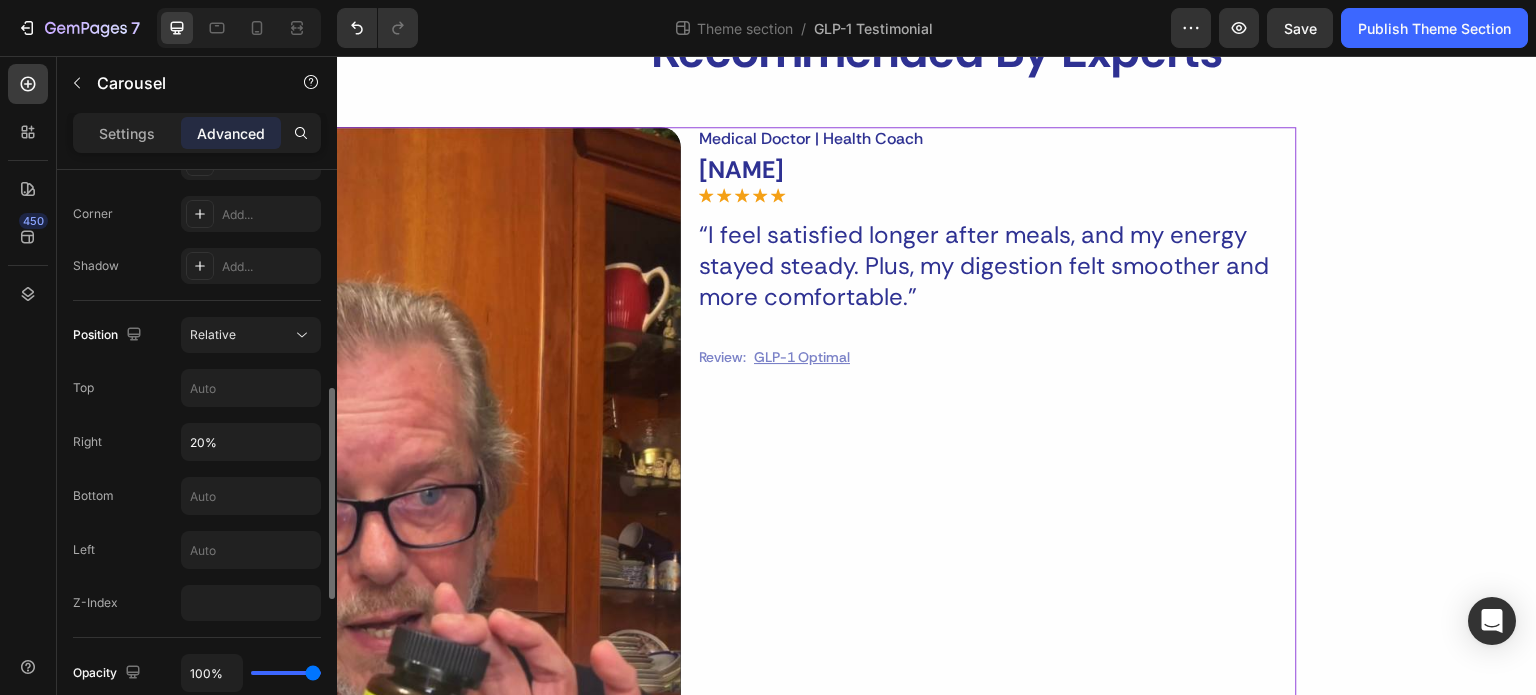 scroll, scrollTop: 800, scrollLeft: 0, axis: vertical 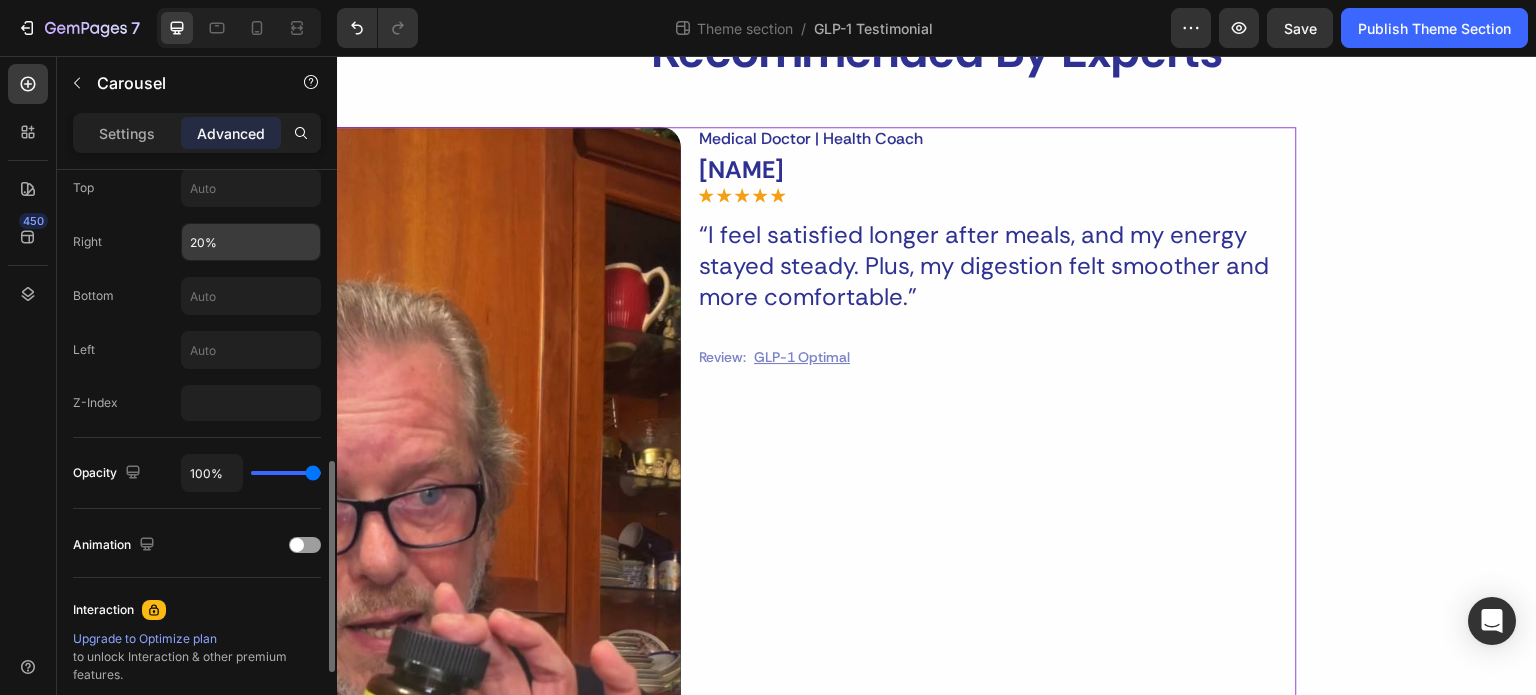 click on "20%" at bounding box center (251, 242) 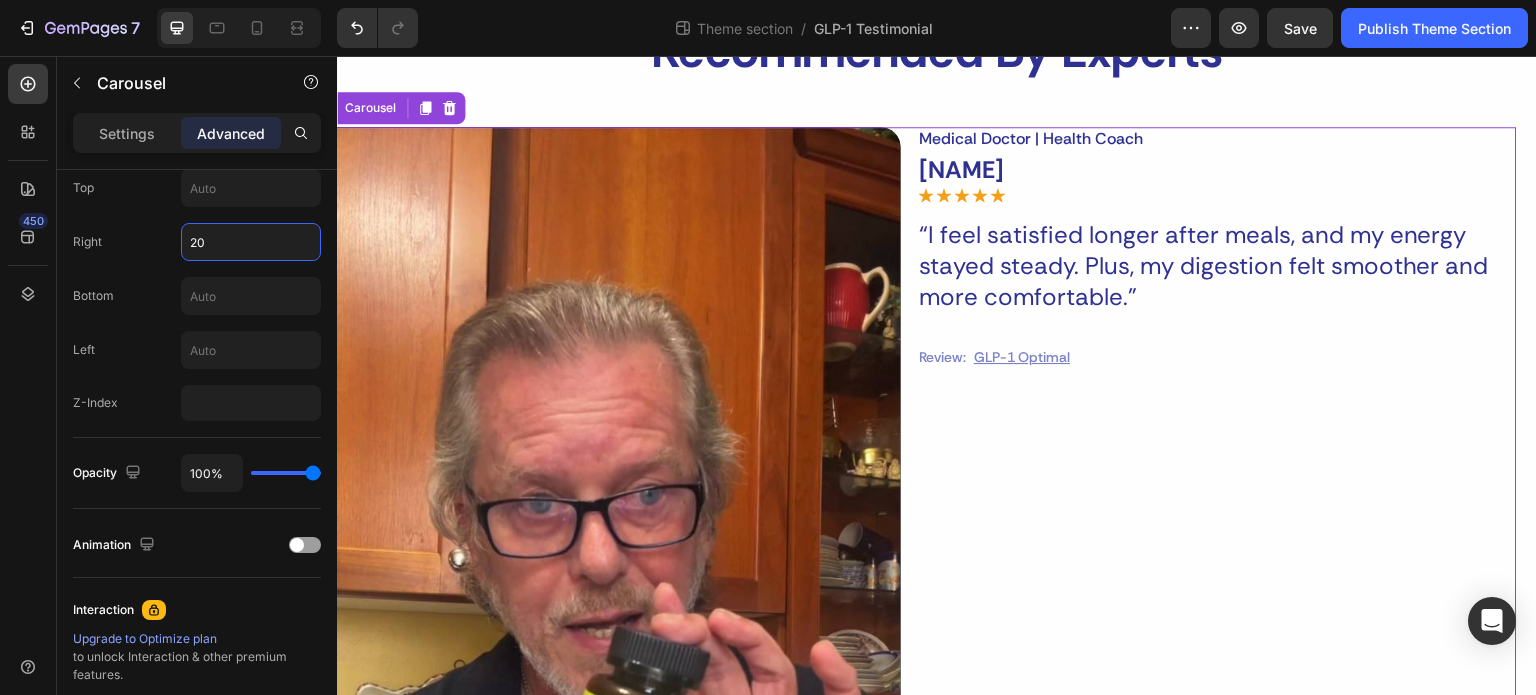 type on "2" 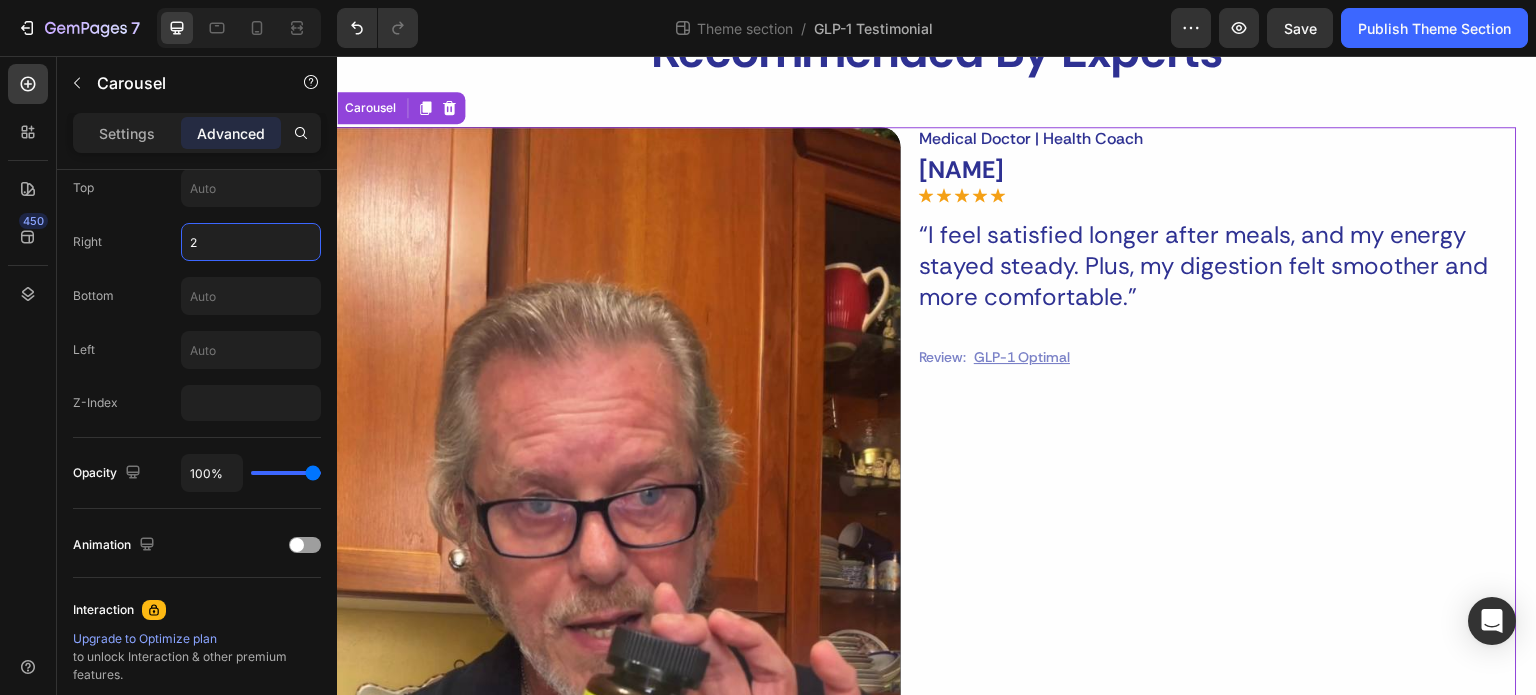 type 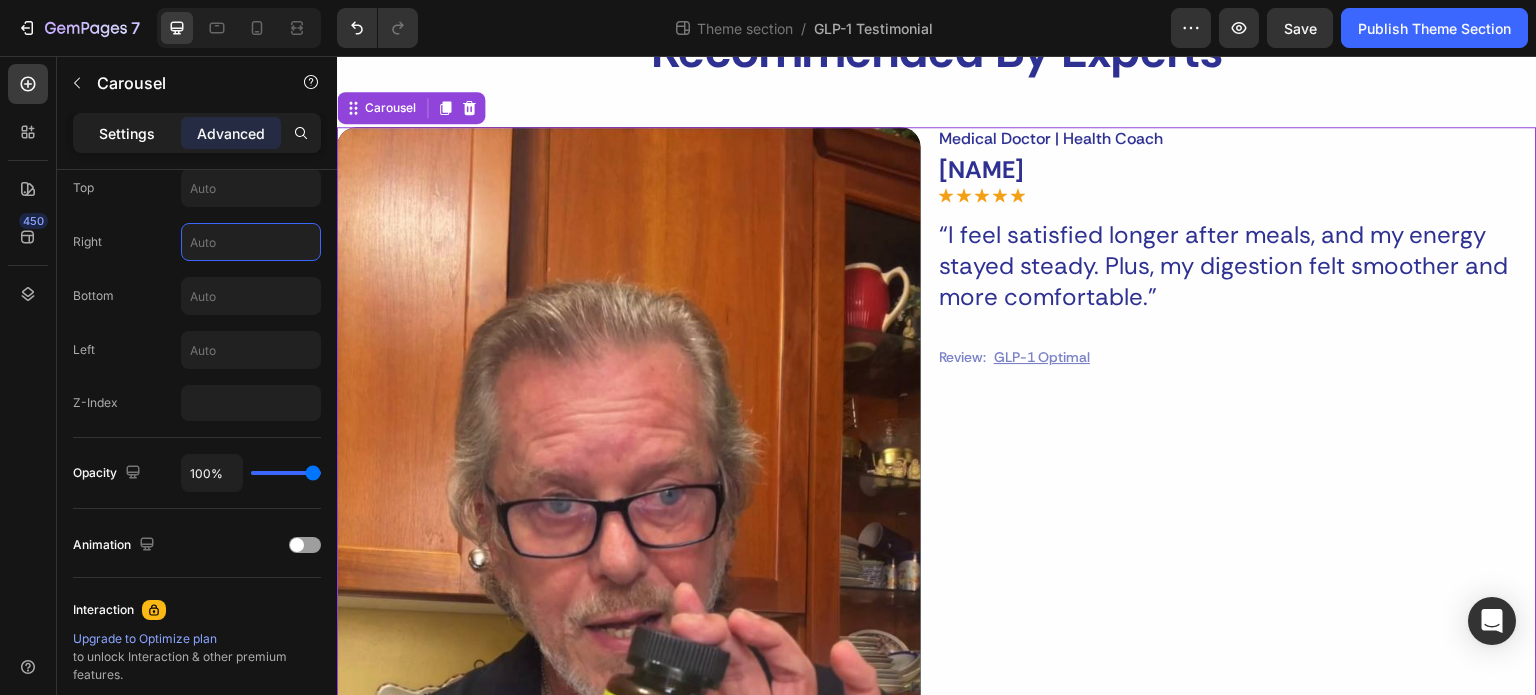 click on "Settings" at bounding box center (127, 133) 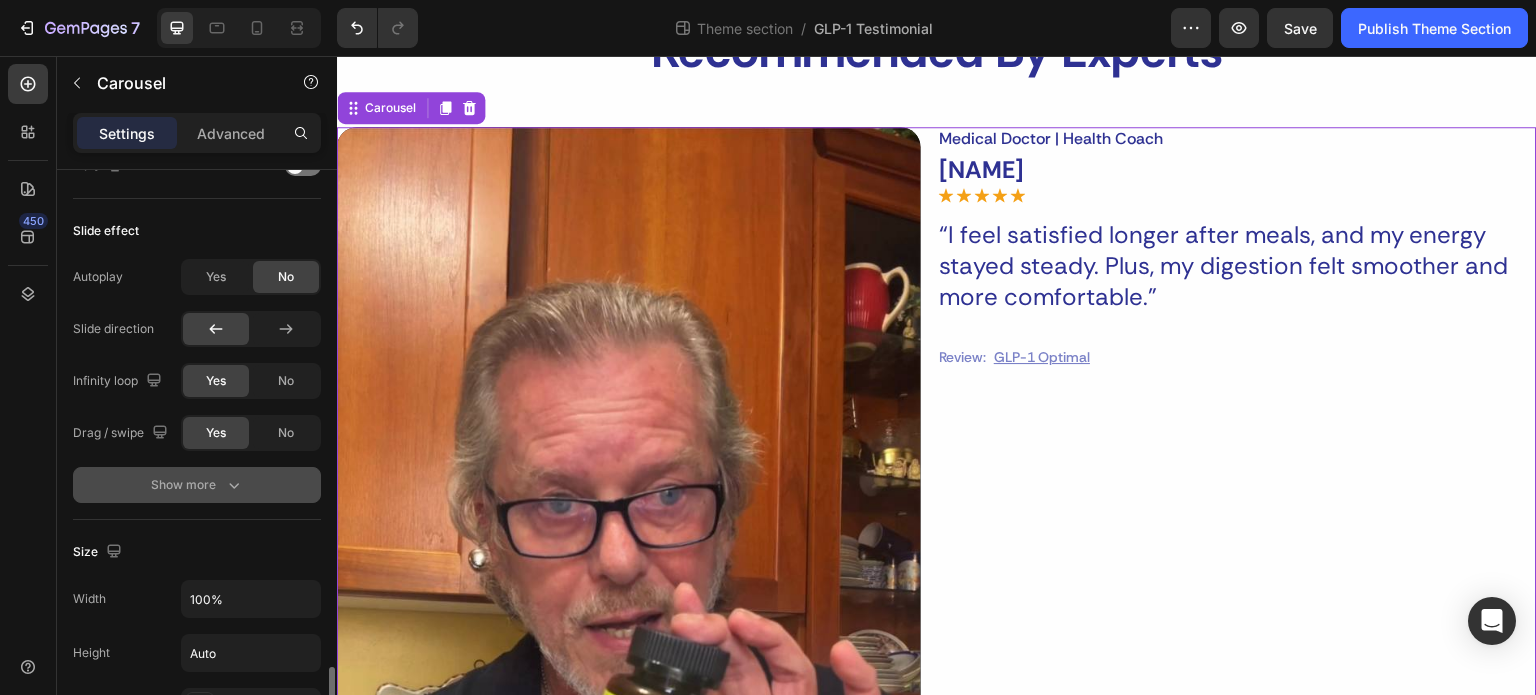 scroll, scrollTop: 1000, scrollLeft: 0, axis: vertical 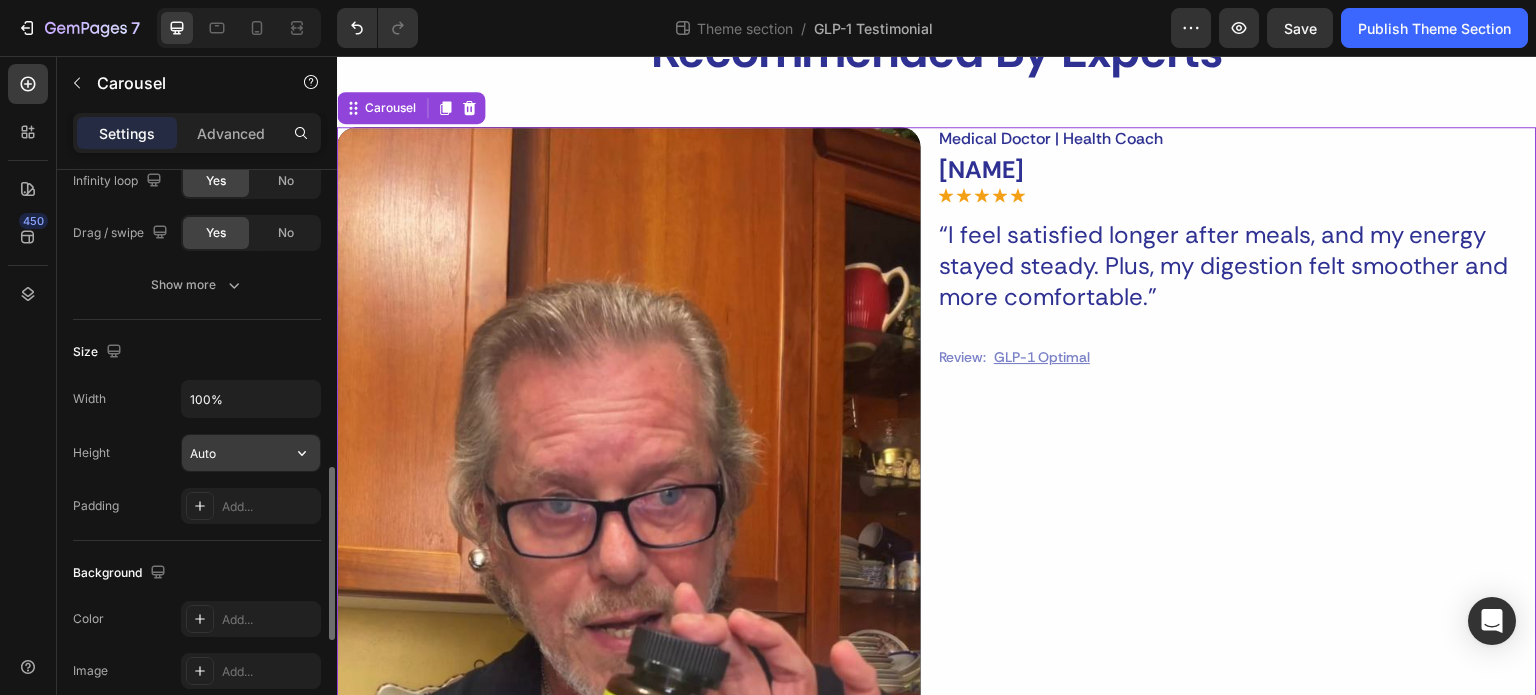 click on "Auto" at bounding box center (251, 453) 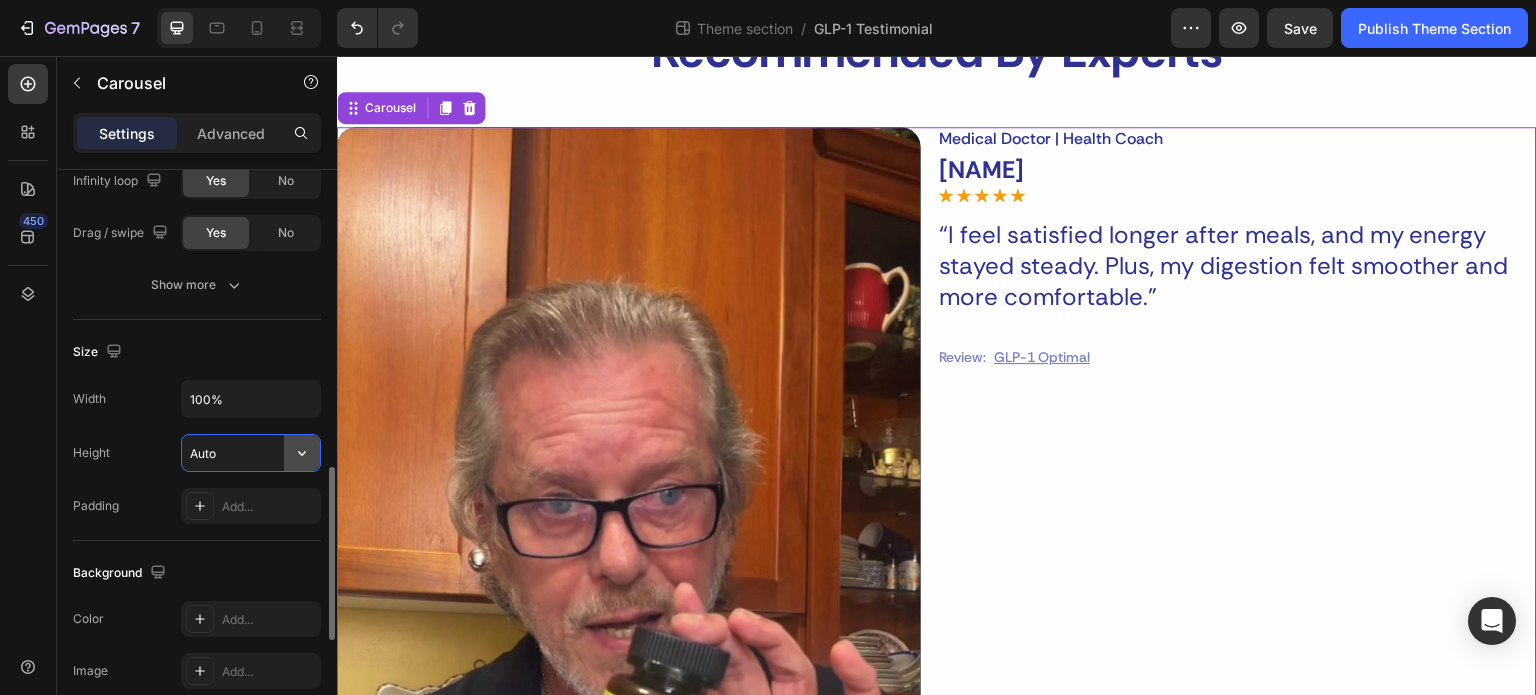 click 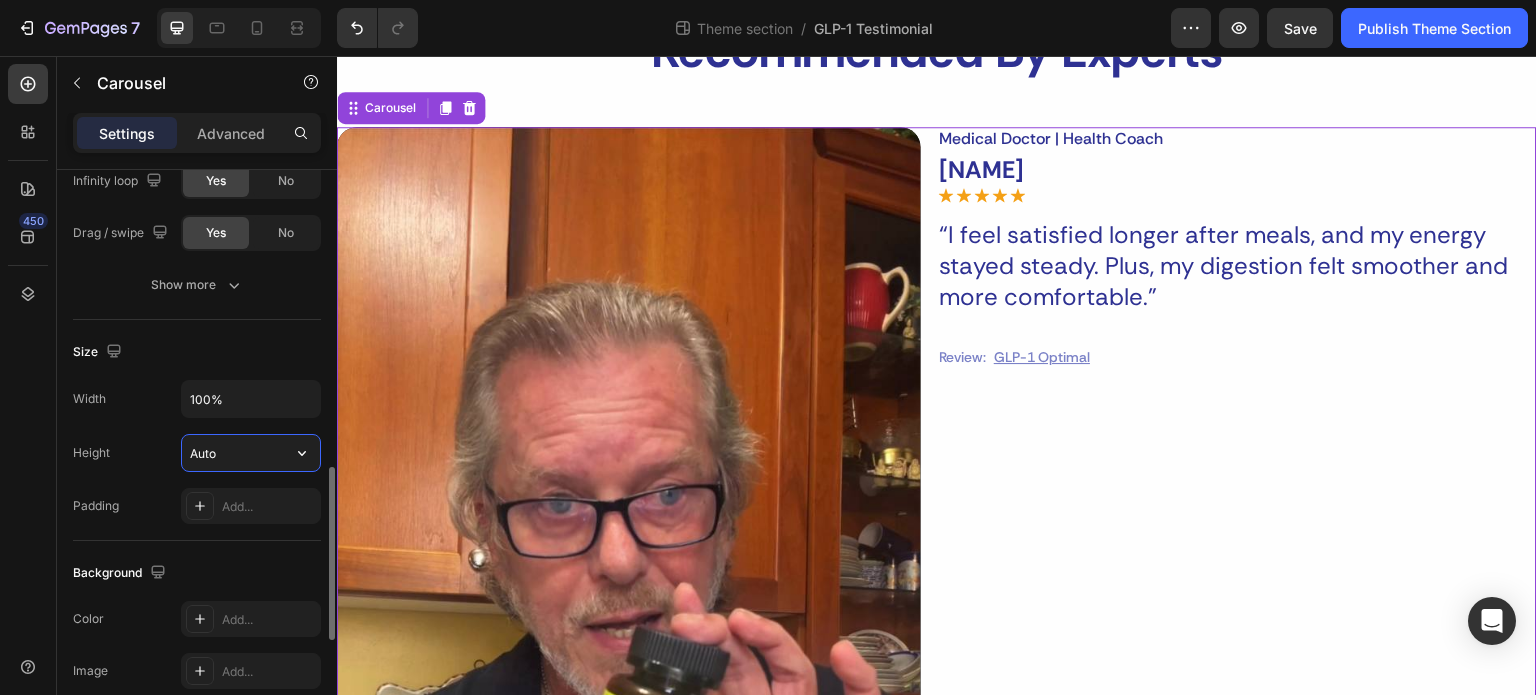 click on "Auto" at bounding box center (251, 453) 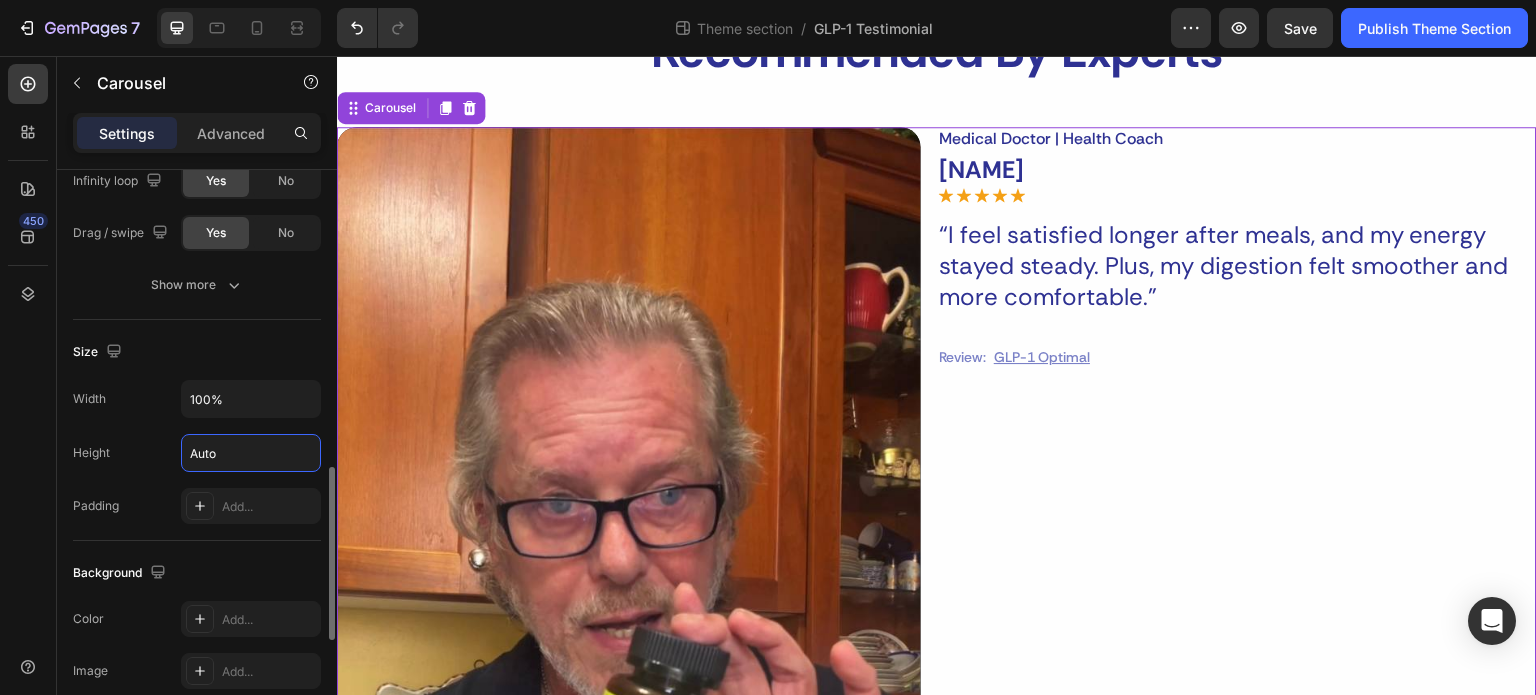 click on "Height Auto" at bounding box center [197, 453] 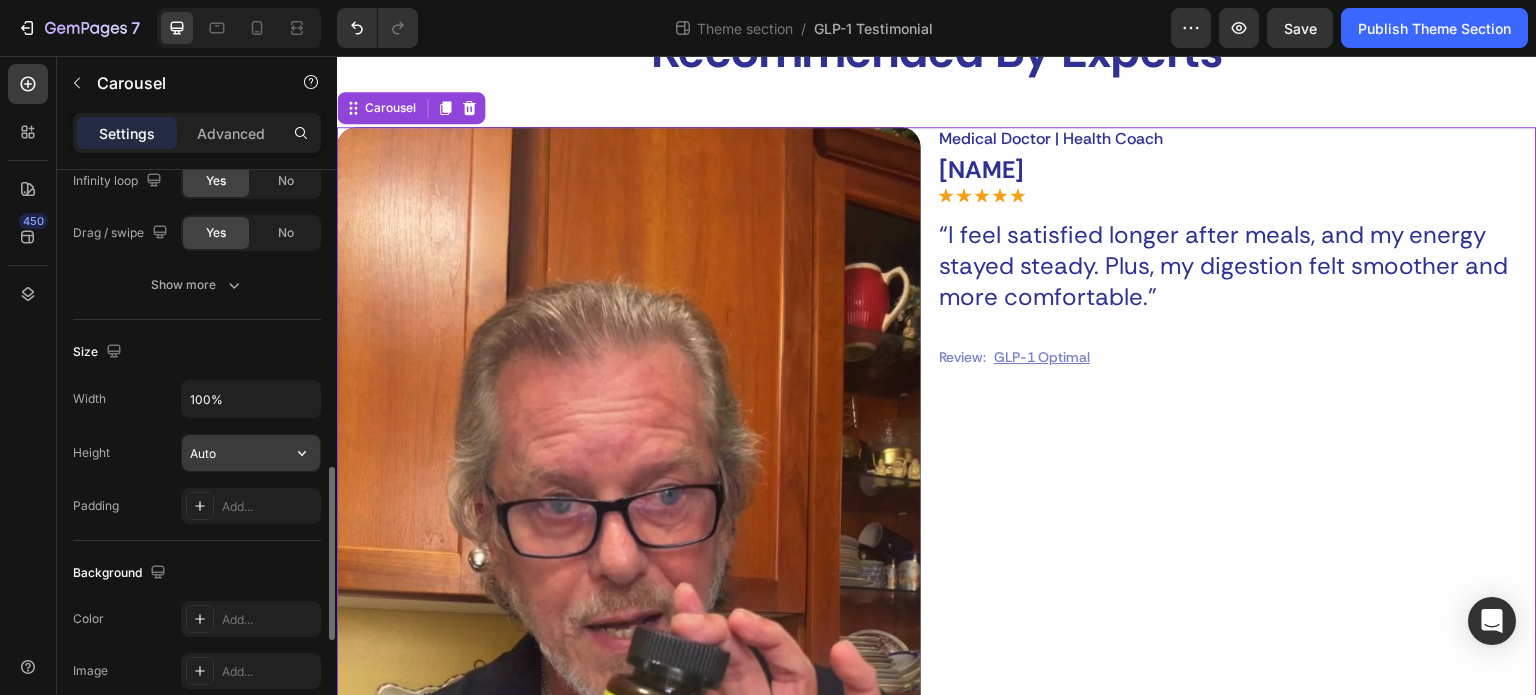 click on "Auto" at bounding box center [251, 453] 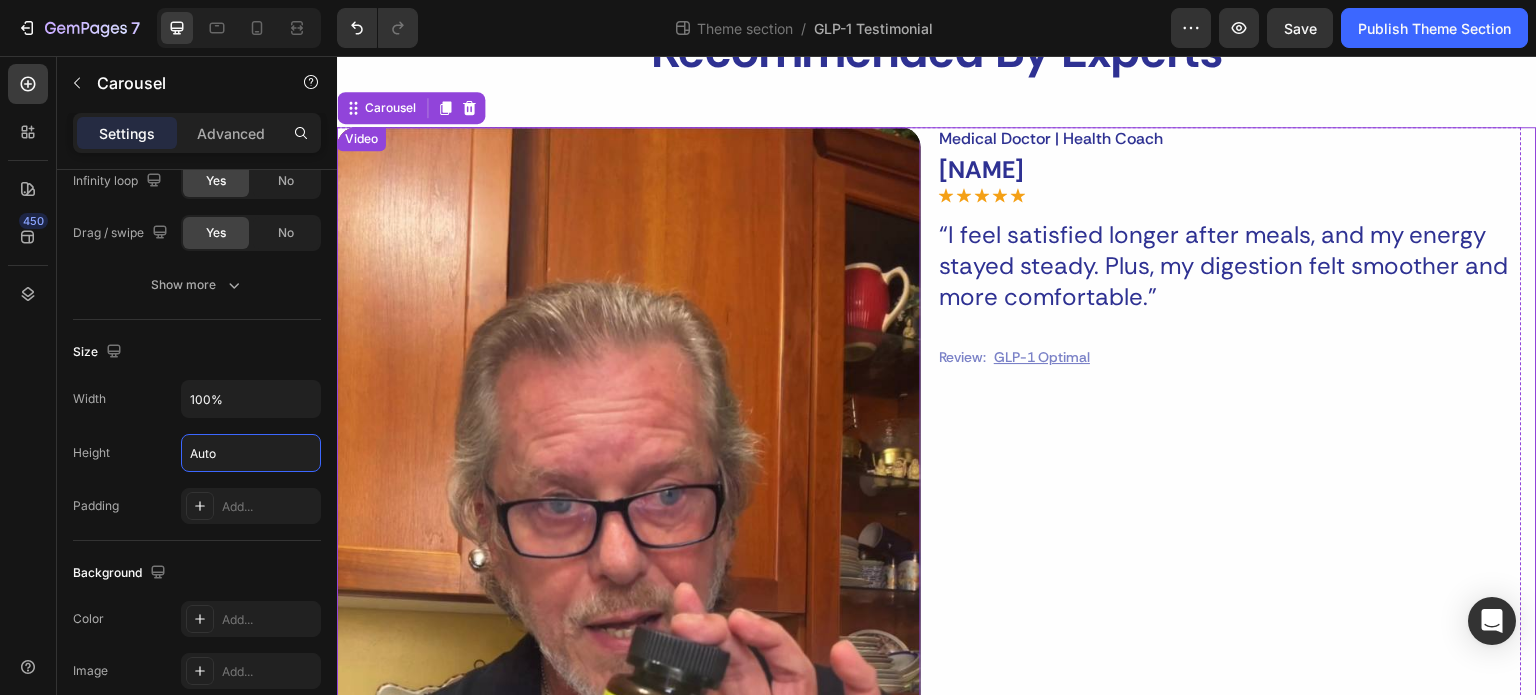 scroll, scrollTop: 1440, scrollLeft: 0, axis: vertical 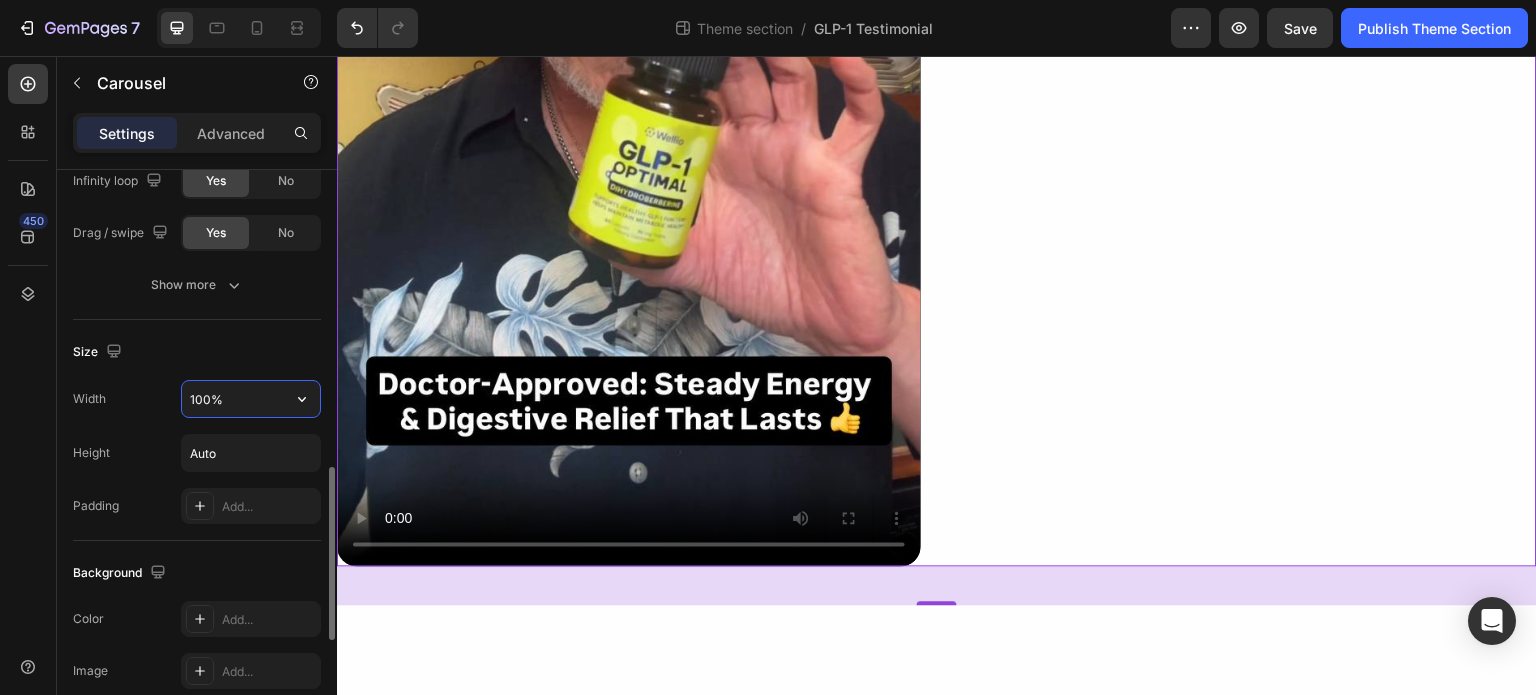 click on "100%" at bounding box center (251, 399) 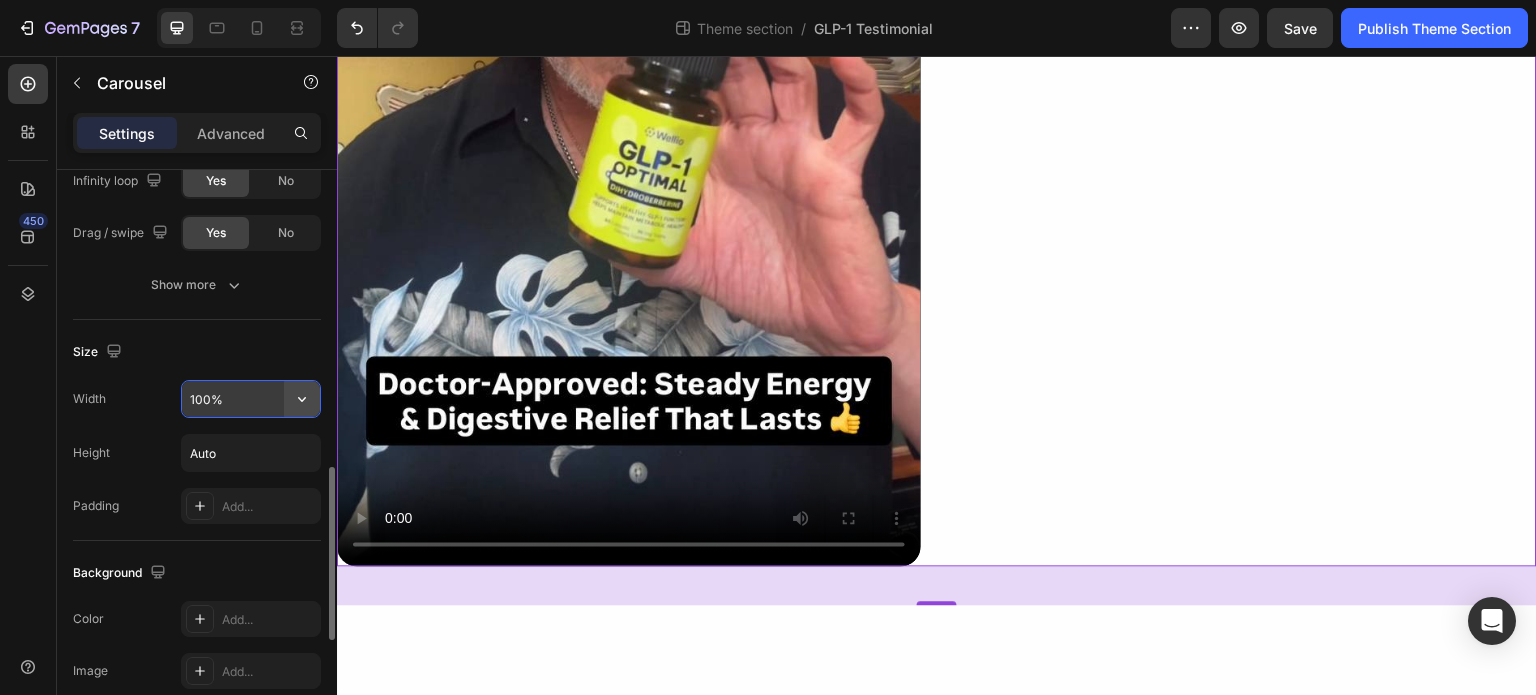 click 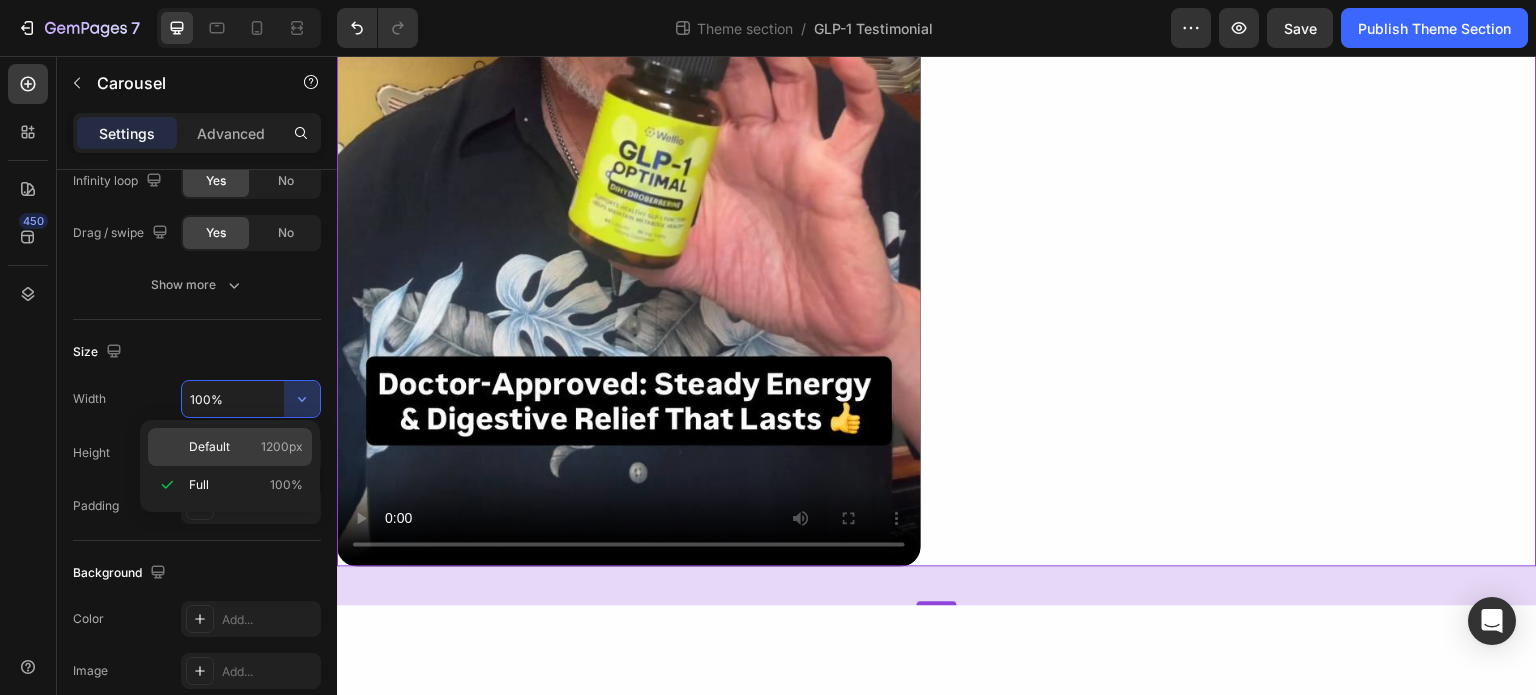 click on "Default" at bounding box center (209, 447) 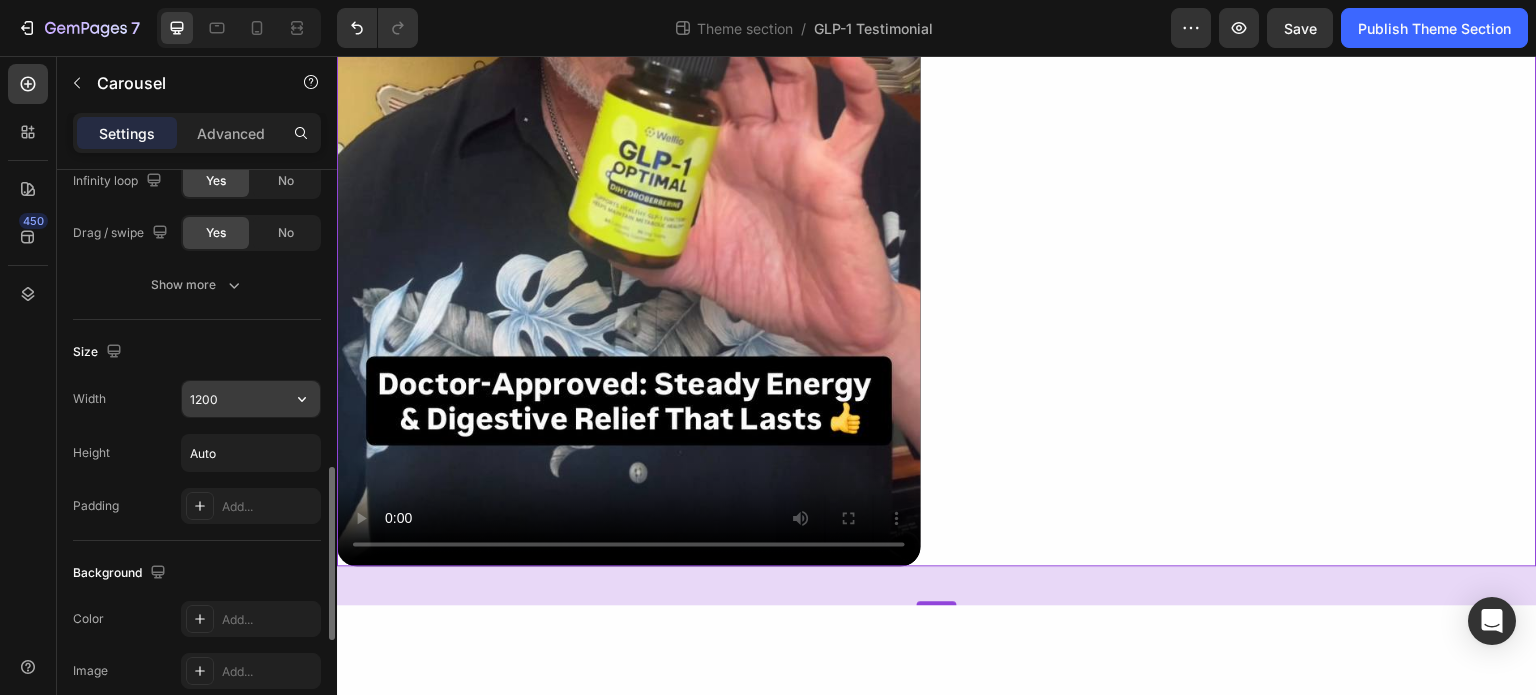click on "1200" at bounding box center [251, 399] 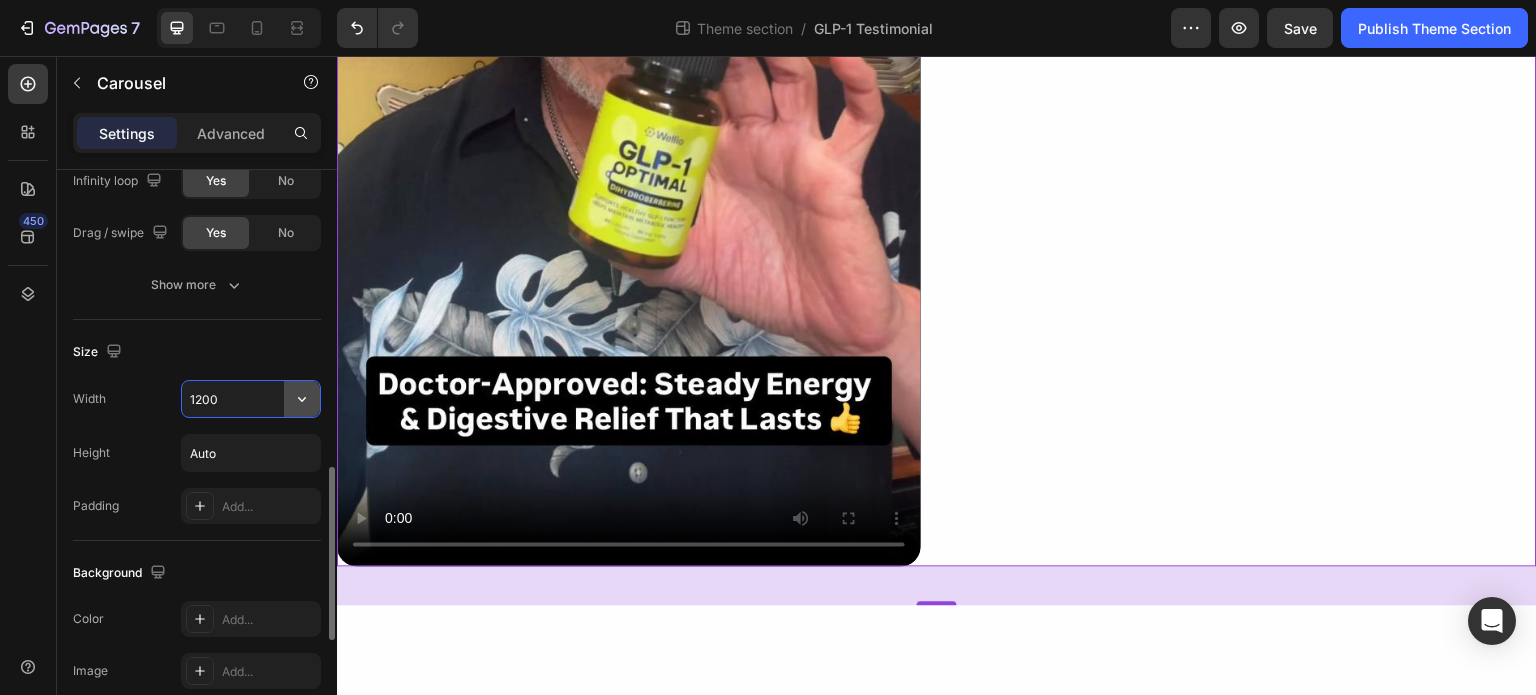 click 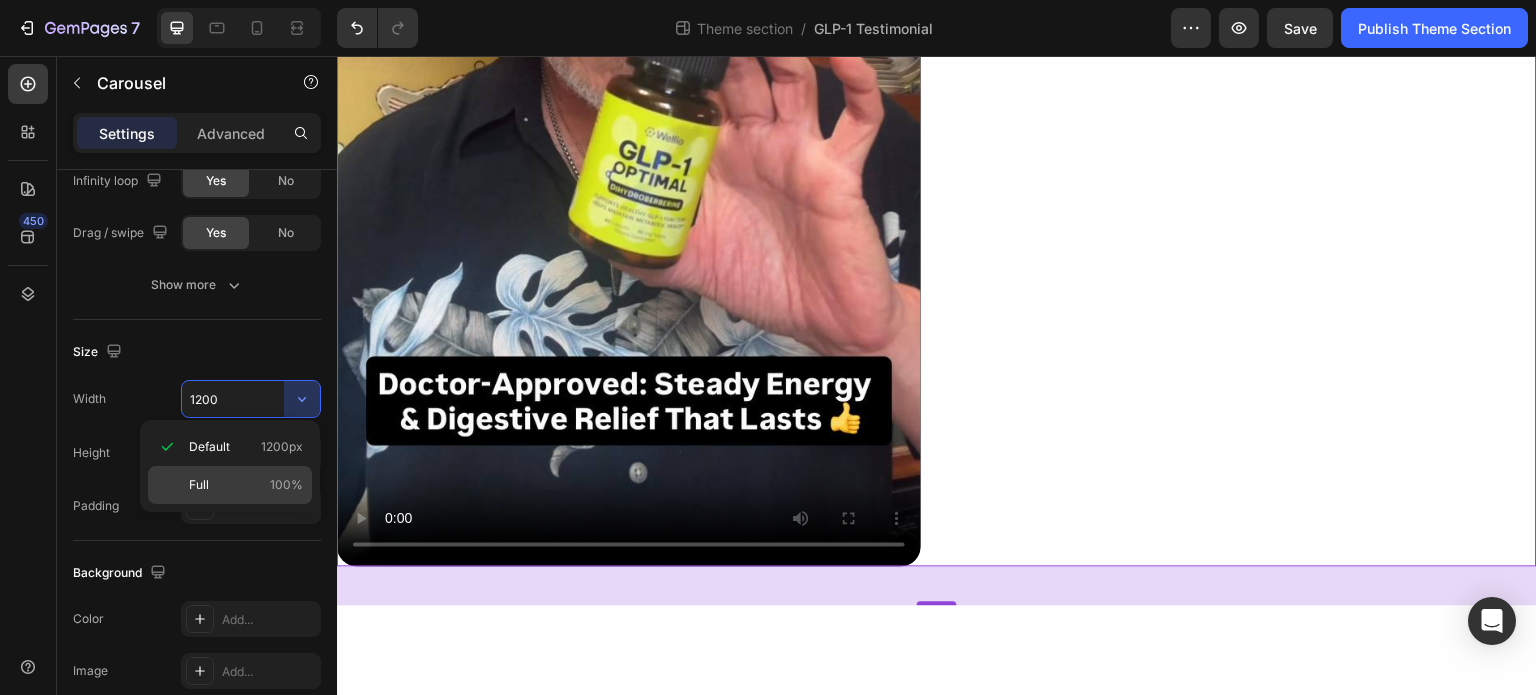 click on "Full" at bounding box center (199, 485) 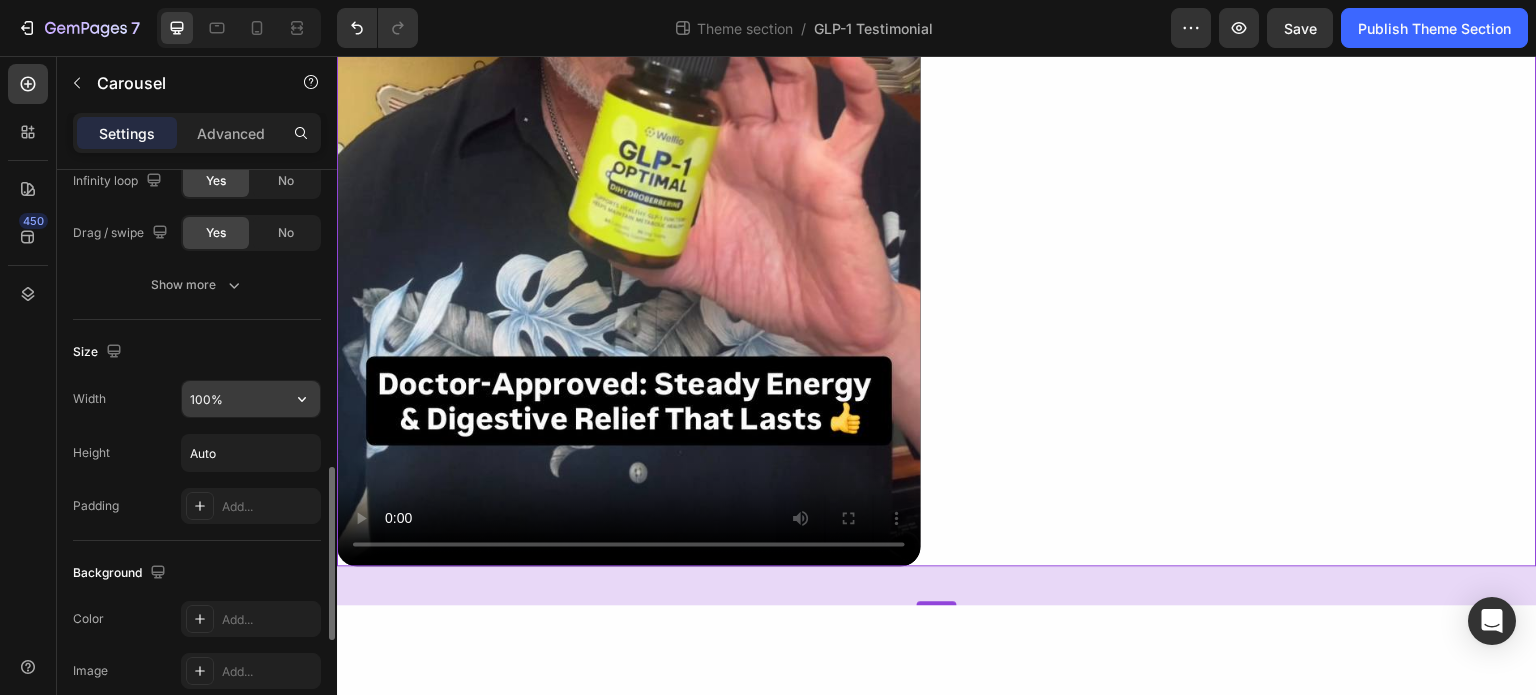 click on "100%" at bounding box center (251, 399) 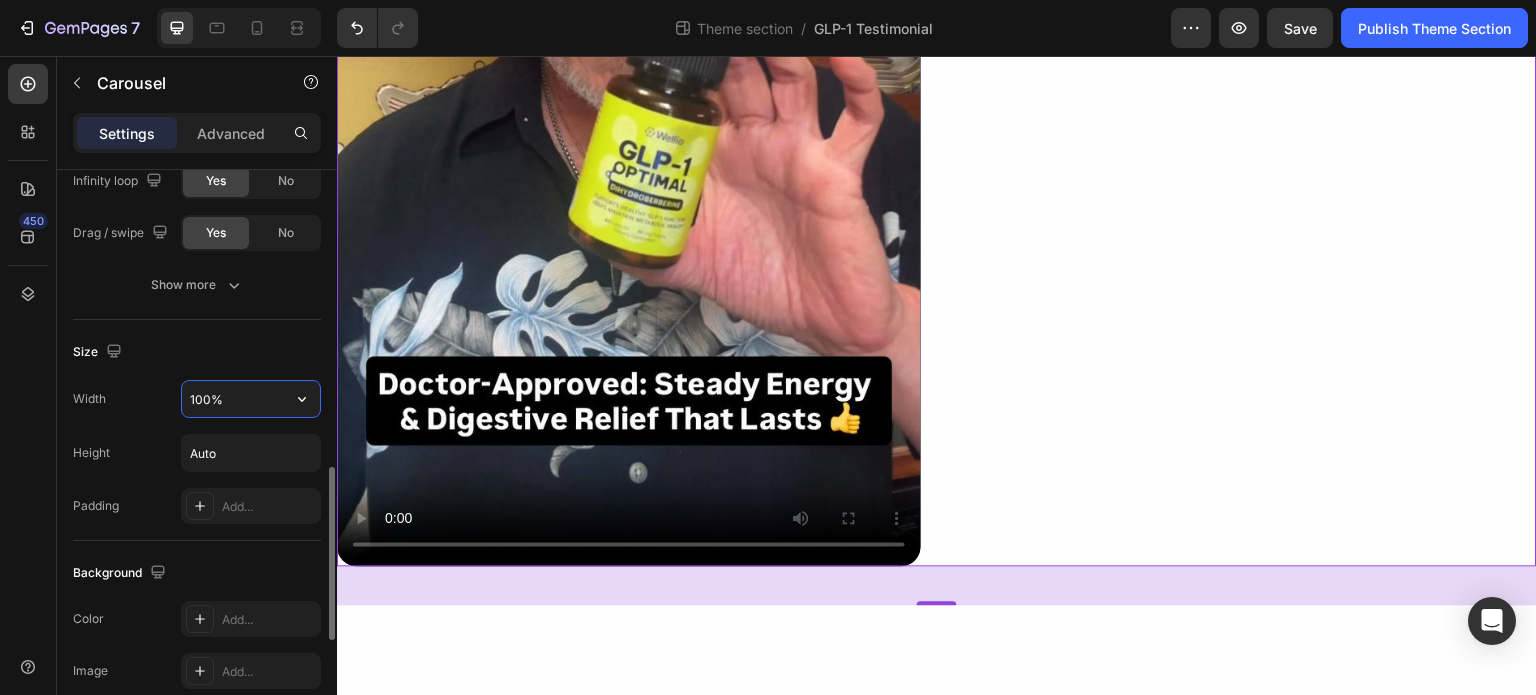 click on "100%" at bounding box center [251, 399] 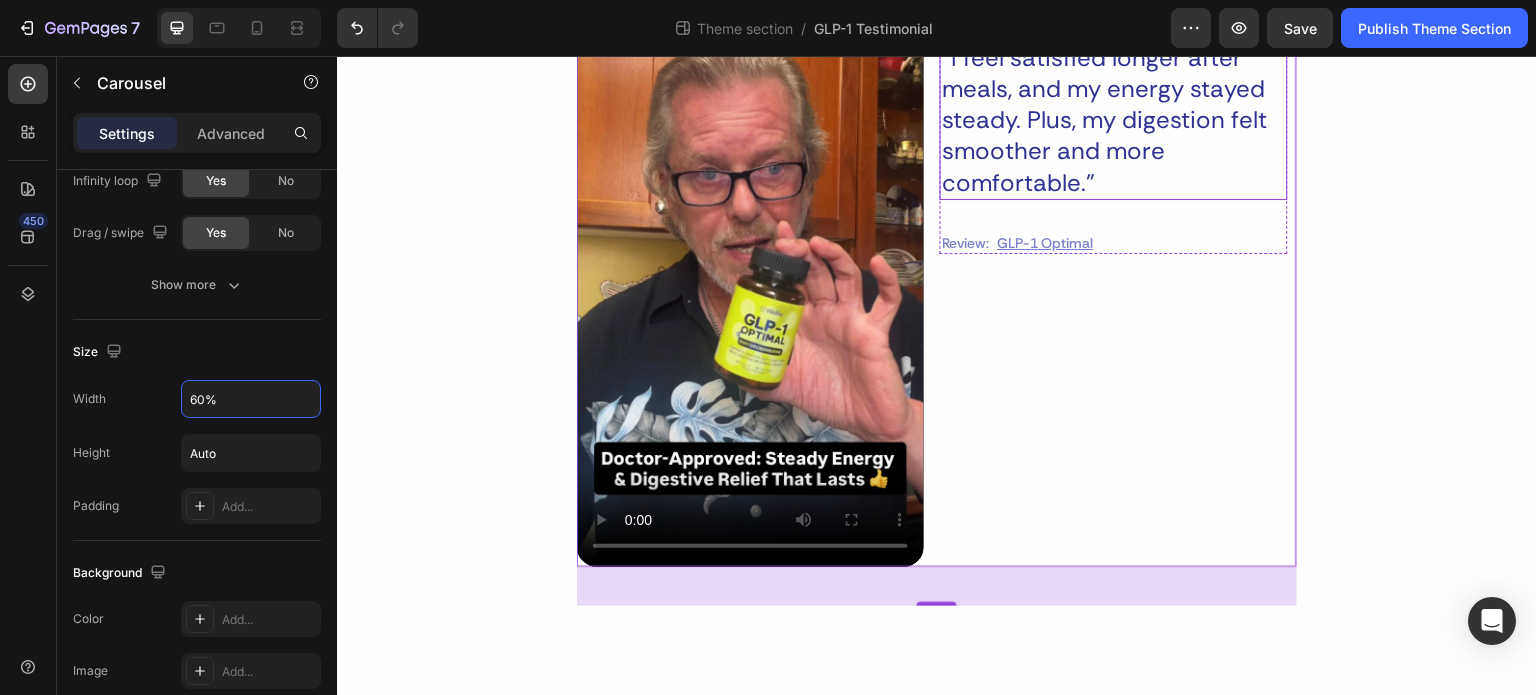 scroll, scrollTop: 819, scrollLeft: 0, axis: vertical 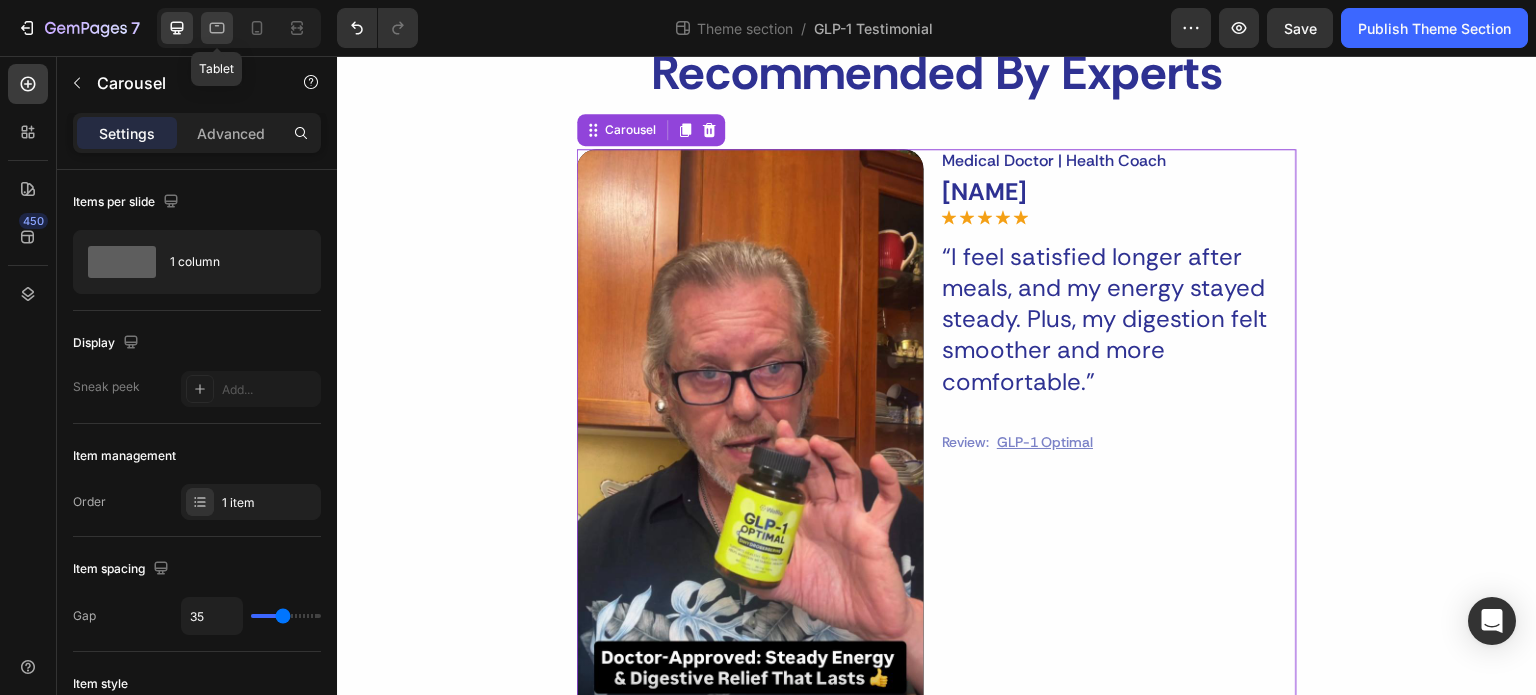 type on "60%" 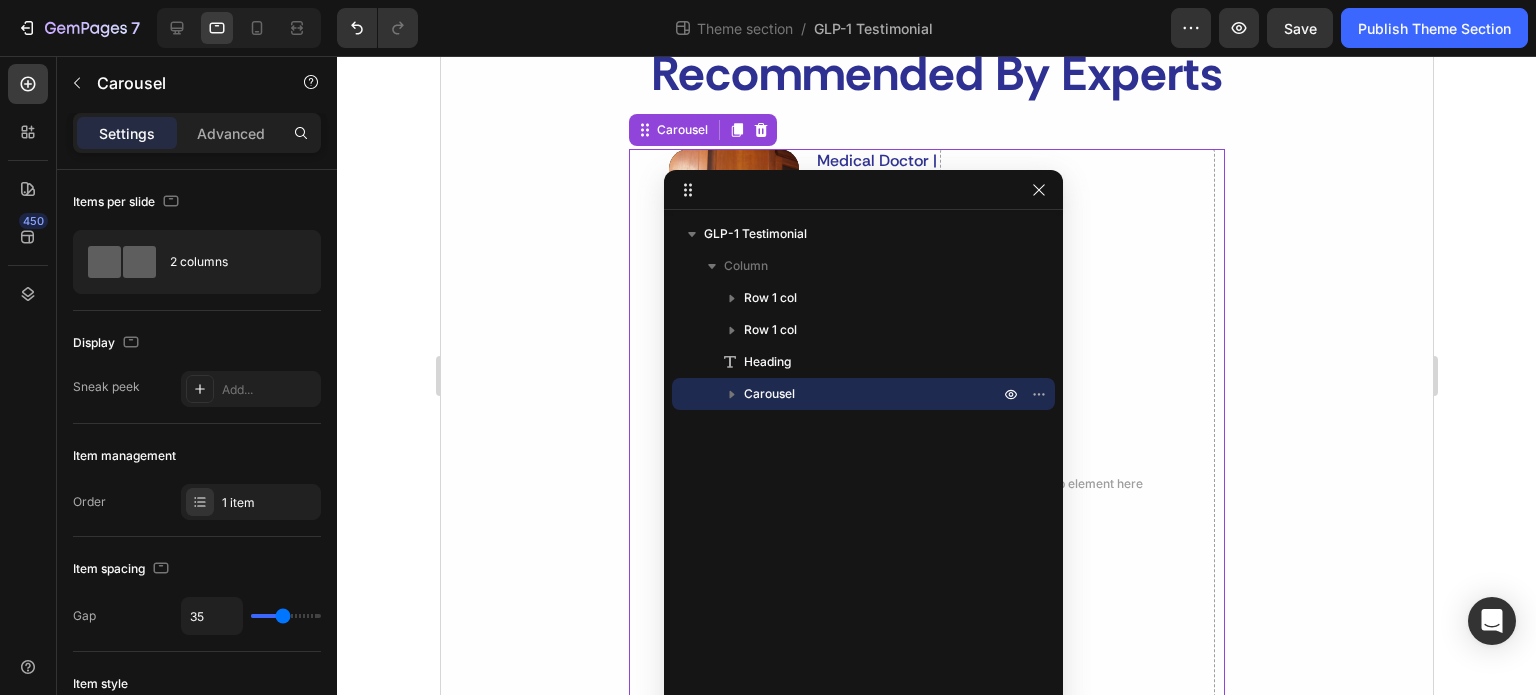 scroll, scrollTop: 1000, scrollLeft: 0, axis: vertical 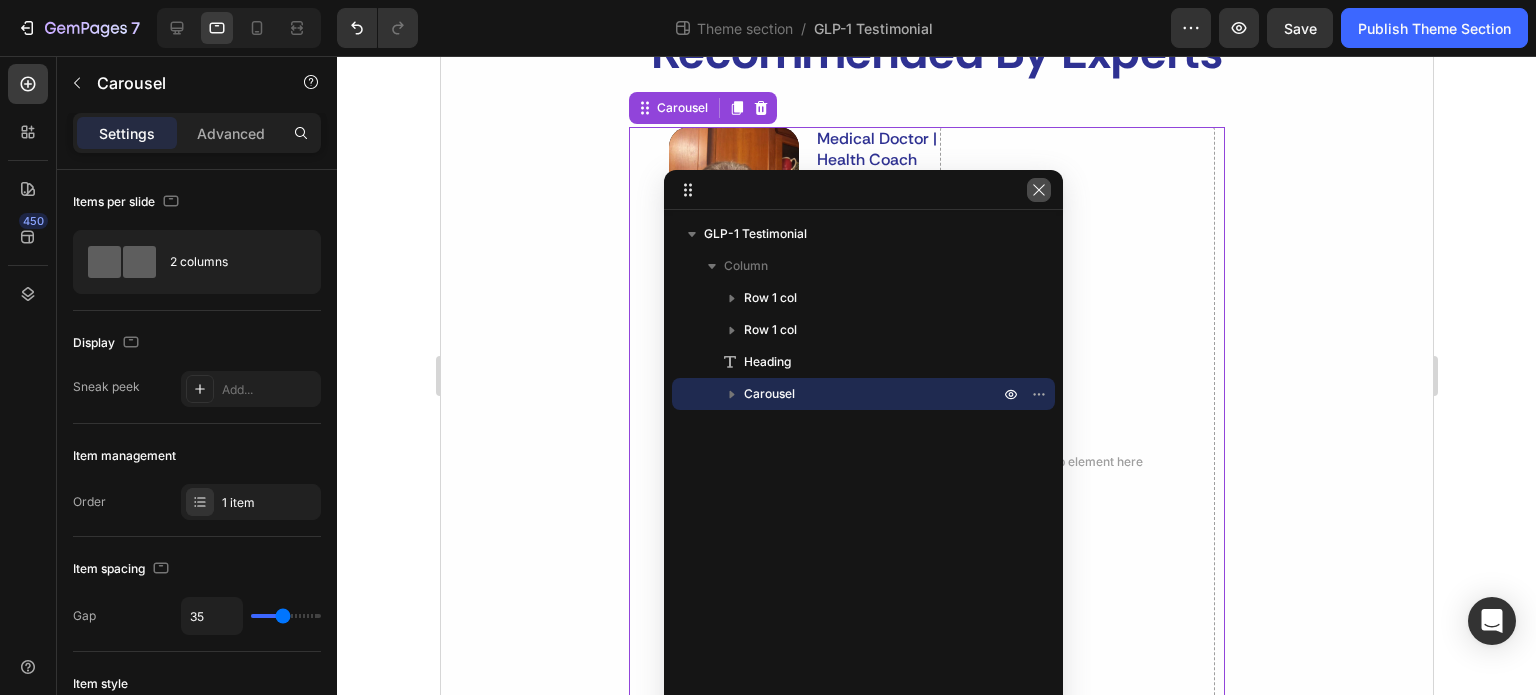 click 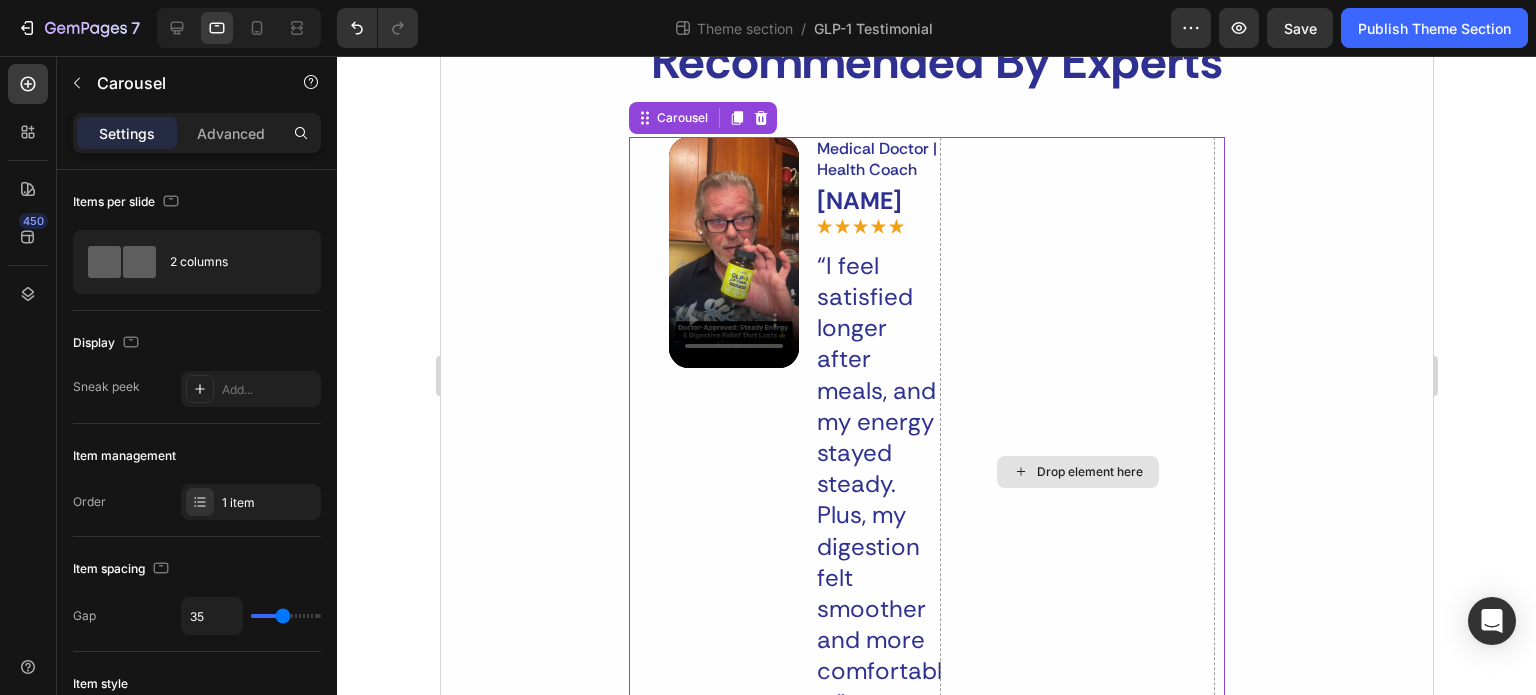 scroll, scrollTop: 860, scrollLeft: 0, axis: vertical 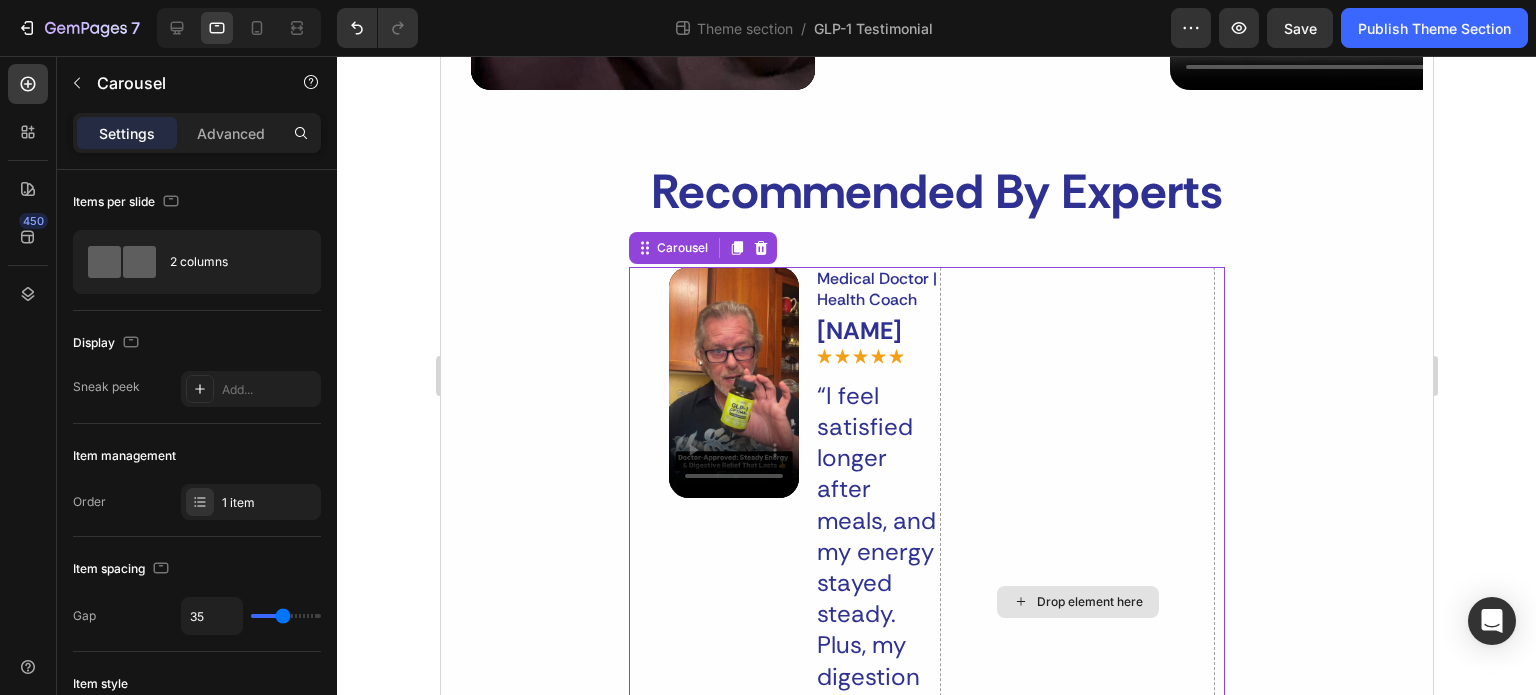 click on "Drop element here" at bounding box center (1077, 601) 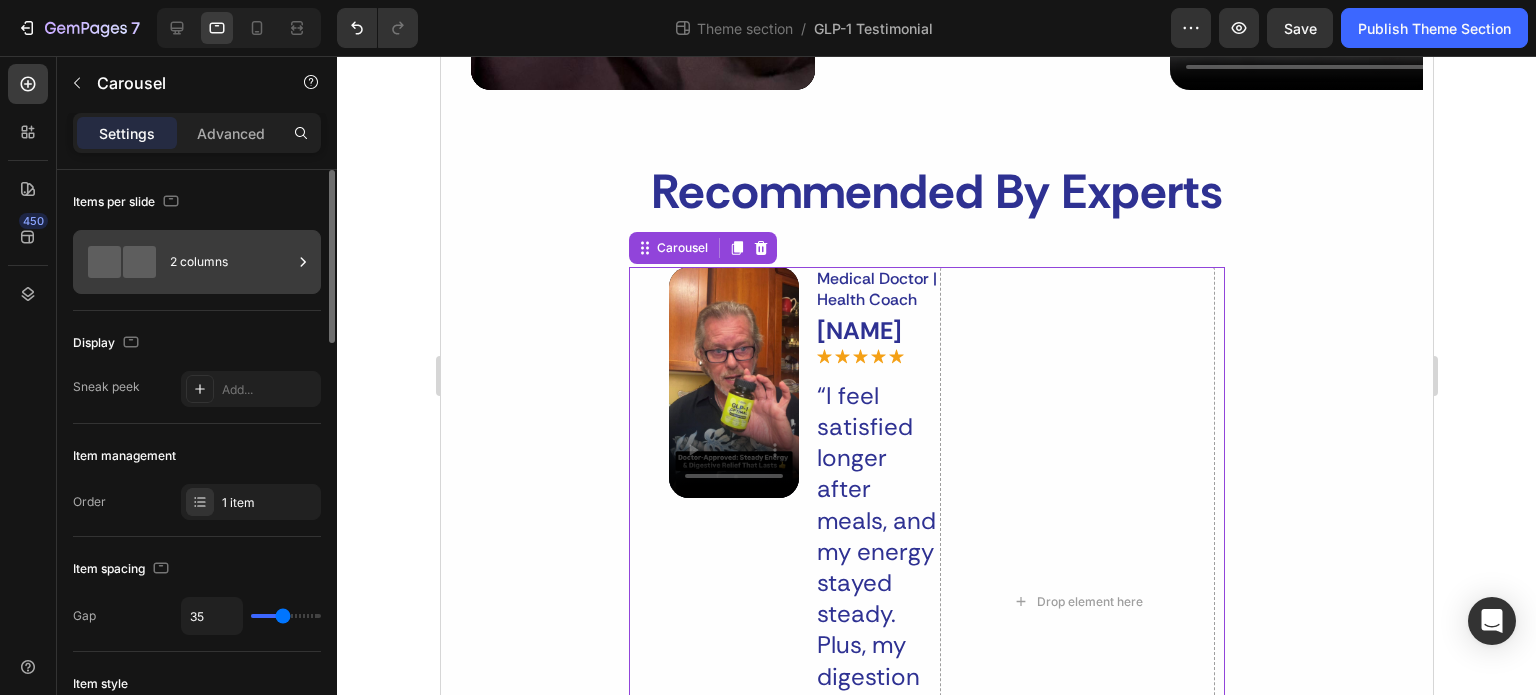 click on "2 columns" at bounding box center (231, 262) 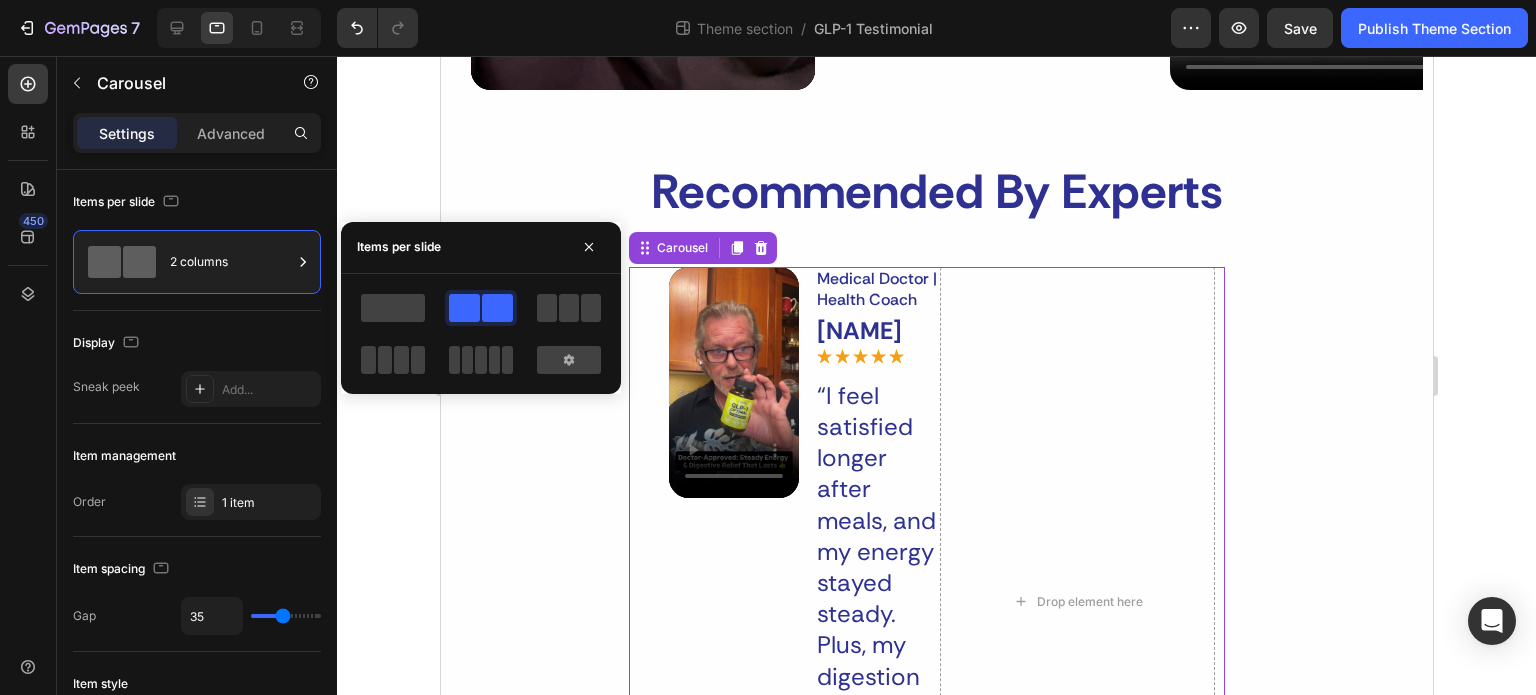 click at bounding box center [481, 334] 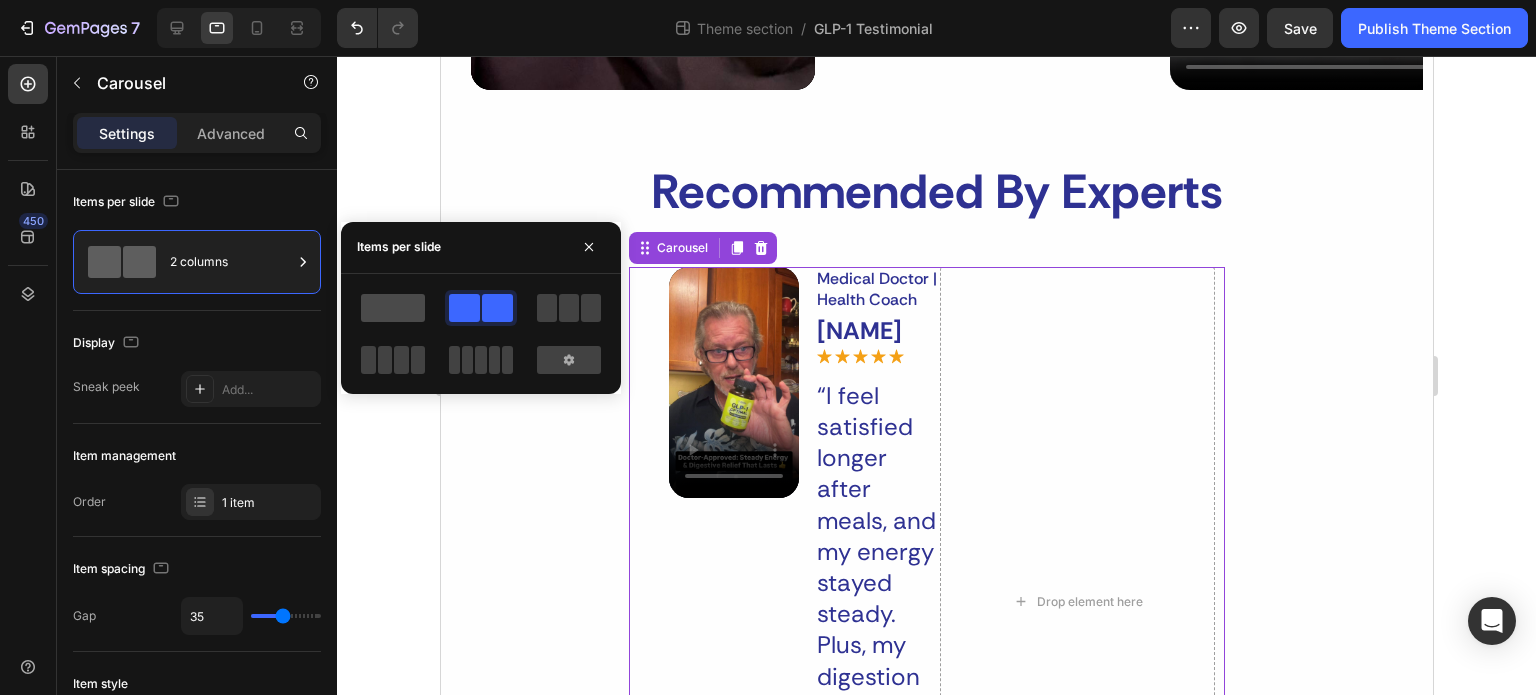 click 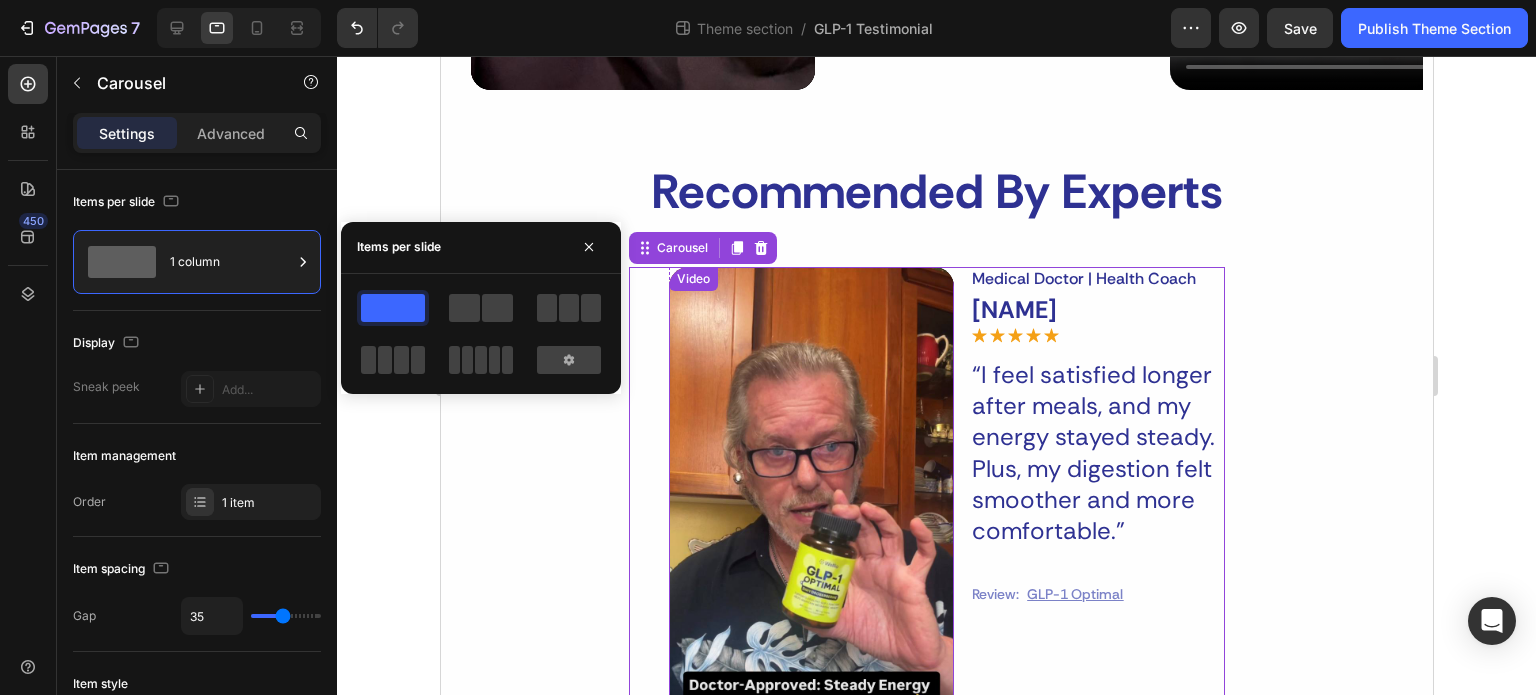scroll, scrollTop: 1060, scrollLeft: 0, axis: vertical 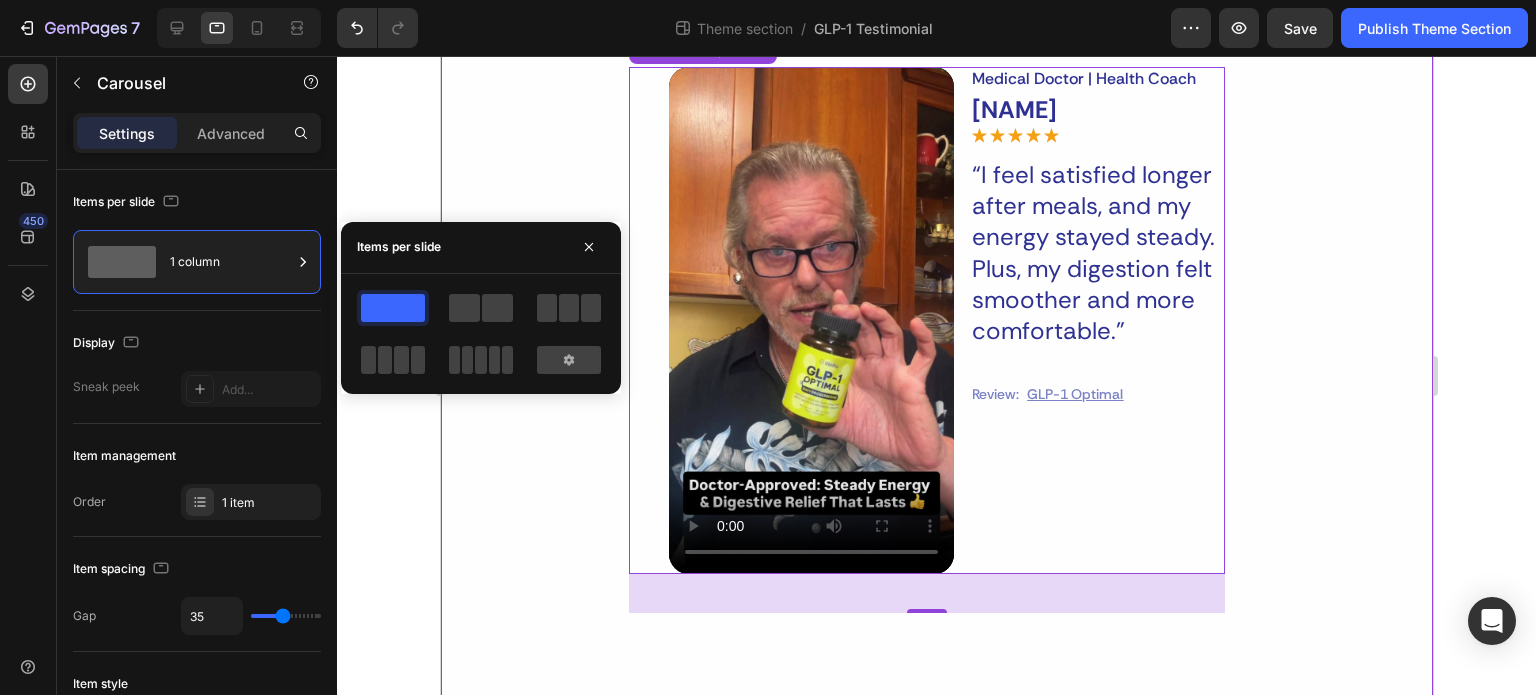click on "Video Medical Doctor | Health Coach Text Block Bryan J Treacy Text Block
Icon
Icon
Icon
Icon
Icon Icon List “I feel satisfied longer after meals, and my energy stayed steady. Plus, my digestion felt smoother and more comfortable.” Text Block Review: Text Block GLP-1 Optimal Text Block Row Row Row
Drop element here
Drop element here Carousel   39" at bounding box center (936, 340) 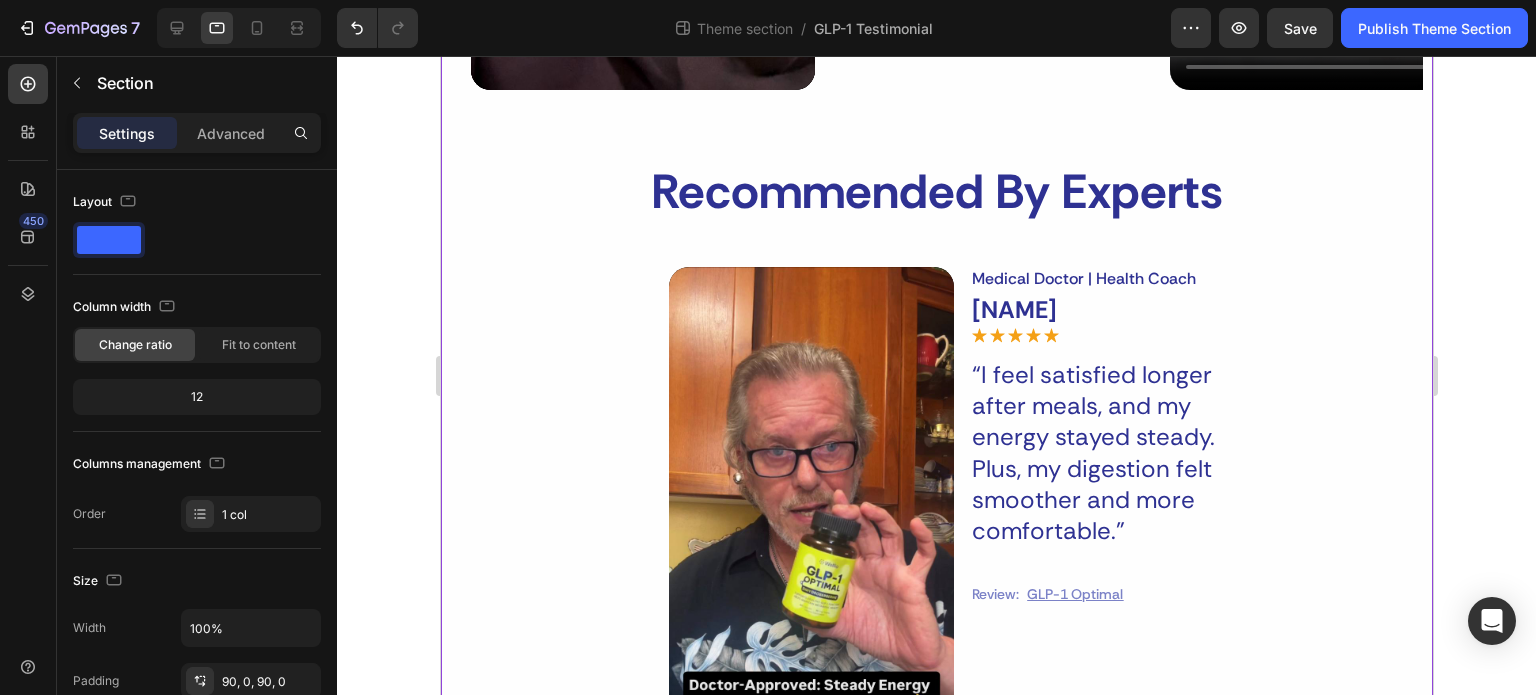 scroll, scrollTop: 1060, scrollLeft: 0, axis: vertical 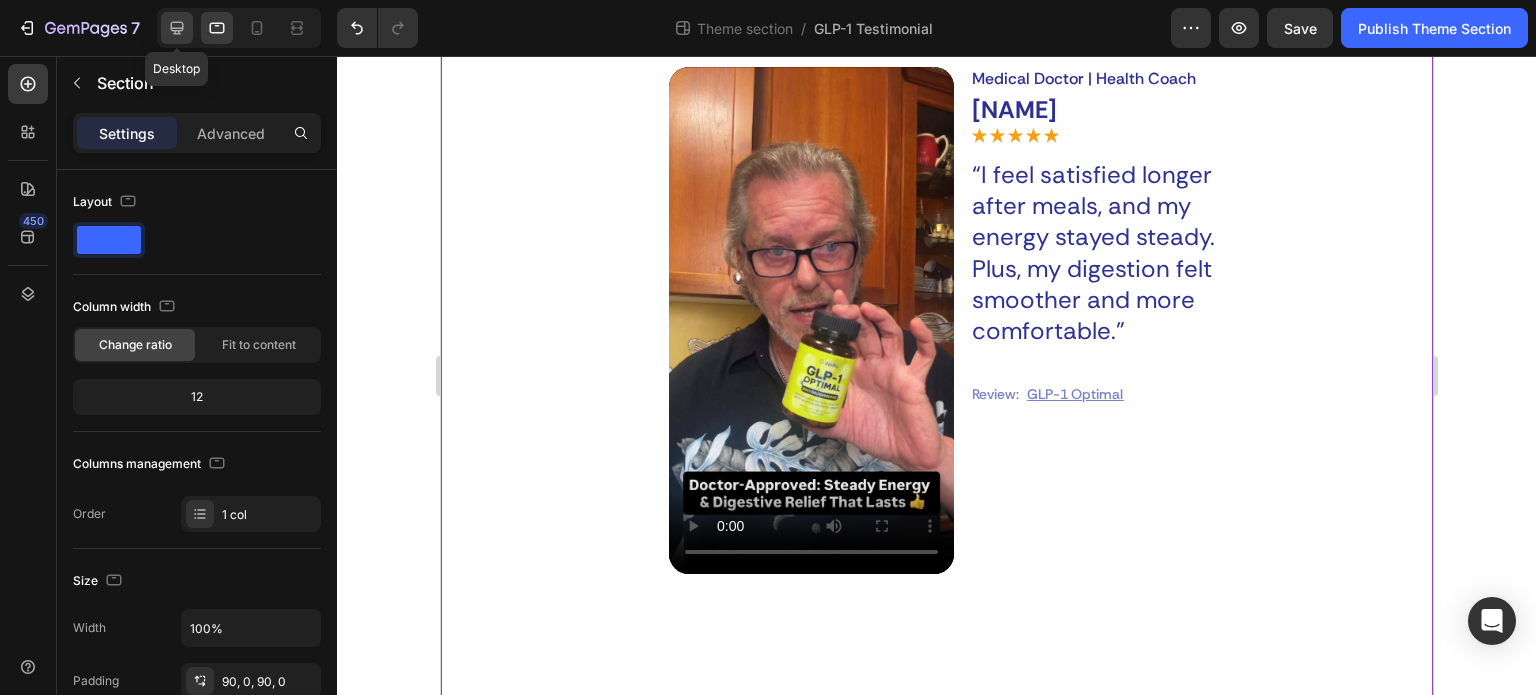 click 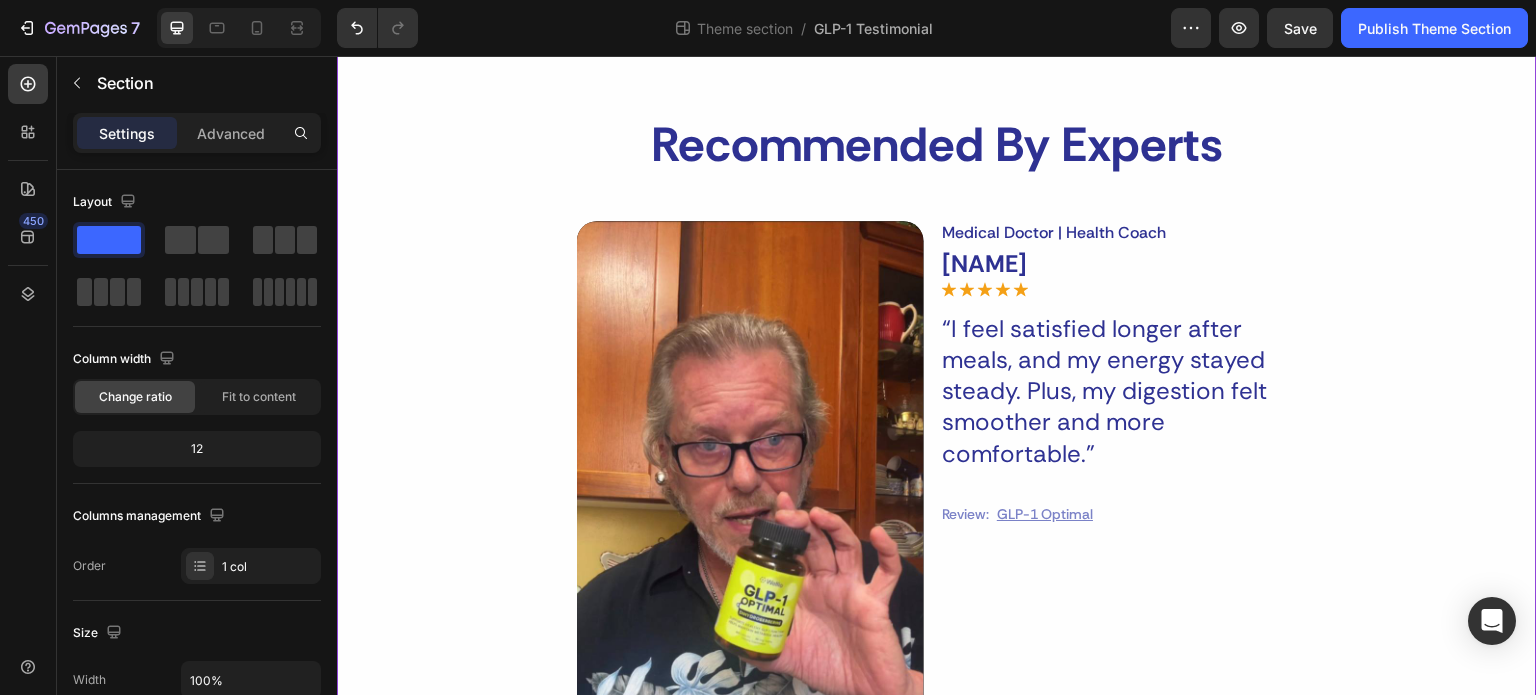 scroll, scrollTop: 800, scrollLeft: 0, axis: vertical 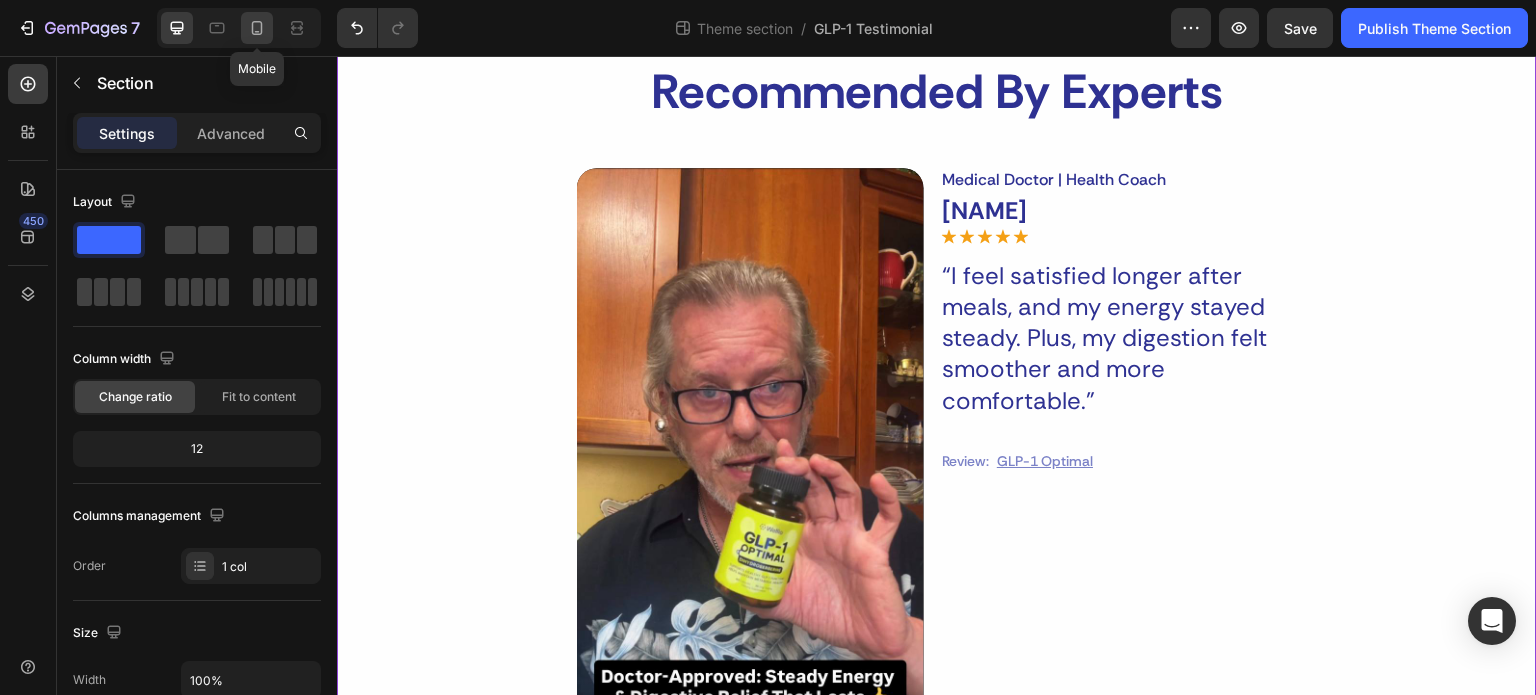 click 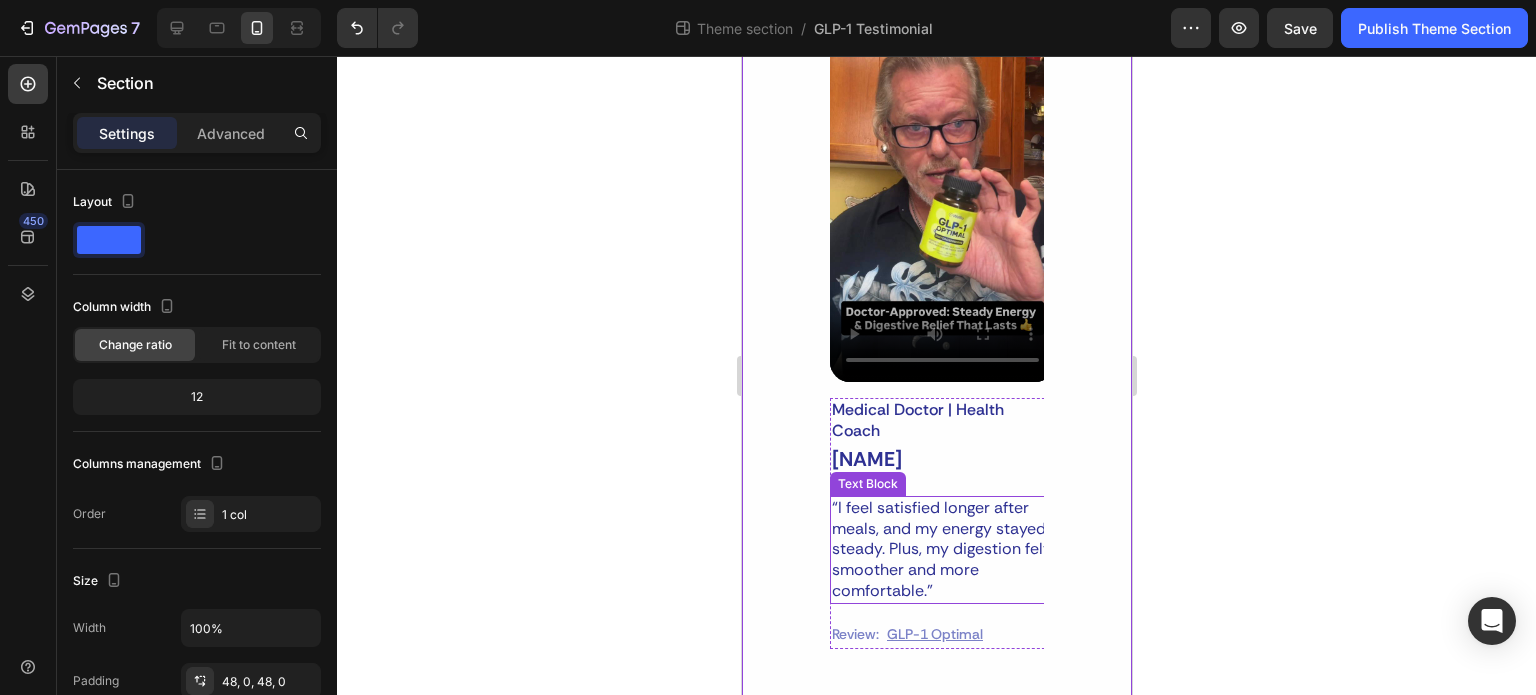 scroll, scrollTop: 1277, scrollLeft: 0, axis: vertical 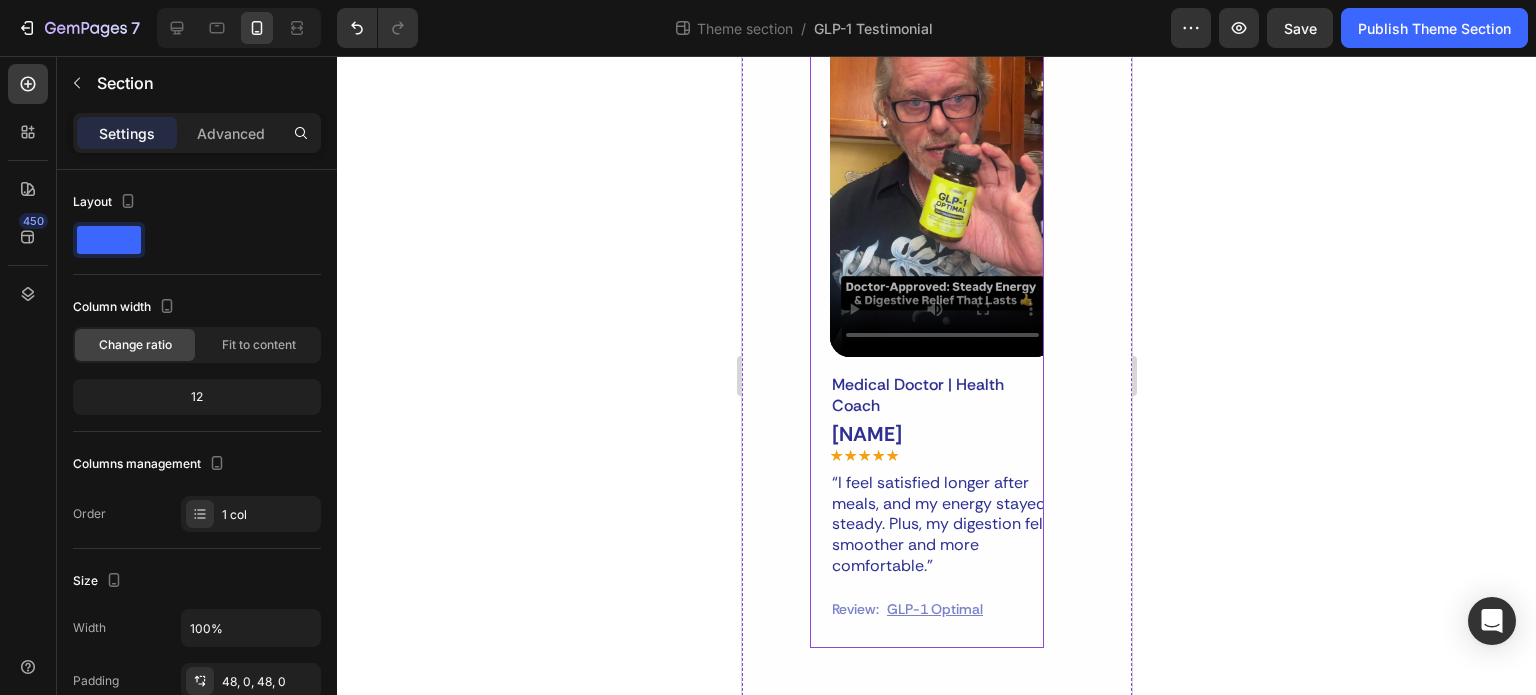 click on "Video Medical Doctor | Health Coach Text Block Bryan J Treacy Text Block
Icon
Icon
Icon
Icon
Icon Icon List “I feel satisfied longer after meals, and my energy stayed steady. Plus, my digestion felt smoother and more comfortable.” Text Block Review: Text Block GLP-1 Optimal Text Block Row Row Row" at bounding box center (921, 302) 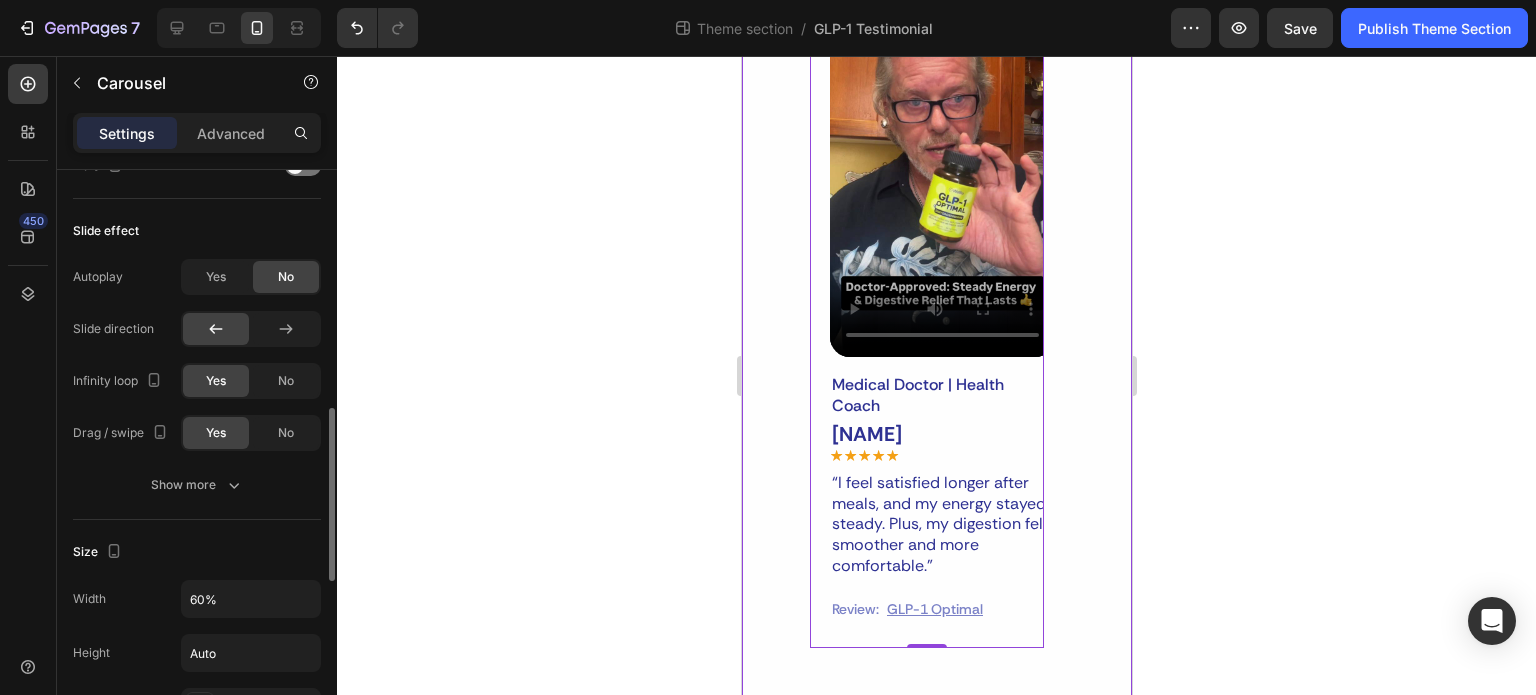 scroll, scrollTop: 1000, scrollLeft: 0, axis: vertical 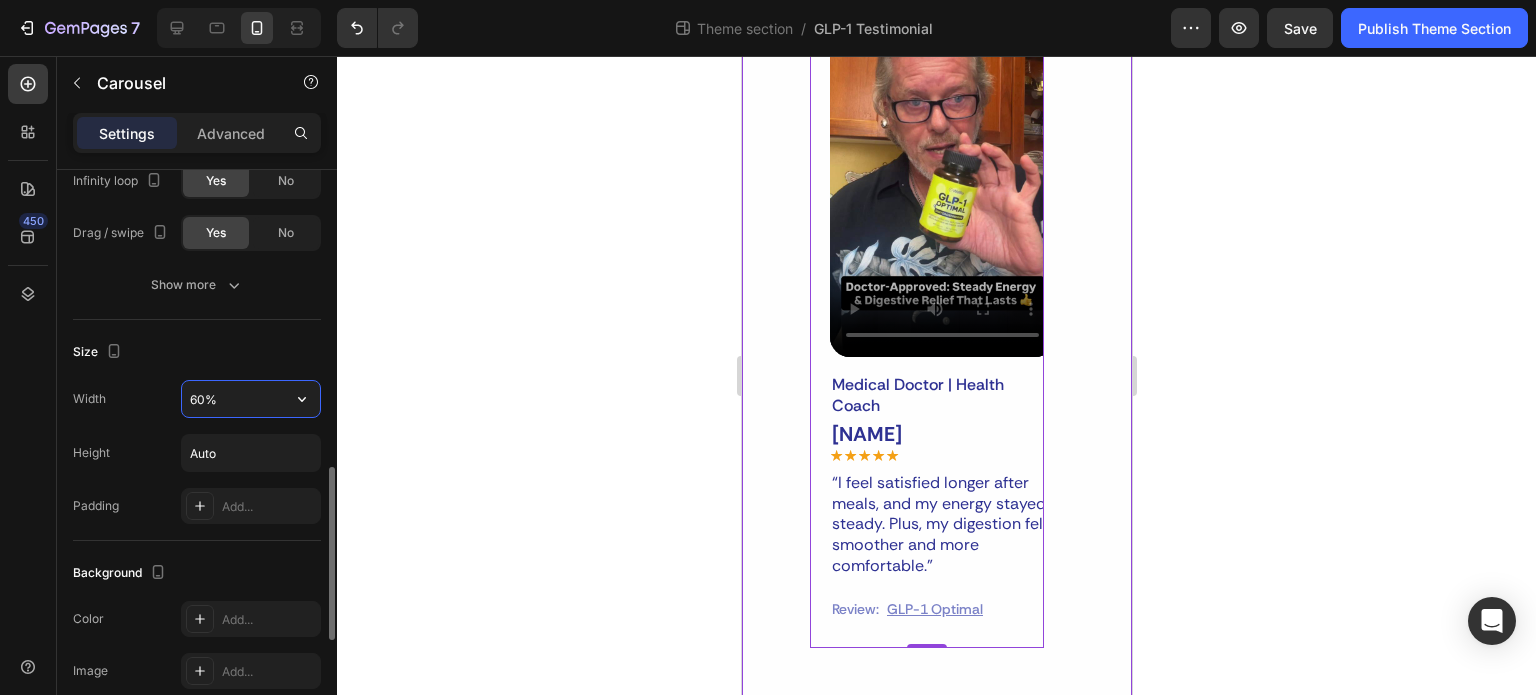 click on "60%" at bounding box center (251, 399) 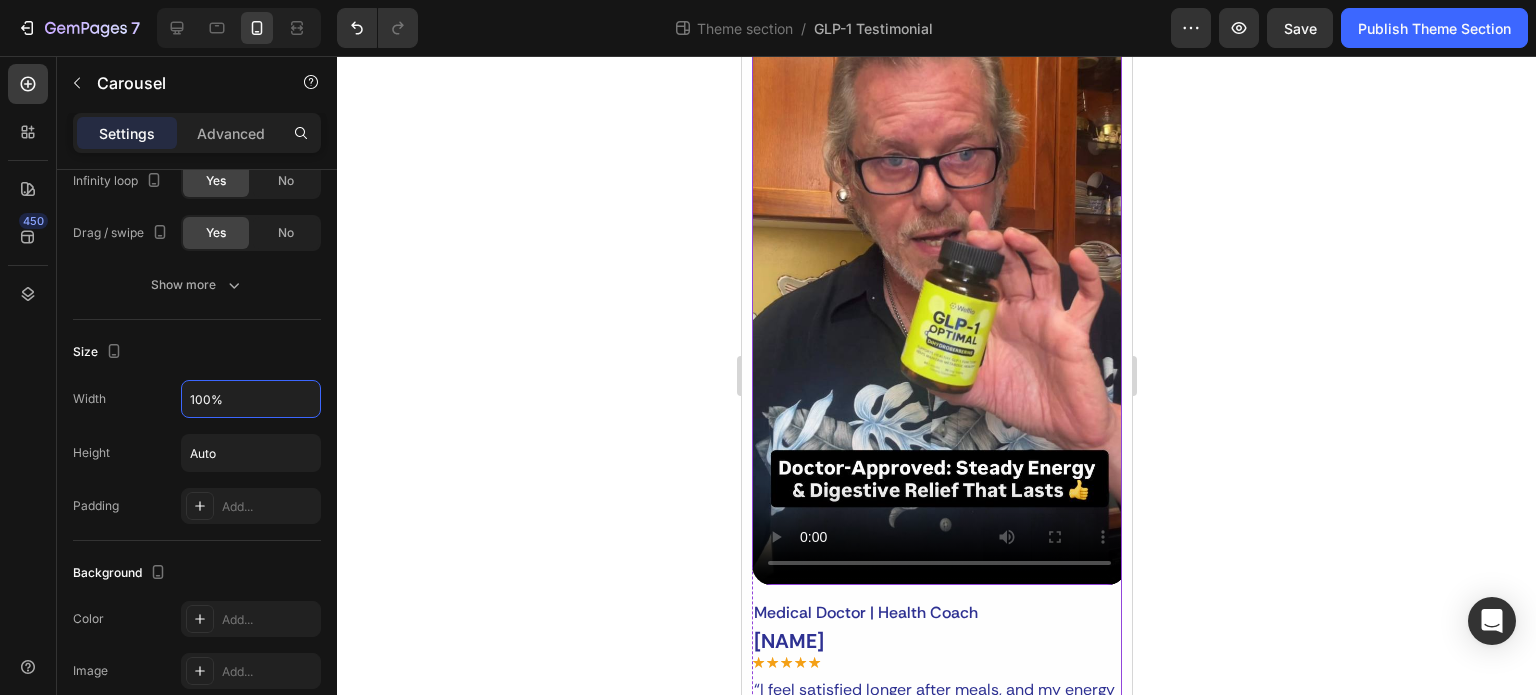 scroll, scrollTop: 1477, scrollLeft: 0, axis: vertical 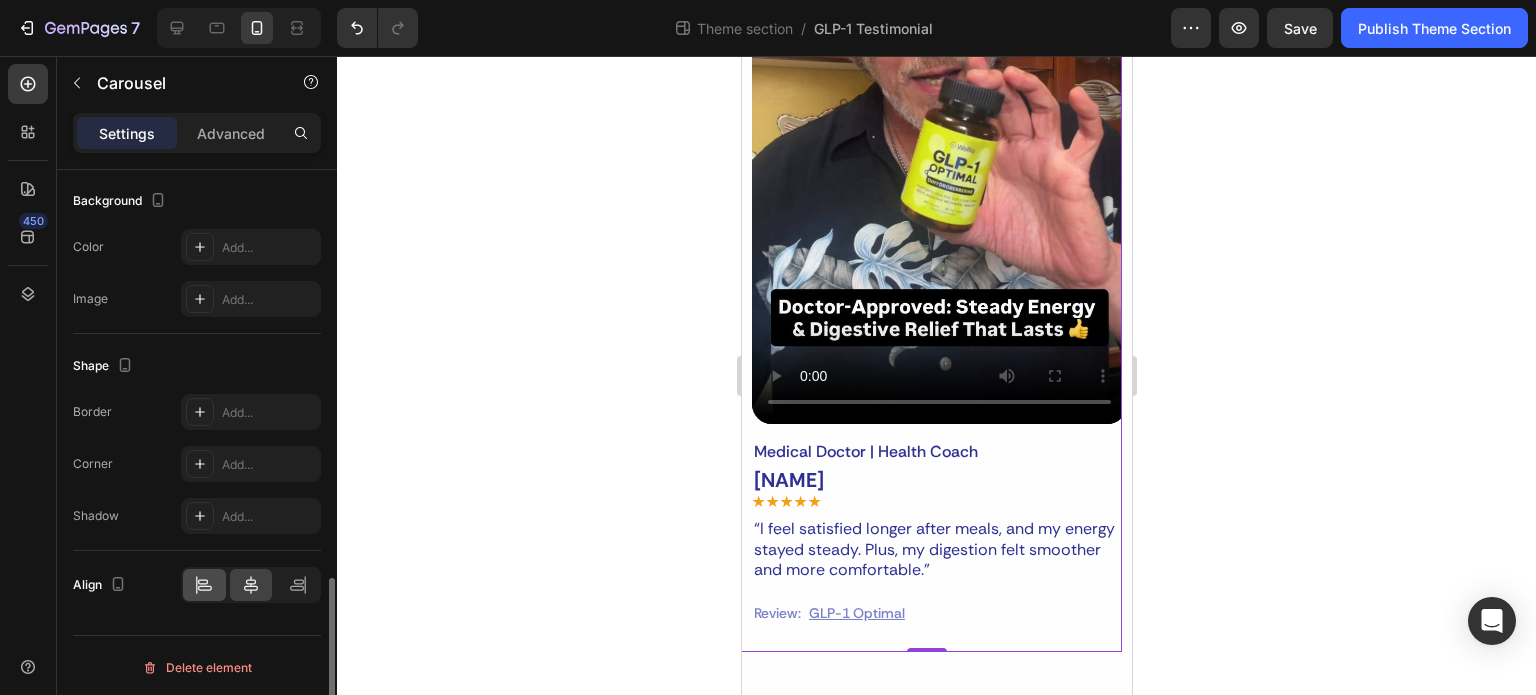 type on "100%" 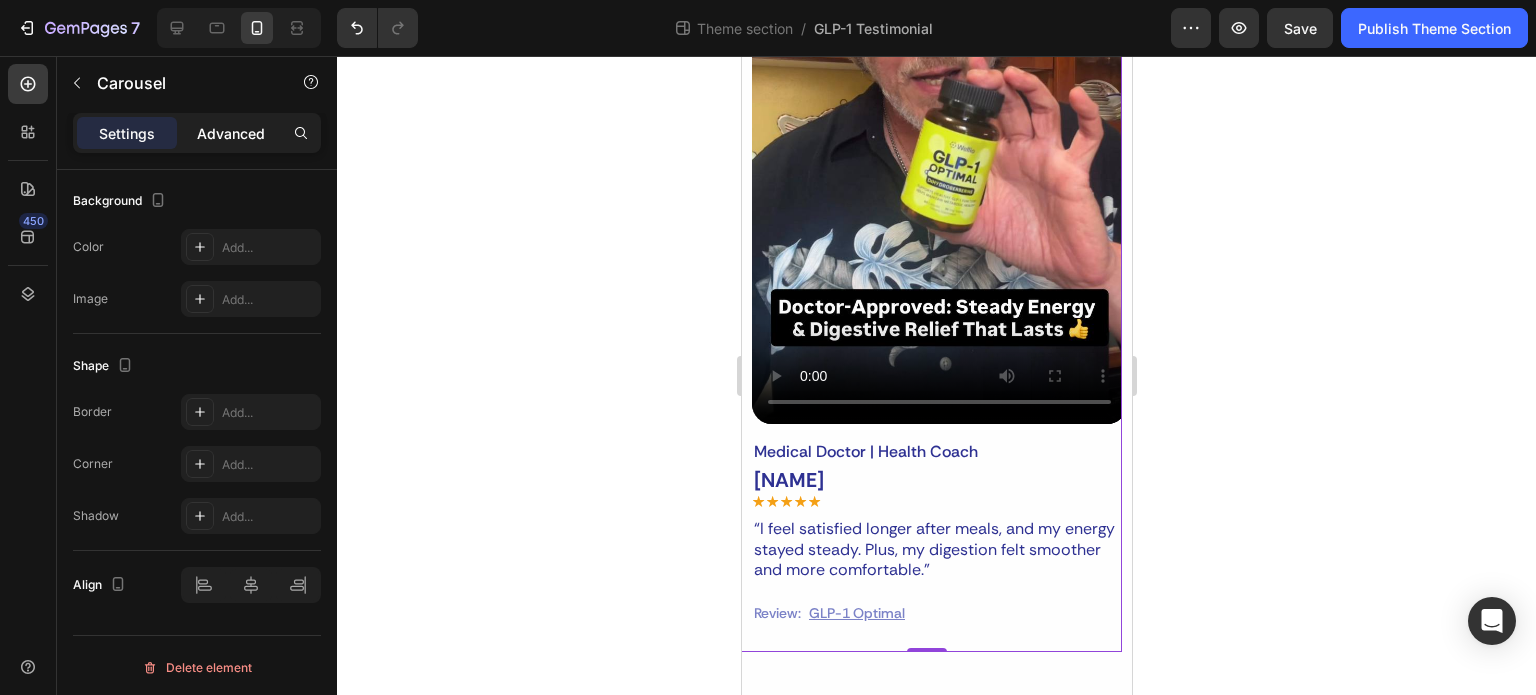 click on "Advanced" at bounding box center (231, 133) 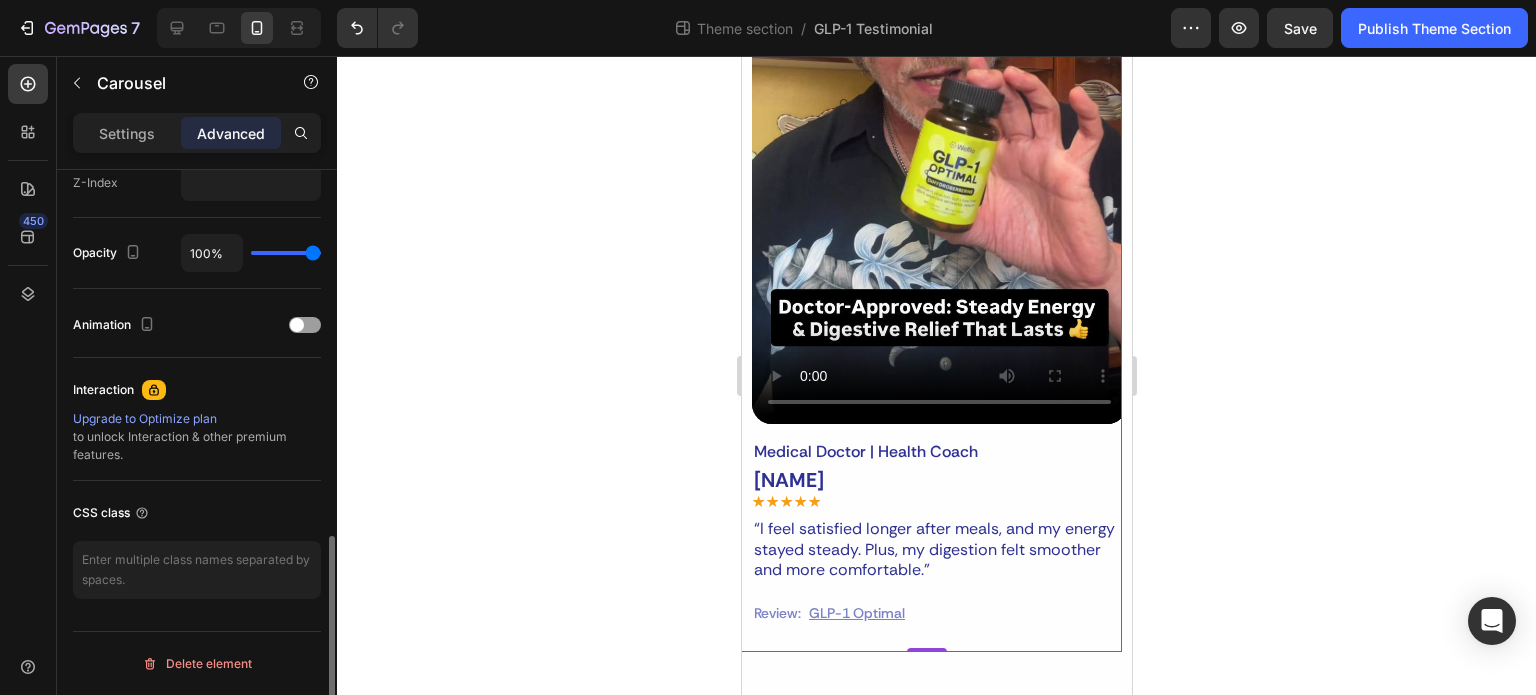 scroll, scrollTop: 1016, scrollLeft: 0, axis: vertical 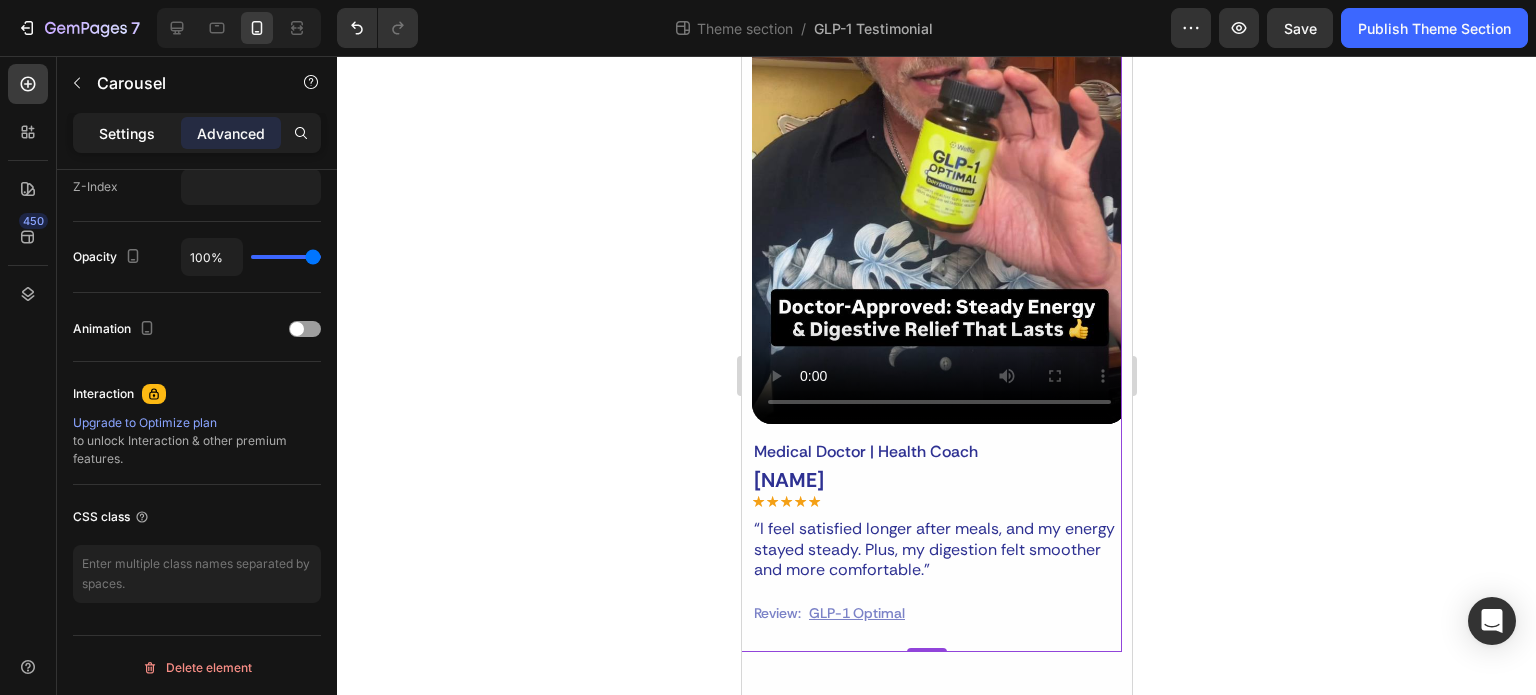 click on "Settings" 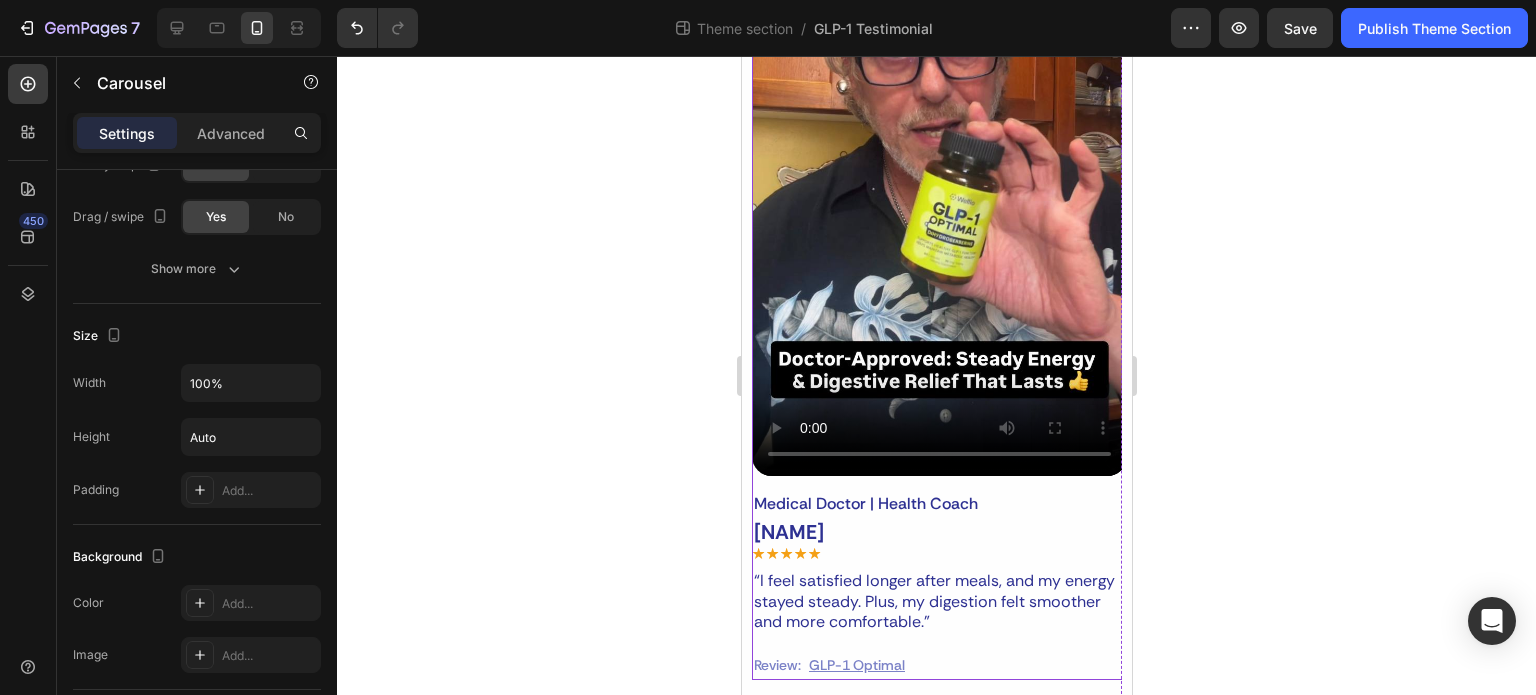 scroll, scrollTop: 1477, scrollLeft: 0, axis: vertical 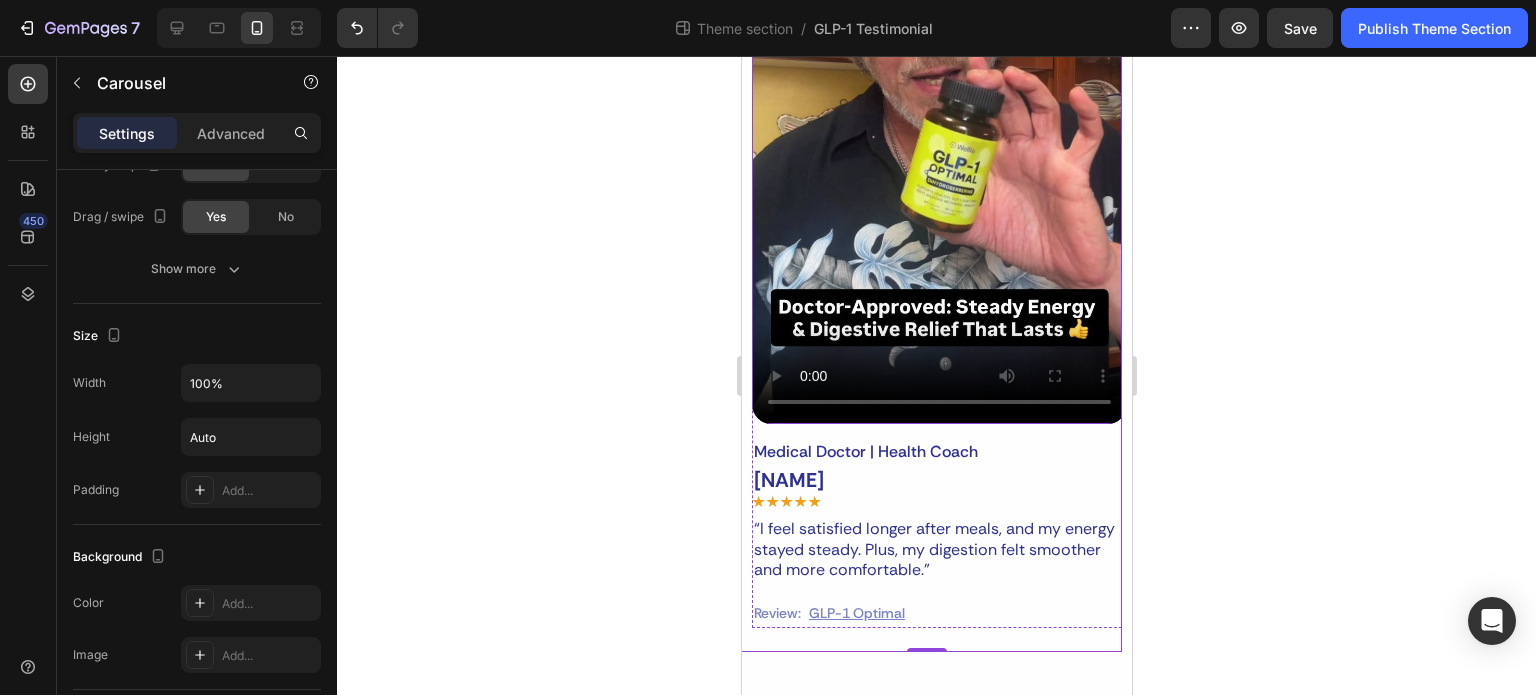 type 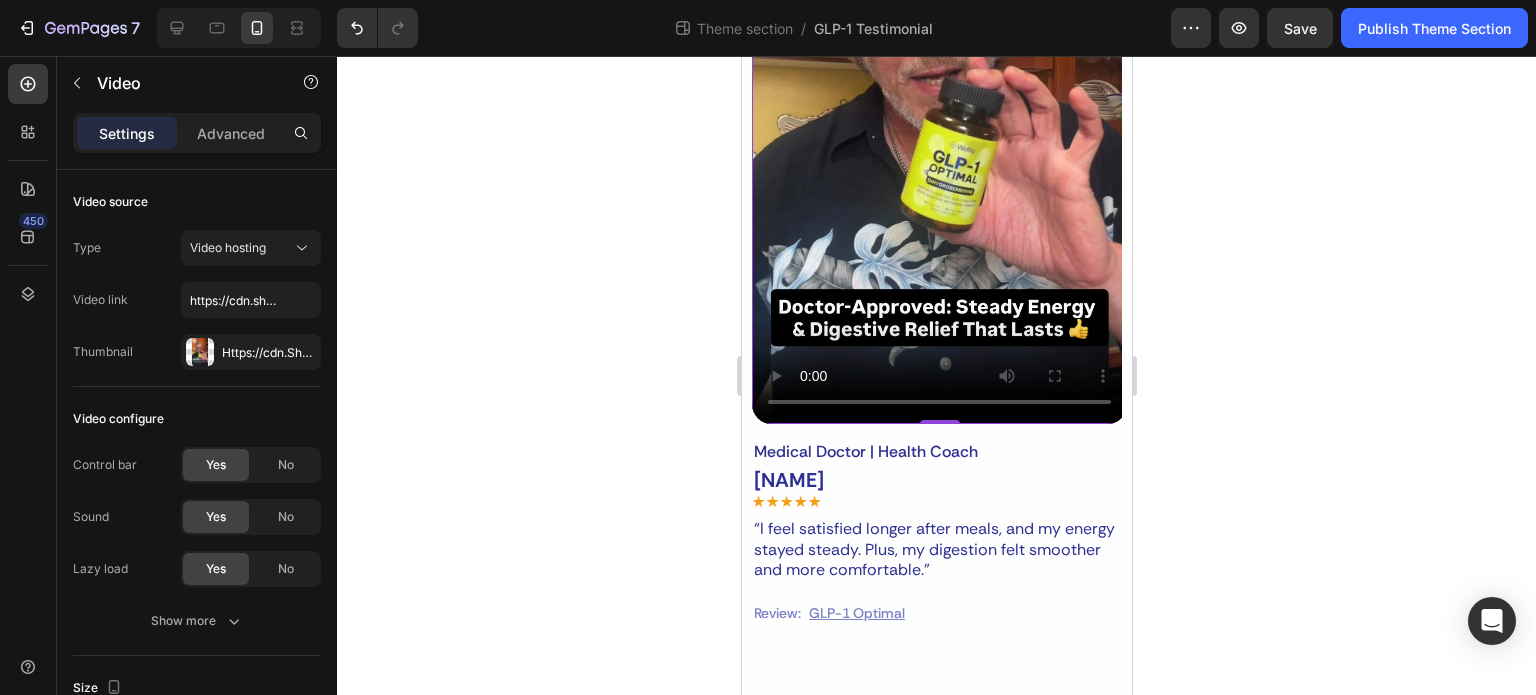 scroll, scrollTop: 368, scrollLeft: 0, axis: vertical 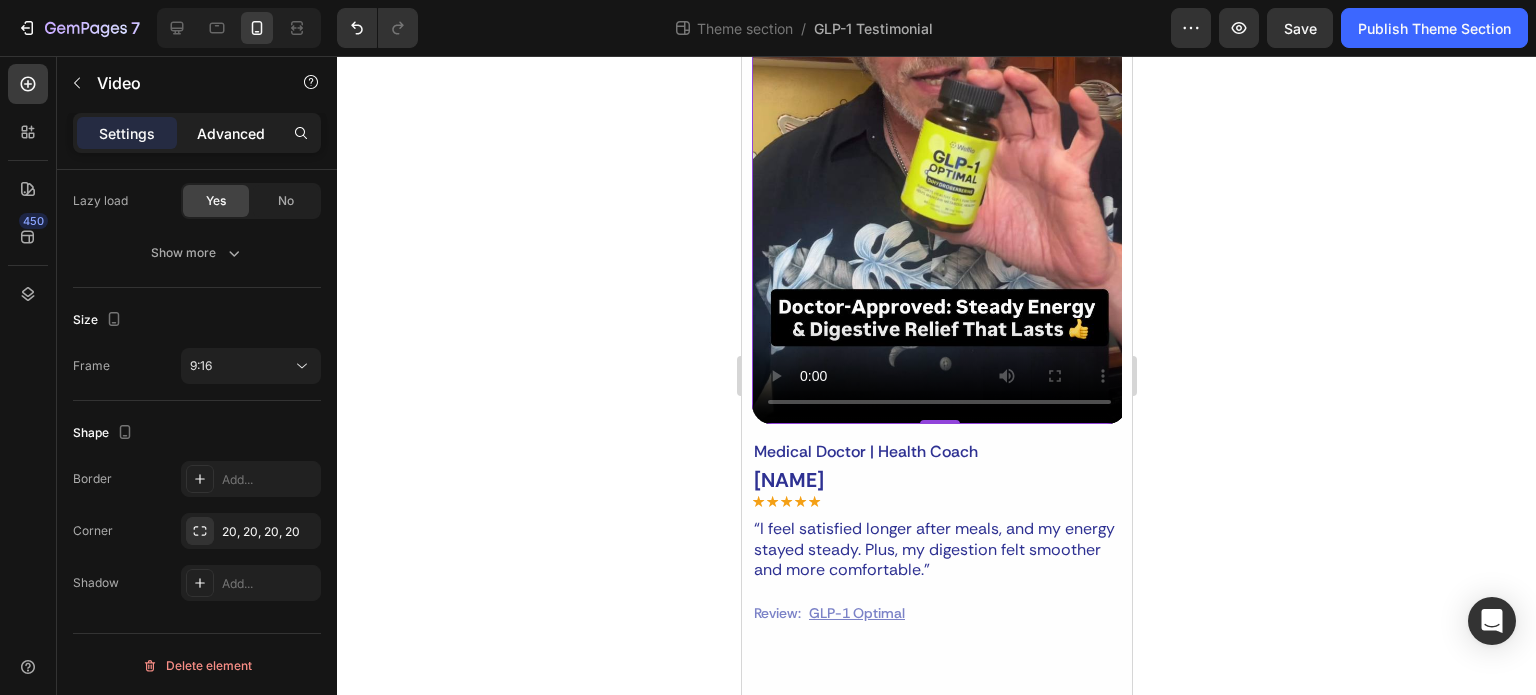 click on "Advanced" at bounding box center (231, 133) 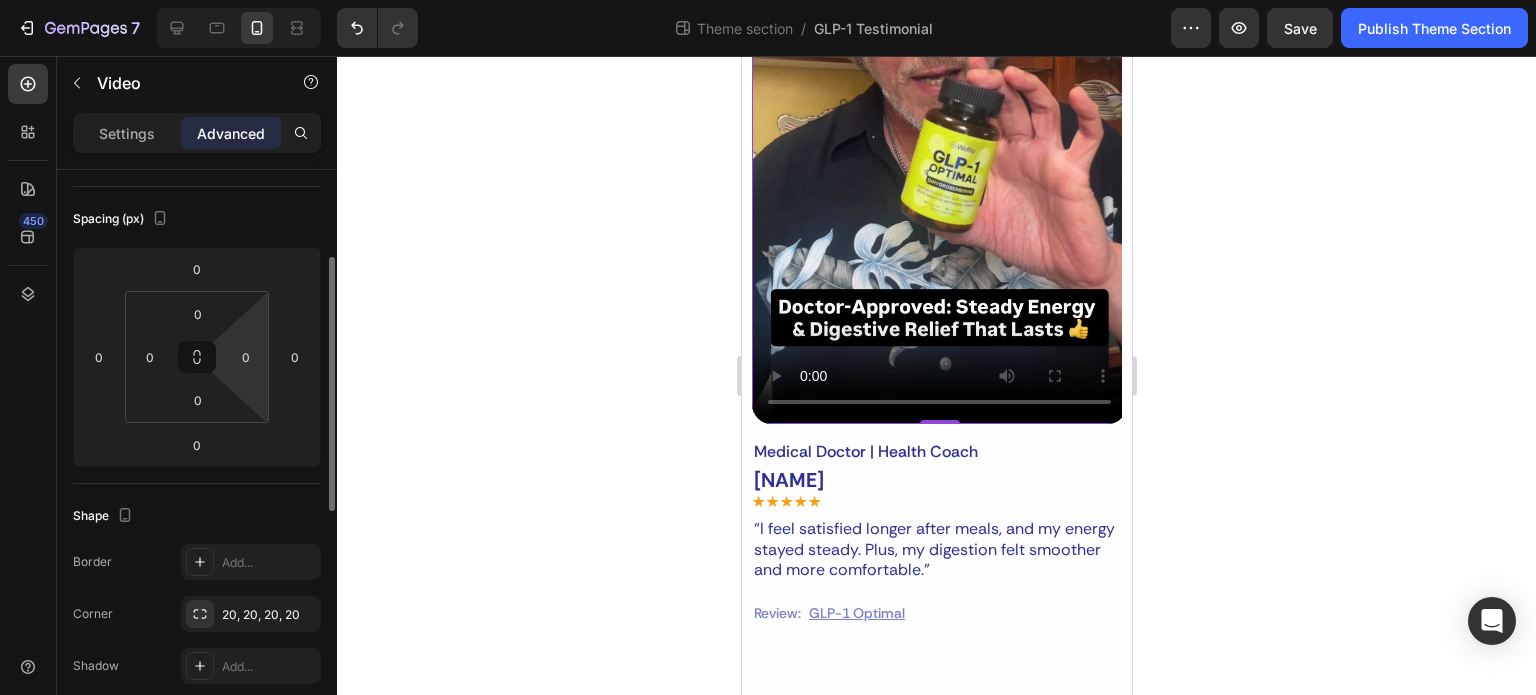 scroll, scrollTop: 400, scrollLeft: 0, axis: vertical 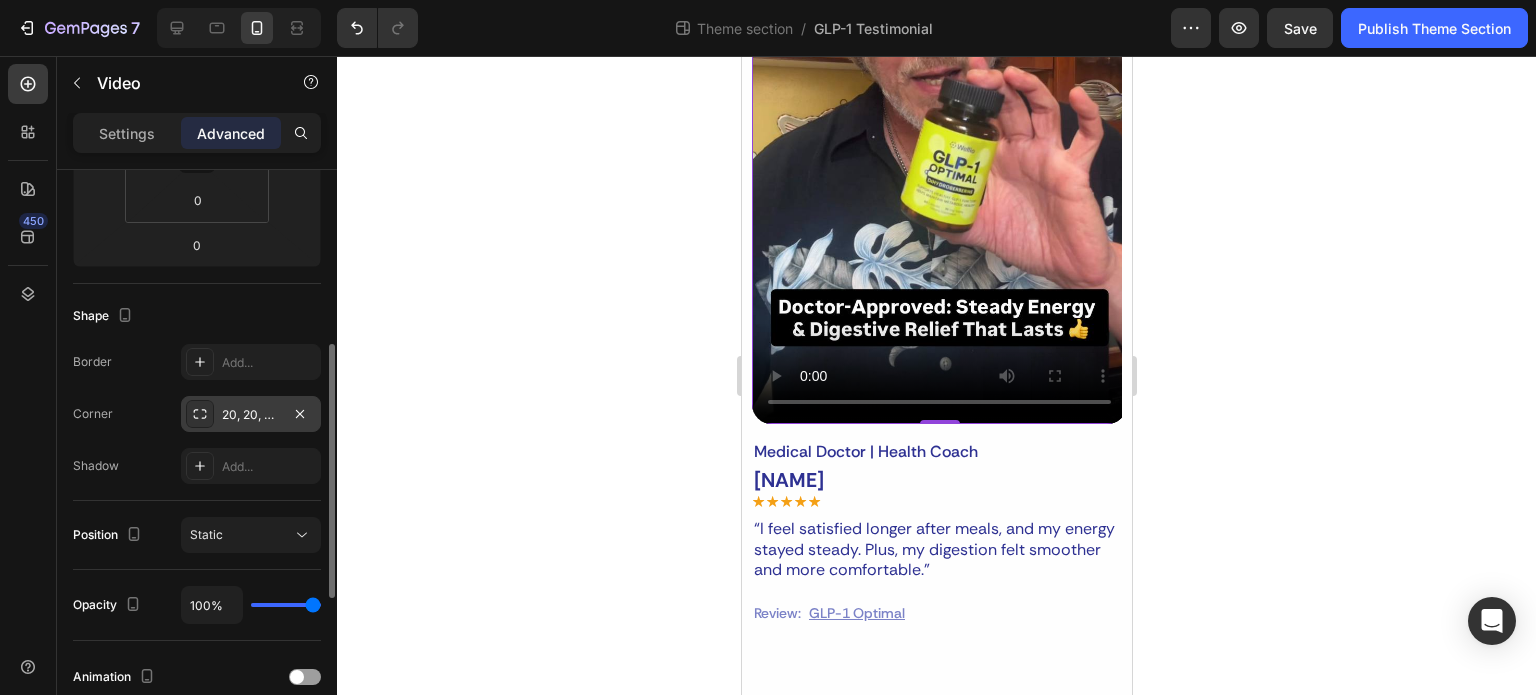 click on "20, 20, 20, 20" at bounding box center (251, 415) 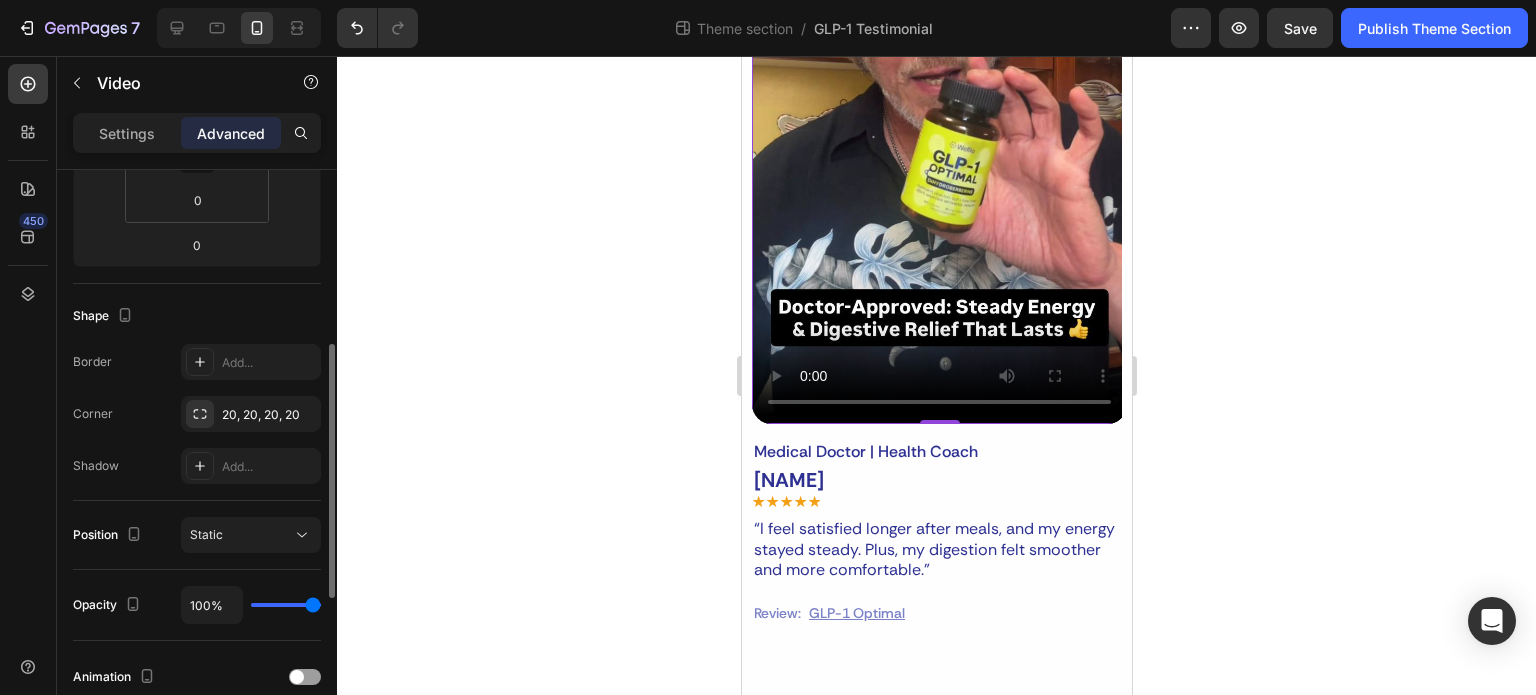 click on "Shape" at bounding box center (197, 316) 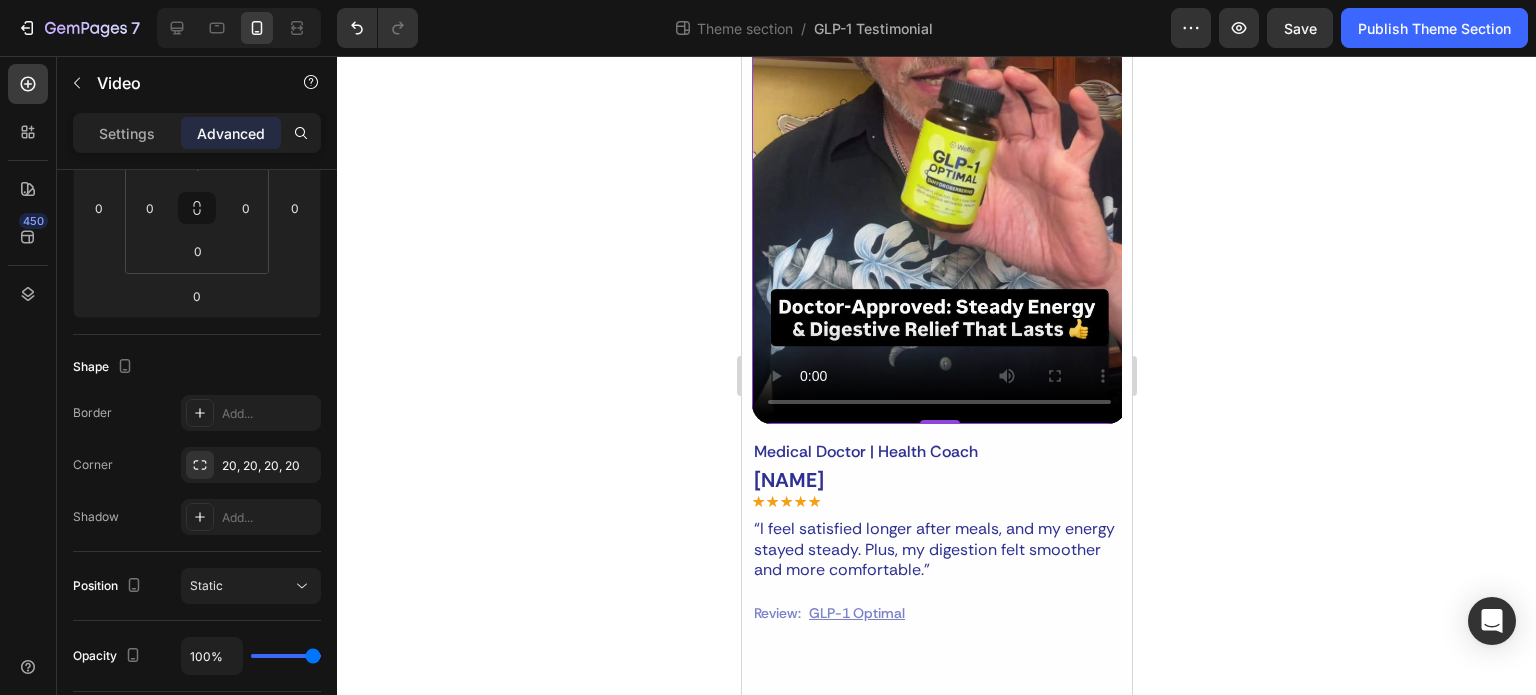 scroll, scrollTop: 0, scrollLeft: 0, axis: both 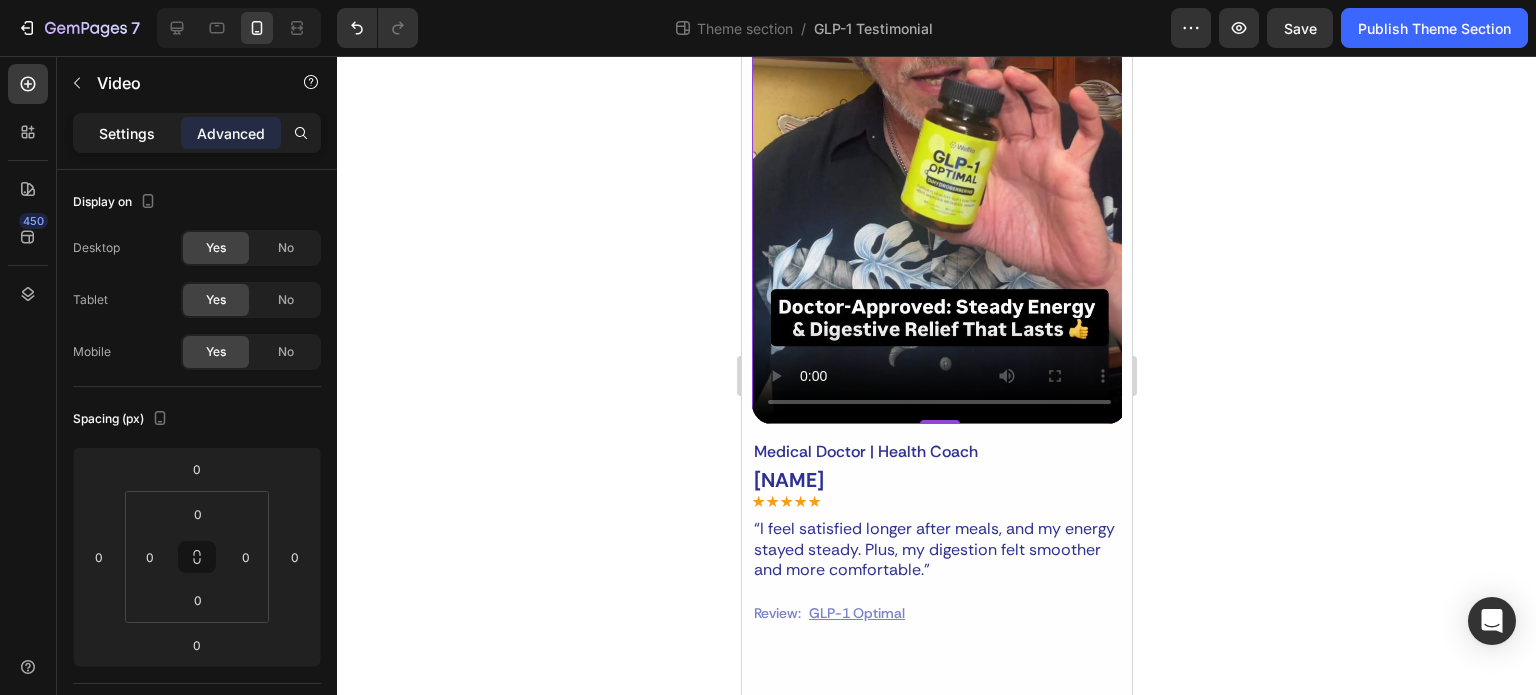 click on "Settings" 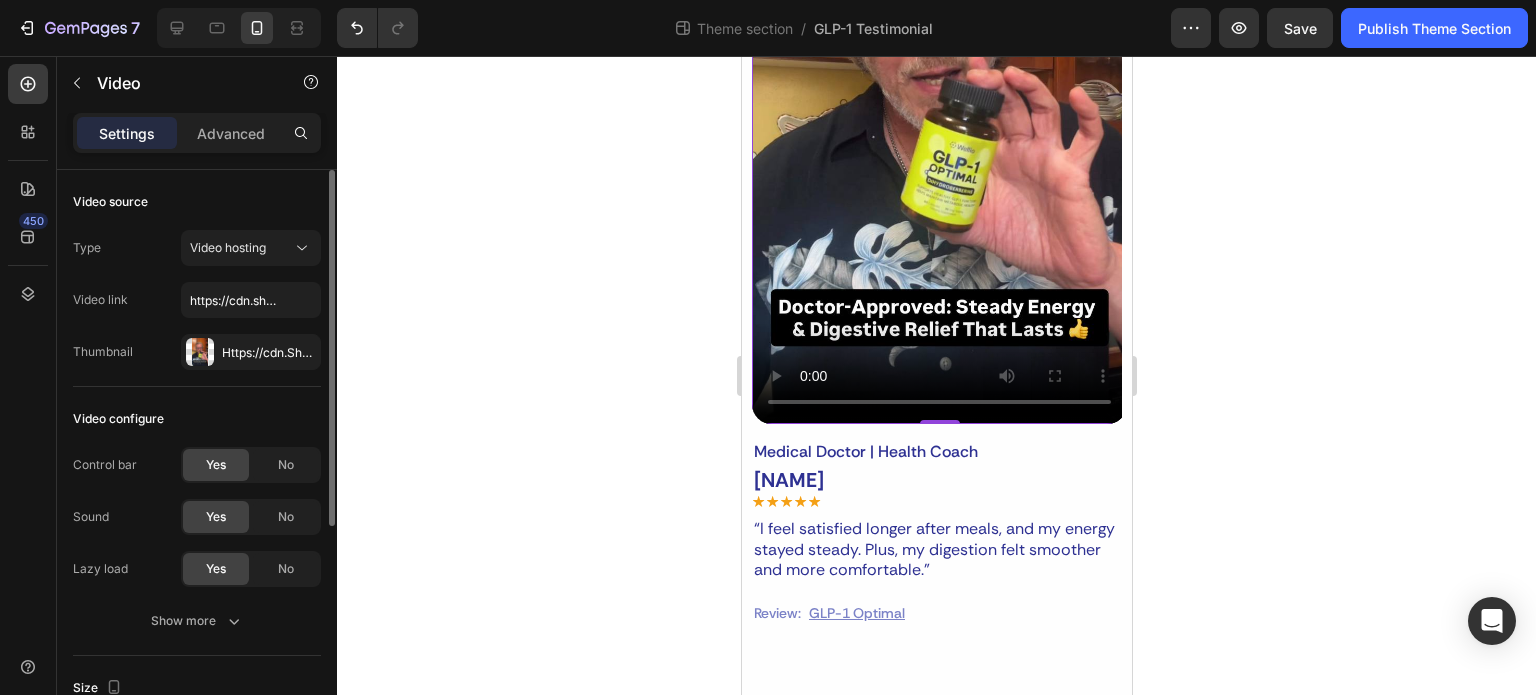 scroll, scrollTop: 200, scrollLeft: 0, axis: vertical 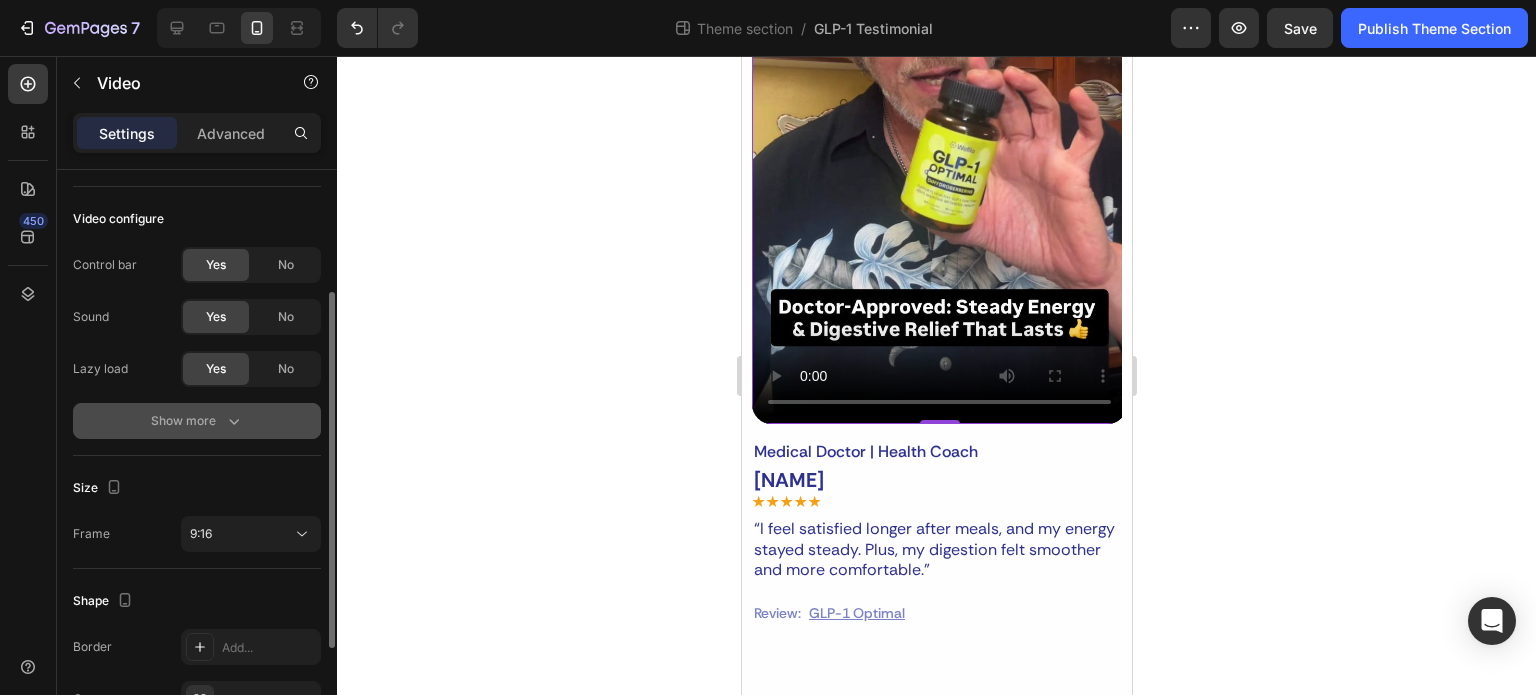 click 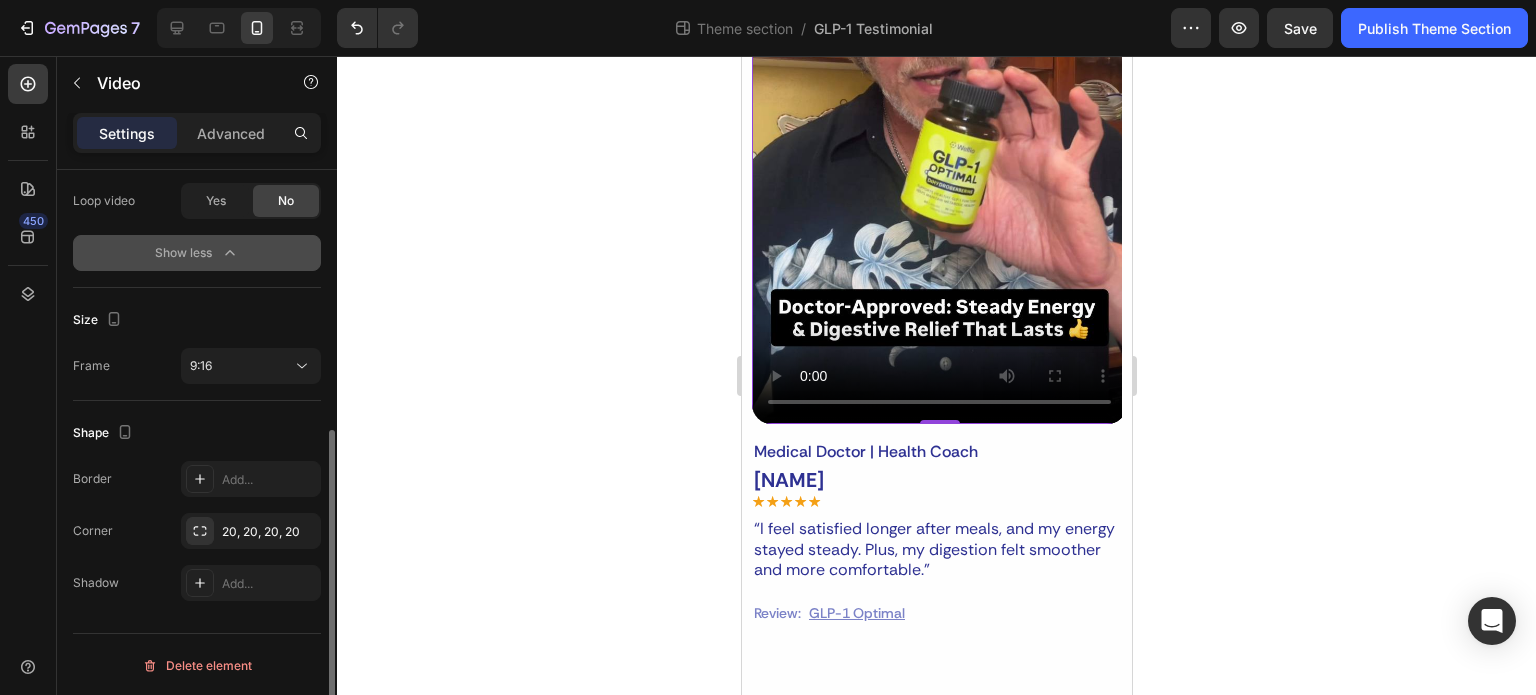 scroll, scrollTop: 0, scrollLeft: 0, axis: both 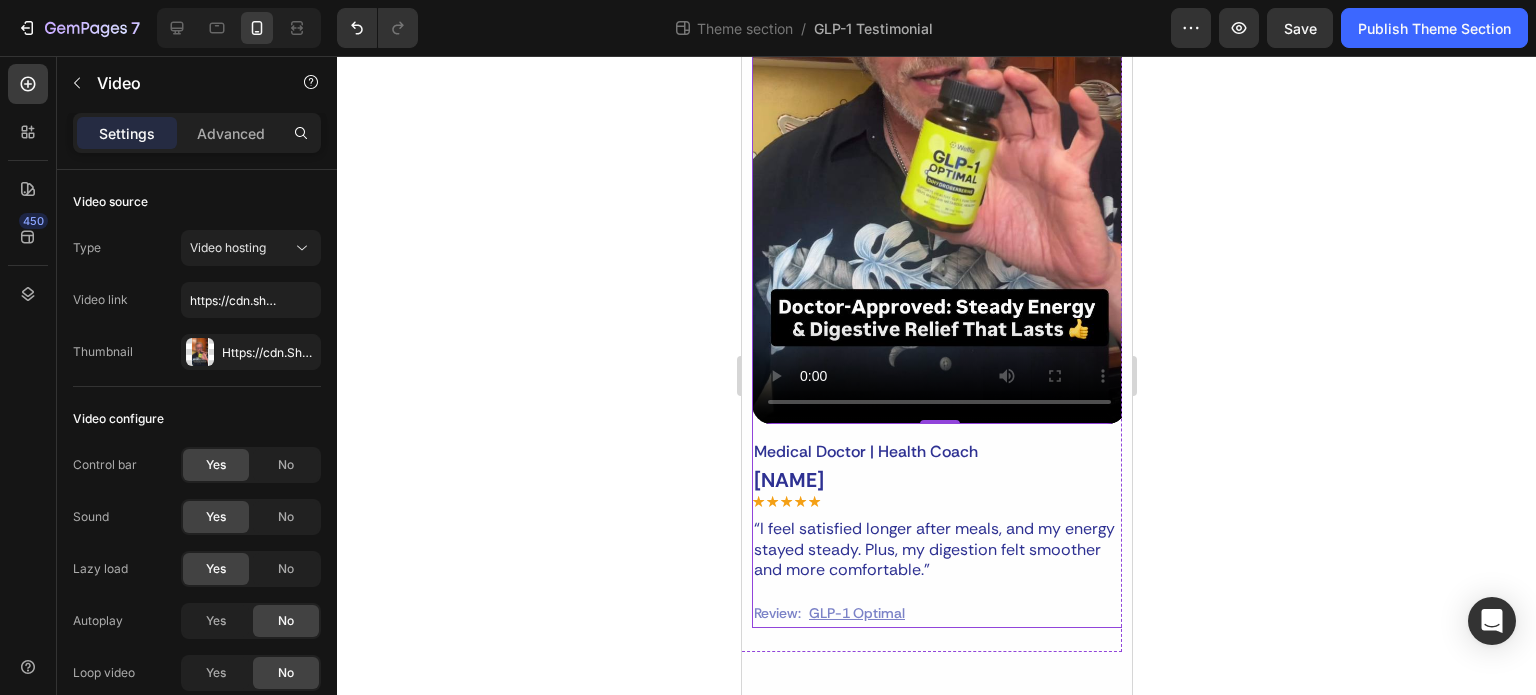 click on "Medical Doctor | Health Coach Text Block Bryan J Treacy Text Block
Icon
Icon
Icon
Icon
Icon Icon List “I feel satisfied longer after meals, and my energy stayed steady. Plus, my digestion felt smoother and more comfortable.” Text Block Review: Text Block GLP-1 Optimal Text Block Row Row" at bounding box center [938, 526] 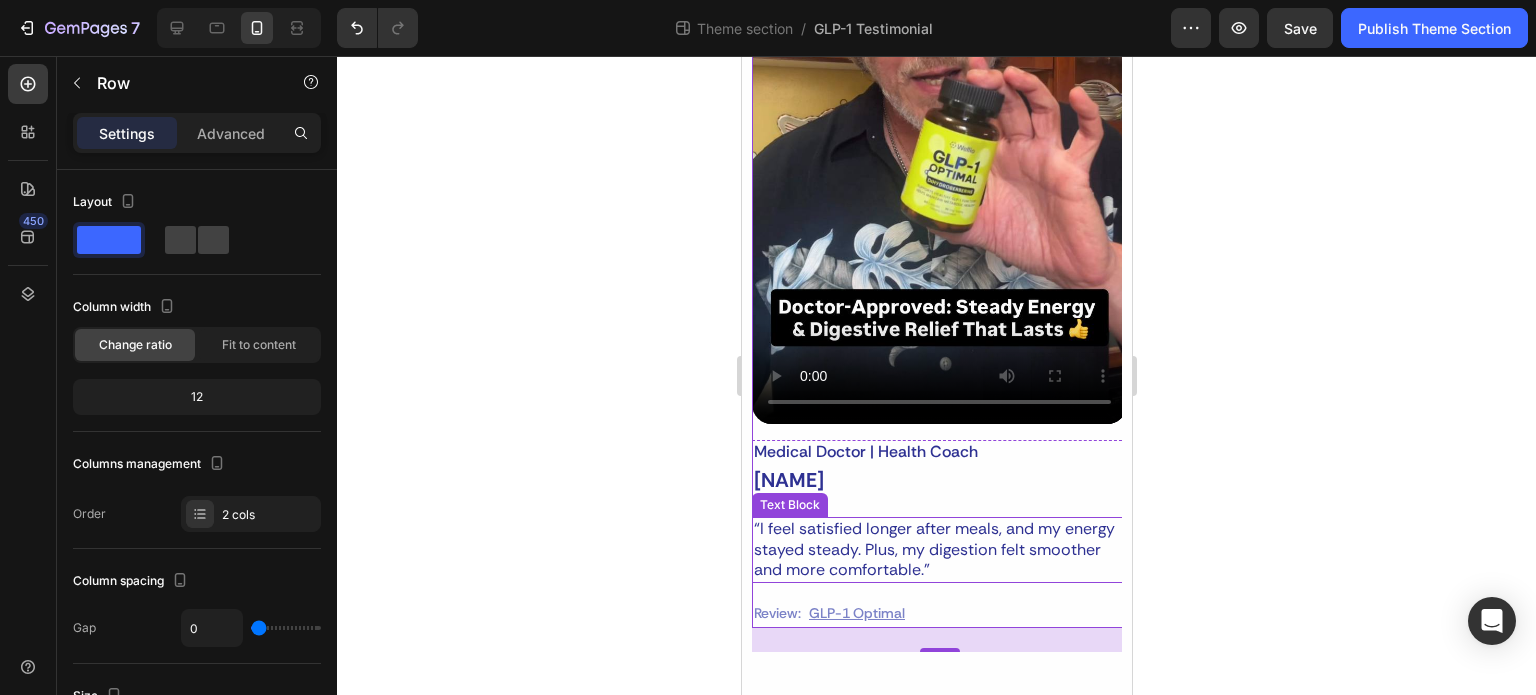 click on "“I feel satisfied longer after meals, and my energy stayed steady. Plus, my digestion felt smoother and more comfortable.”" at bounding box center (938, 550) 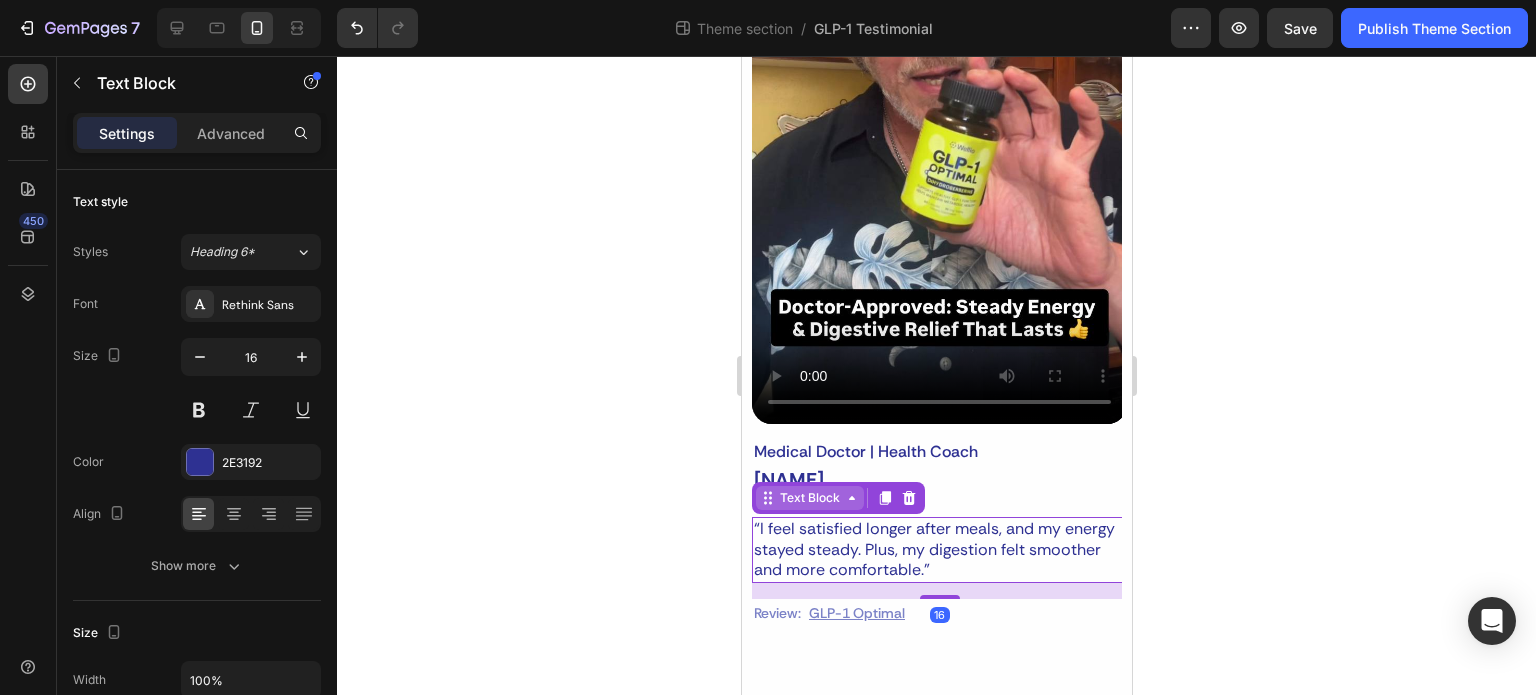 click on "Text Block" at bounding box center [809, 498] 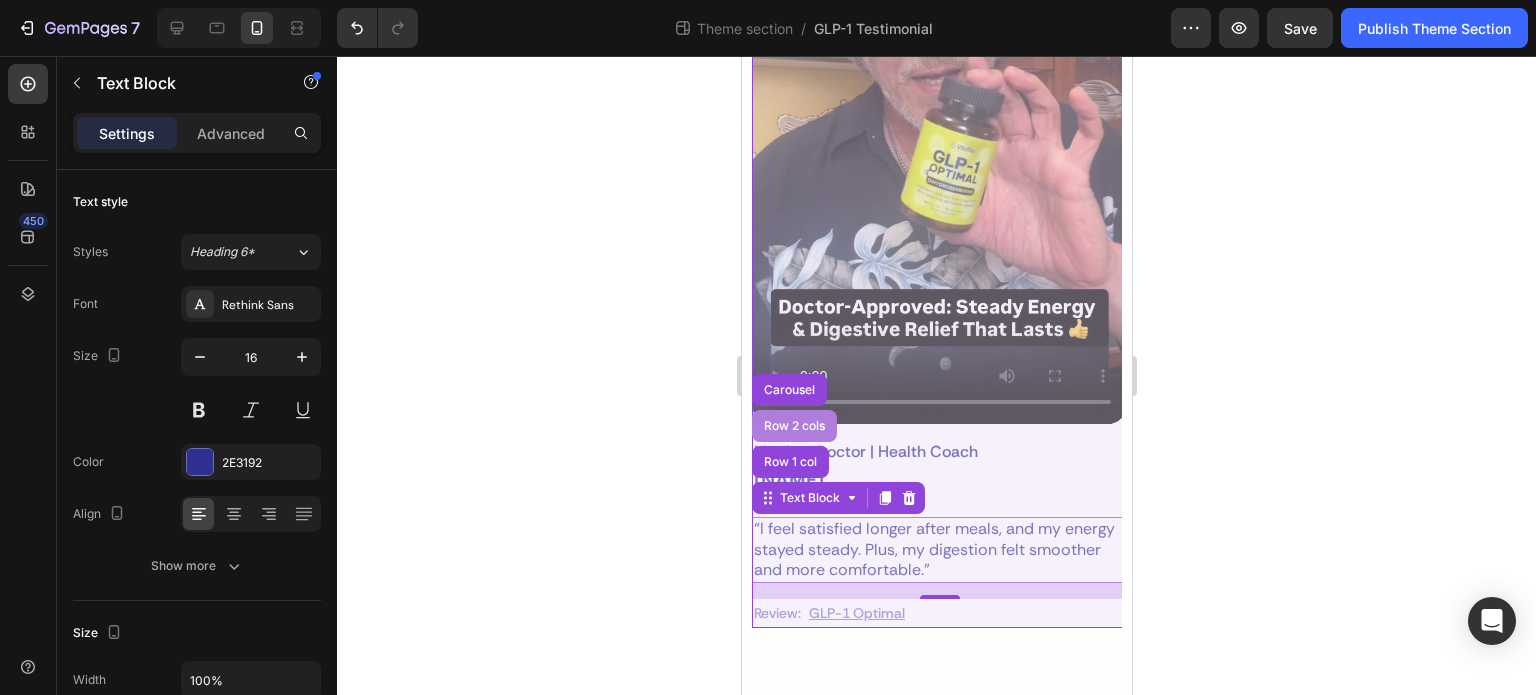 click on "Row 2 cols" at bounding box center (793, 426) 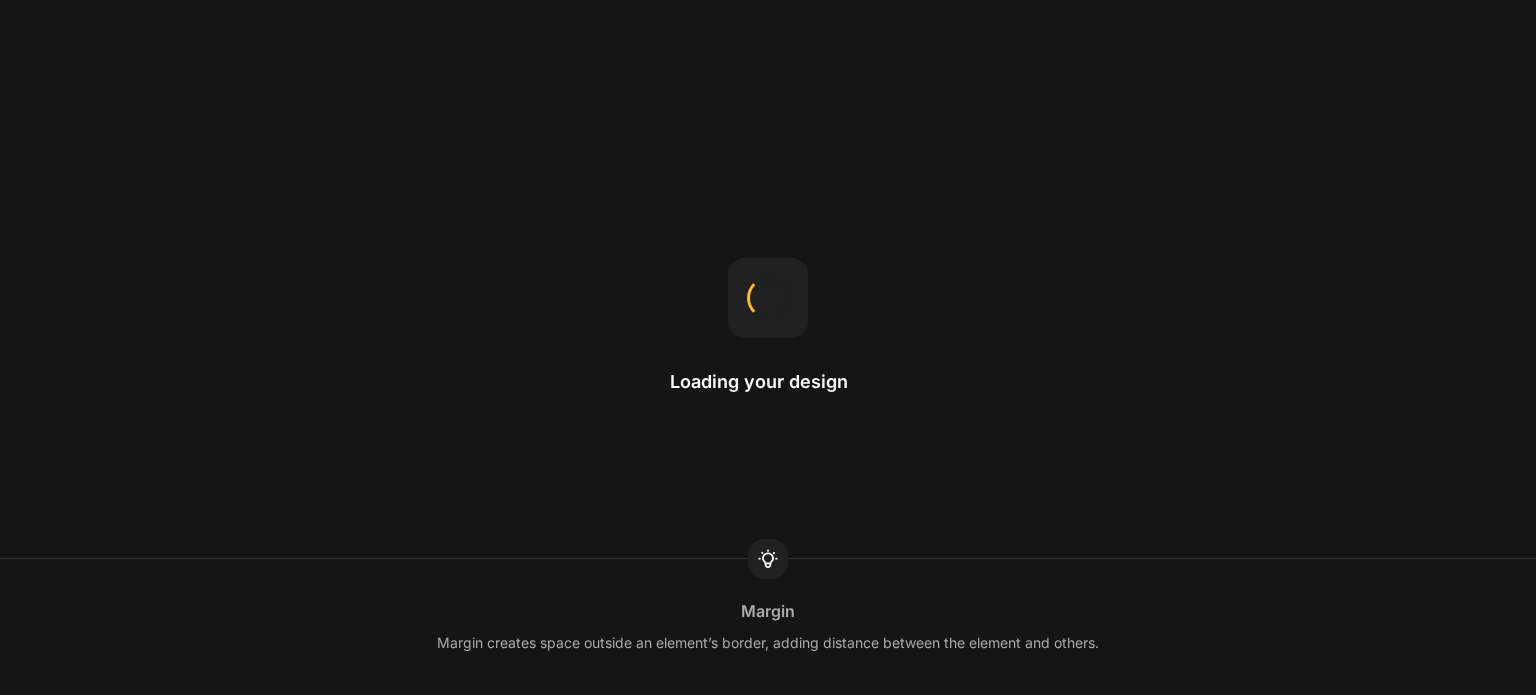 scroll, scrollTop: 0, scrollLeft: 0, axis: both 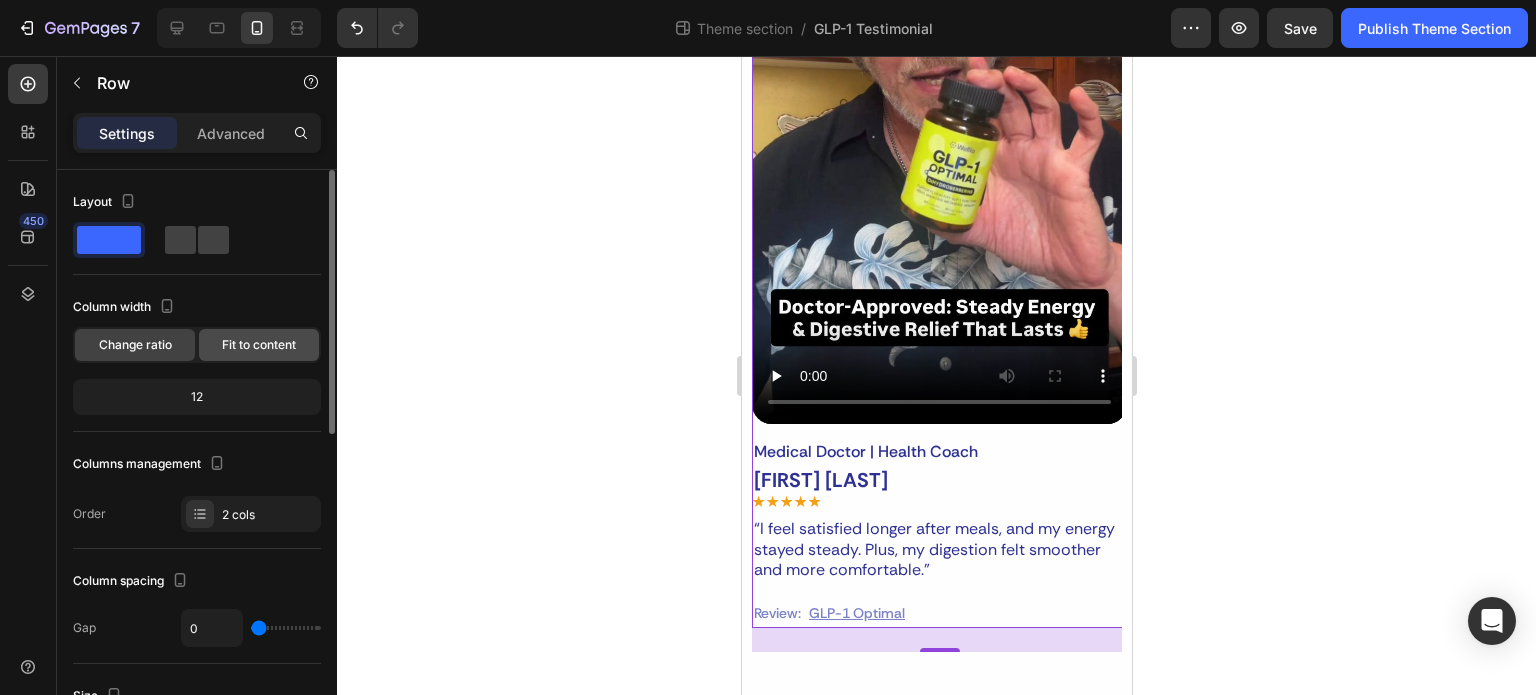 click on "Fit to content" 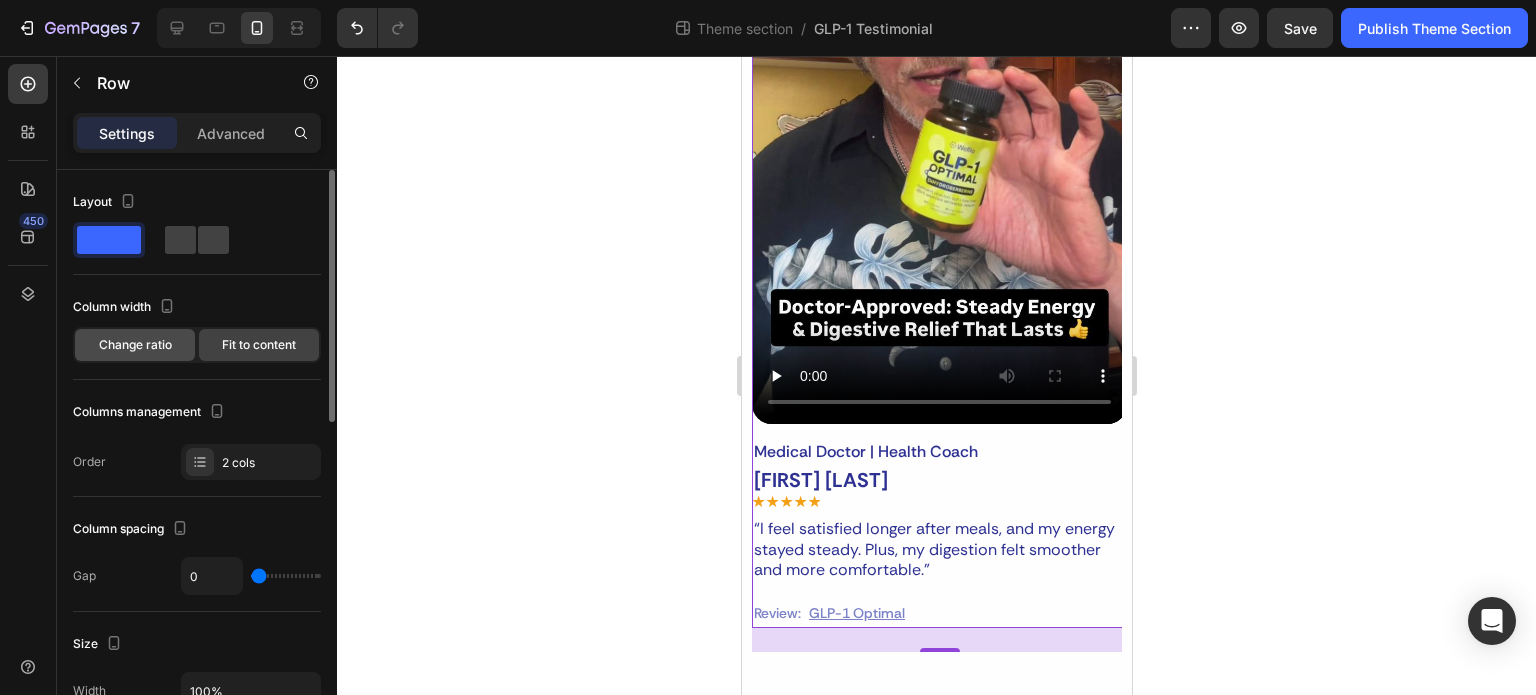 click on "Change ratio" 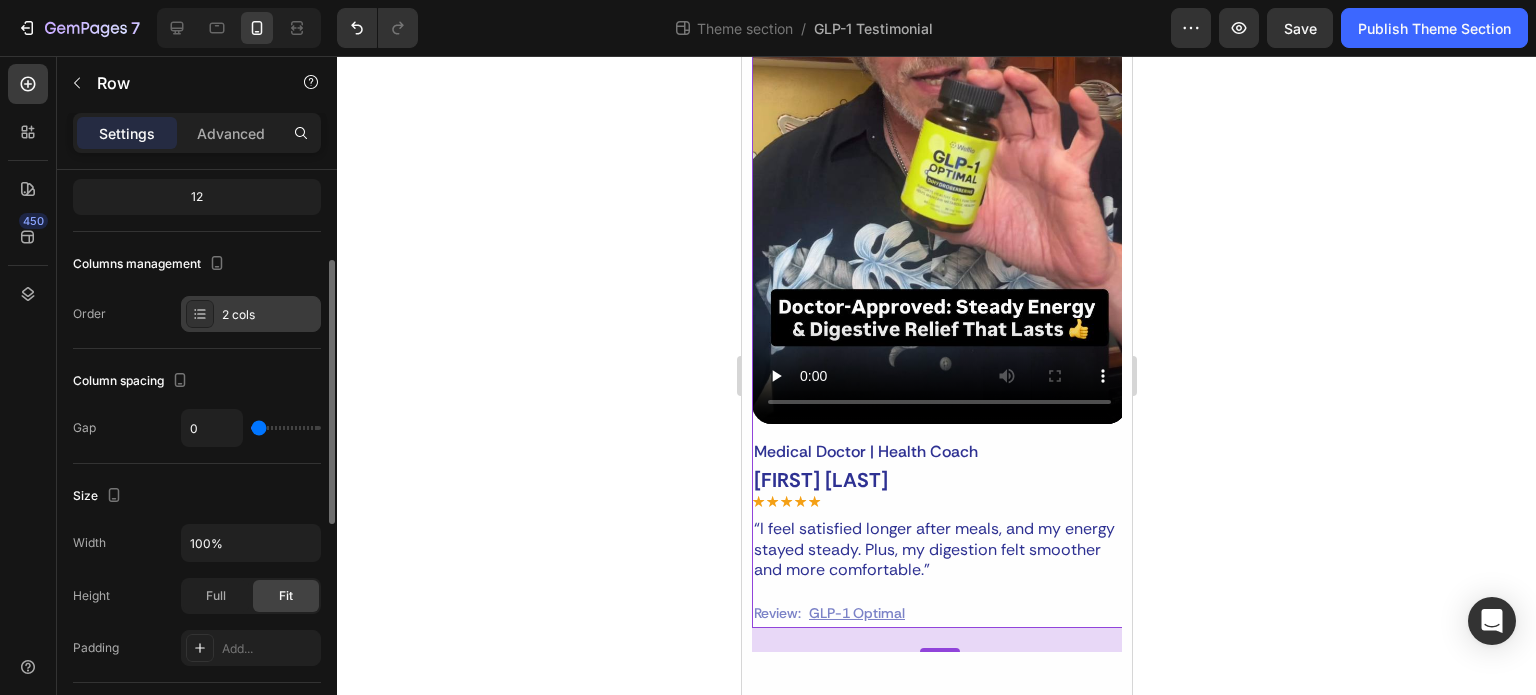 scroll, scrollTop: 400, scrollLeft: 0, axis: vertical 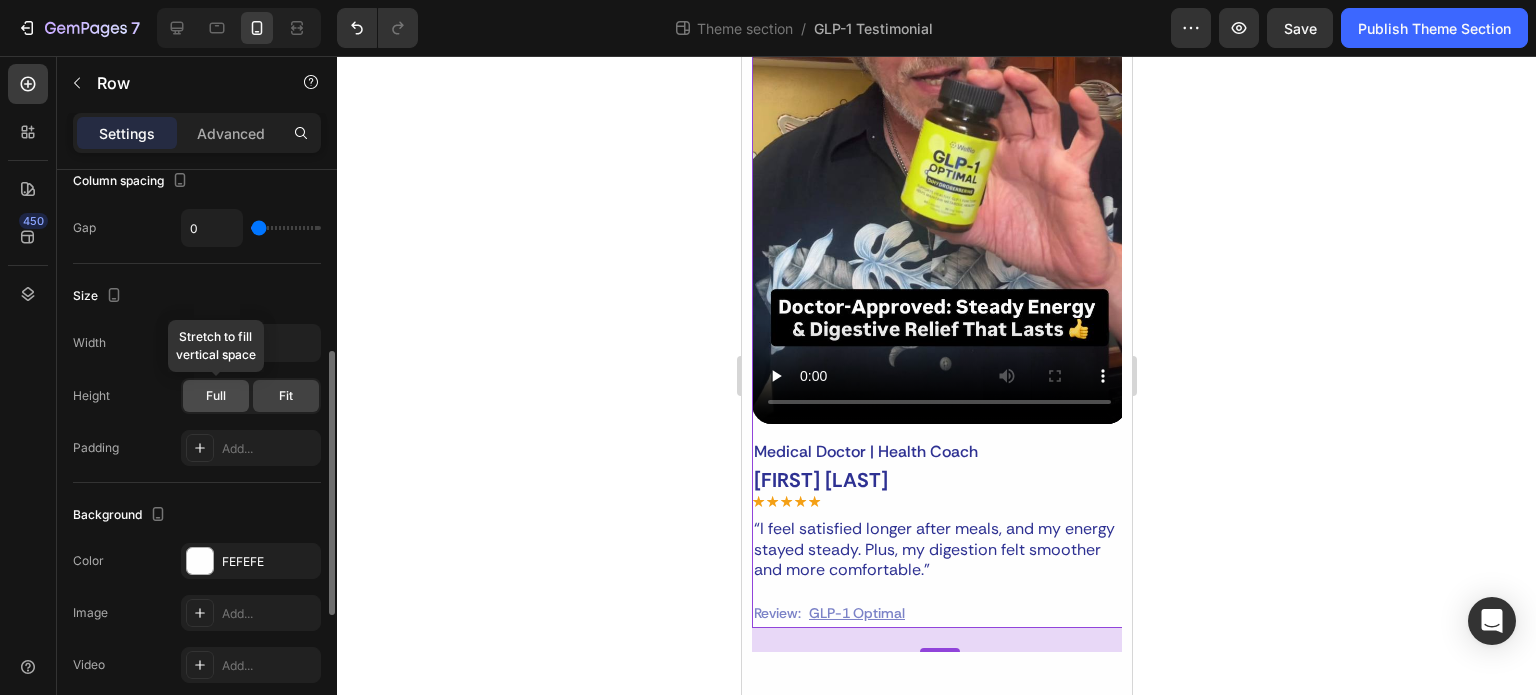 click on "Full" 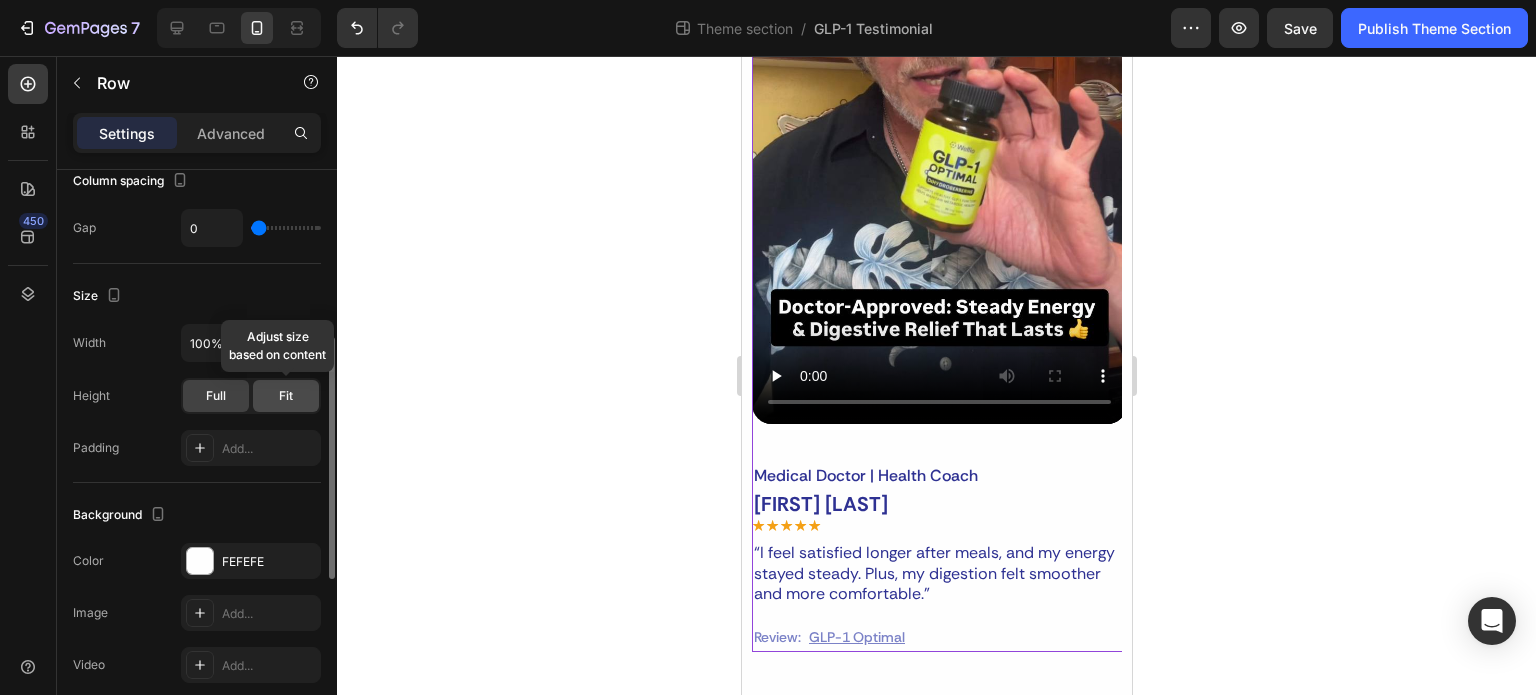 click on "Fit" 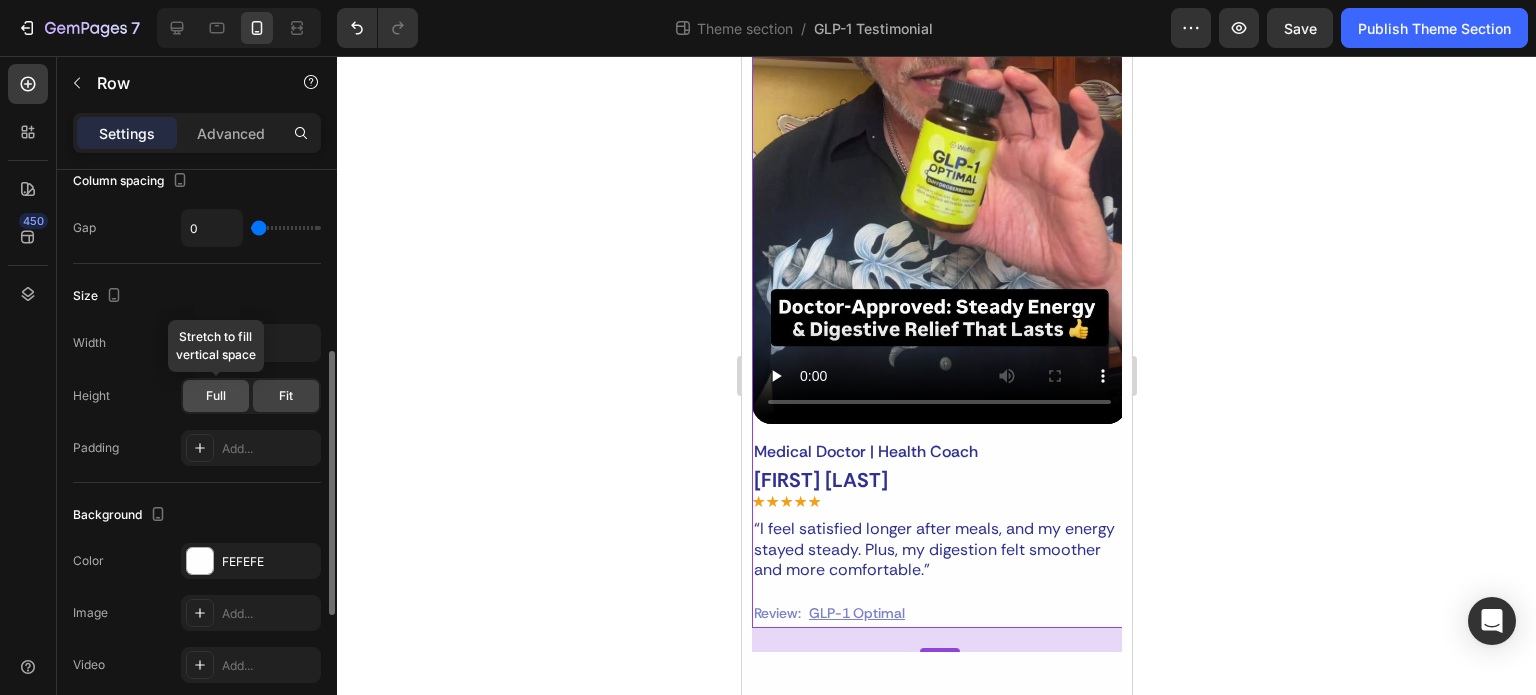 click on "Full" 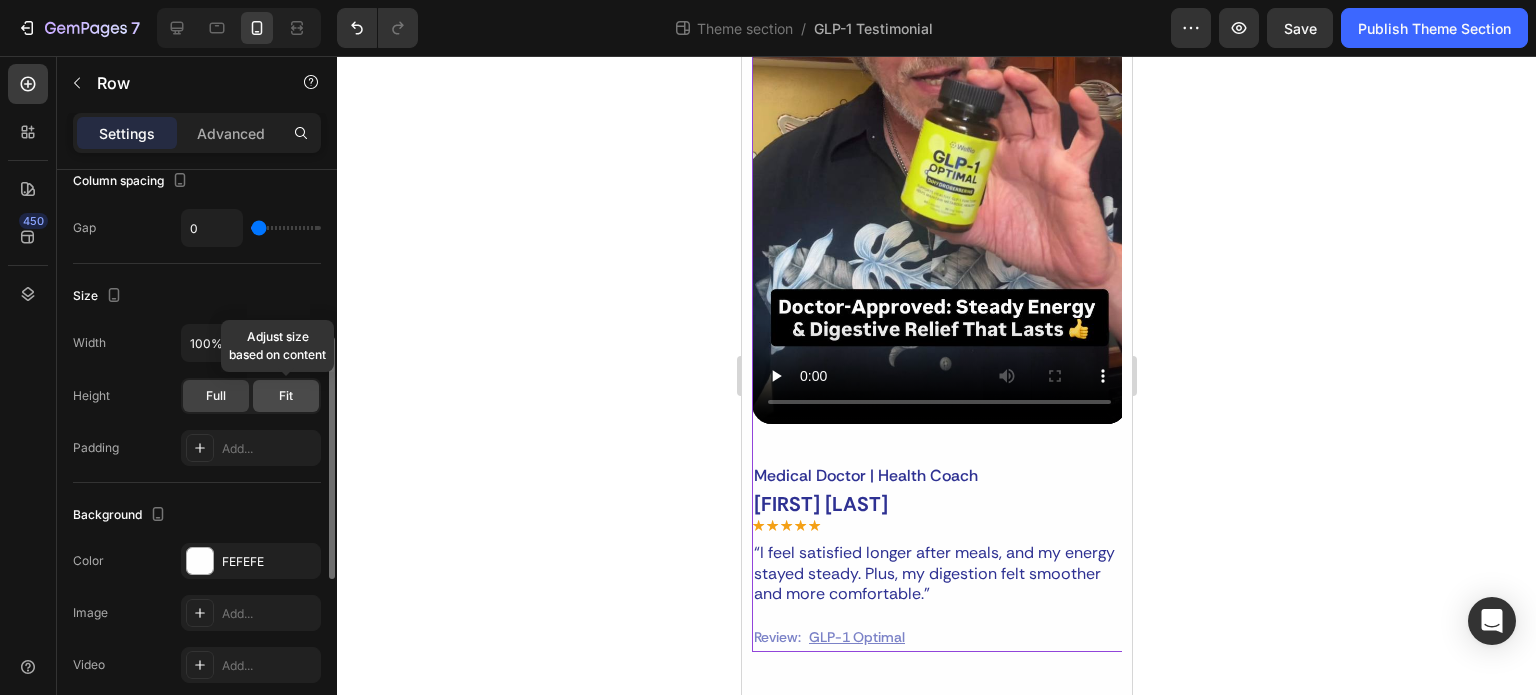 click on "Fit" 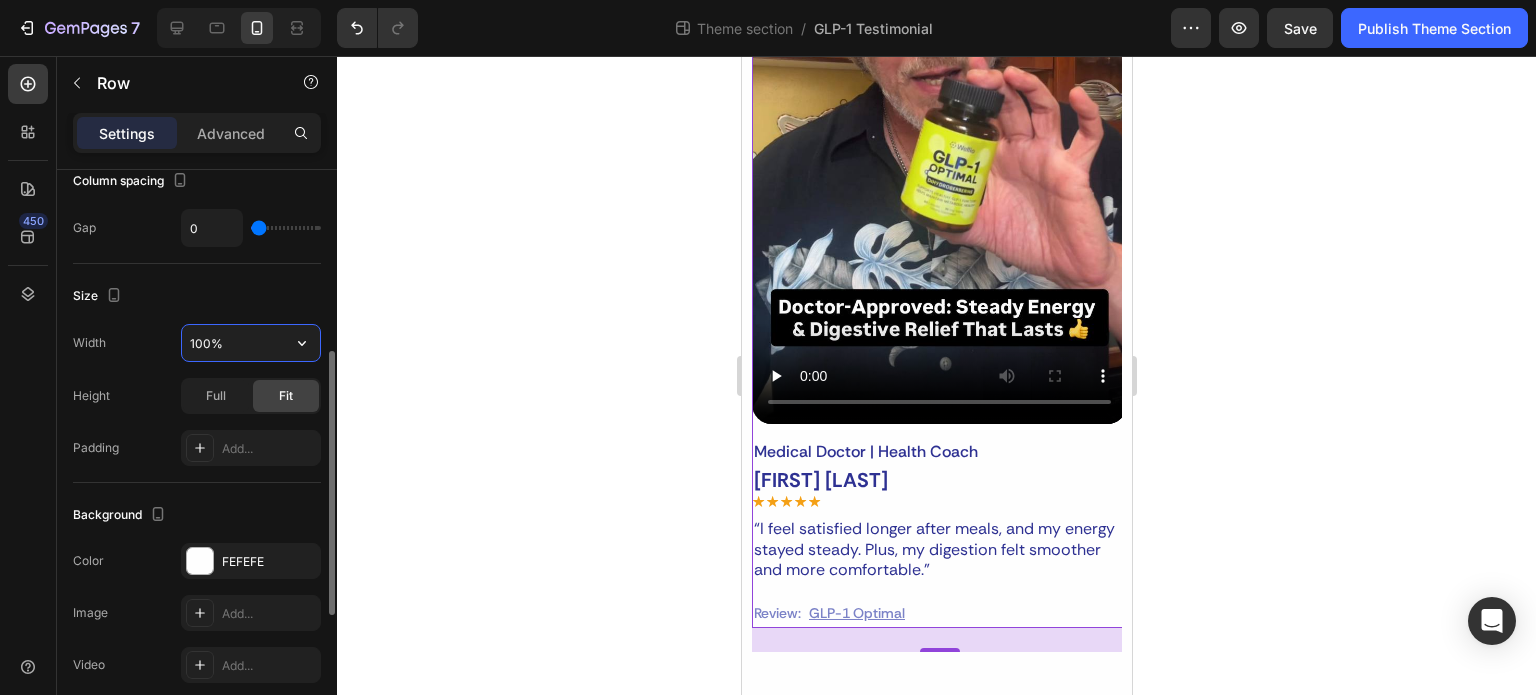 click on "100%" at bounding box center [251, 343] 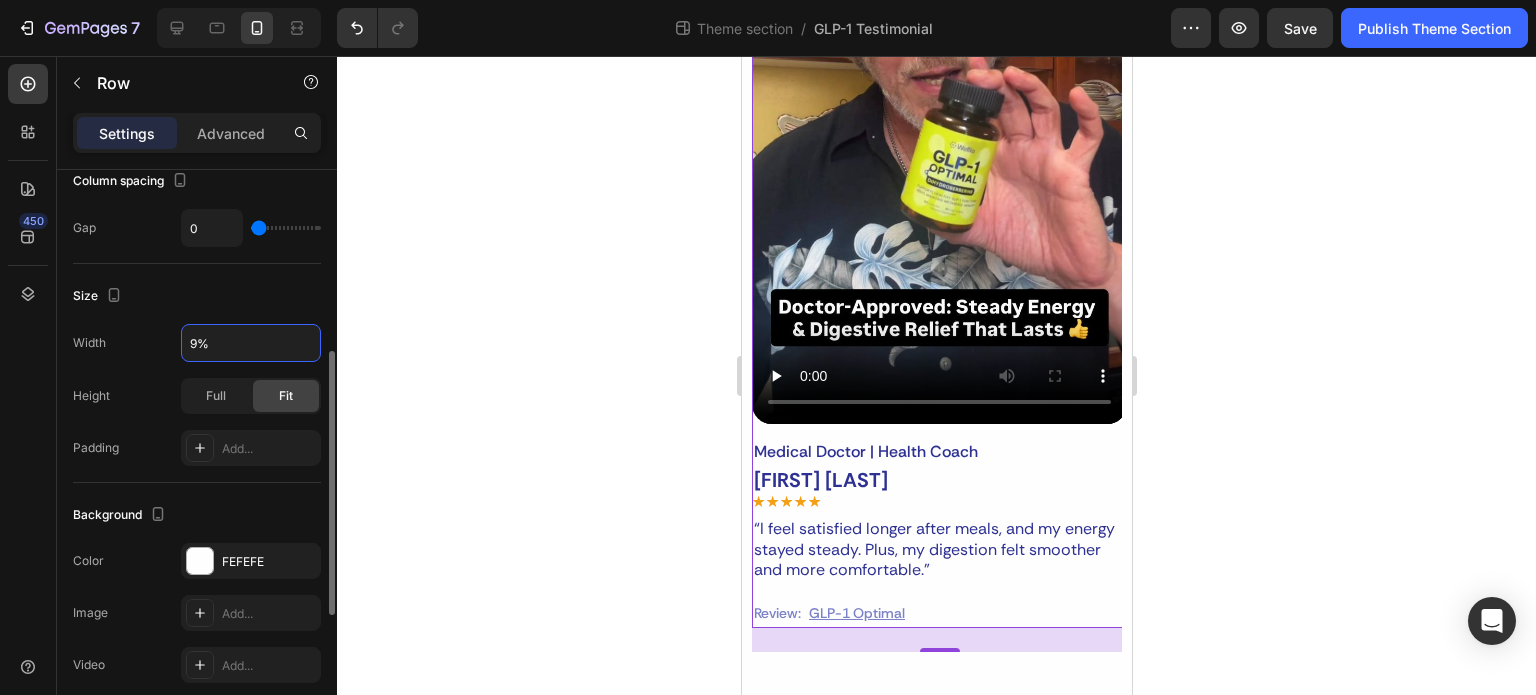 type on "90%" 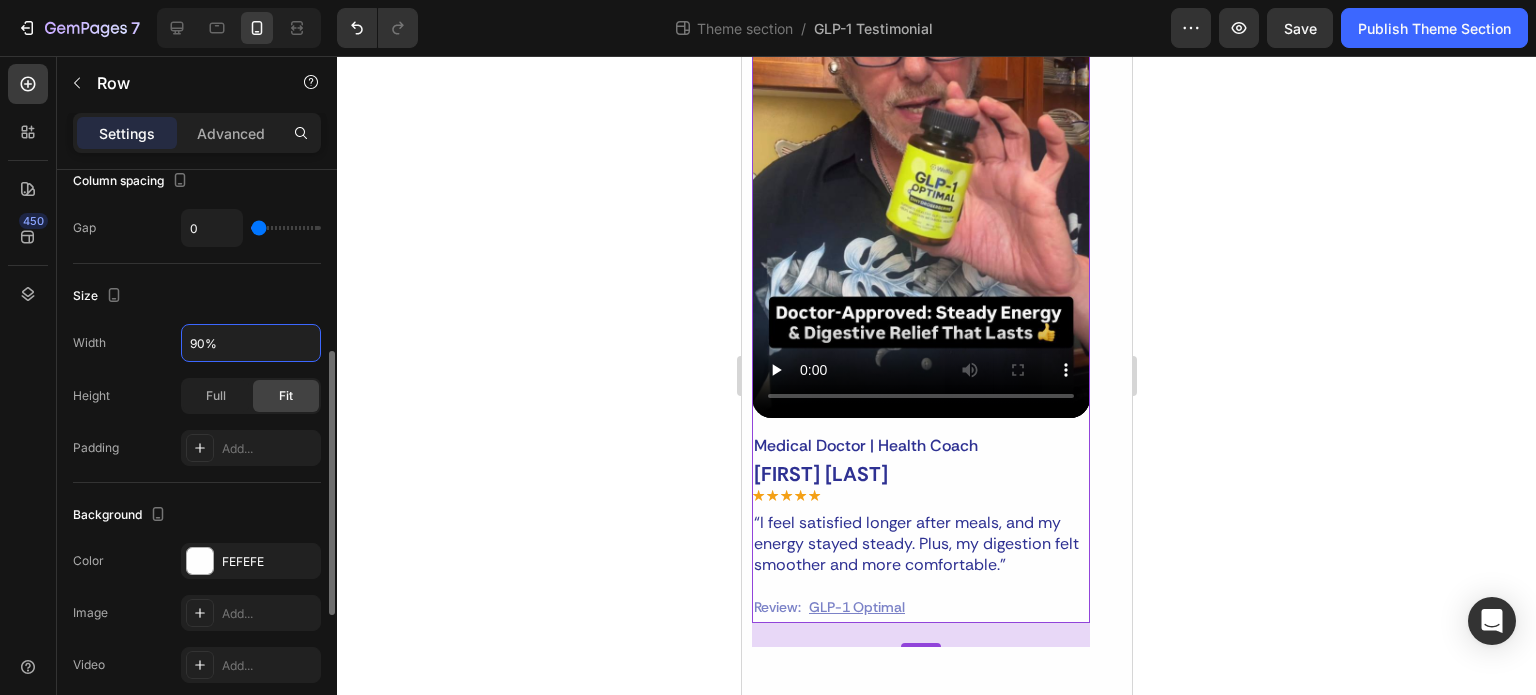 scroll, scrollTop: 1415, scrollLeft: 0, axis: vertical 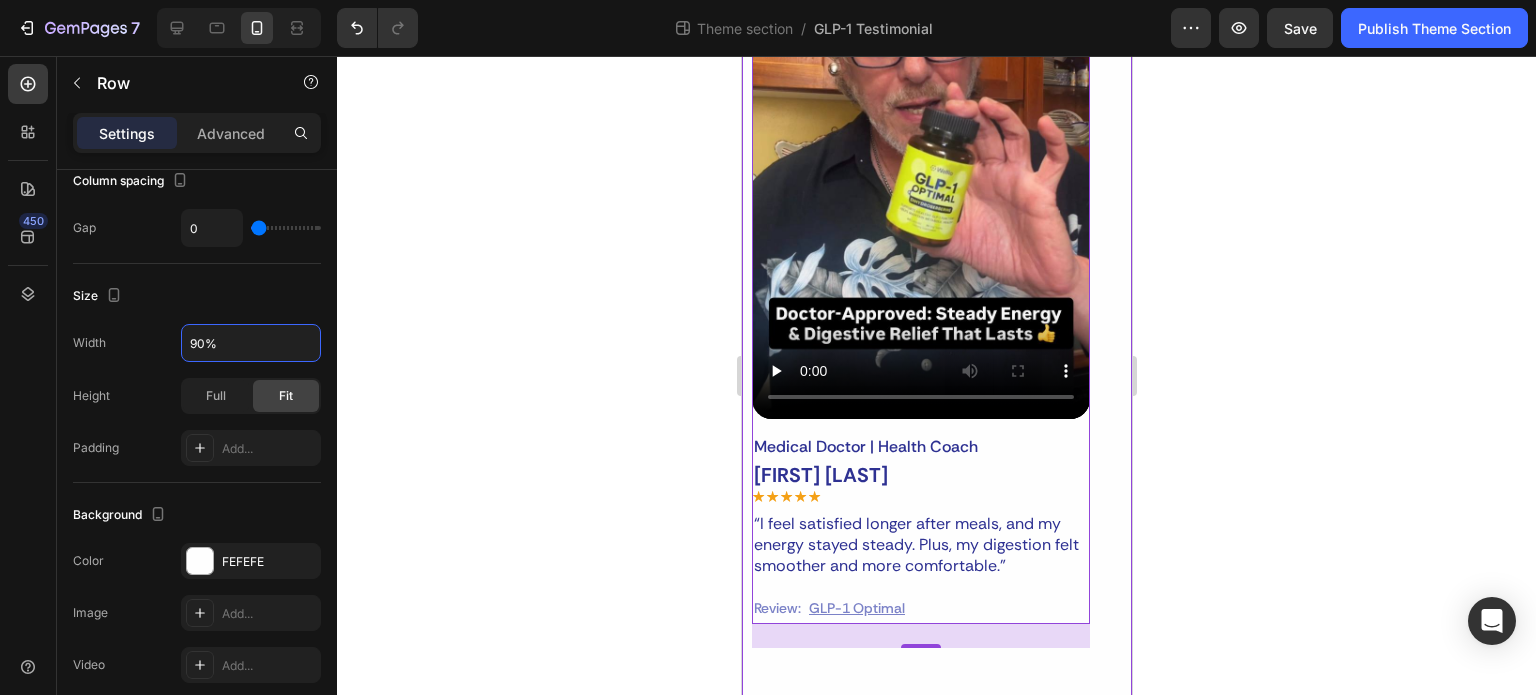click on "Video Medical Doctor | Health Coach Text Block [FIRST] [LAST] Text Block
Icon
Icon
Icon
Icon
Icon Icon List “I feel satisfied longer after meals, and my energy stayed steady. Plus, my digestion felt smoother and more comfortable.” Text Block Review: Text Block GLP-1 Optimal Text Block Row Row Row   24
Drop element here
Drop element here Carousel" at bounding box center [936, 233] 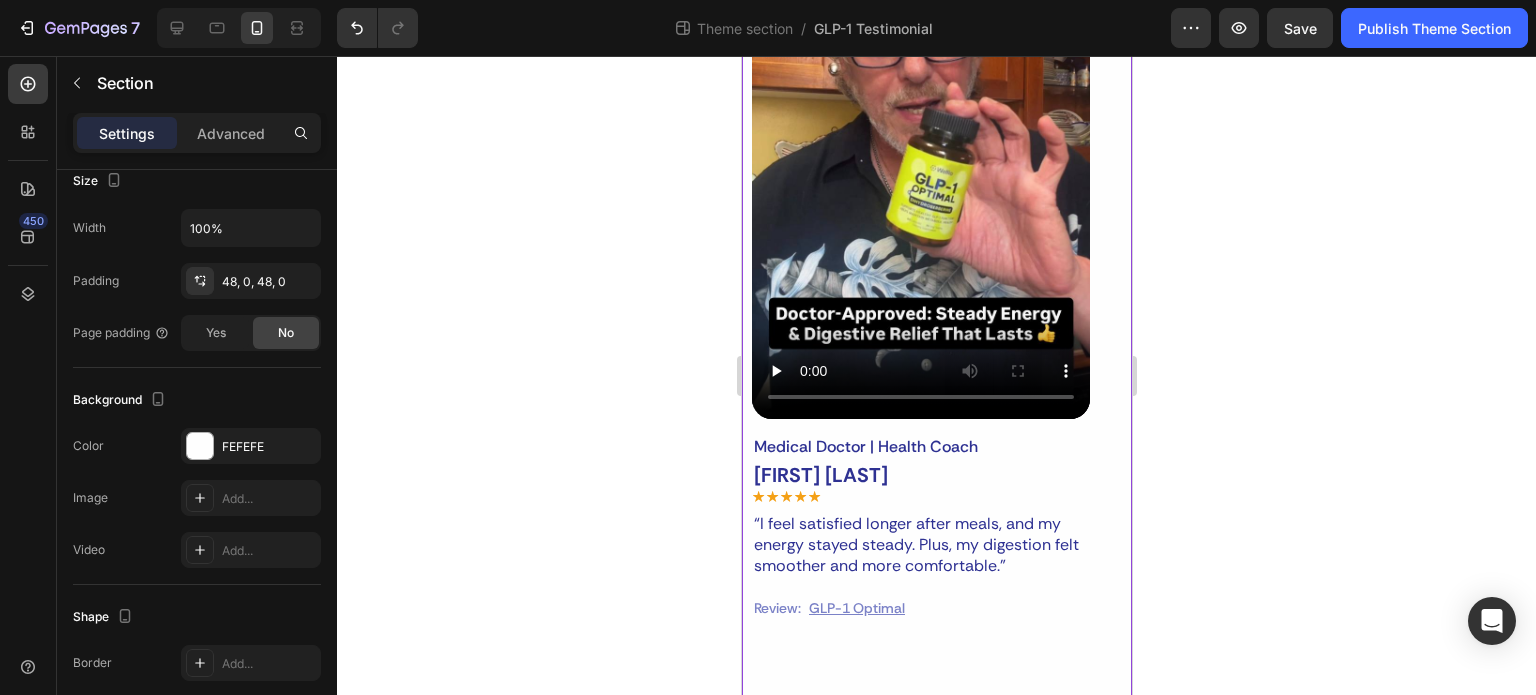 scroll, scrollTop: 0, scrollLeft: 0, axis: both 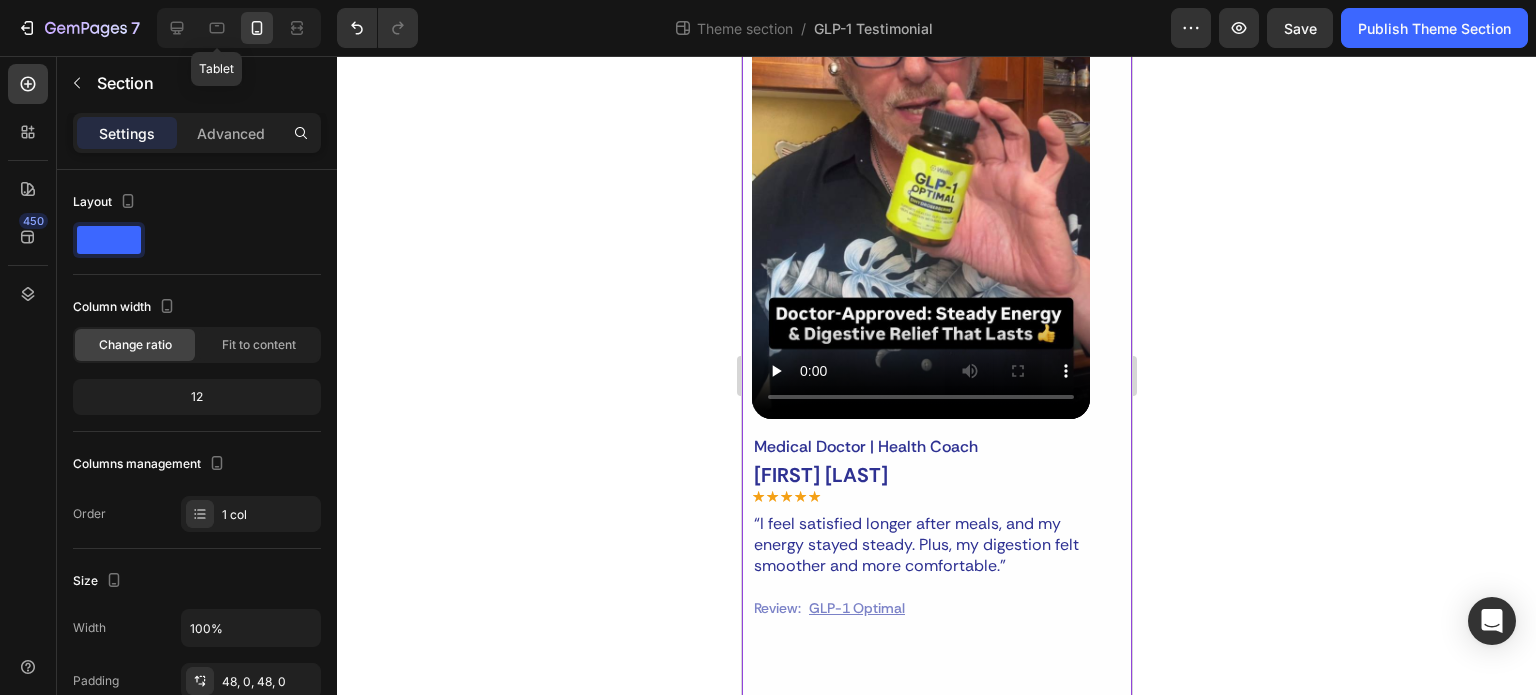 click on "Tablet" at bounding box center (239, 28) 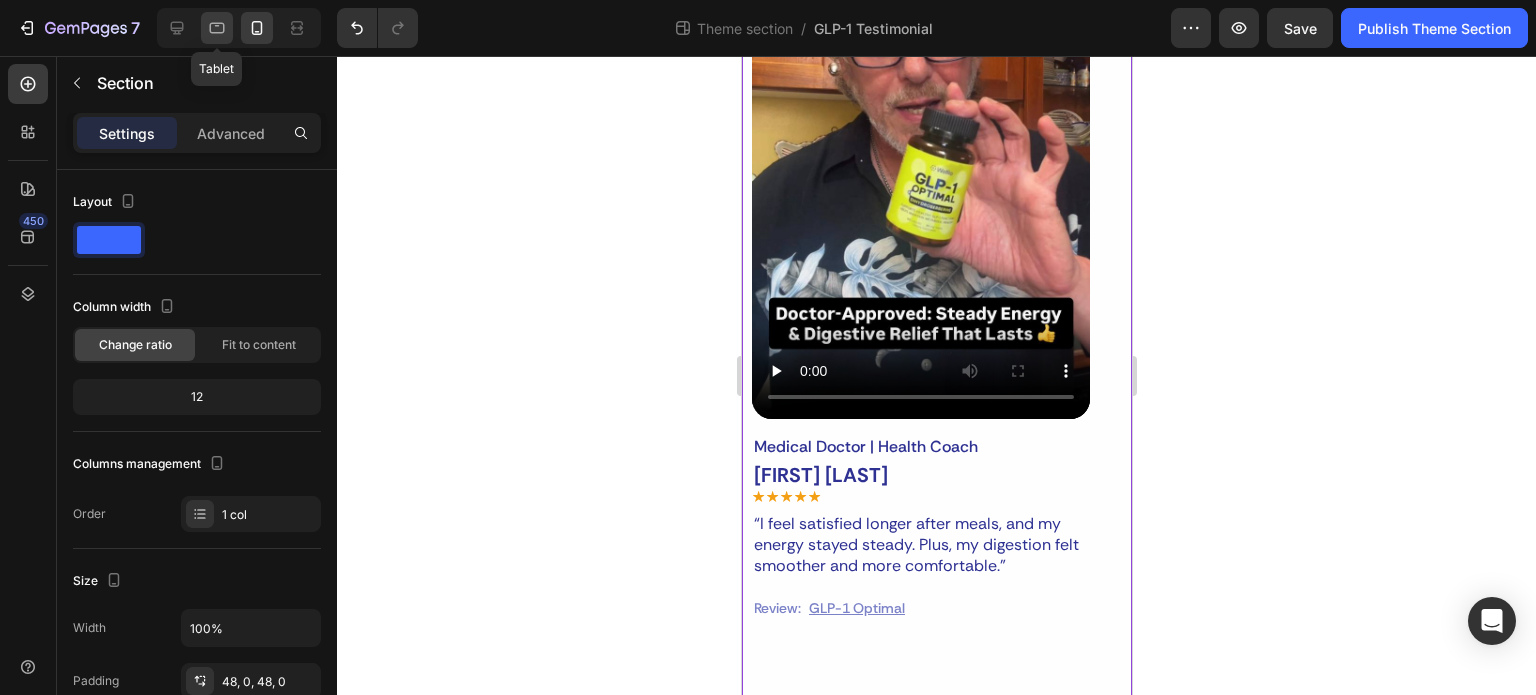 click 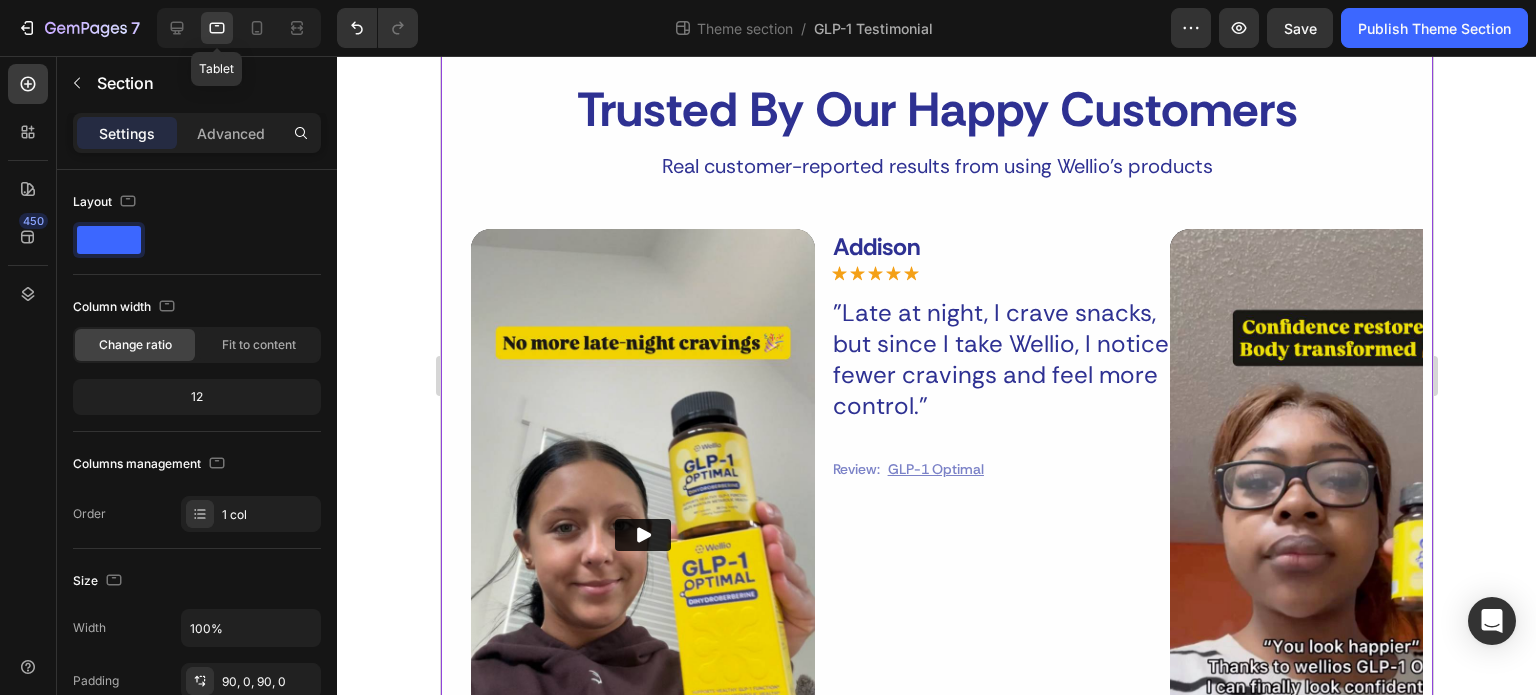scroll, scrollTop: 0, scrollLeft: 0, axis: both 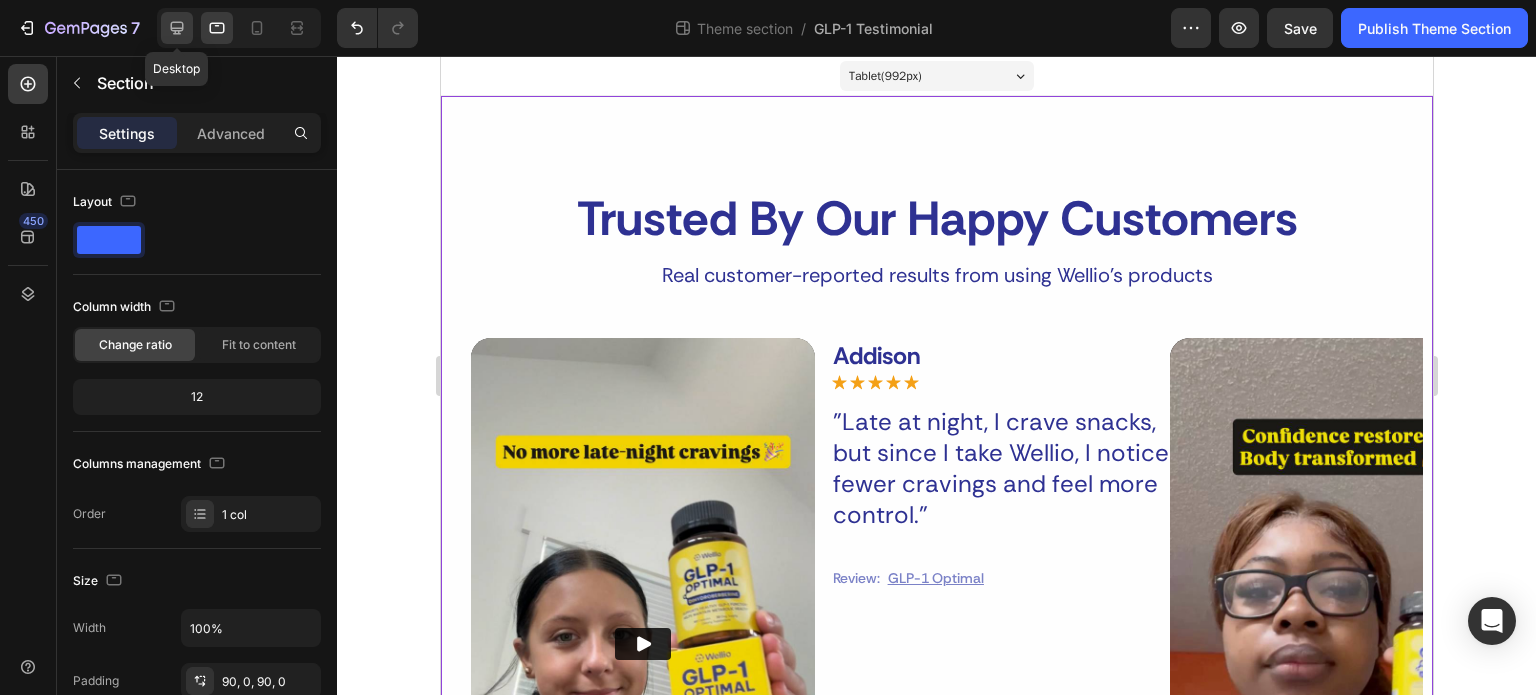 click 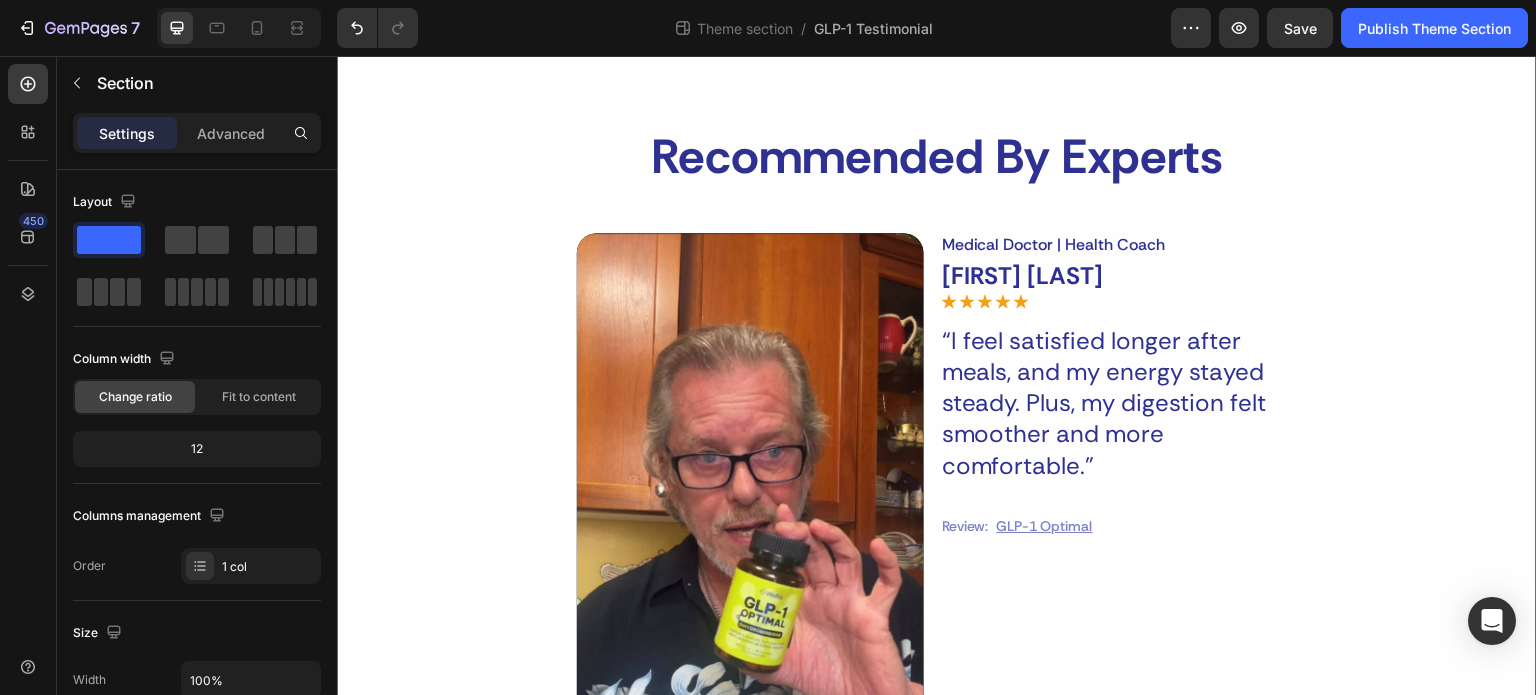 scroll, scrollTop: 1000, scrollLeft: 0, axis: vertical 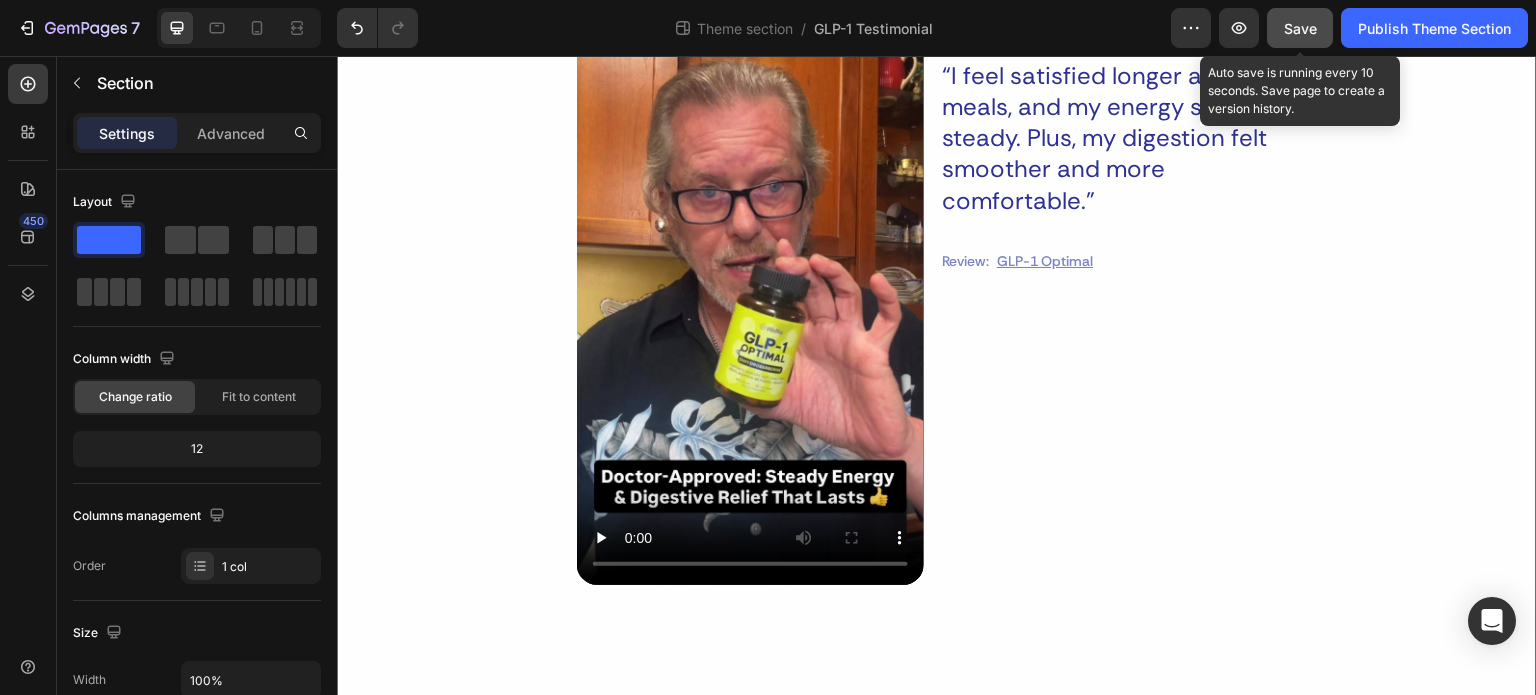 click on "Save" 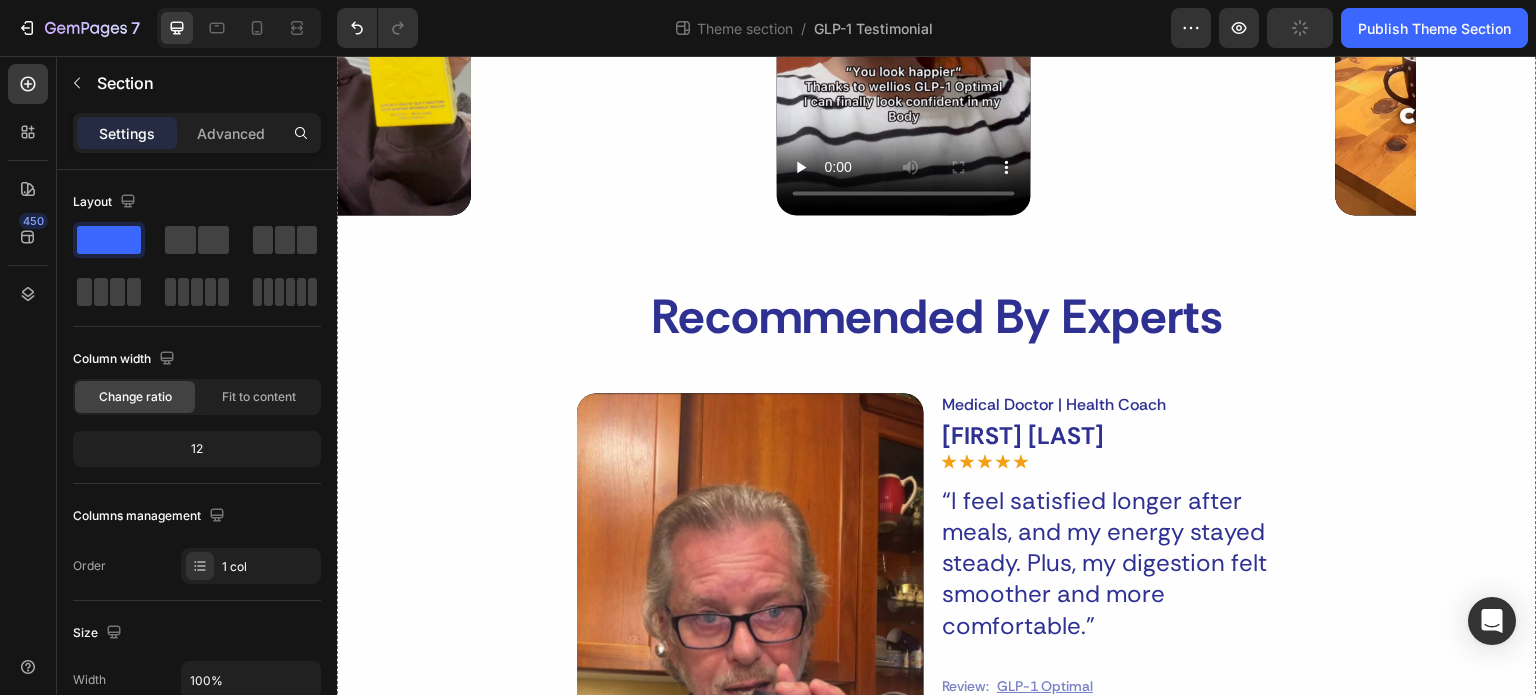 scroll, scrollTop: 1000, scrollLeft: 0, axis: vertical 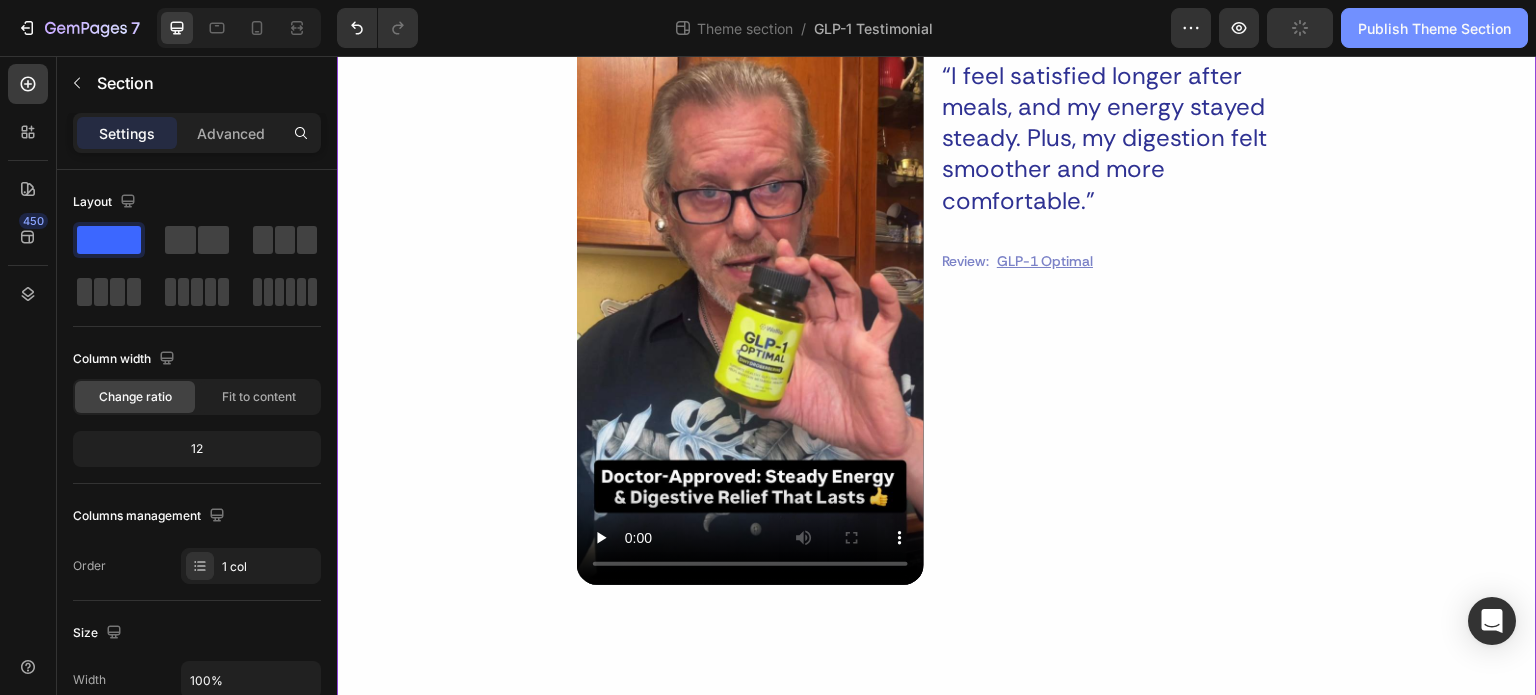 click on "Publish Theme Section" 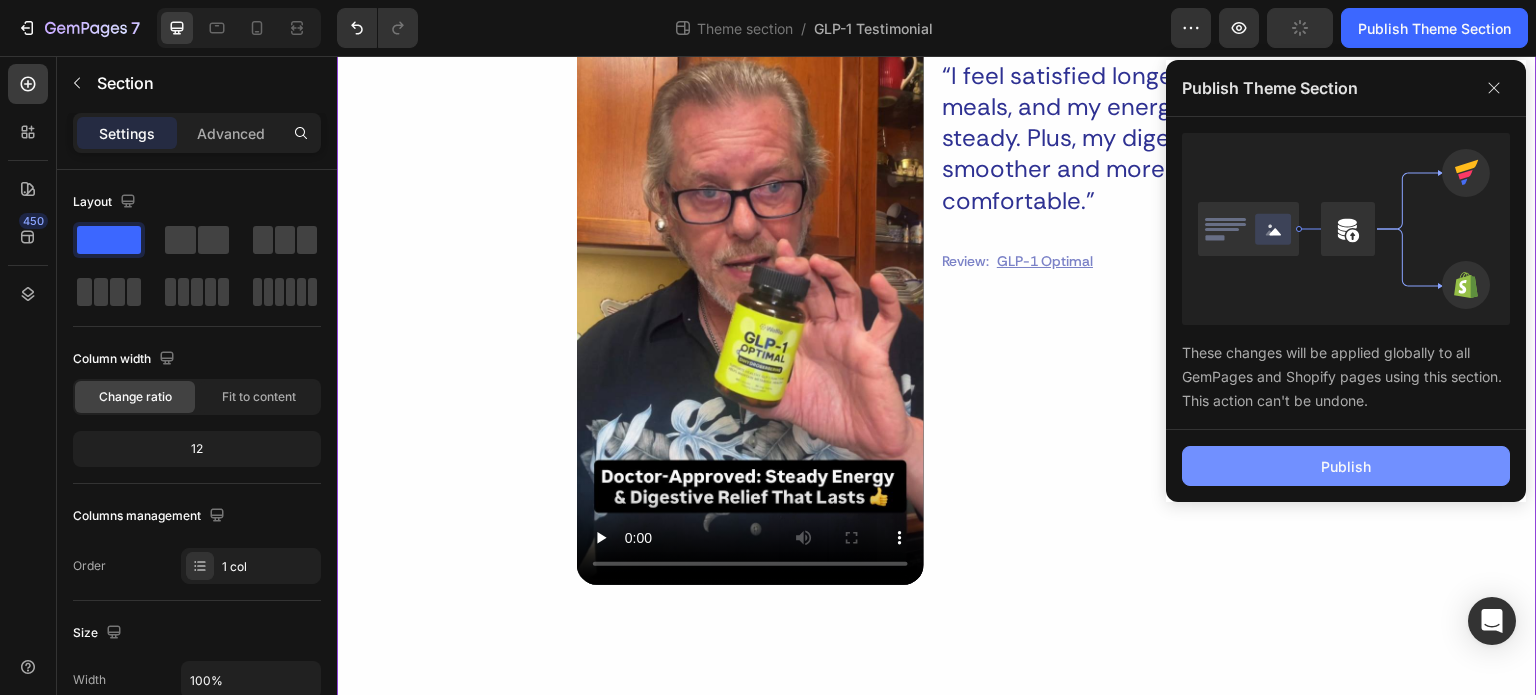 click on "Publish" 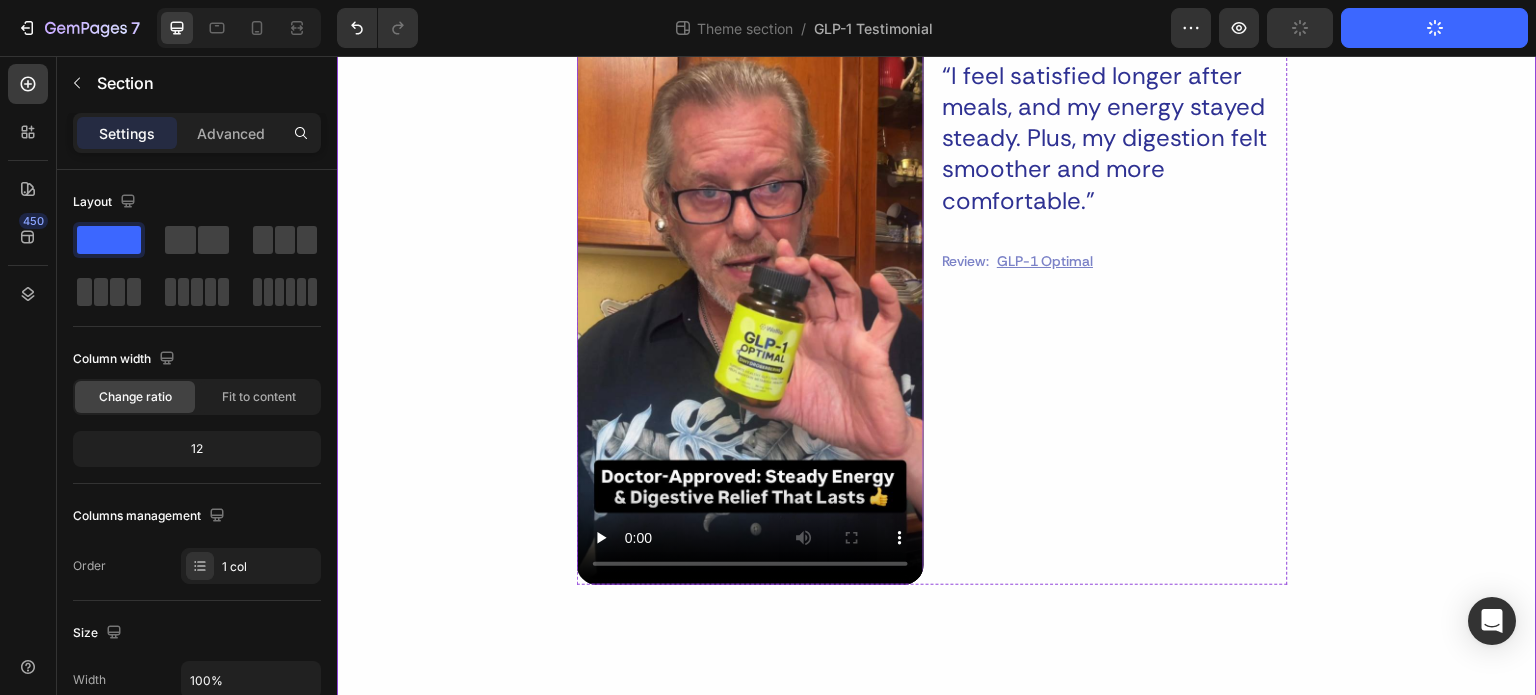 scroll, scrollTop: 1019, scrollLeft: 0, axis: vertical 